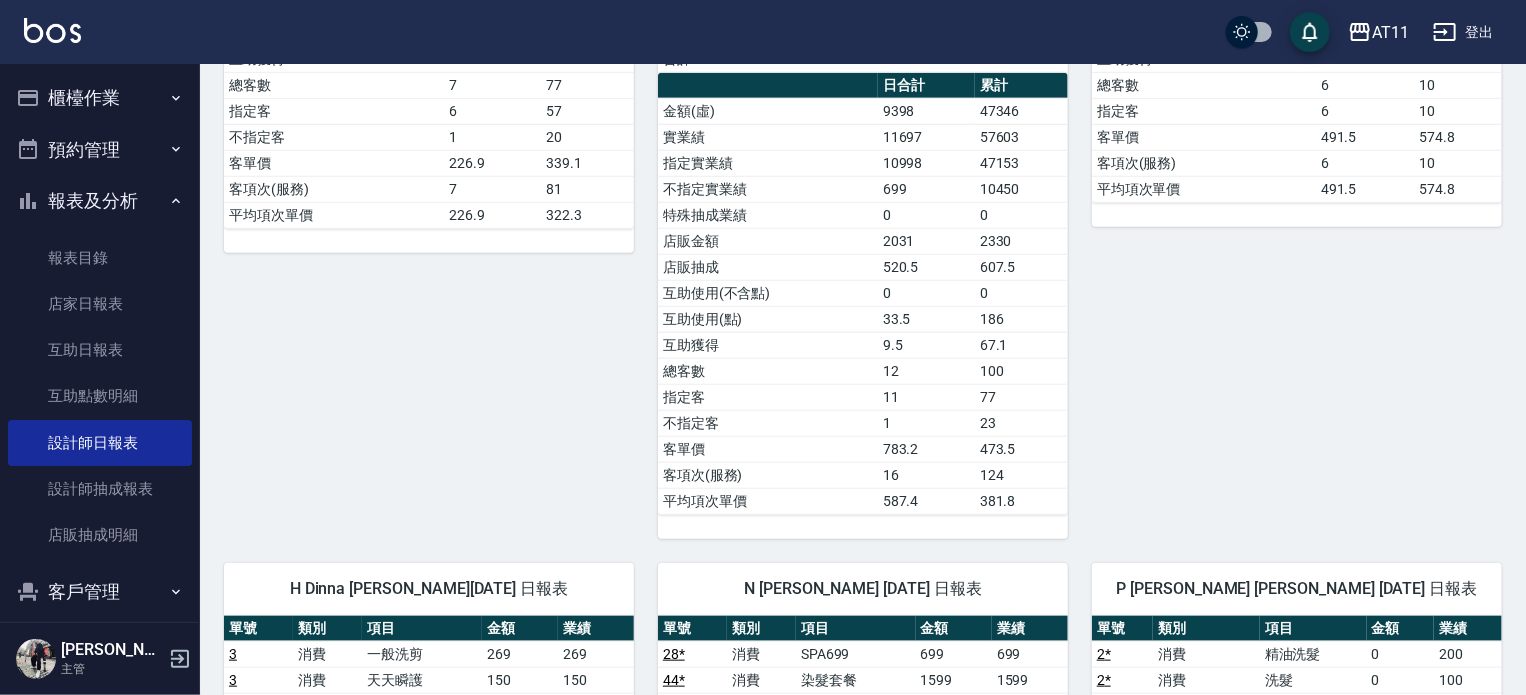 scroll, scrollTop: 600, scrollLeft: 0, axis: vertical 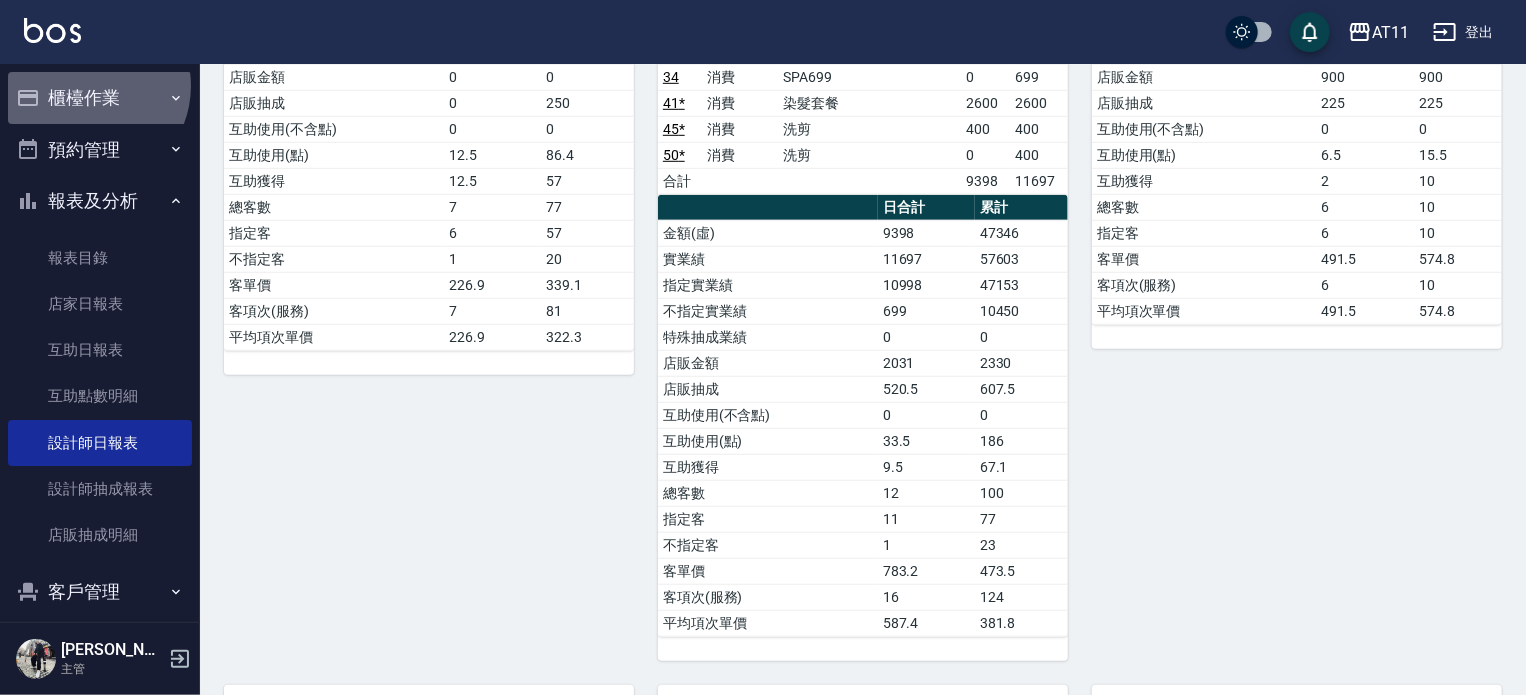 click on "櫃檯作業" at bounding box center [100, 98] 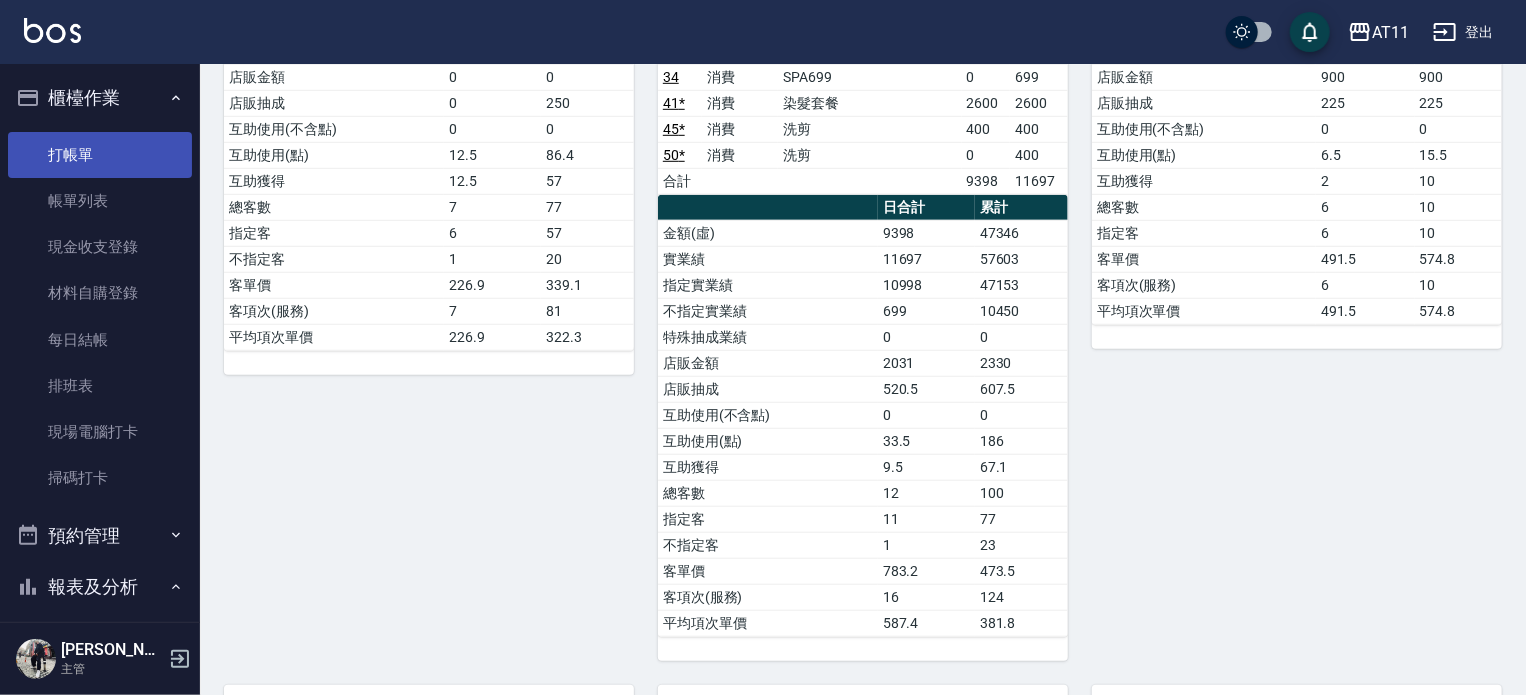 click on "打帳單" at bounding box center (100, 155) 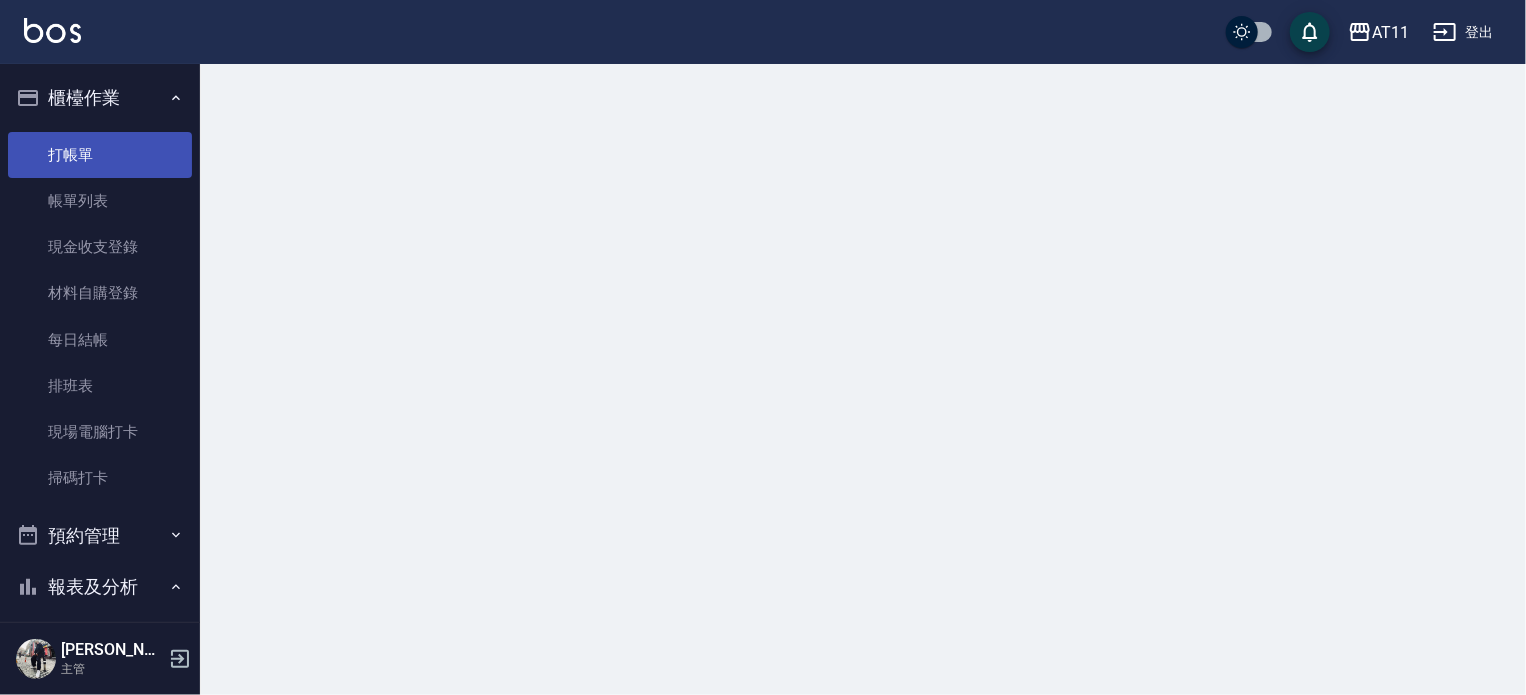 scroll, scrollTop: 0, scrollLeft: 0, axis: both 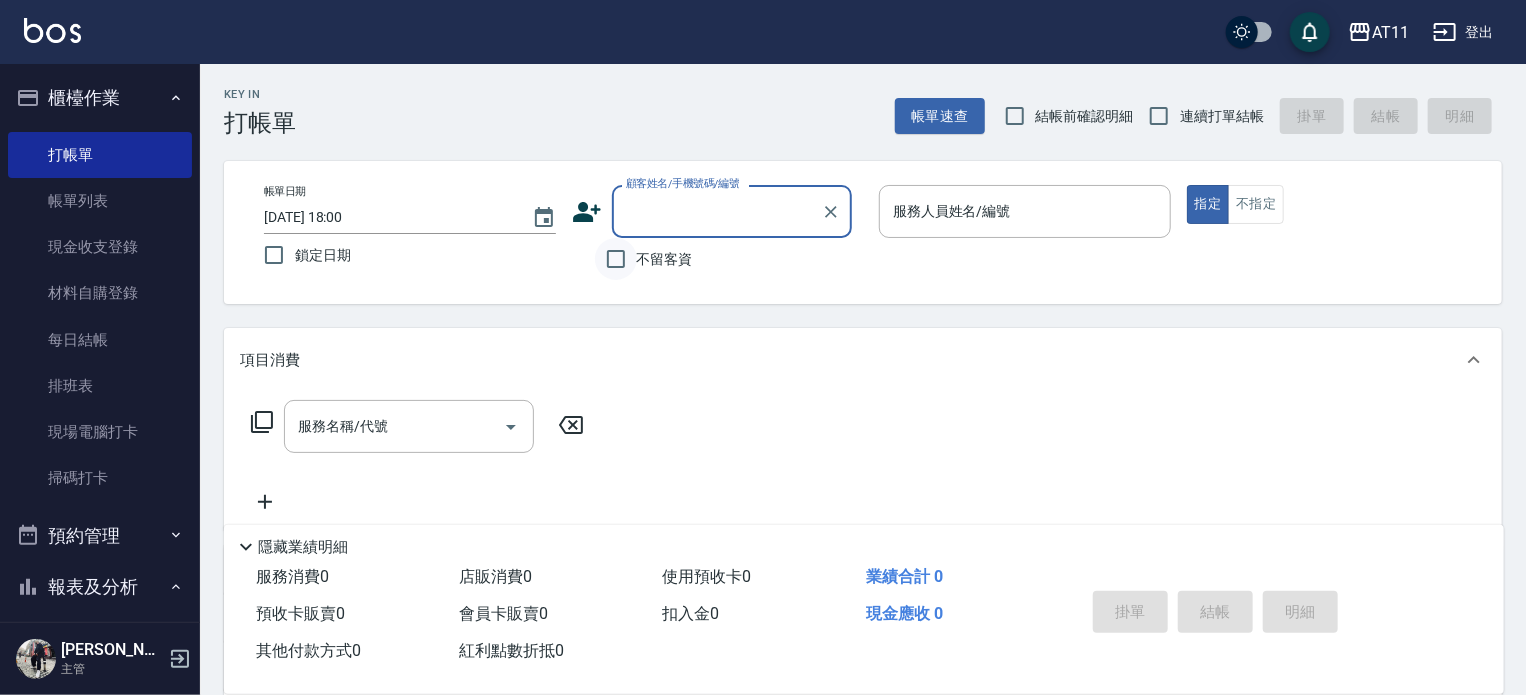click on "不留客資" at bounding box center [616, 259] 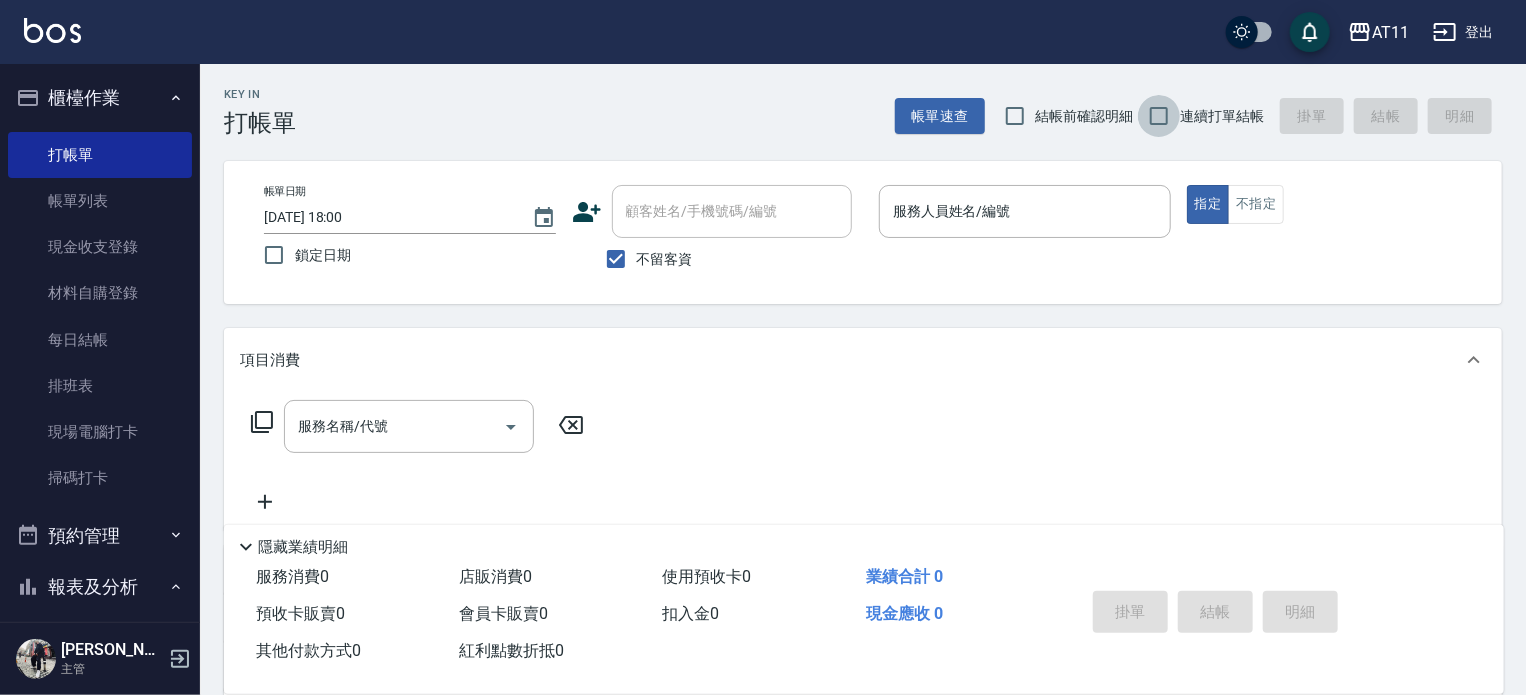 drag, startPoint x: 1172, startPoint y: 109, endPoint x: 1127, endPoint y: 140, distance: 54.644306 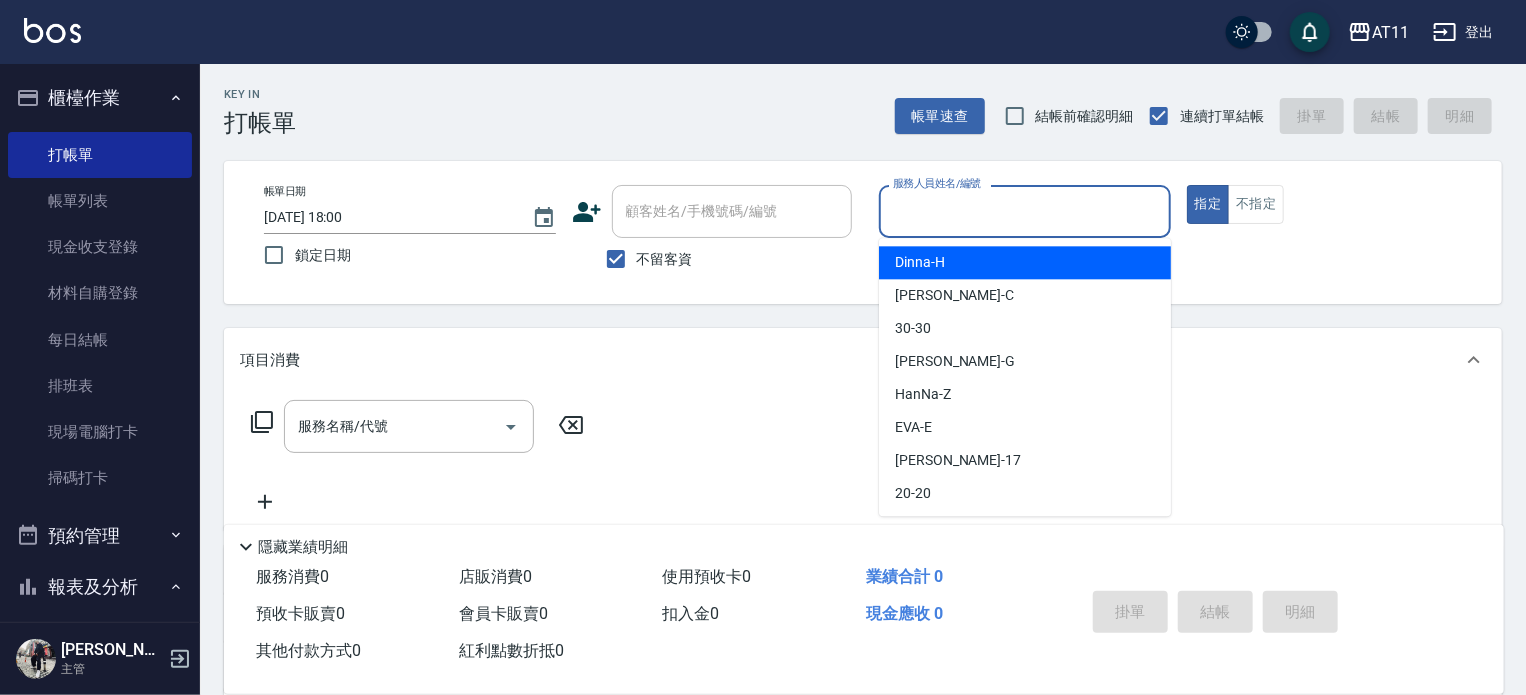 click on "服務人員姓名/編號" at bounding box center (1025, 211) 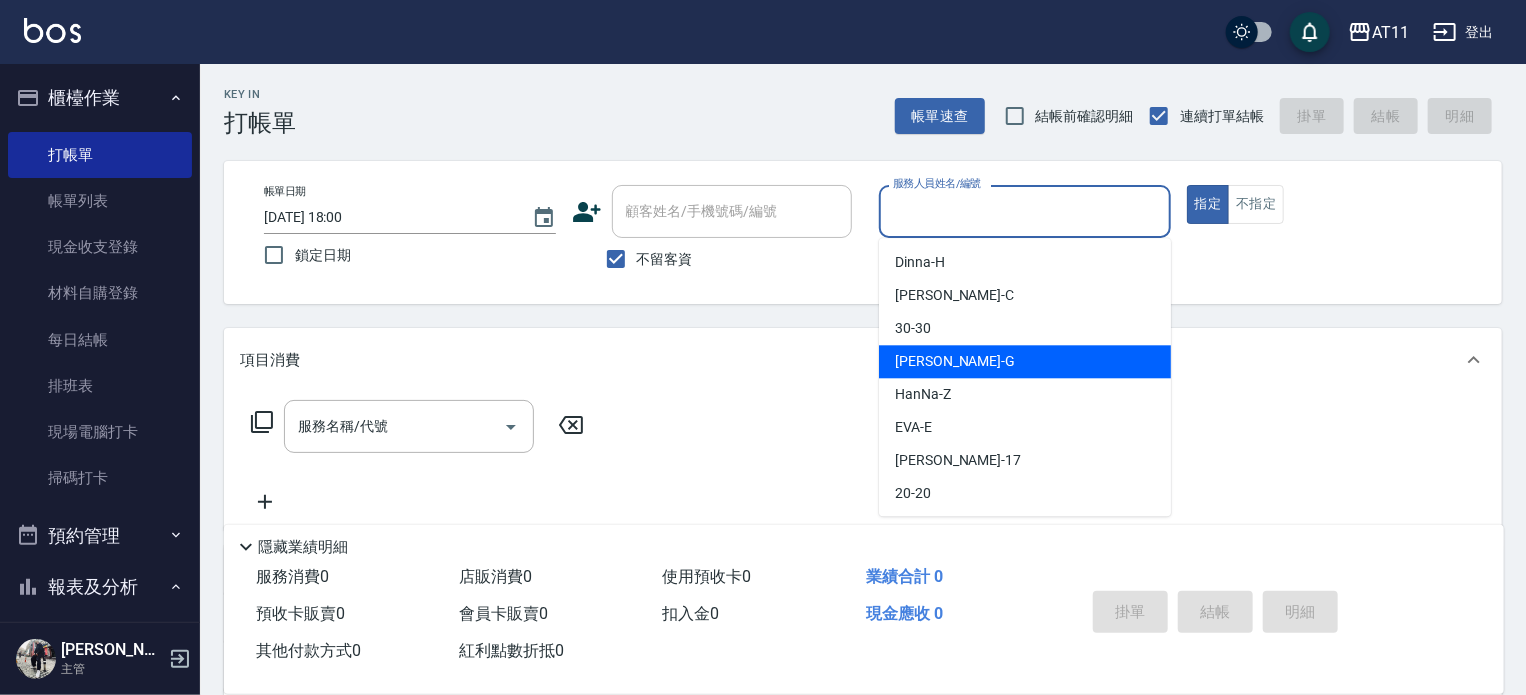 type on "ㄋ" 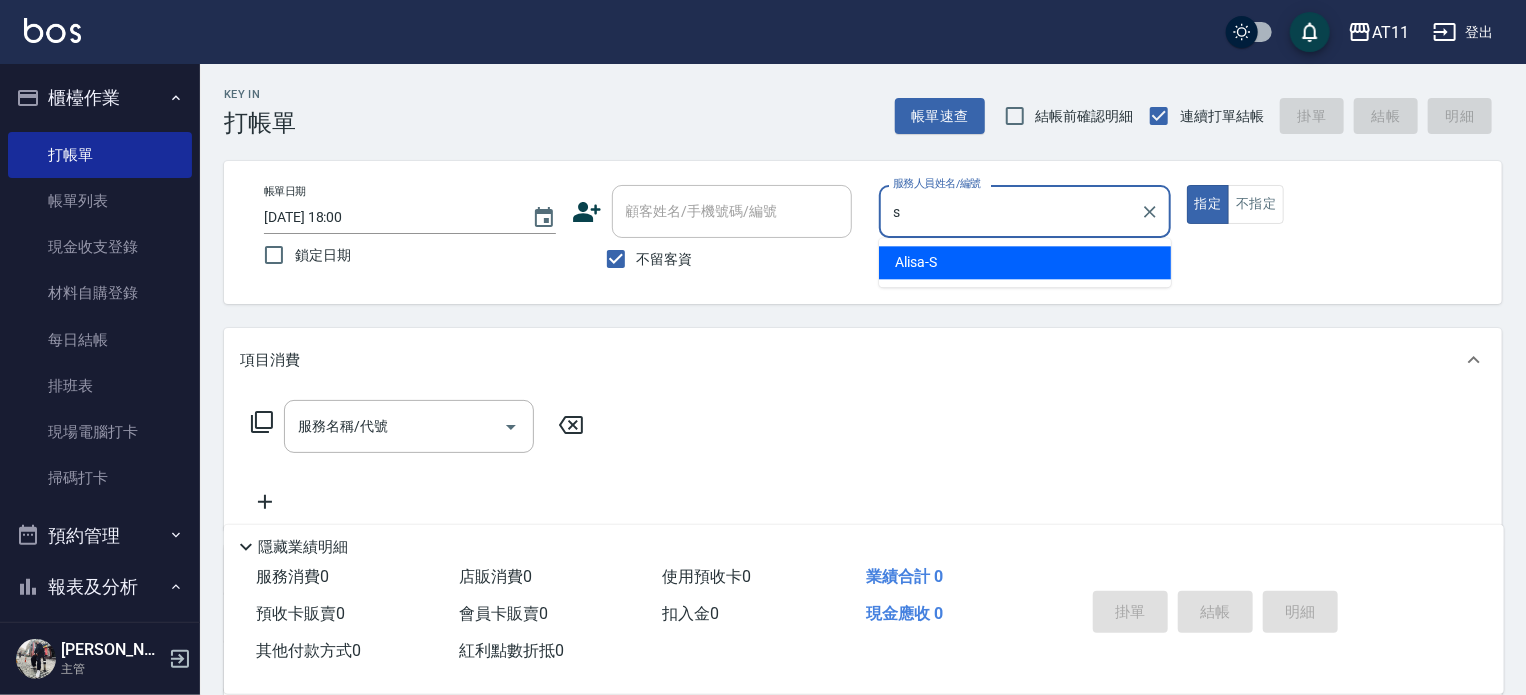 type on "Alisa-S" 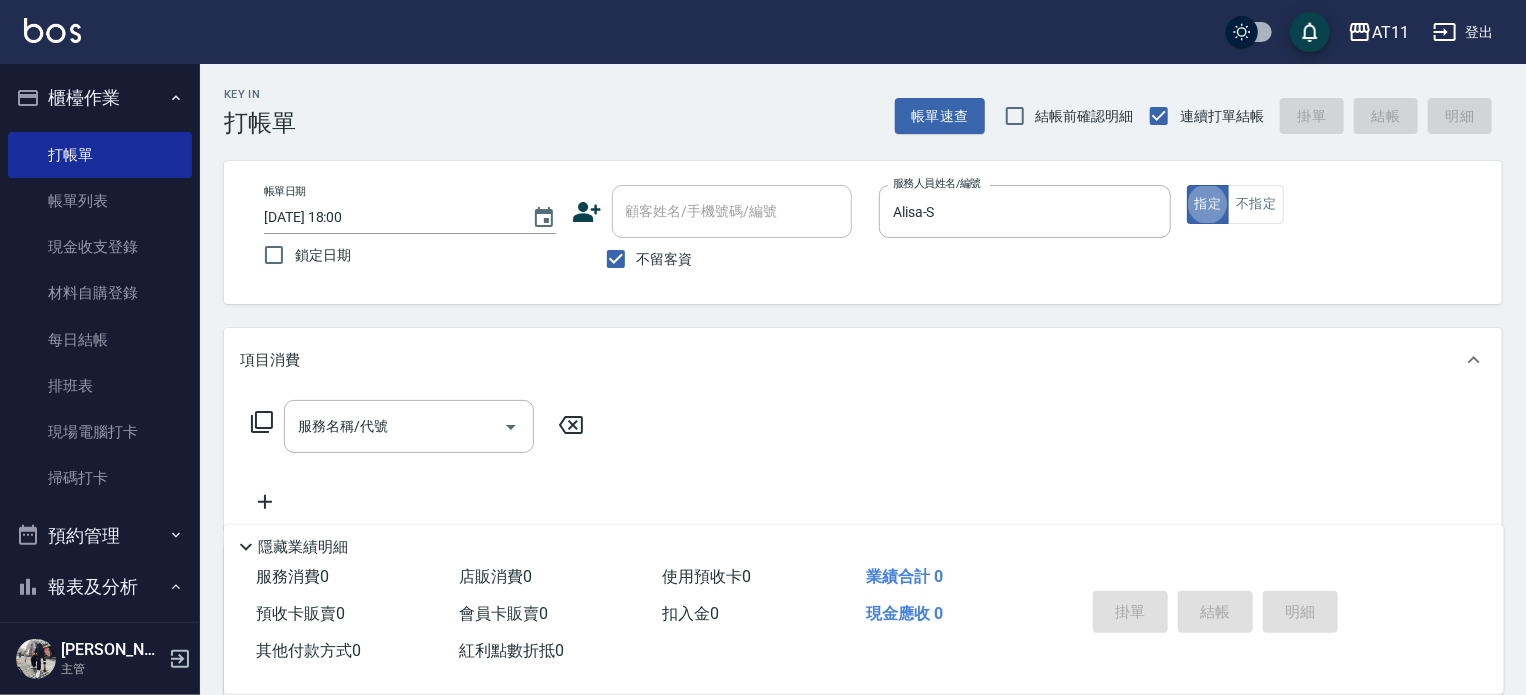type on "true" 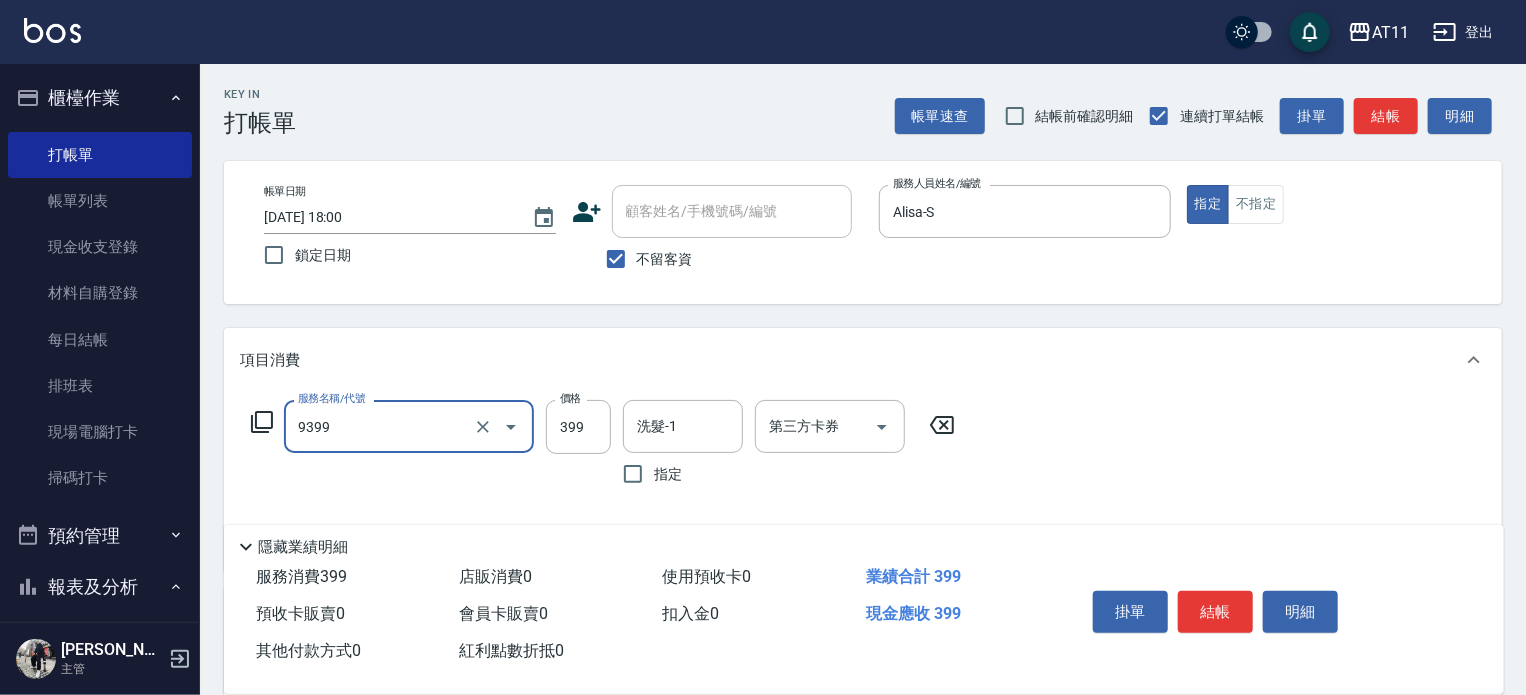 type on "D套餐(9399)" 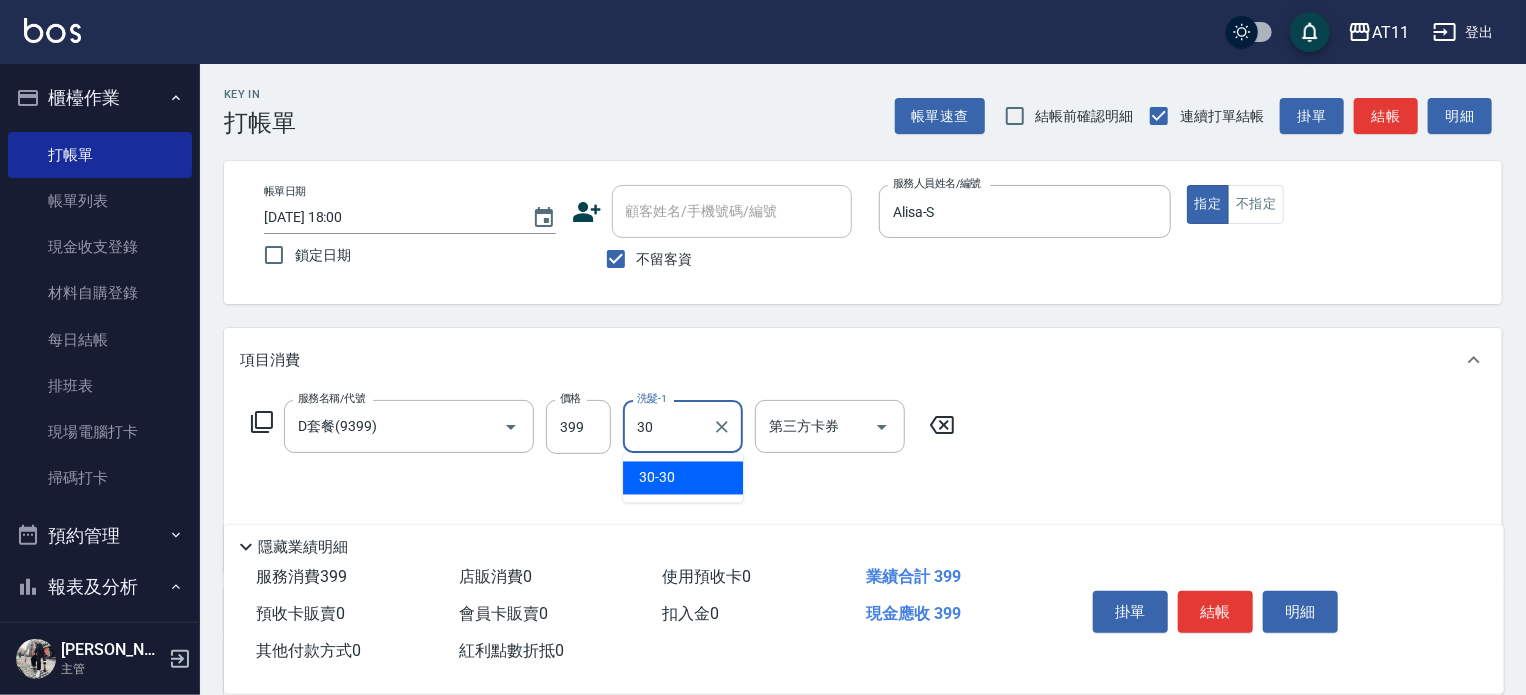 type on "30-30" 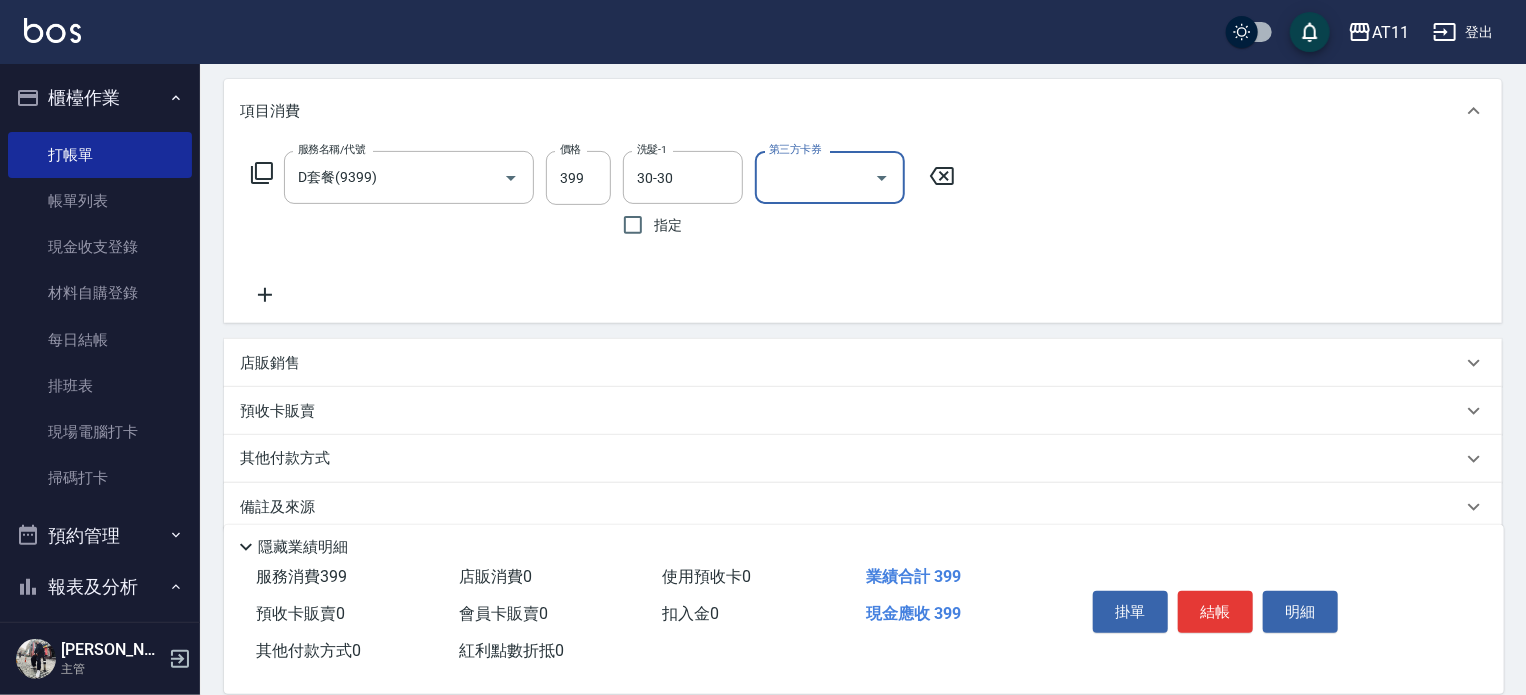 scroll, scrollTop: 275, scrollLeft: 0, axis: vertical 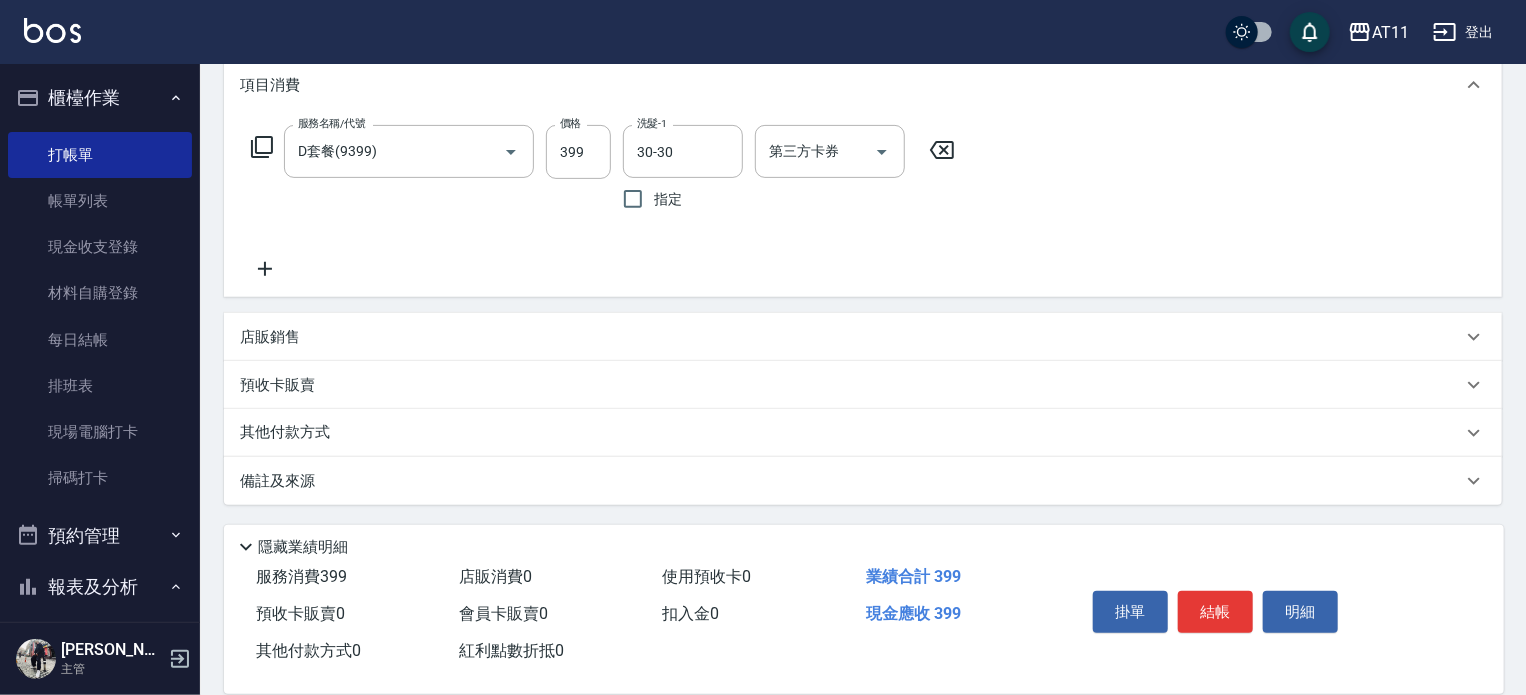 click on "其他付款方式" at bounding box center (851, 433) 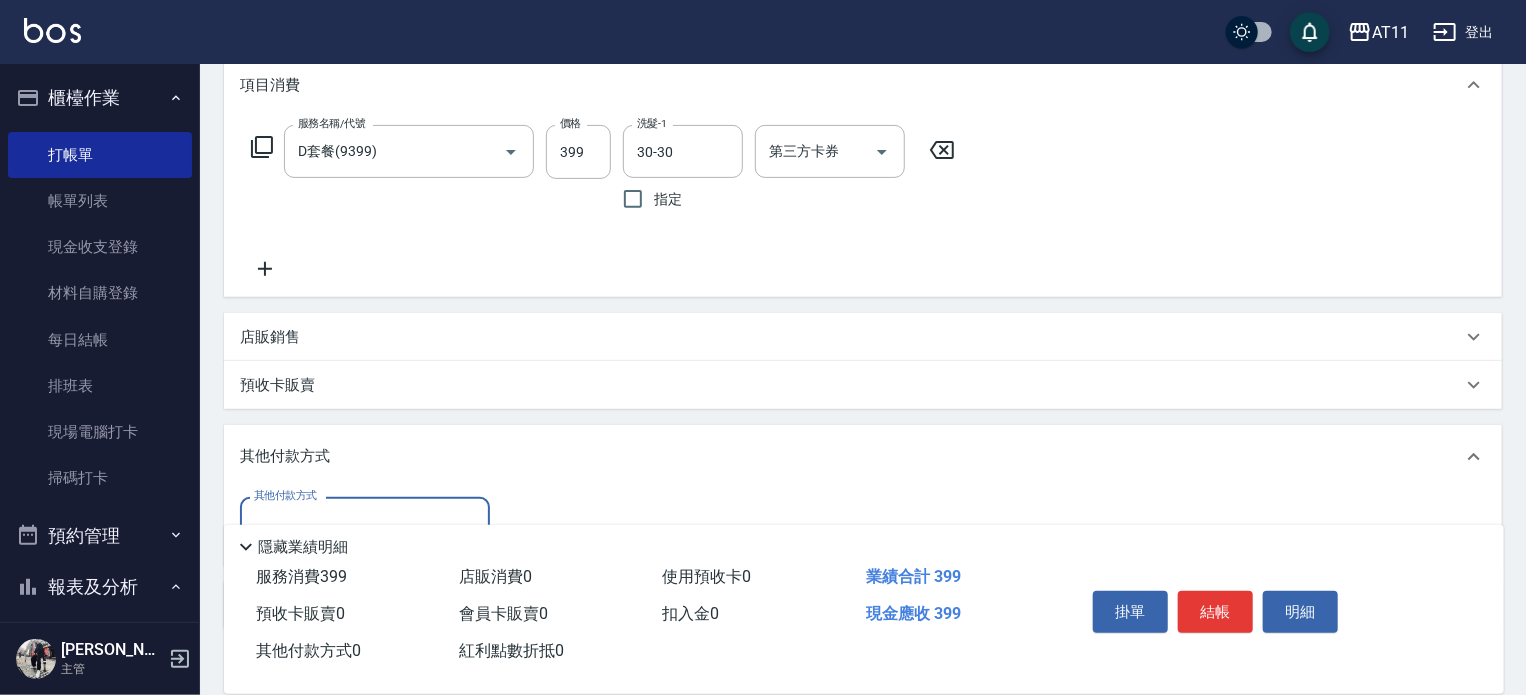 scroll, scrollTop: 0, scrollLeft: 0, axis: both 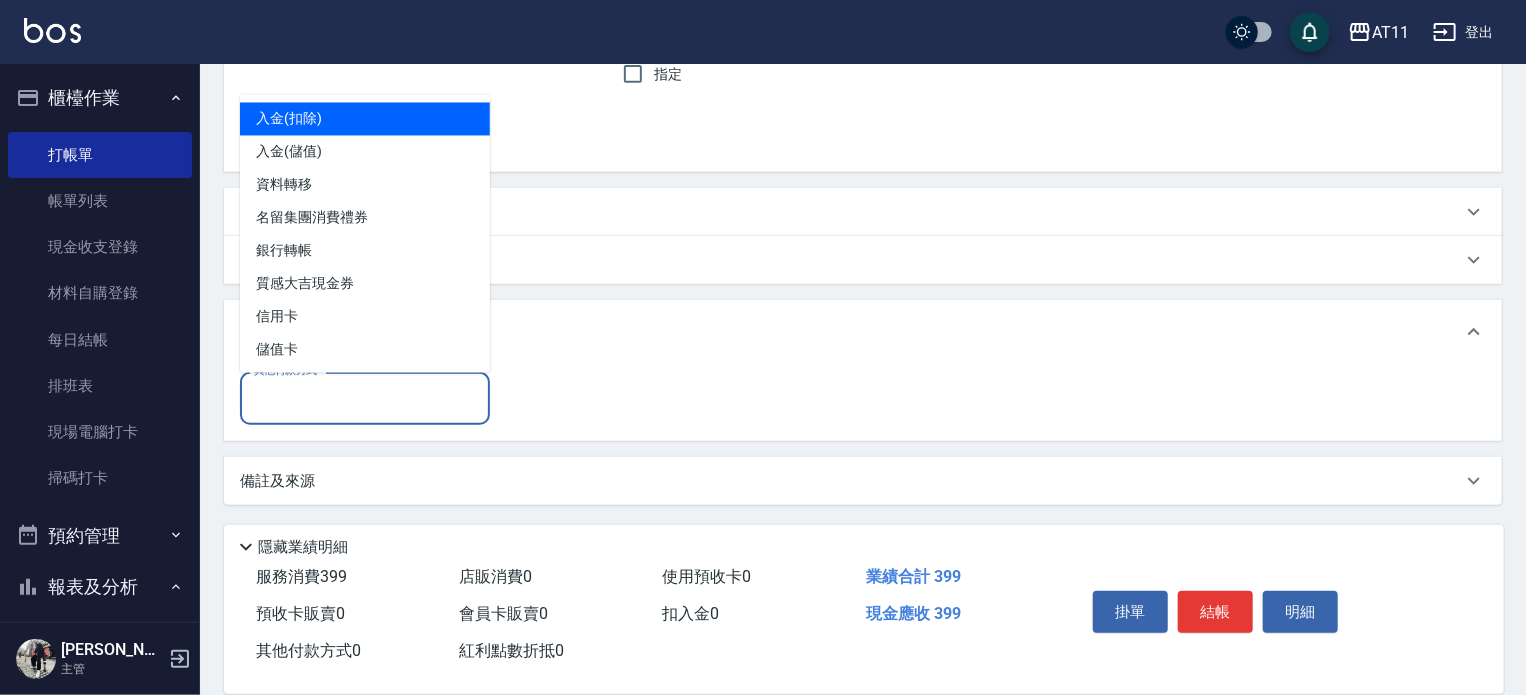 click on "其他付款方式" at bounding box center [365, 398] 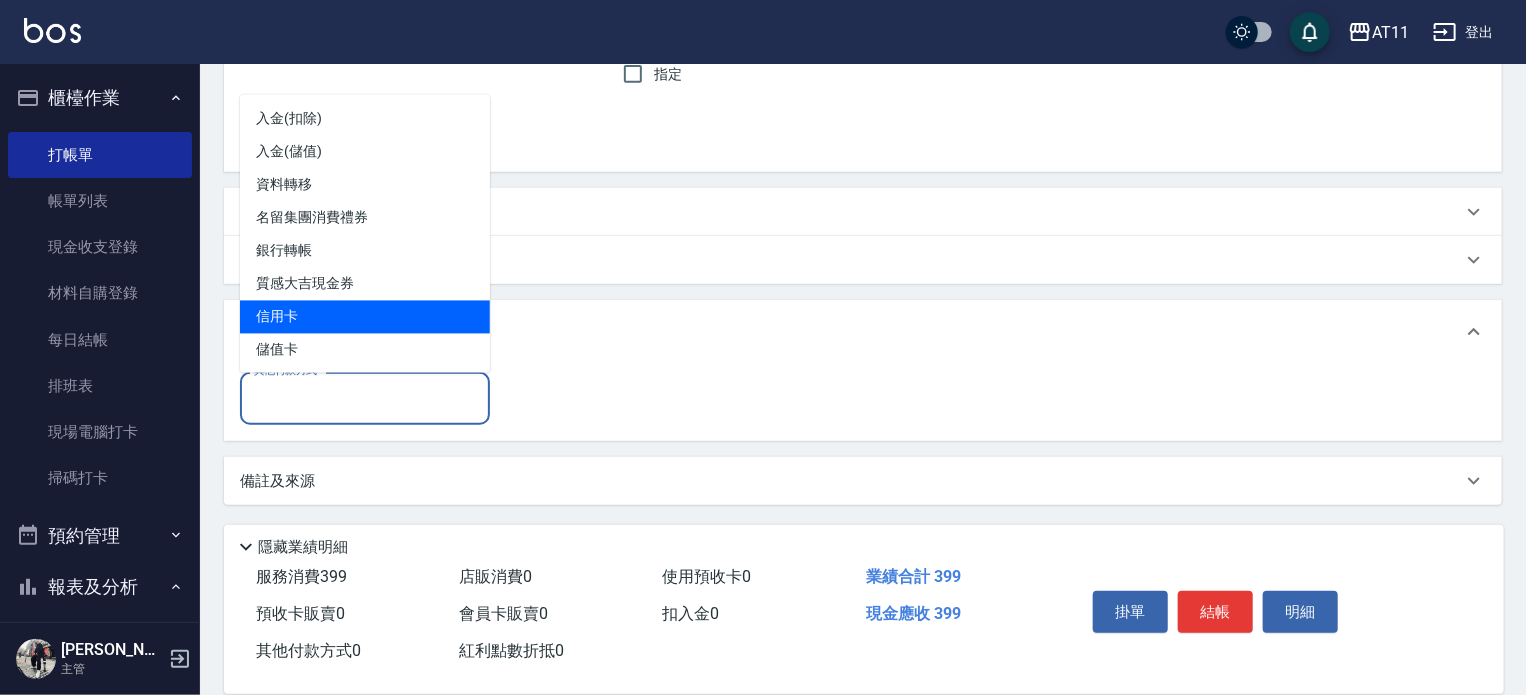 drag, startPoint x: 387, startPoint y: 298, endPoint x: 387, endPoint y: 310, distance: 12 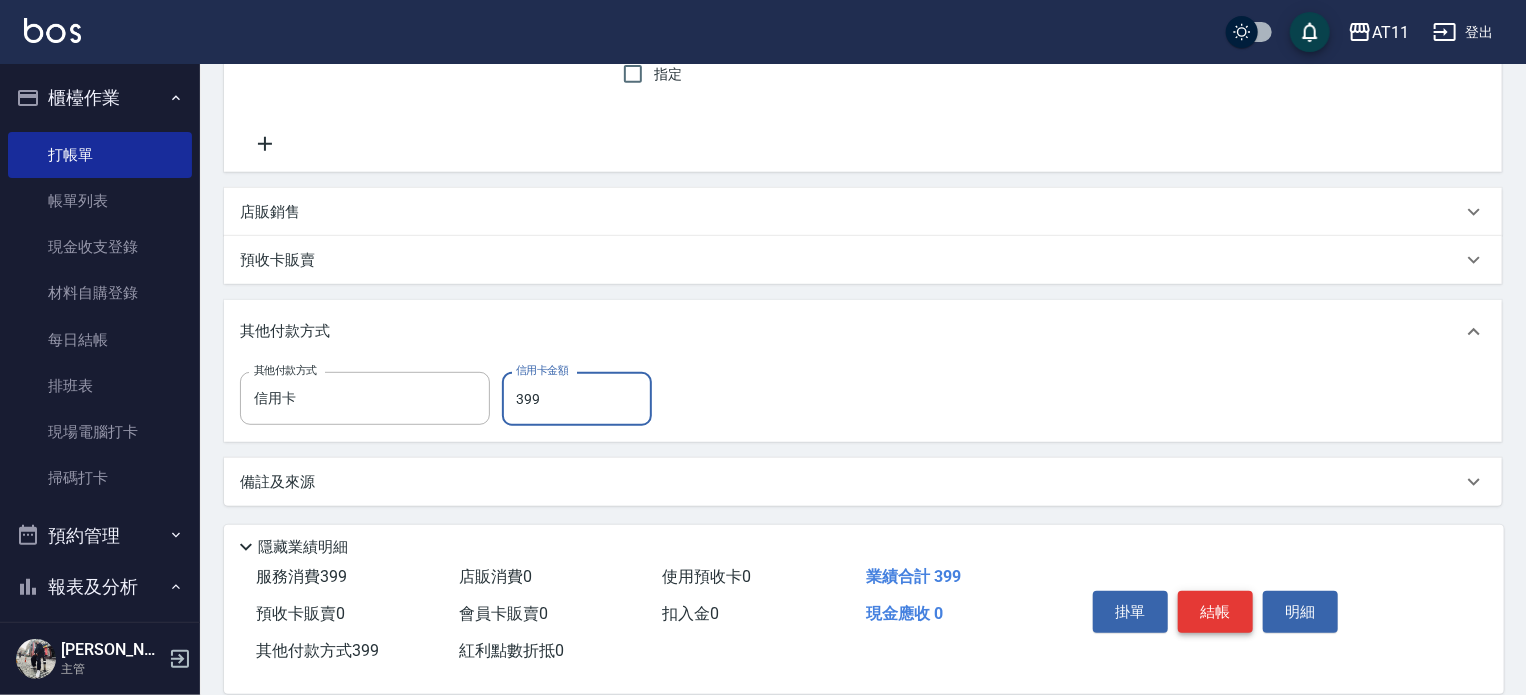 type on "399" 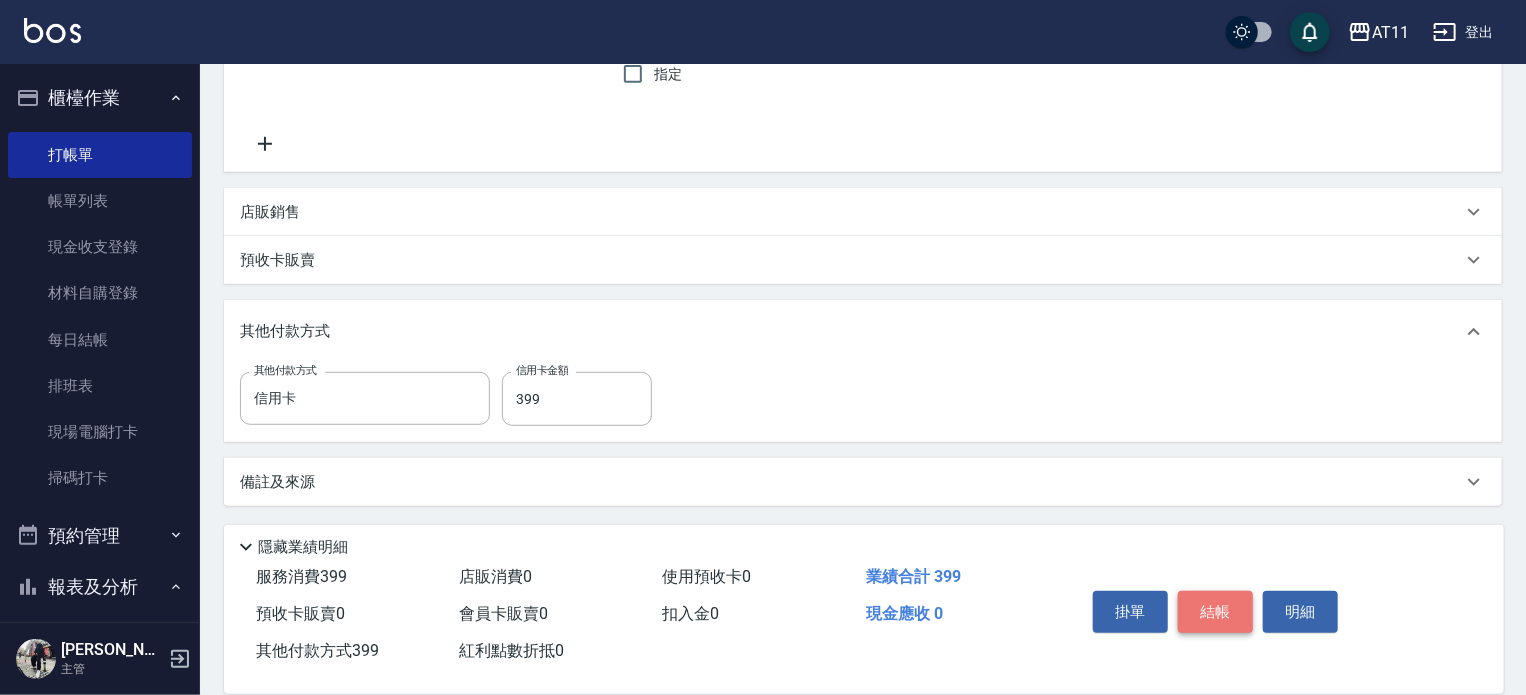 click on "結帳" at bounding box center (1215, 612) 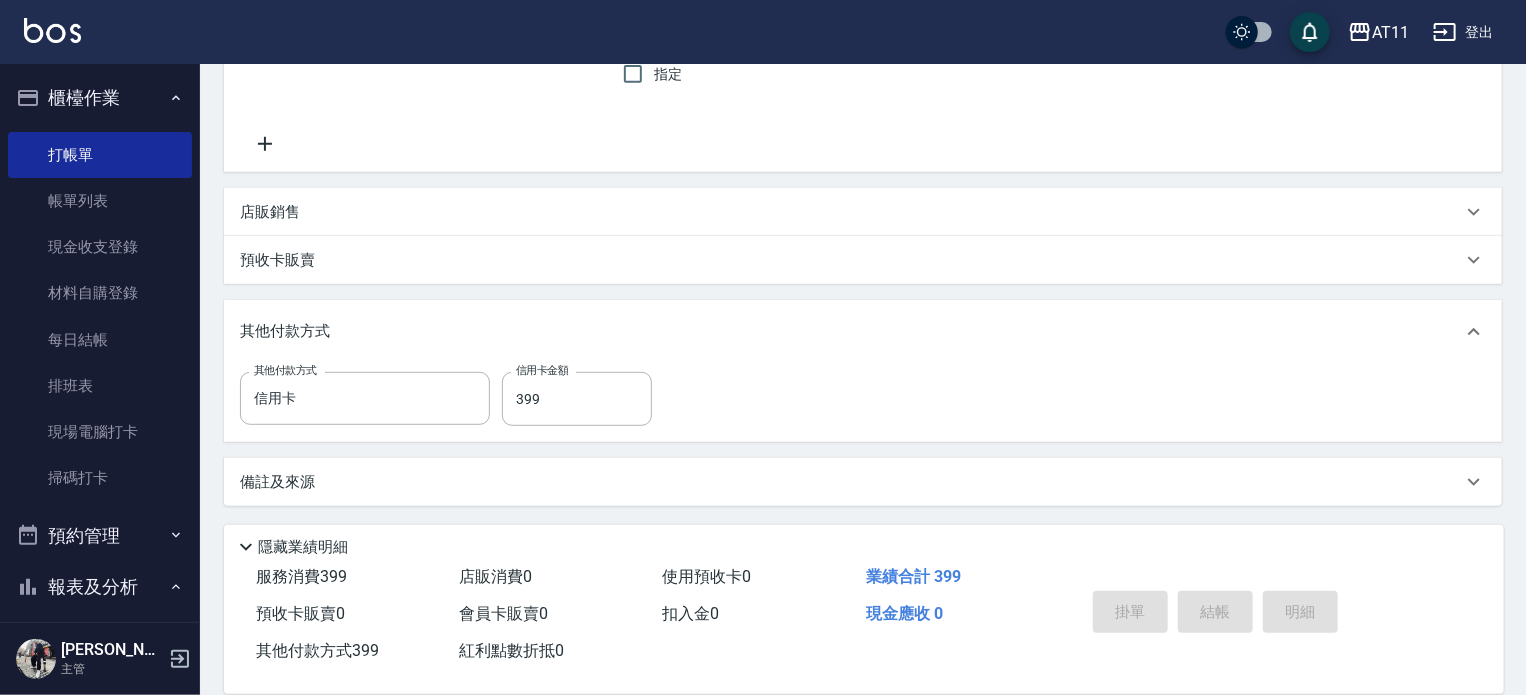 type on "[DATE] 18:02" 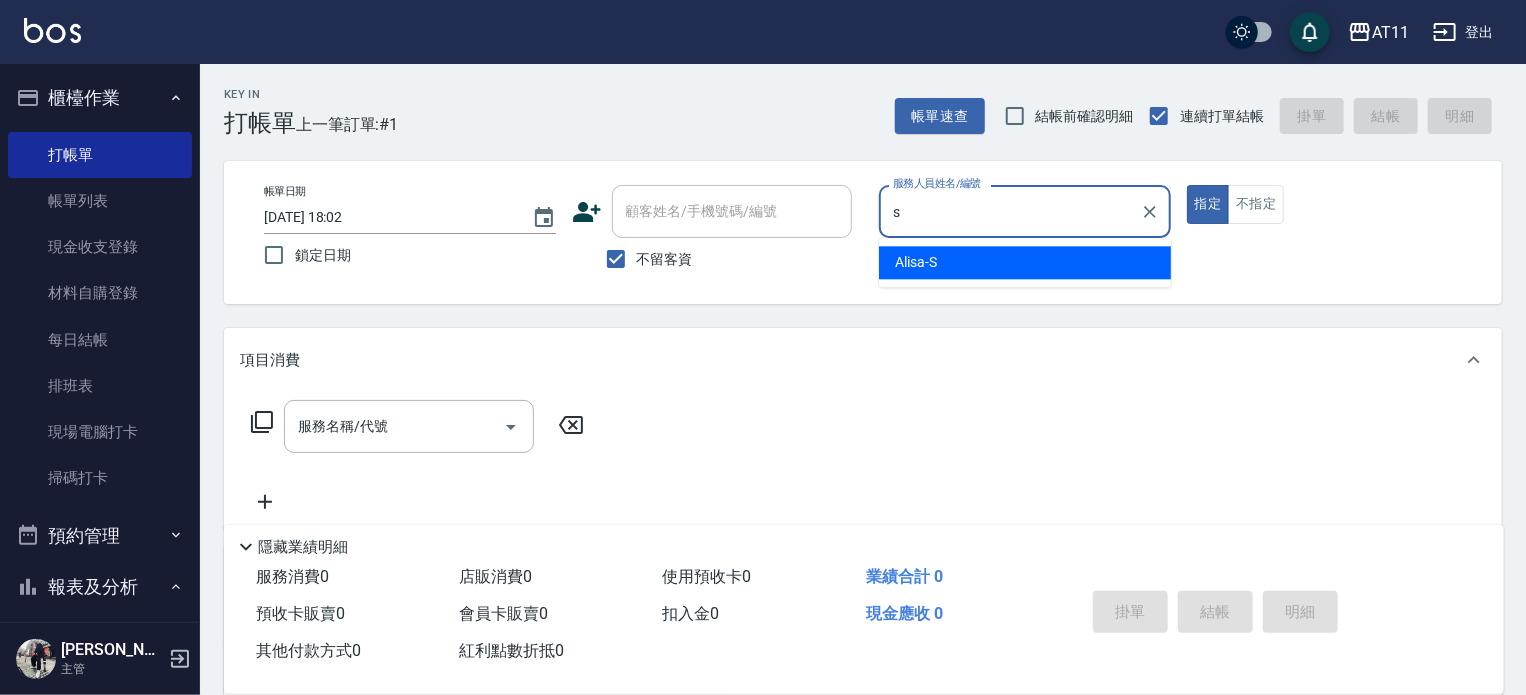 type on "Alisa-S" 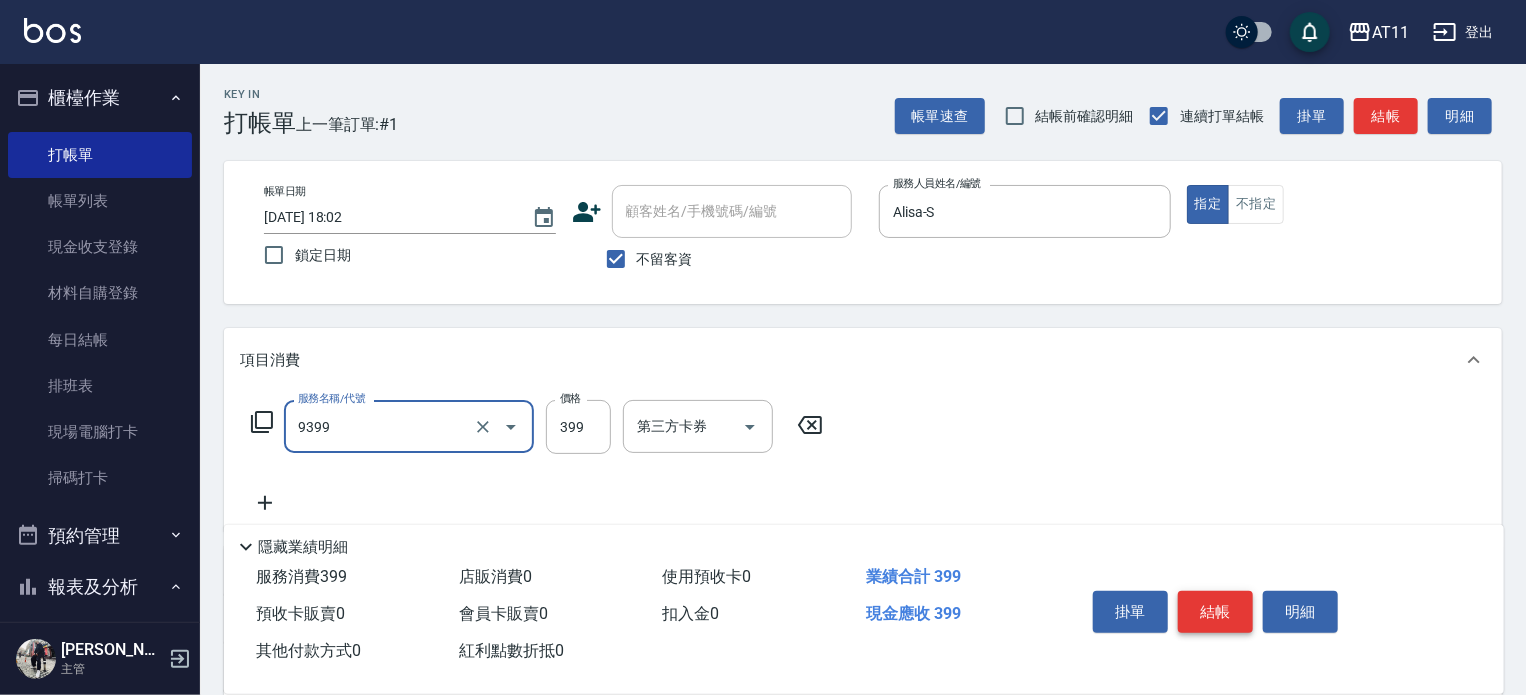 type on "D套餐(9399)" 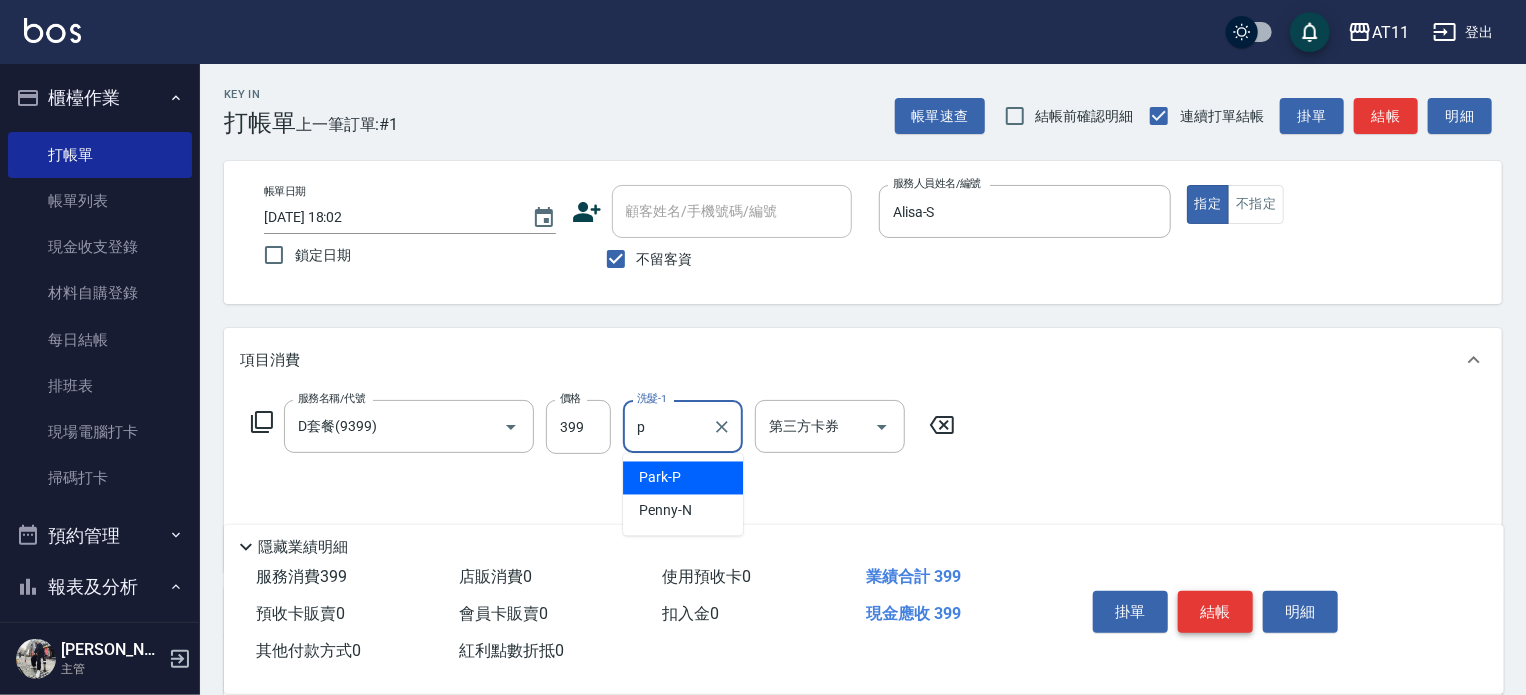 type on "Park-P" 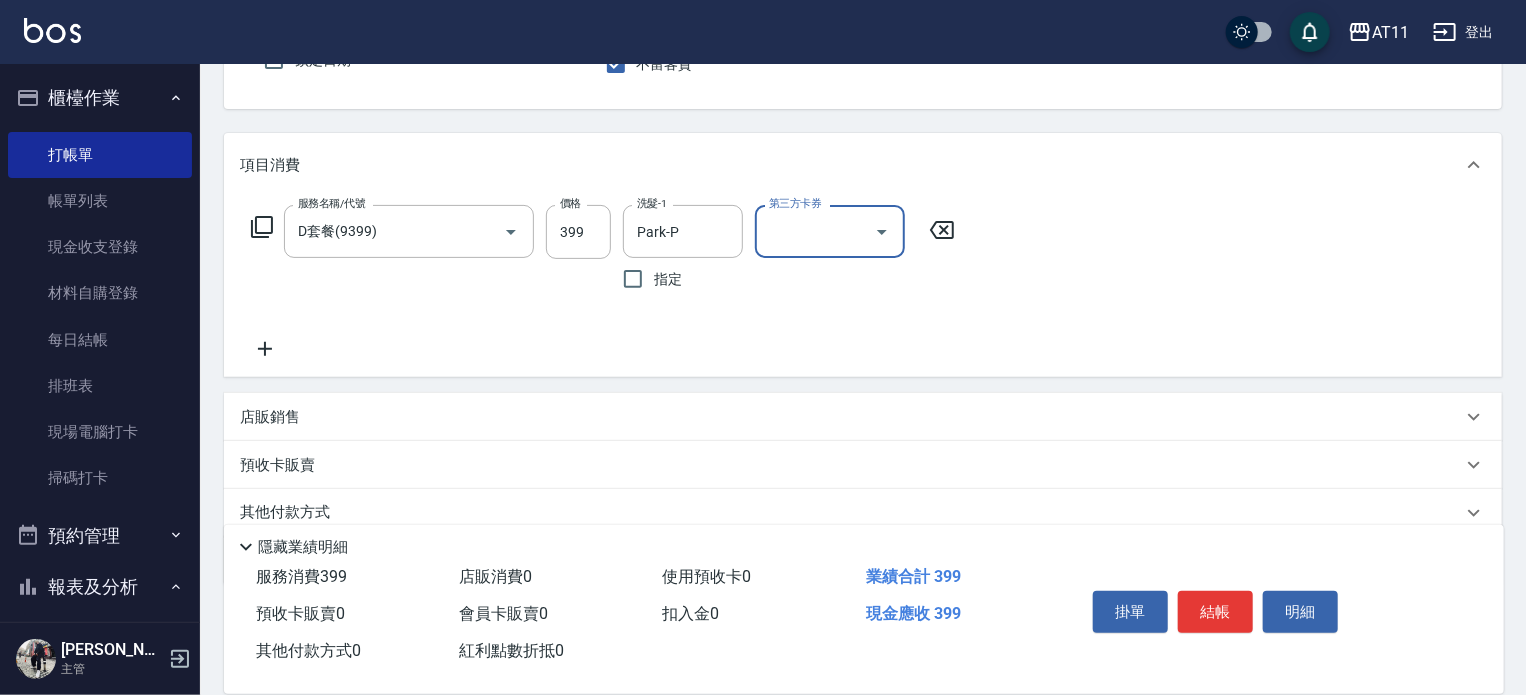 scroll, scrollTop: 275, scrollLeft: 0, axis: vertical 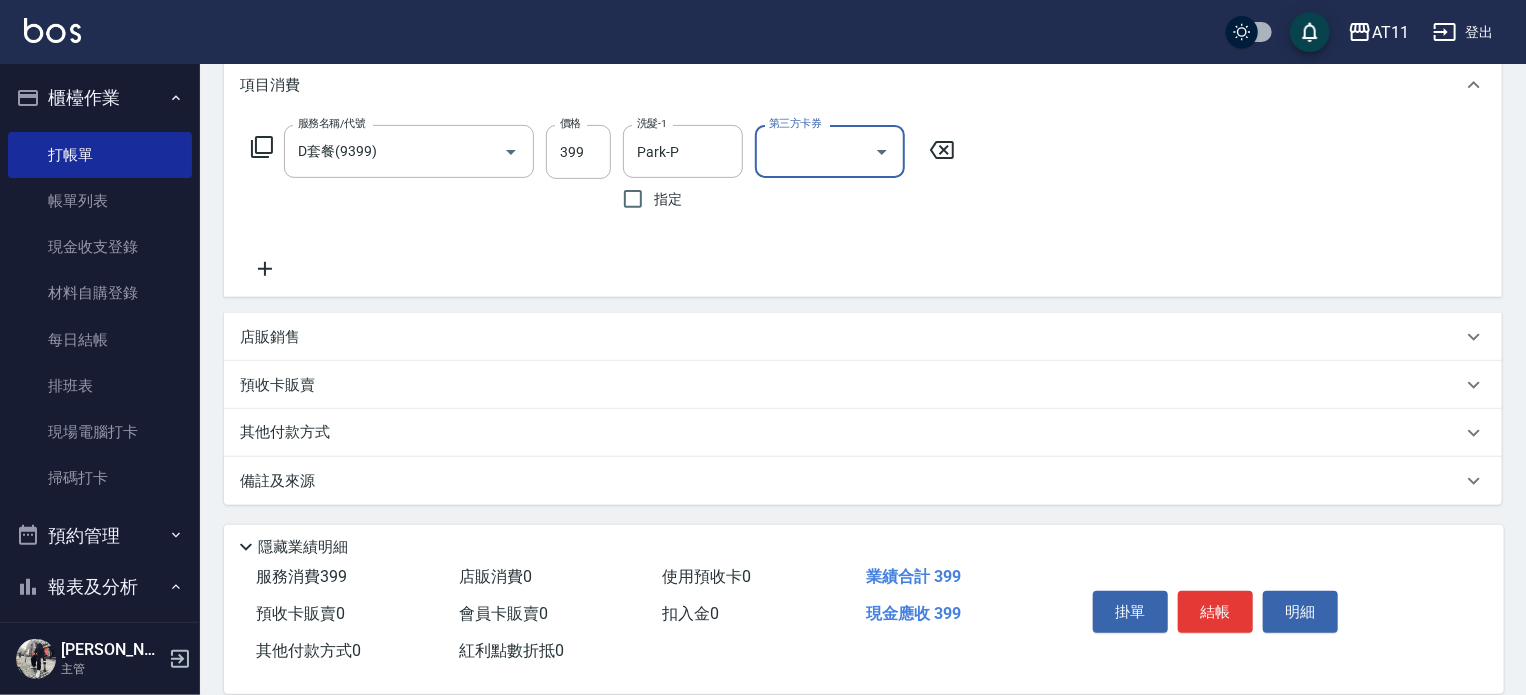 click on "其他付款方式" at bounding box center (851, 433) 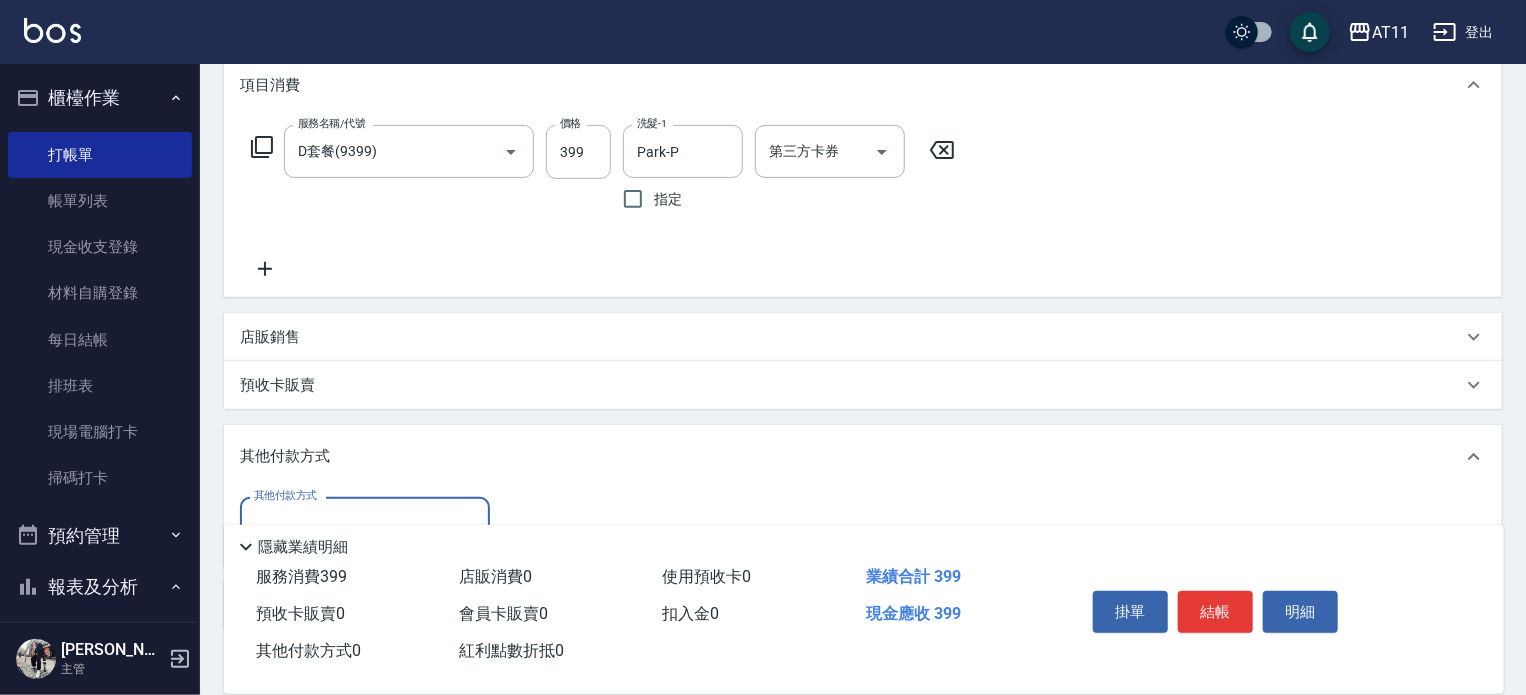 scroll, scrollTop: 0, scrollLeft: 0, axis: both 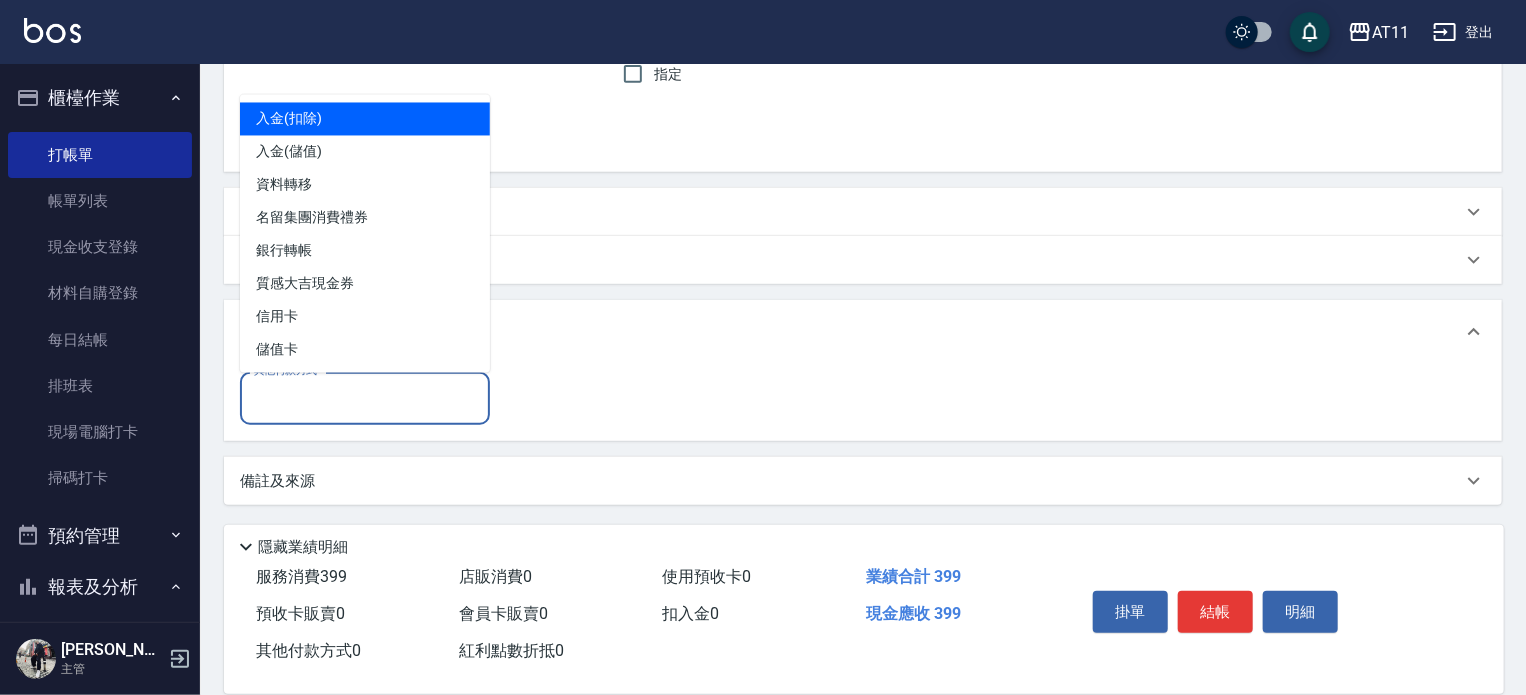 click on "其他付款方式" at bounding box center [365, 398] 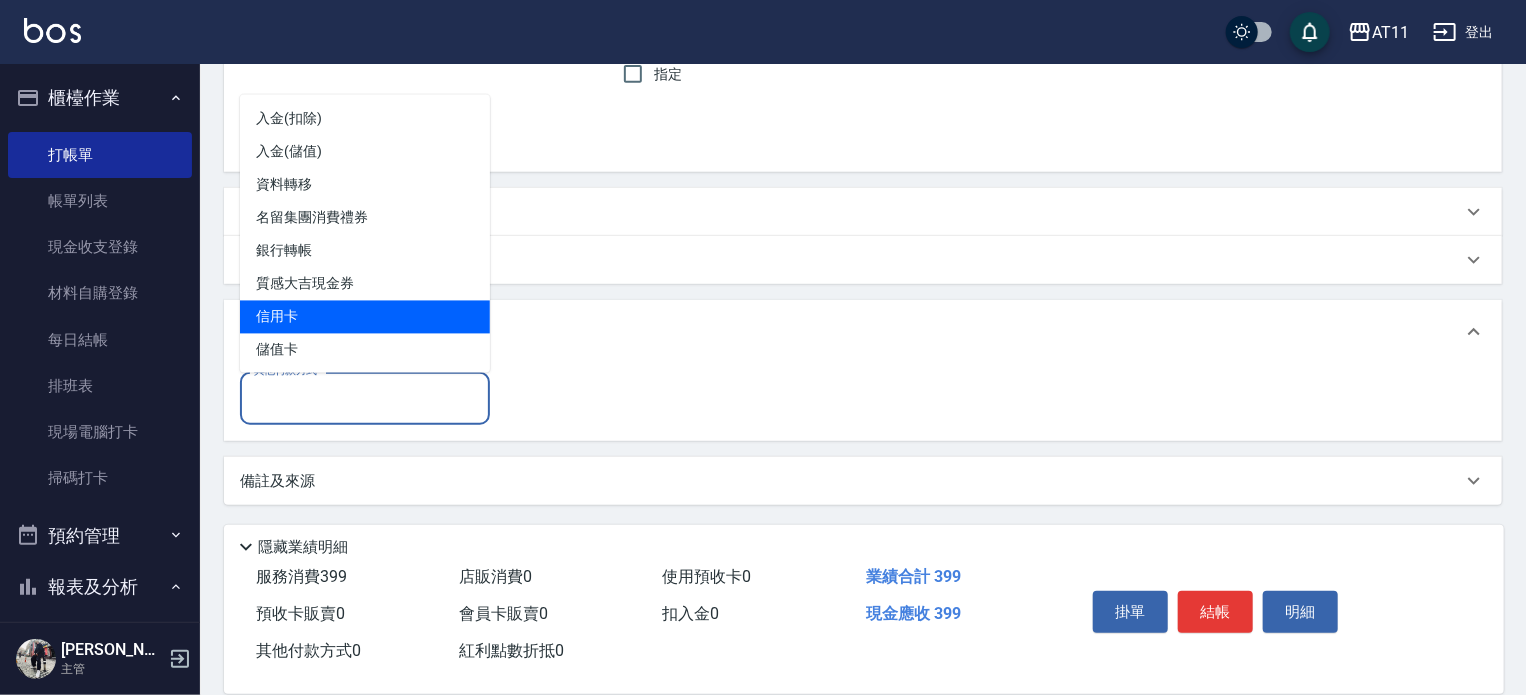 click on "信用卡" at bounding box center (365, 317) 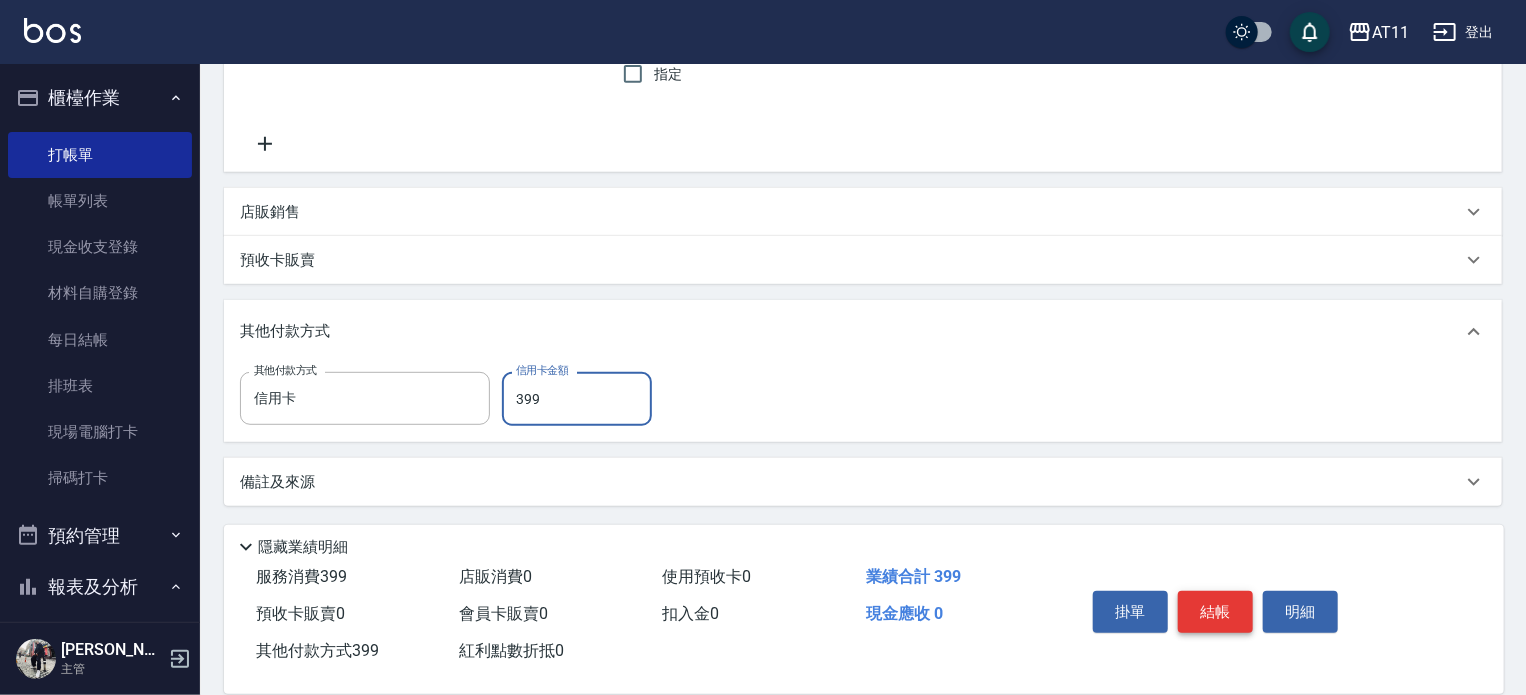 type on "399" 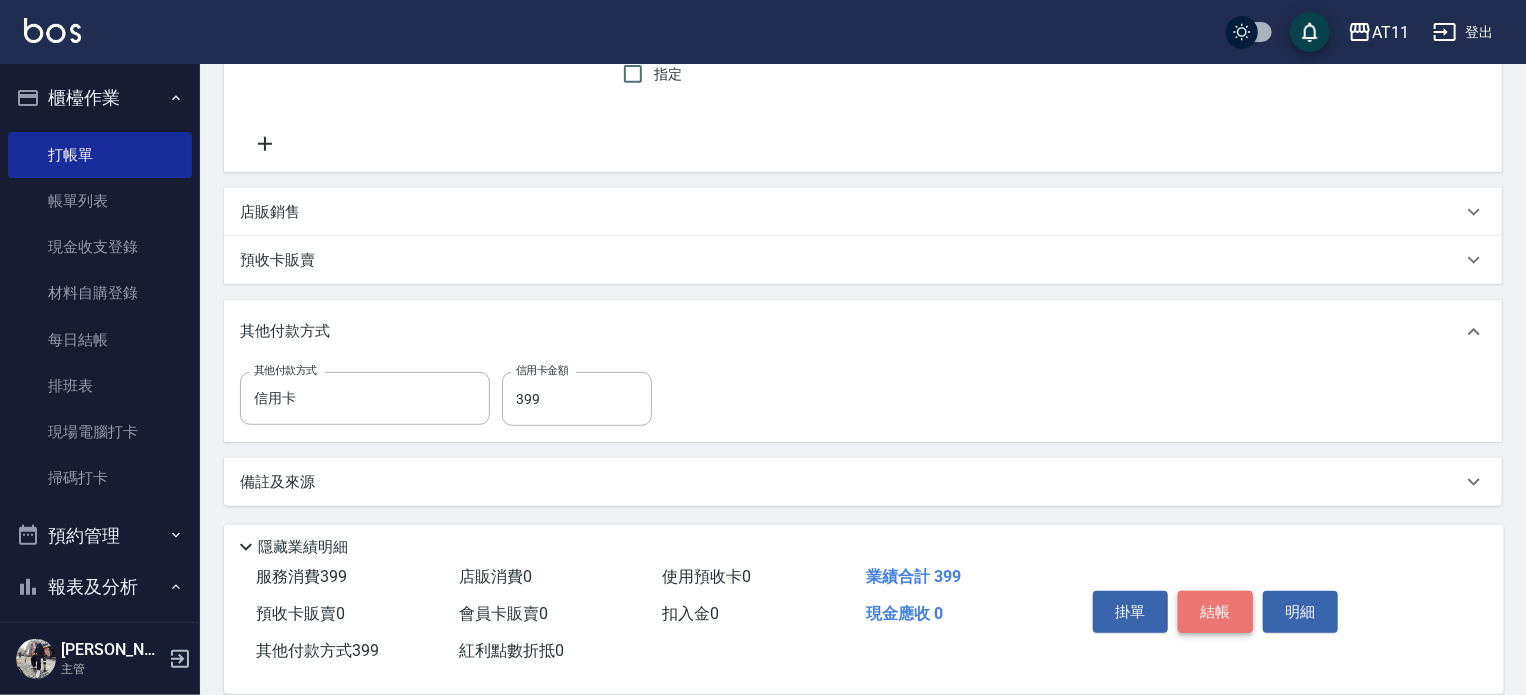 click on "結帳" at bounding box center (1215, 612) 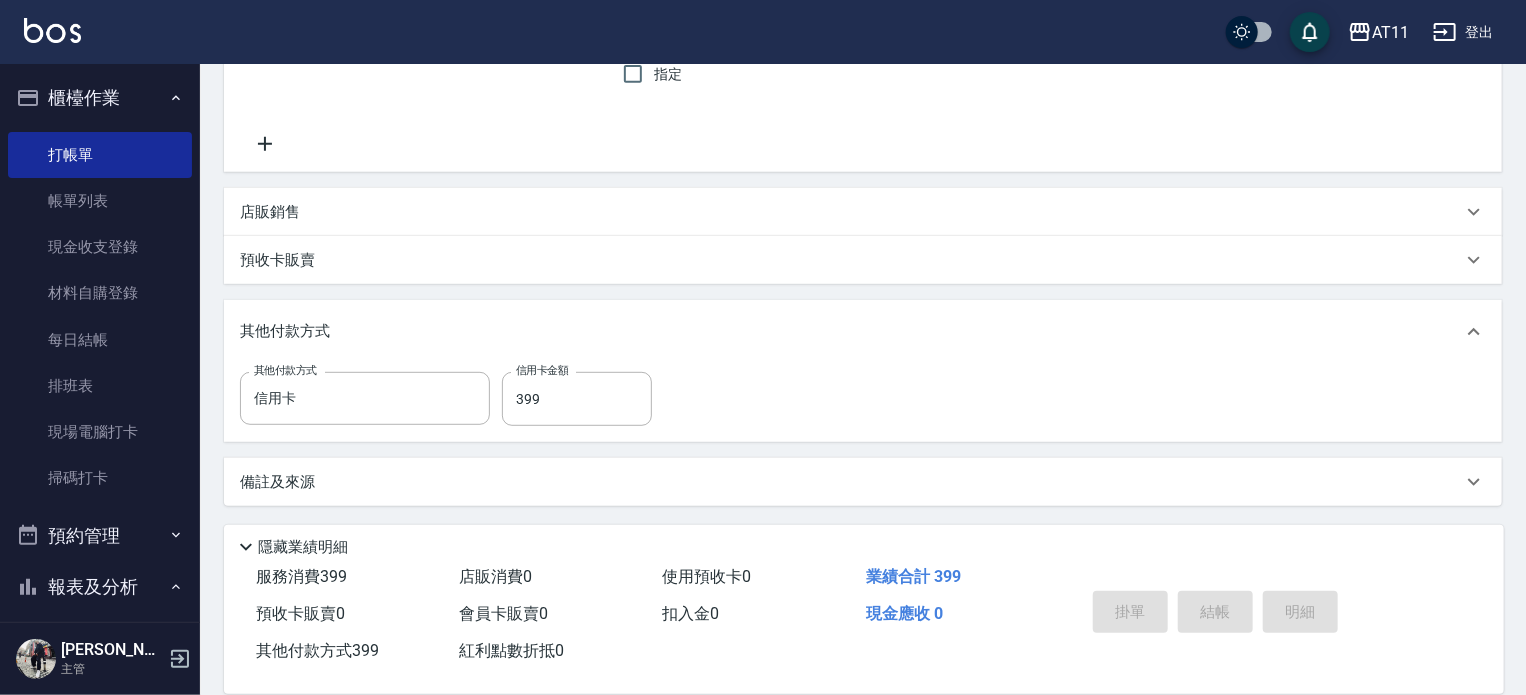 type 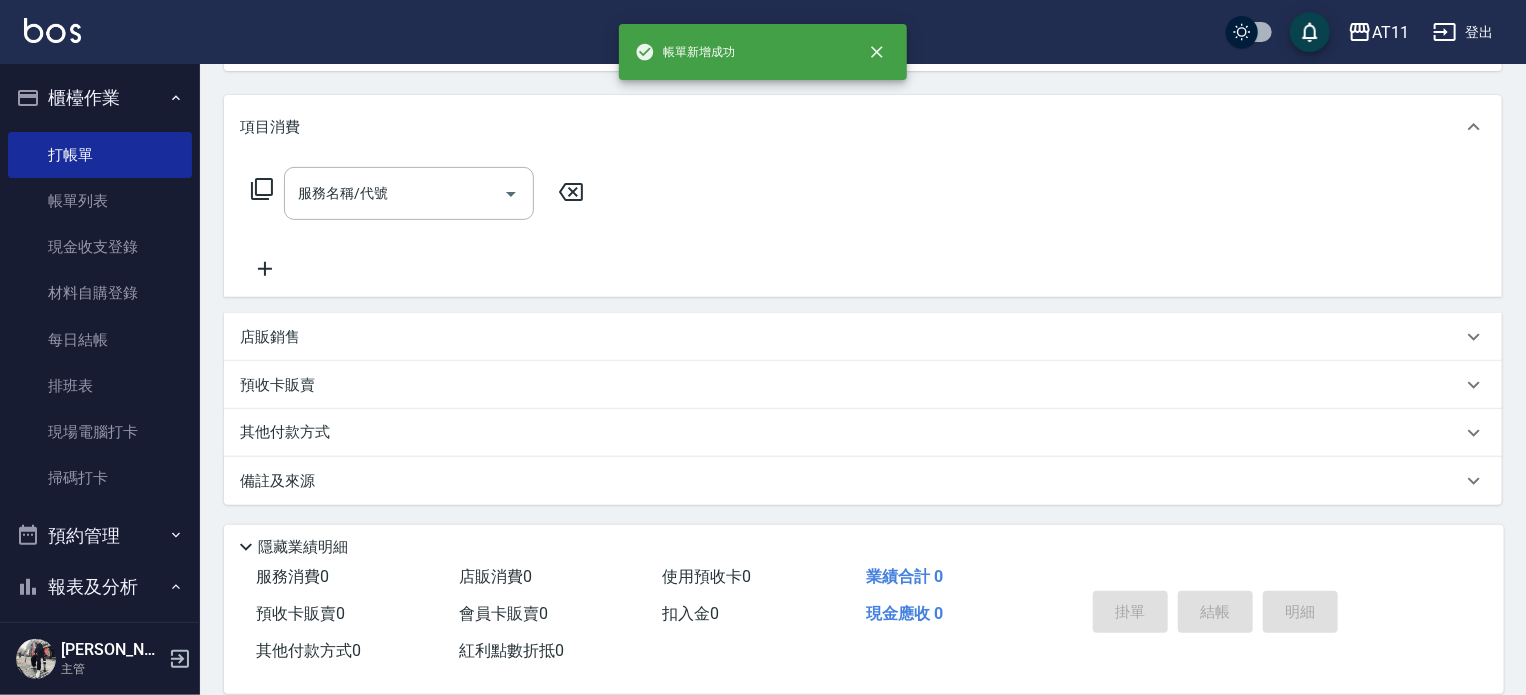 scroll, scrollTop: 0, scrollLeft: 0, axis: both 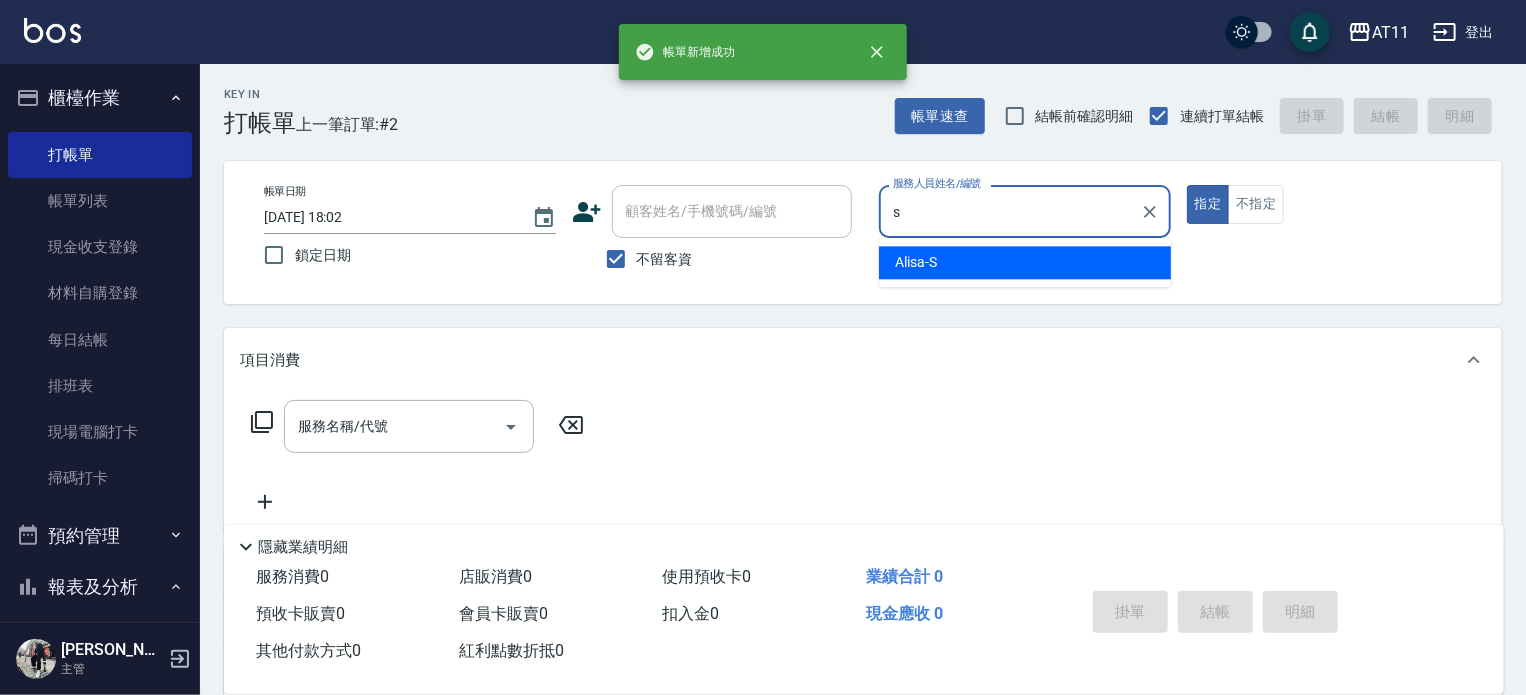 type on "Alisa-S" 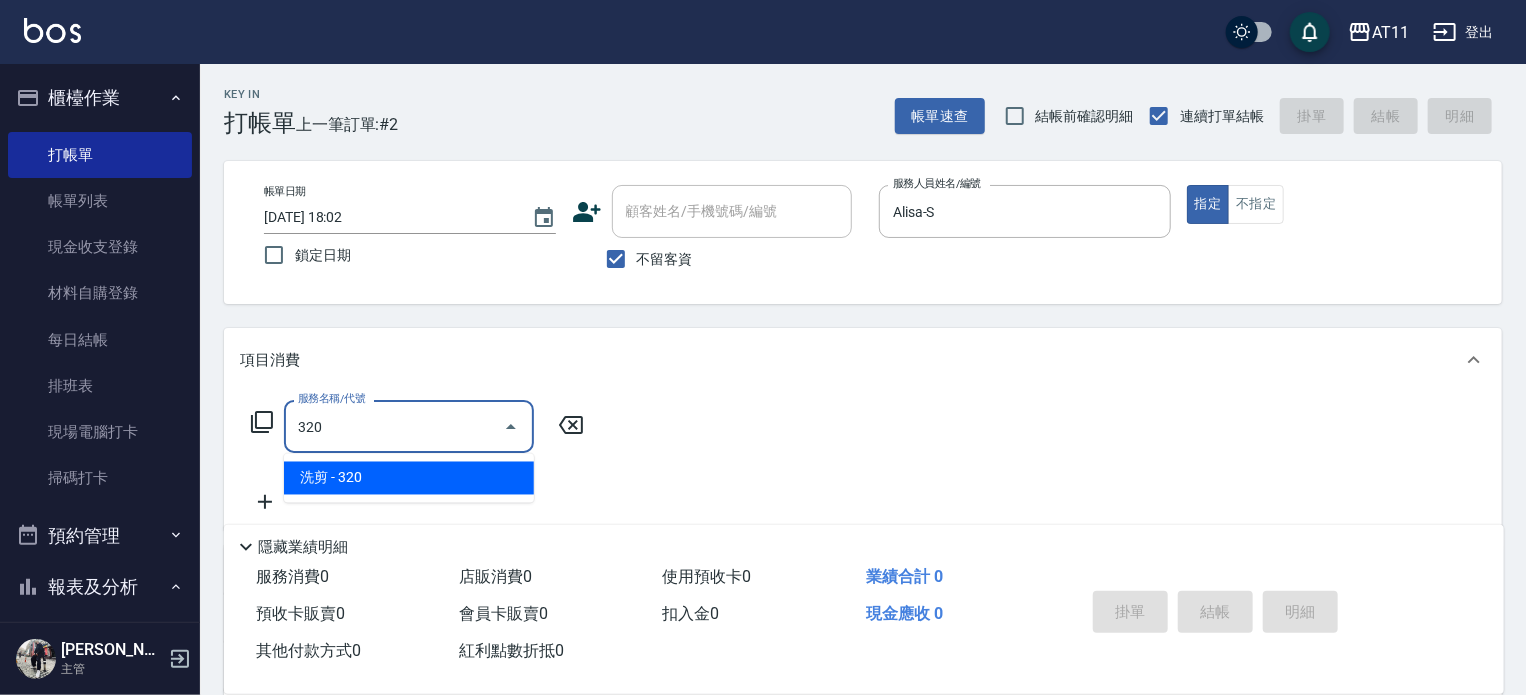 type on "洗剪(320)" 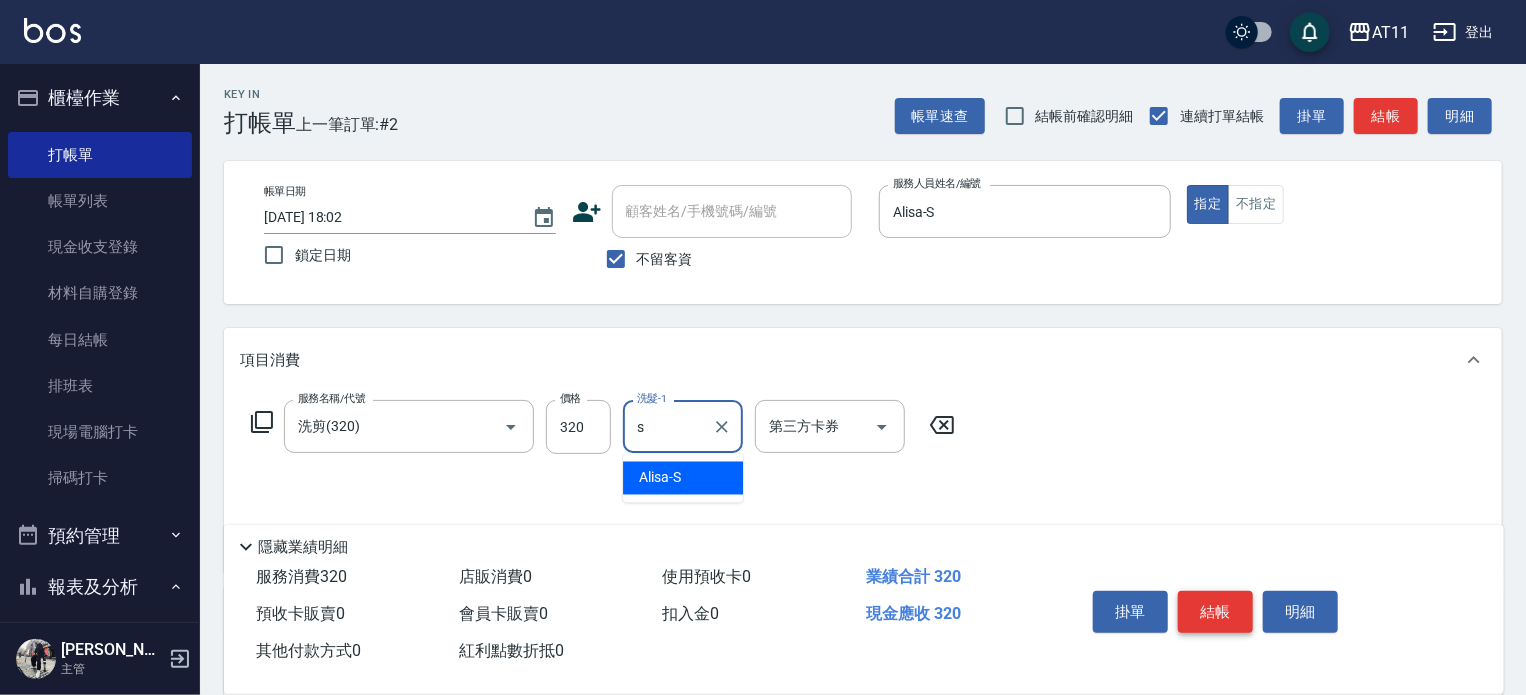 type on "Alisa-S" 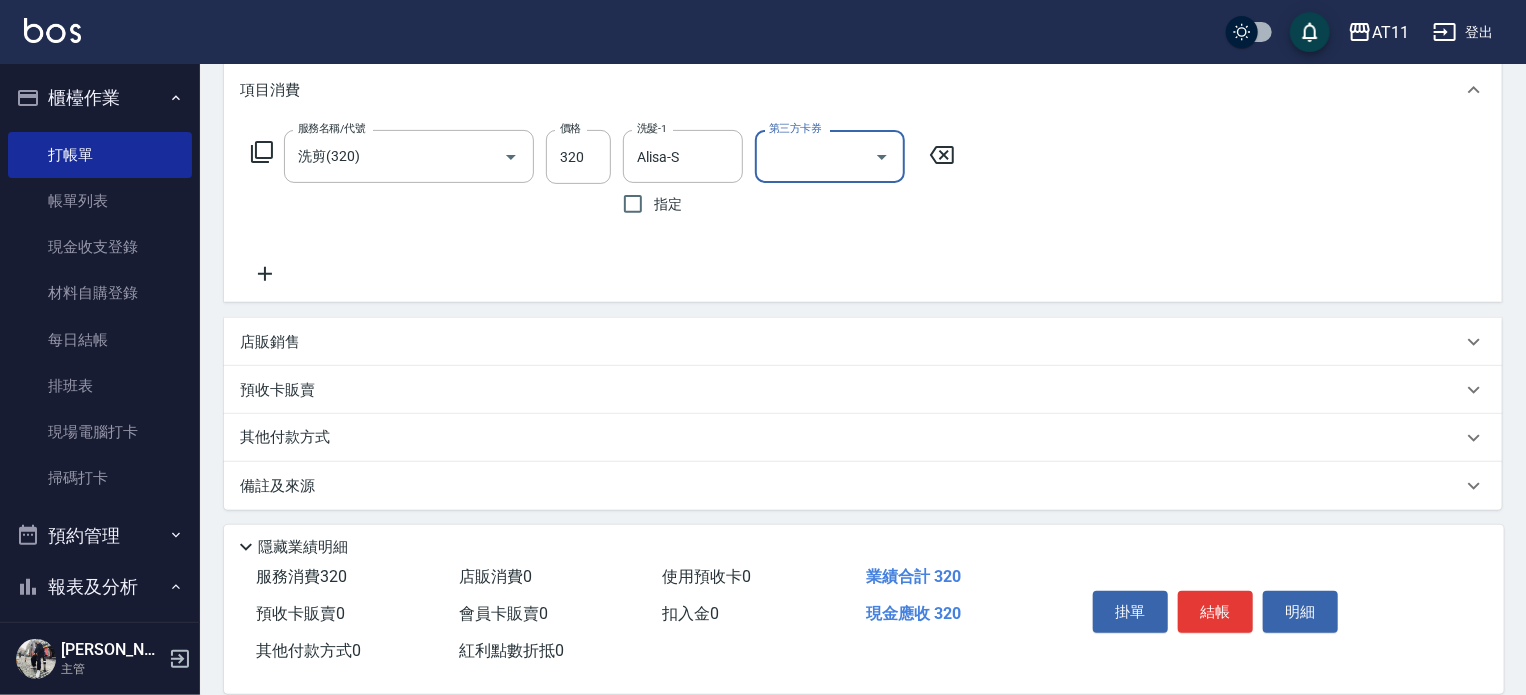 scroll, scrollTop: 275, scrollLeft: 0, axis: vertical 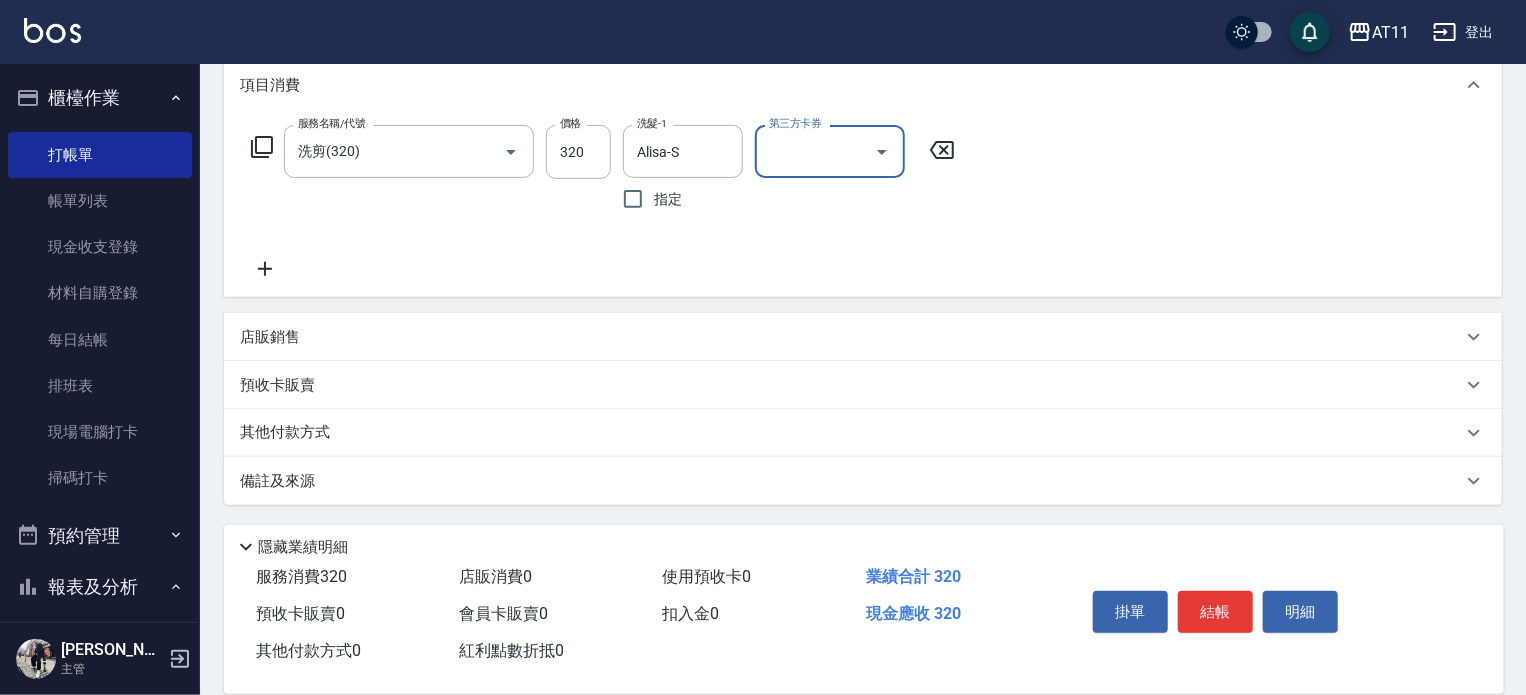 click on "其他付款方式" at bounding box center [851, 433] 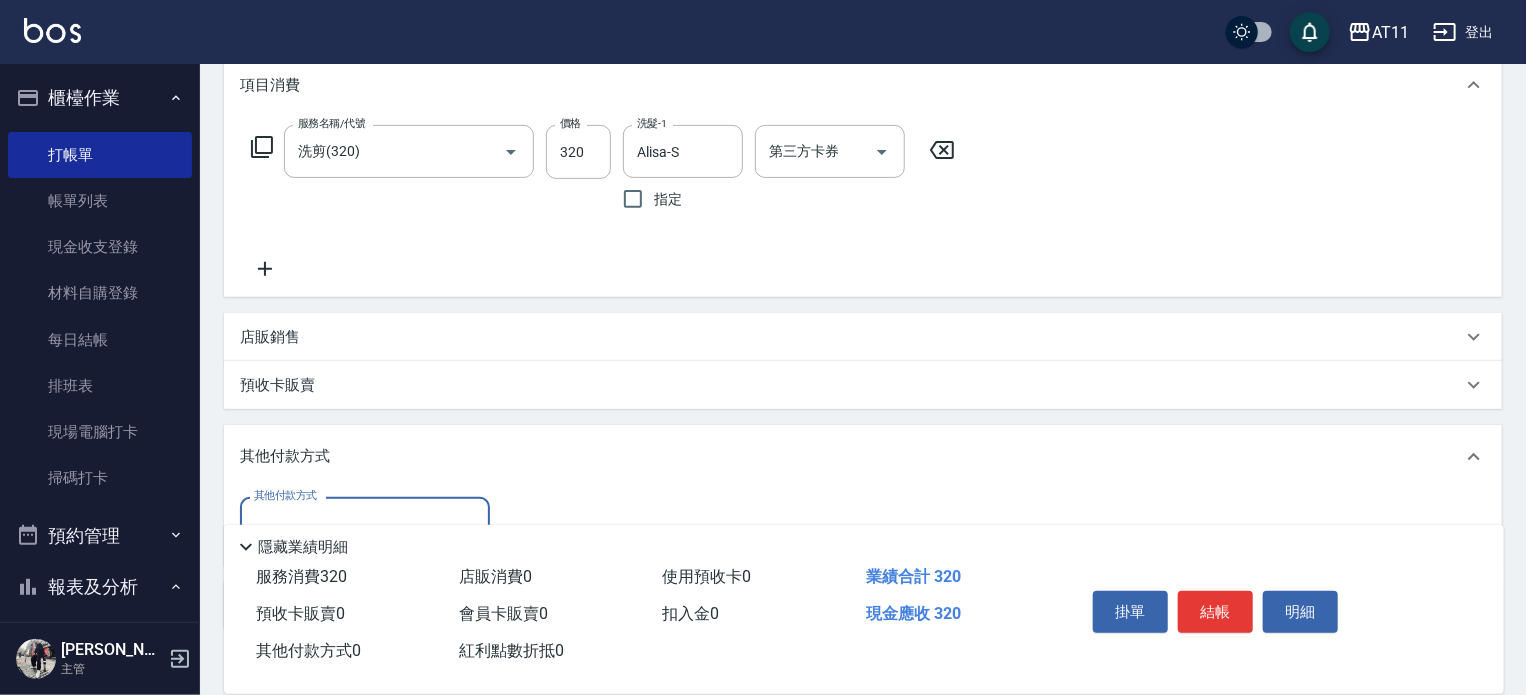 scroll, scrollTop: 0, scrollLeft: 0, axis: both 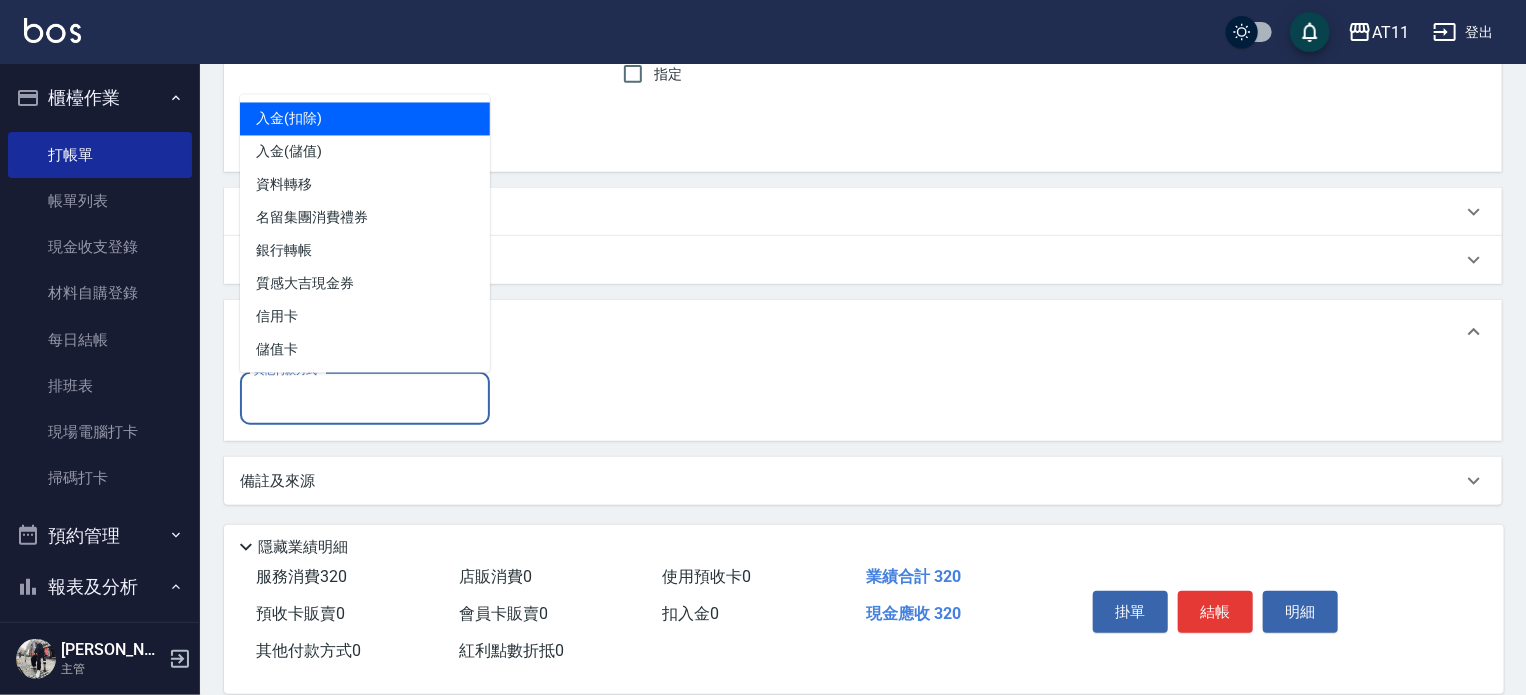 click on "其他付款方式" at bounding box center (365, 398) 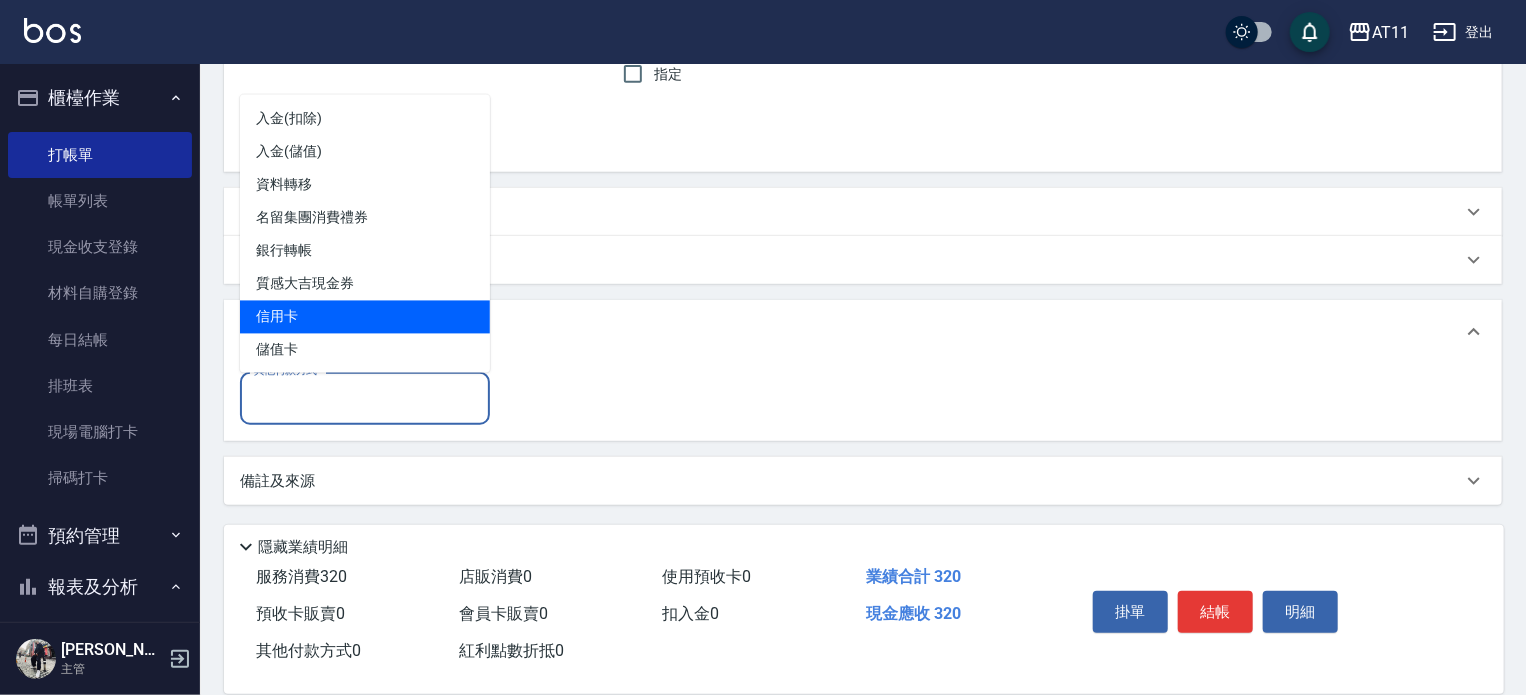 click on "信用卡" at bounding box center [365, 317] 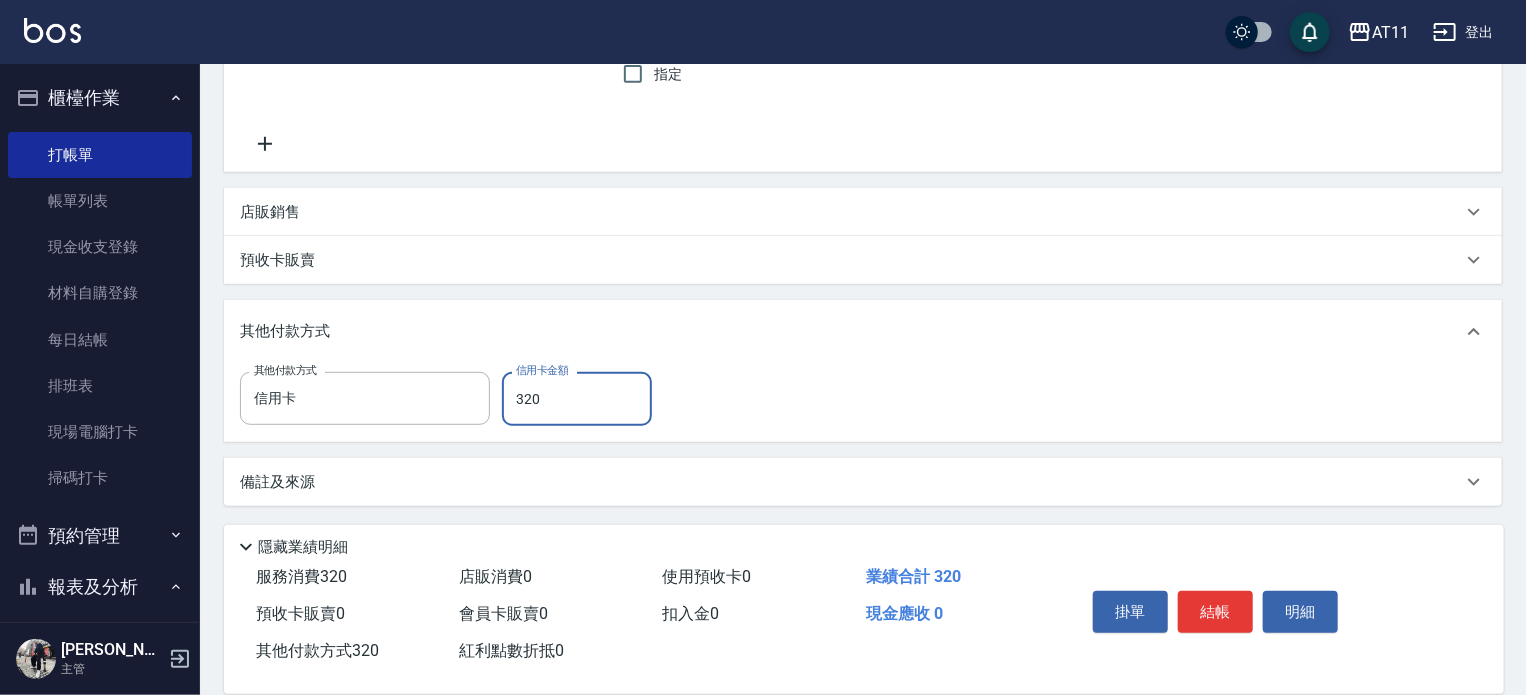 type on "320" 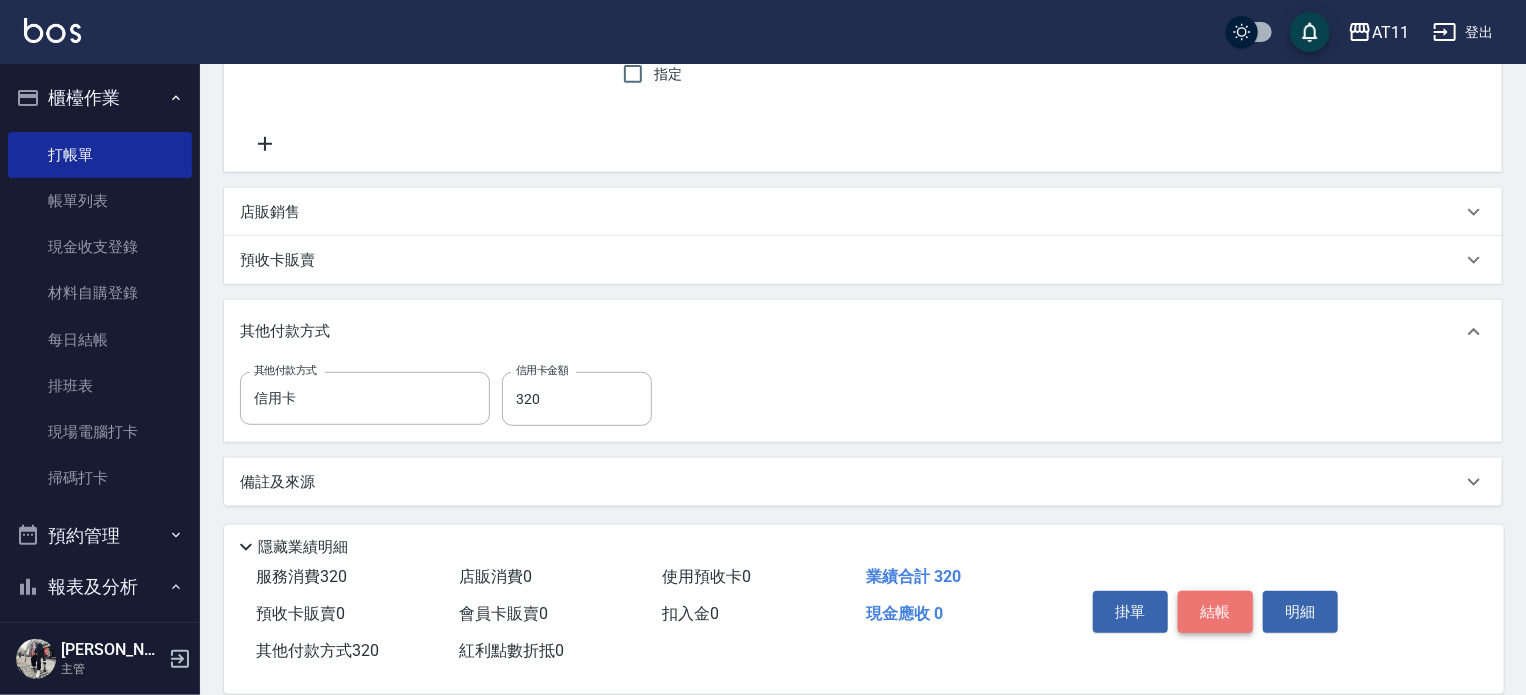 click on "結帳" at bounding box center (1215, 612) 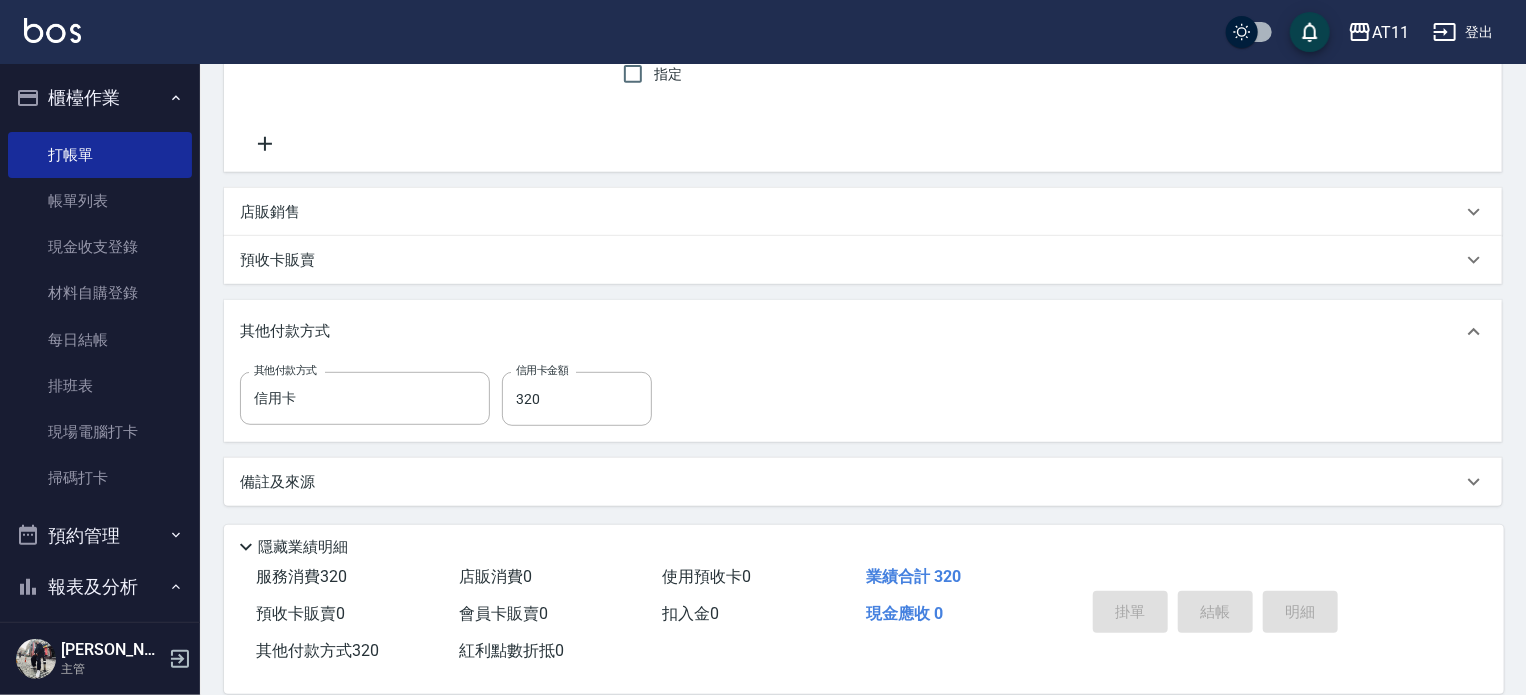 type 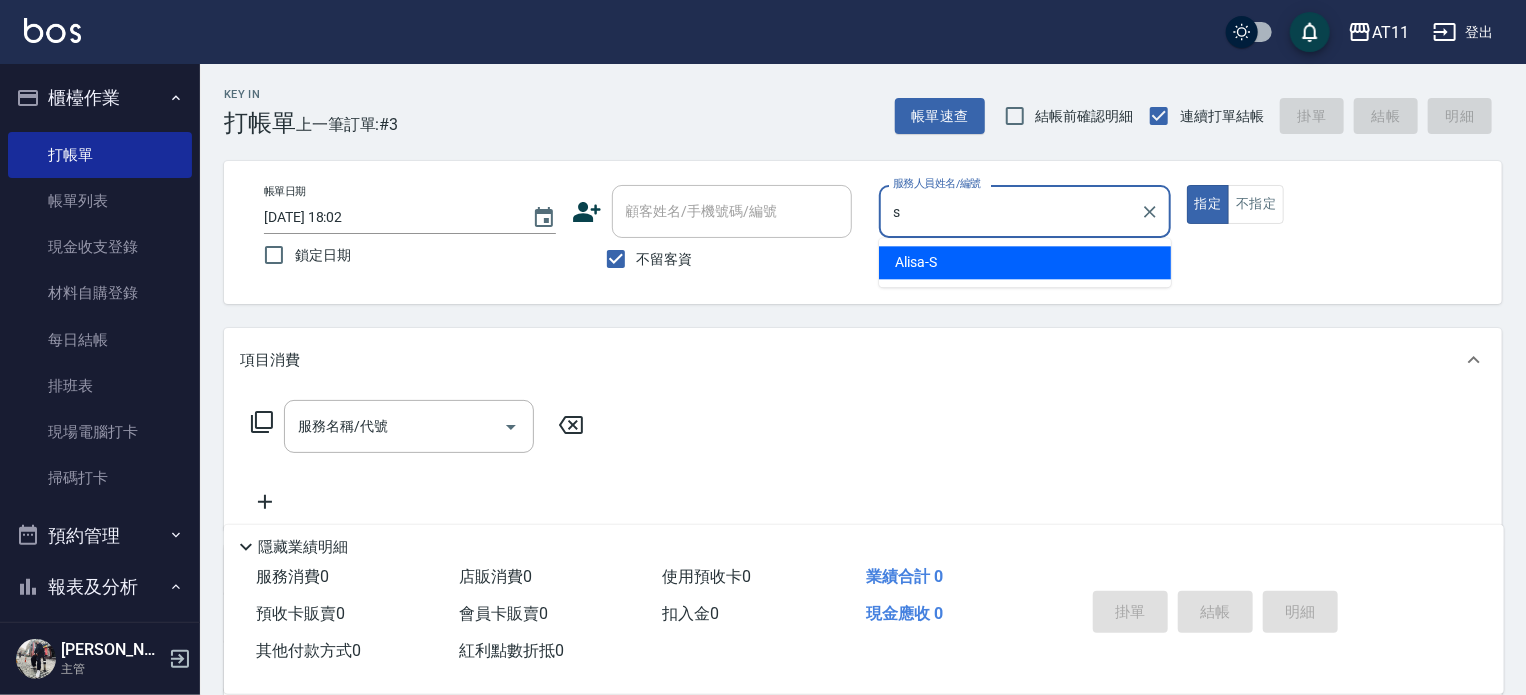 type on "Alisa-S" 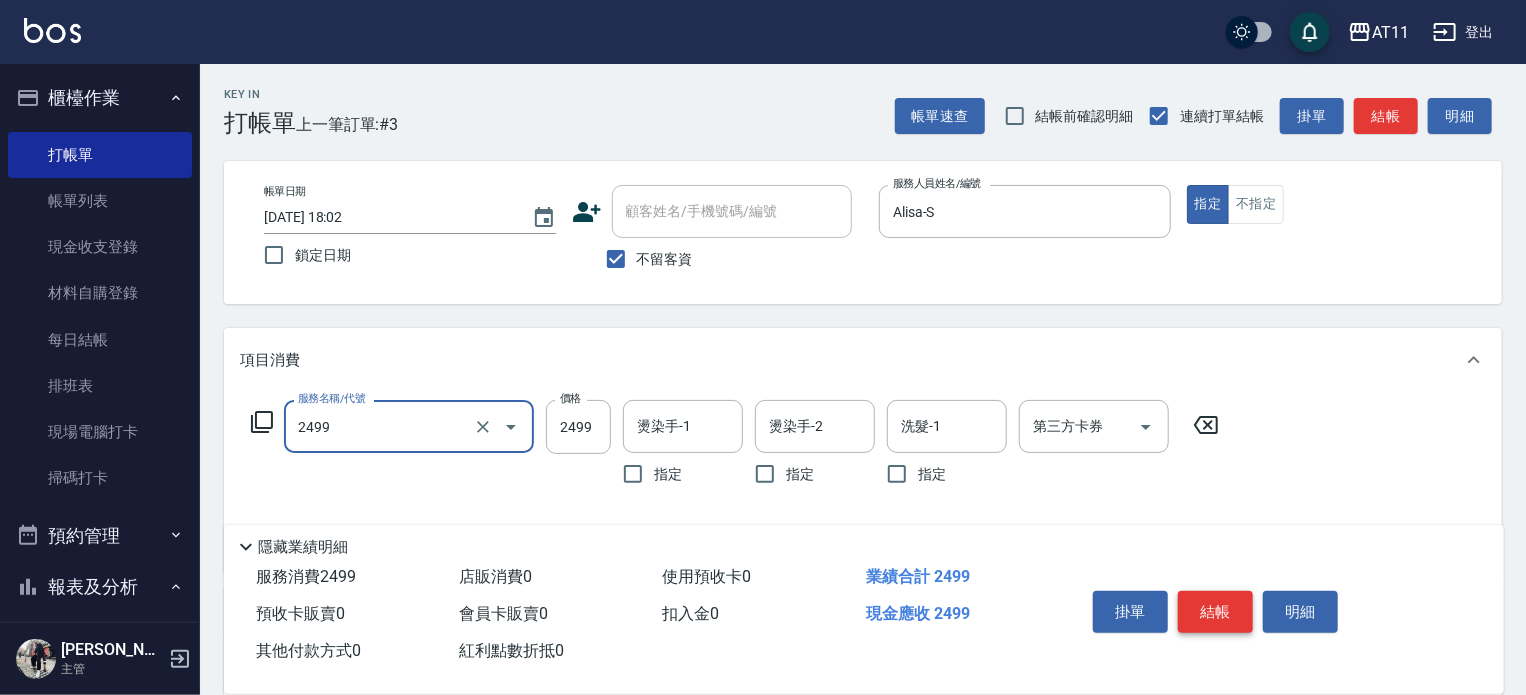 type on "染髮套餐(2499)" 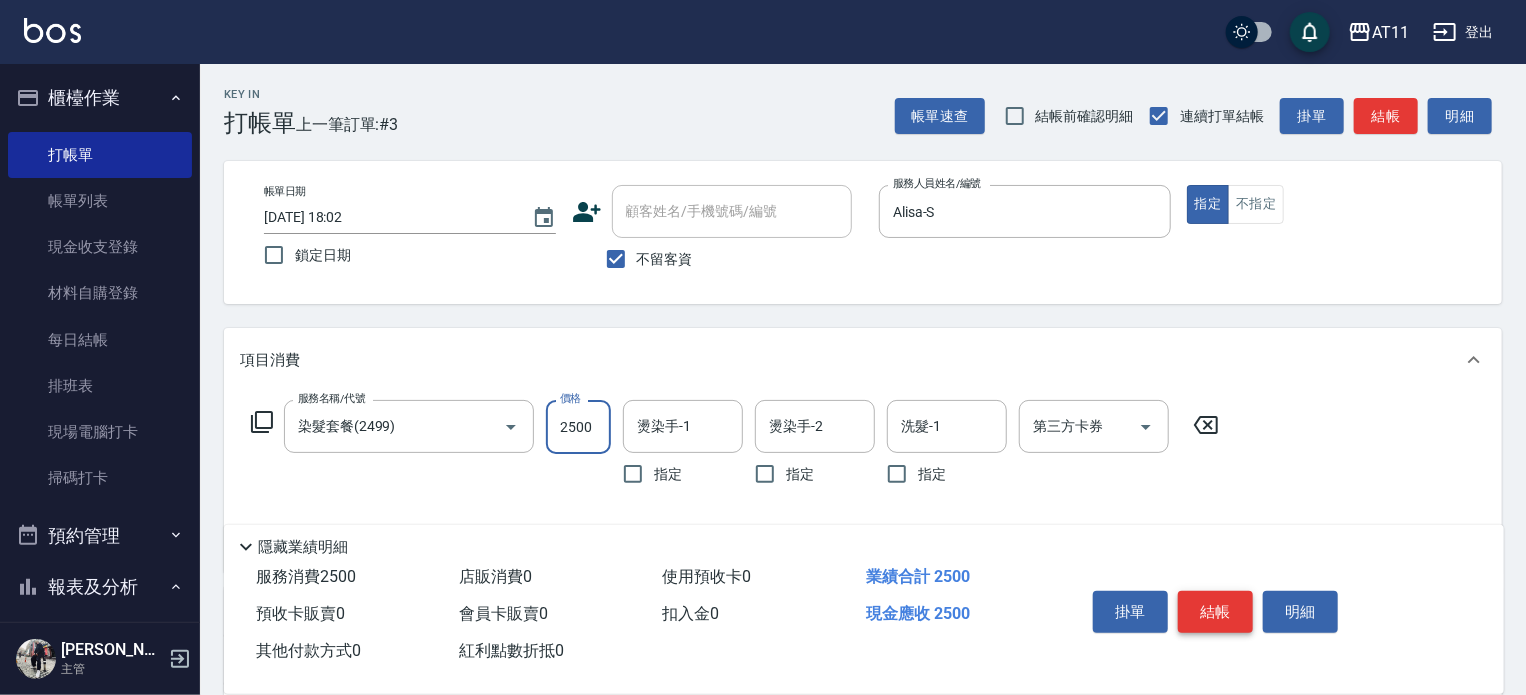type on "2500" 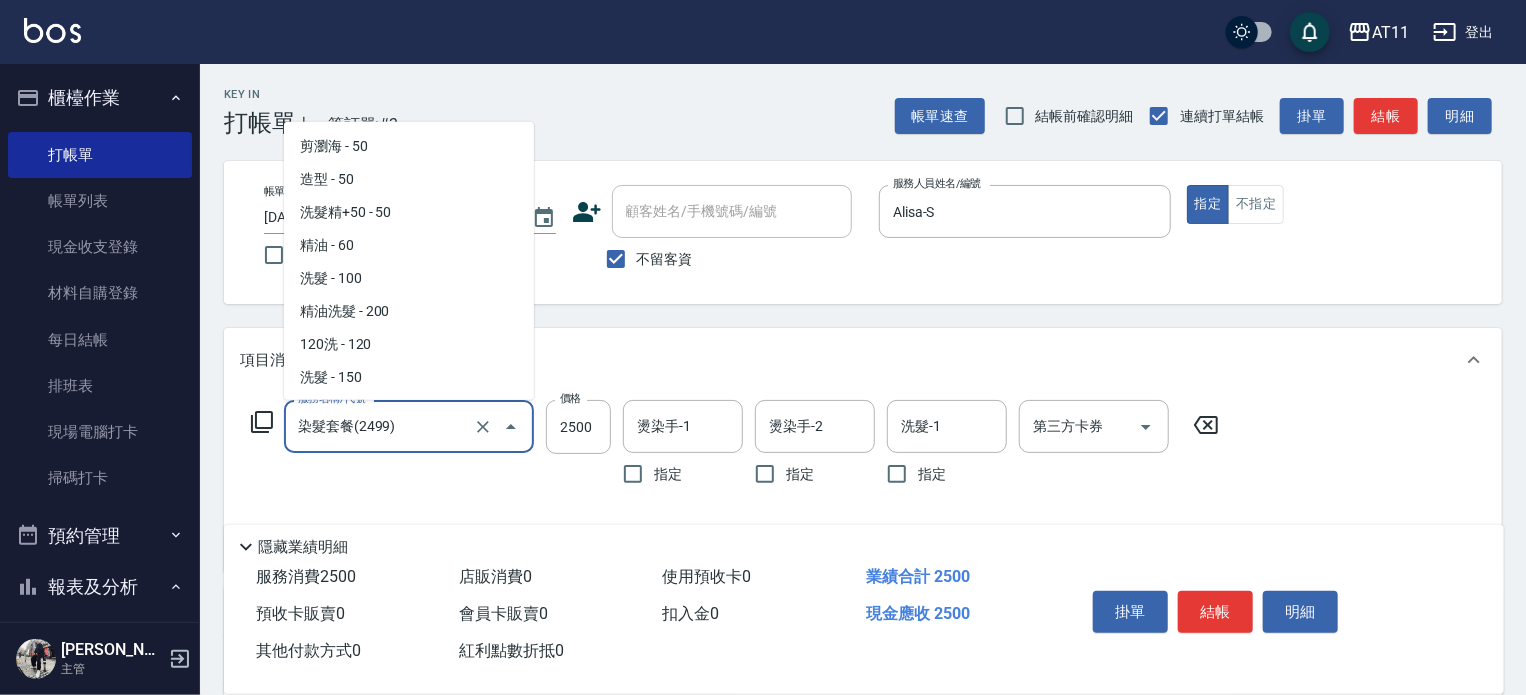 click on "染髮套餐(2499)" at bounding box center [381, 426] 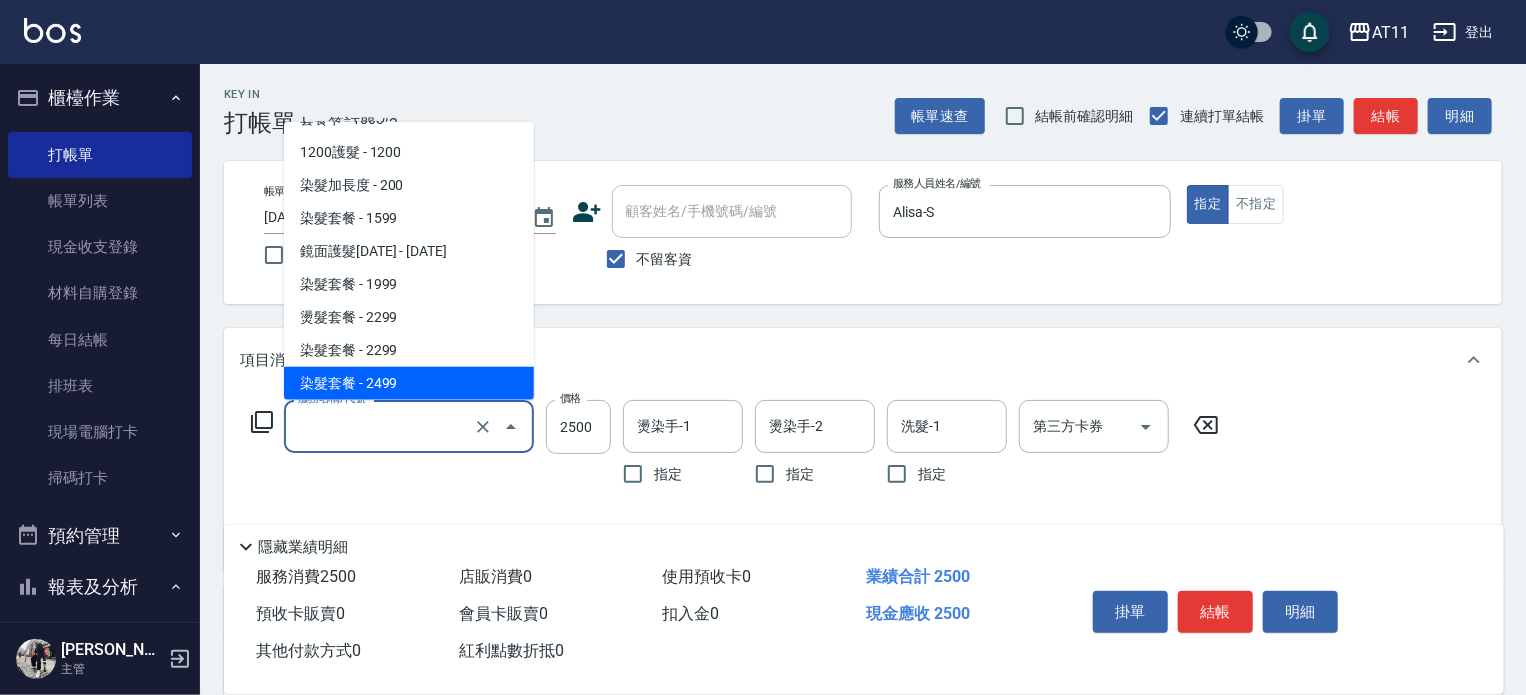 scroll, scrollTop: 0, scrollLeft: 0, axis: both 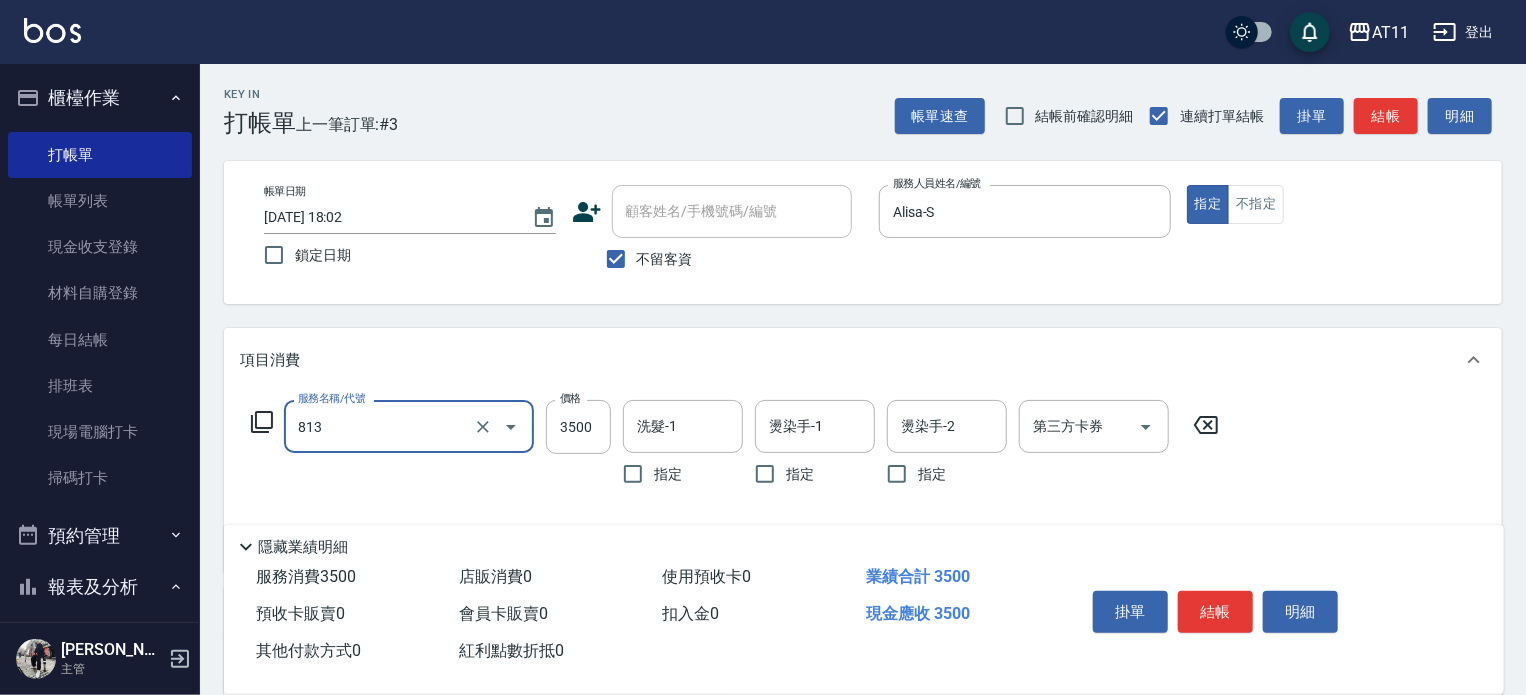 type on "過年染髮A餐(813)" 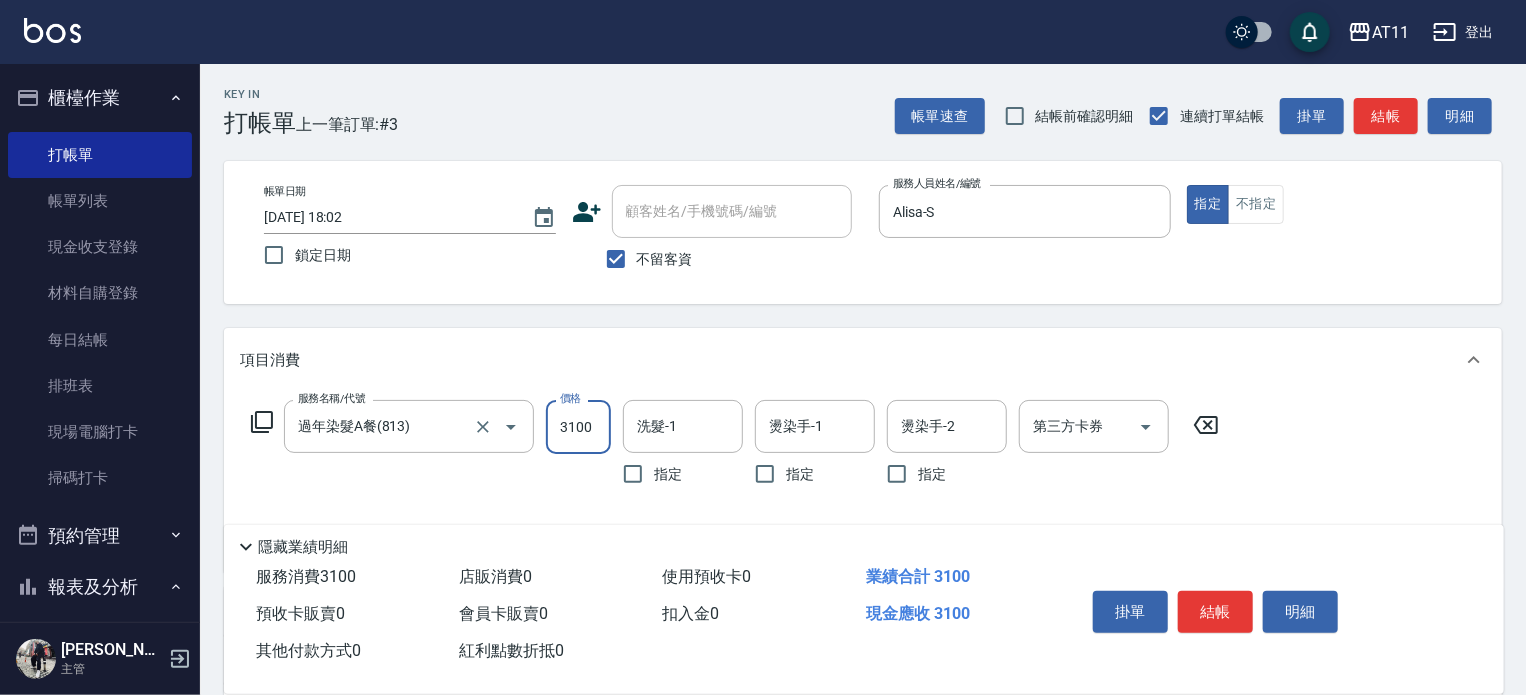 type on "3100" 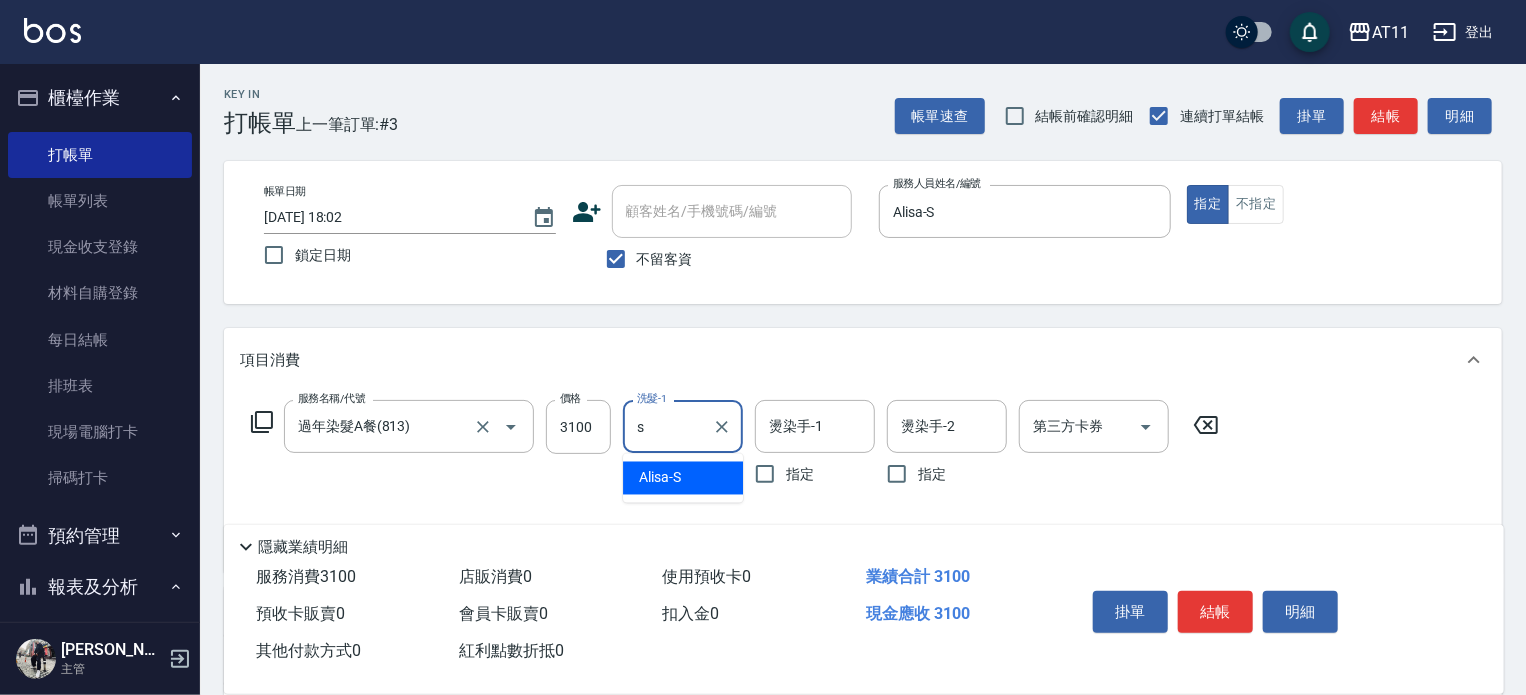 type on "Alisa-S" 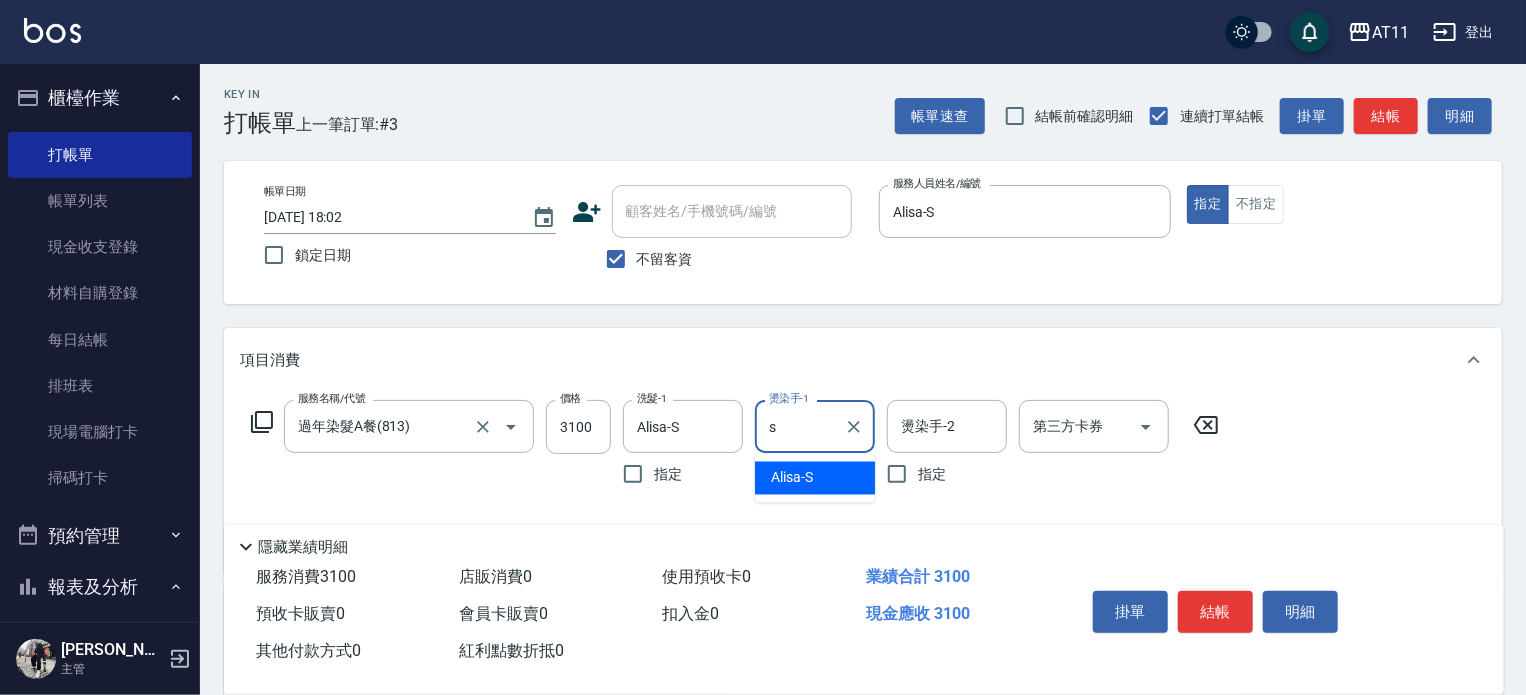 type on "Alisa-S" 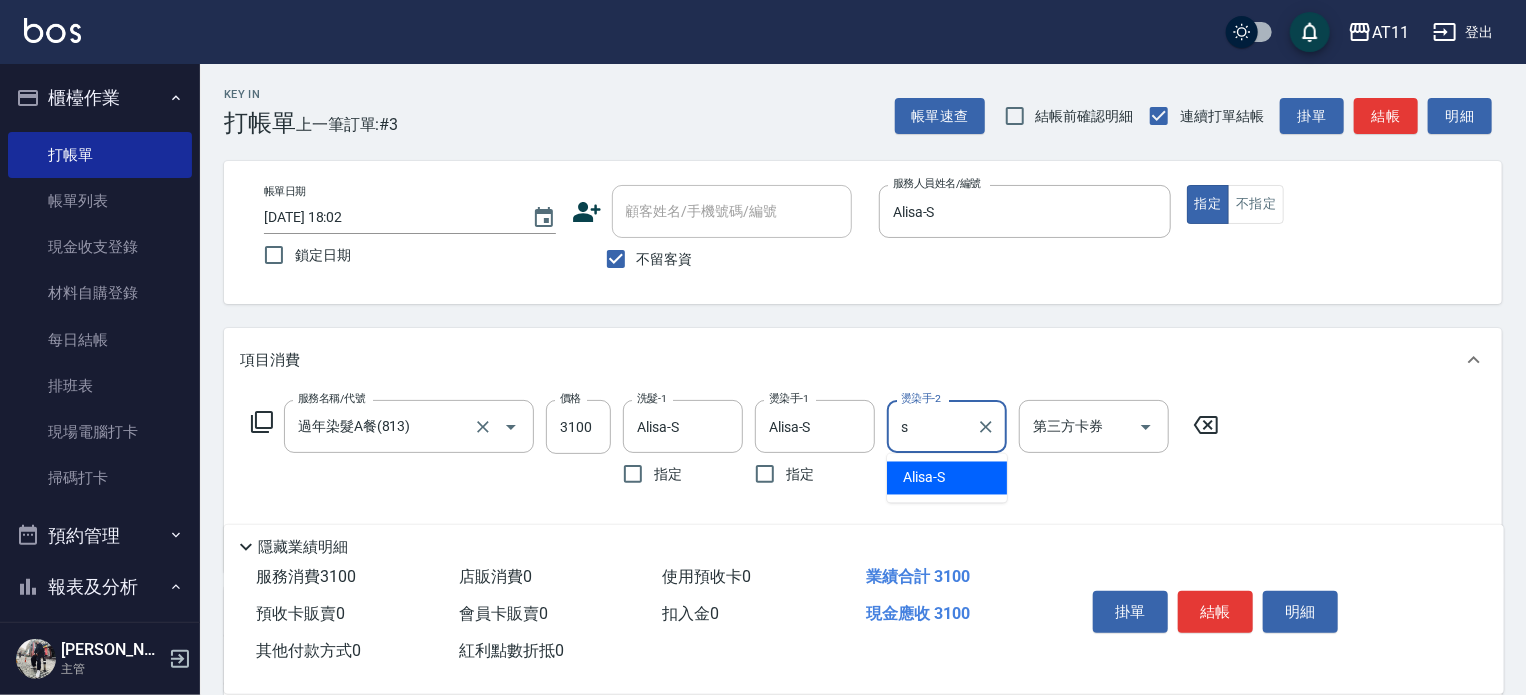 type on "Alisa-S" 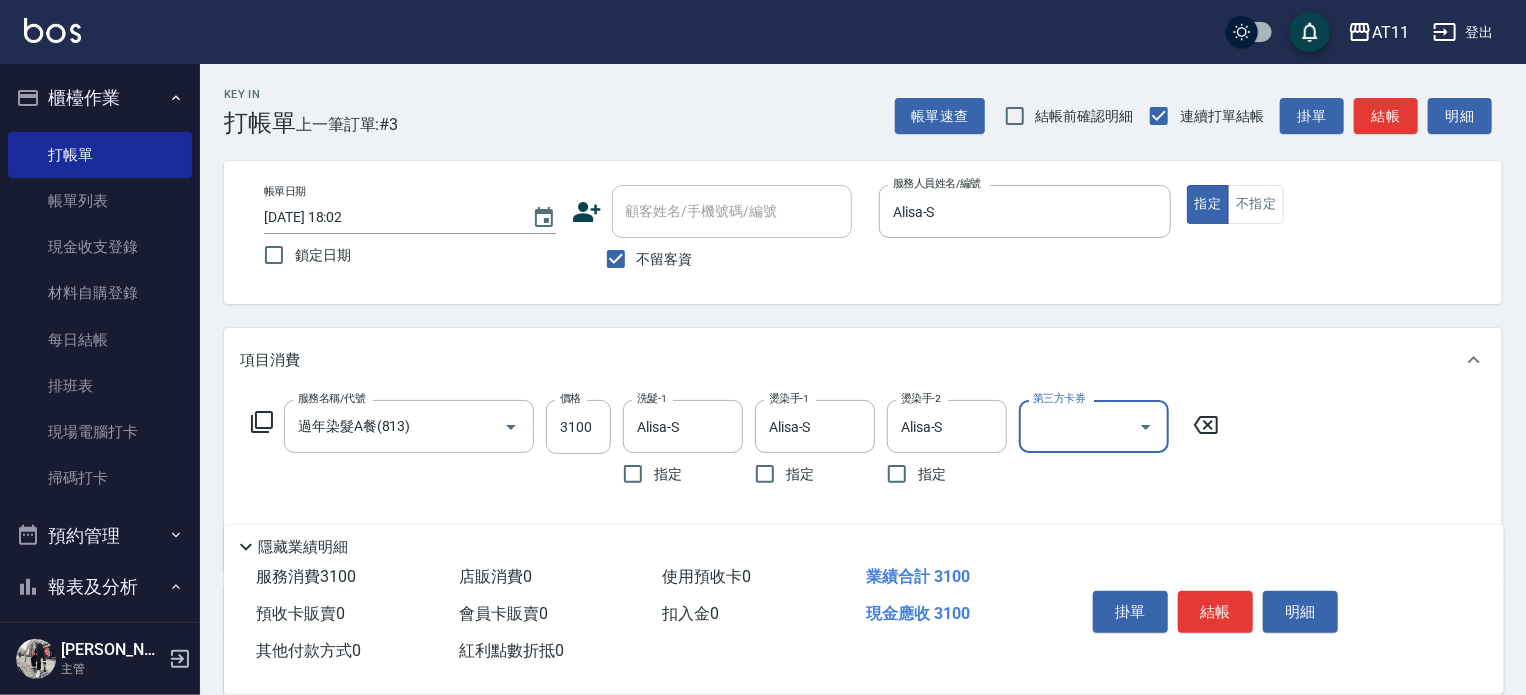 scroll, scrollTop: 100, scrollLeft: 0, axis: vertical 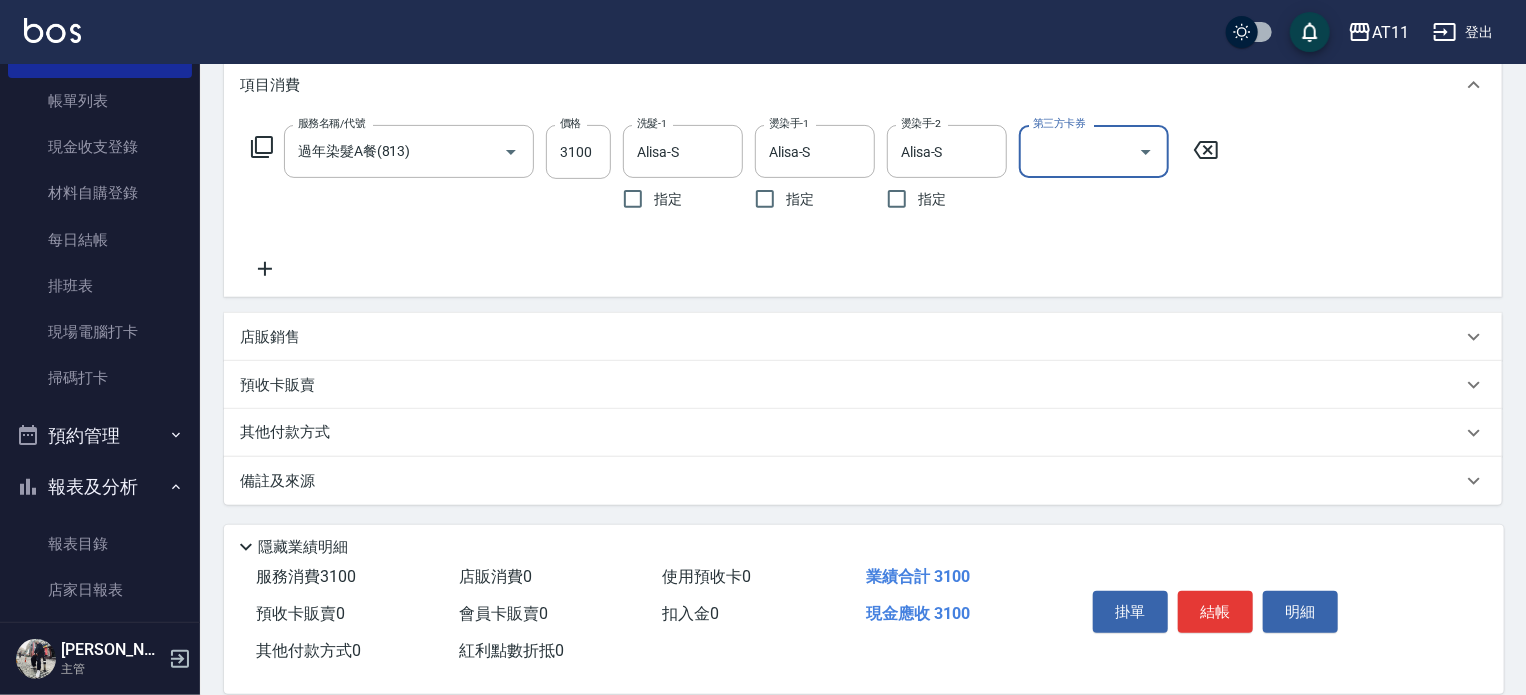 click on "其他付款方式" at bounding box center [851, 433] 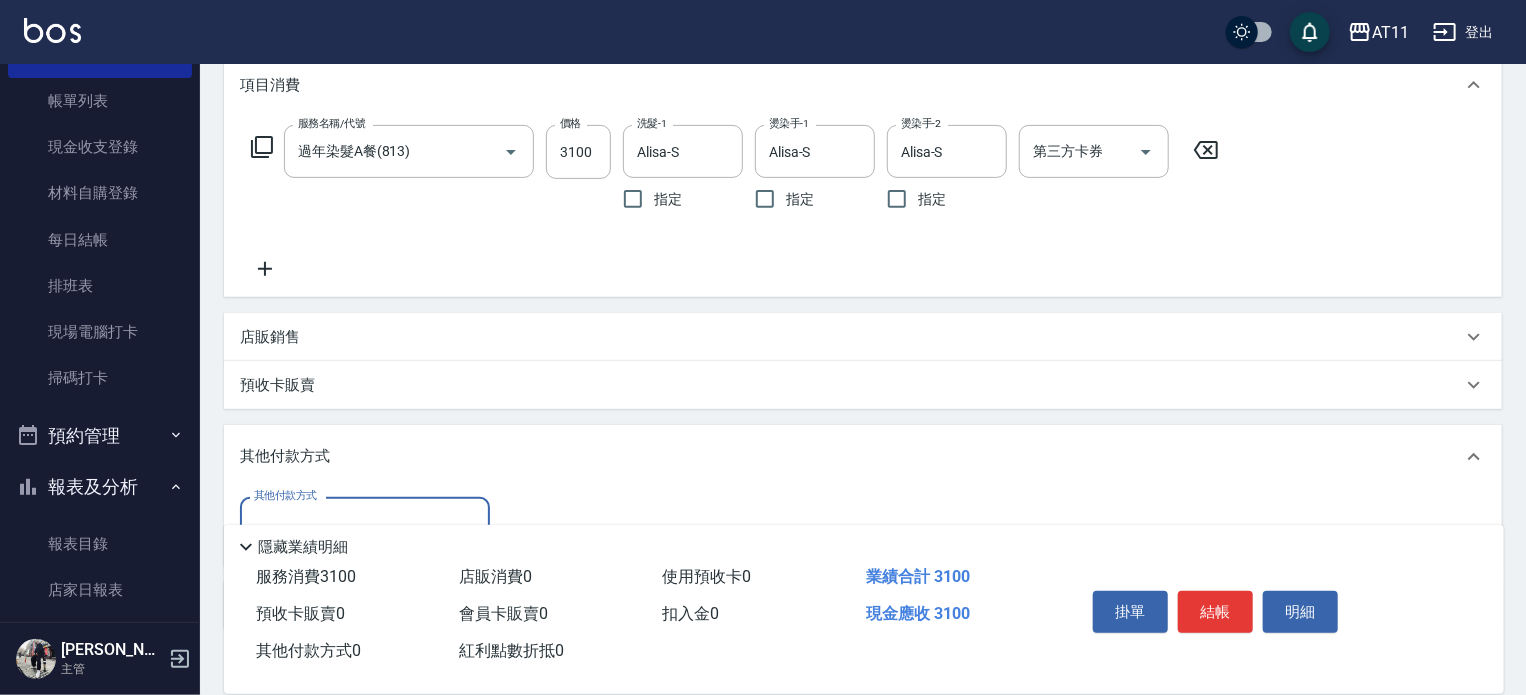 scroll, scrollTop: 0, scrollLeft: 0, axis: both 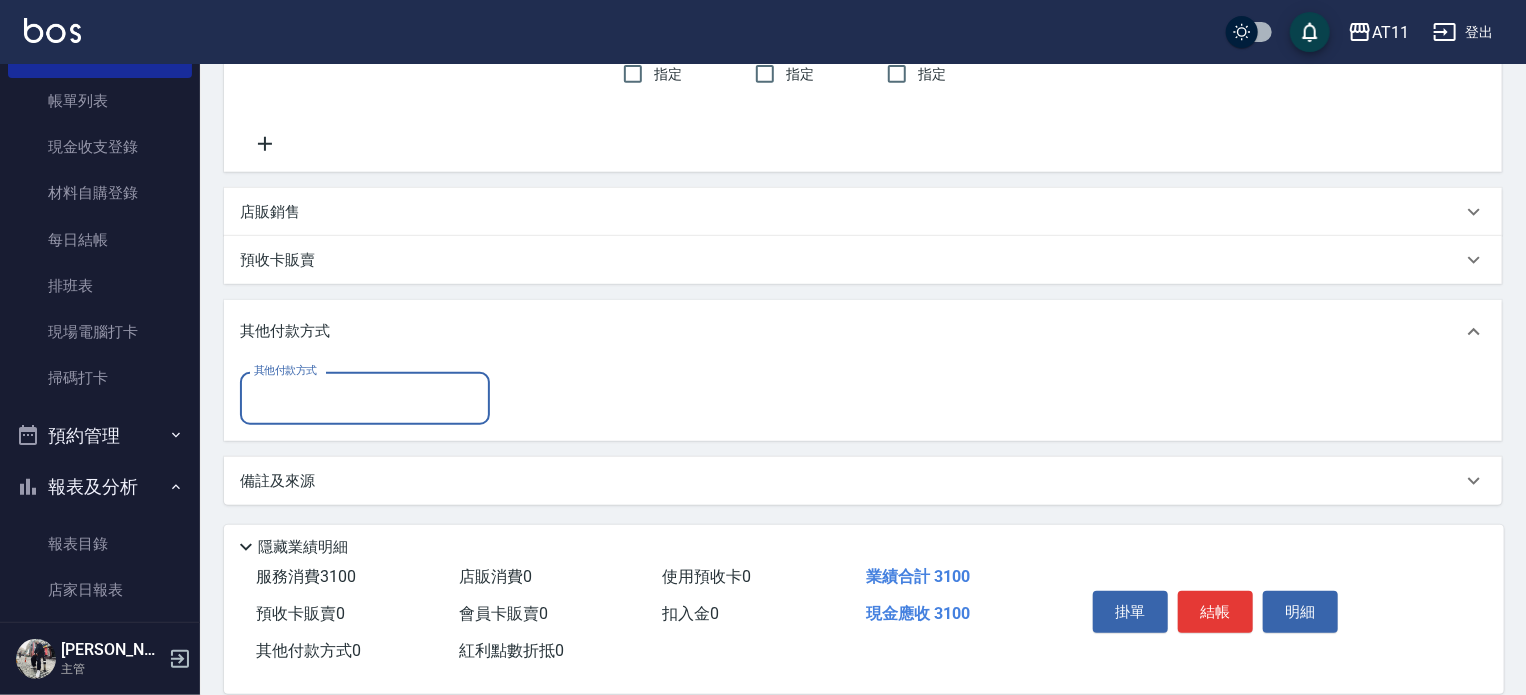 click on "其他付款方式" at bounding box center [365, 398] 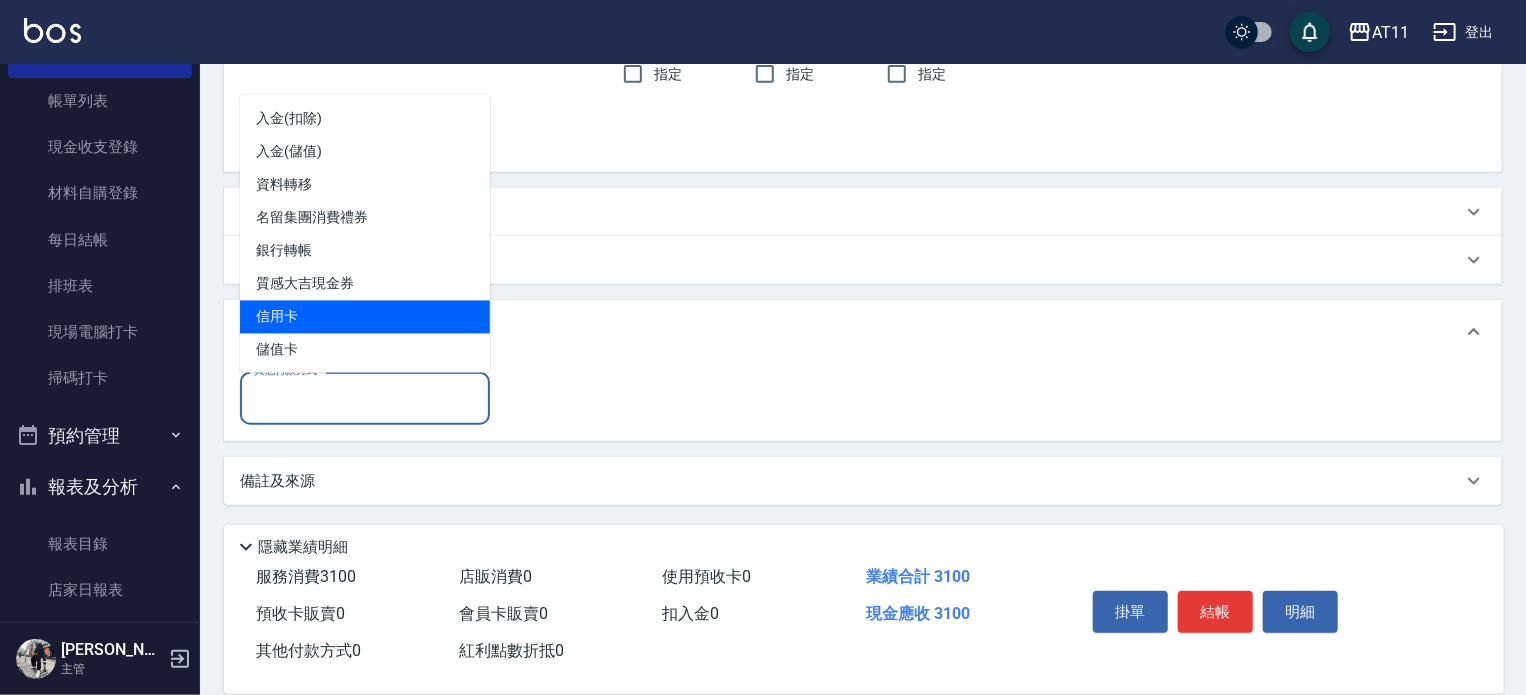 click on "信用卡" at bounding box center (365, 317) 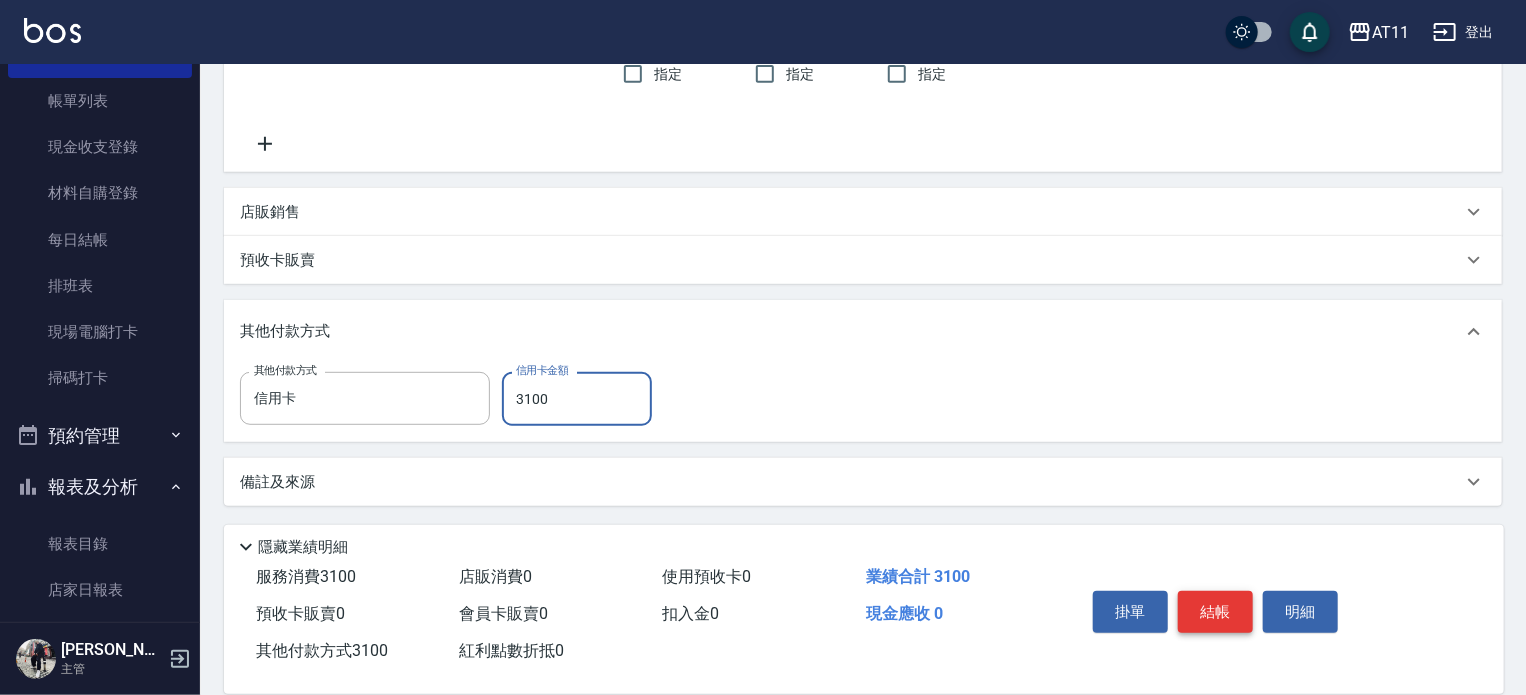 type on "3100" 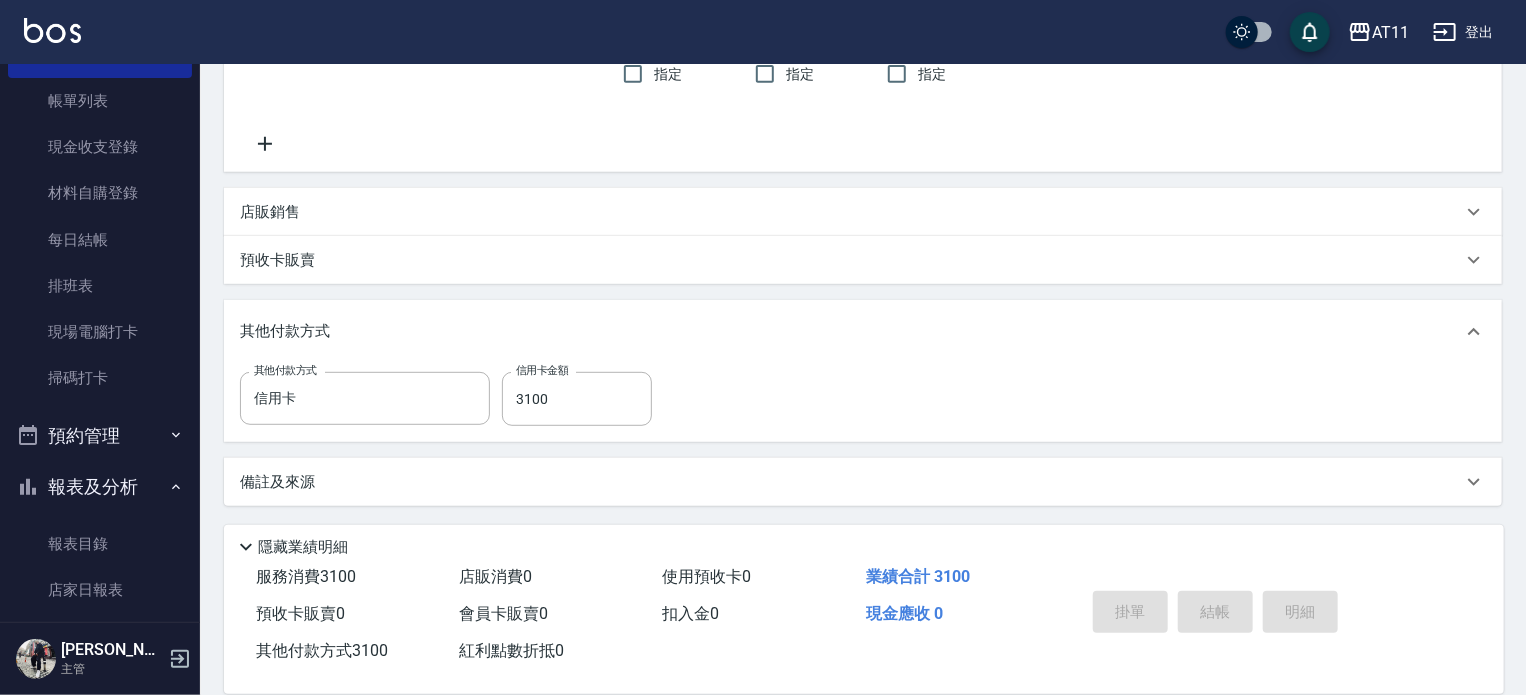 type on "[DATE] 18:03" 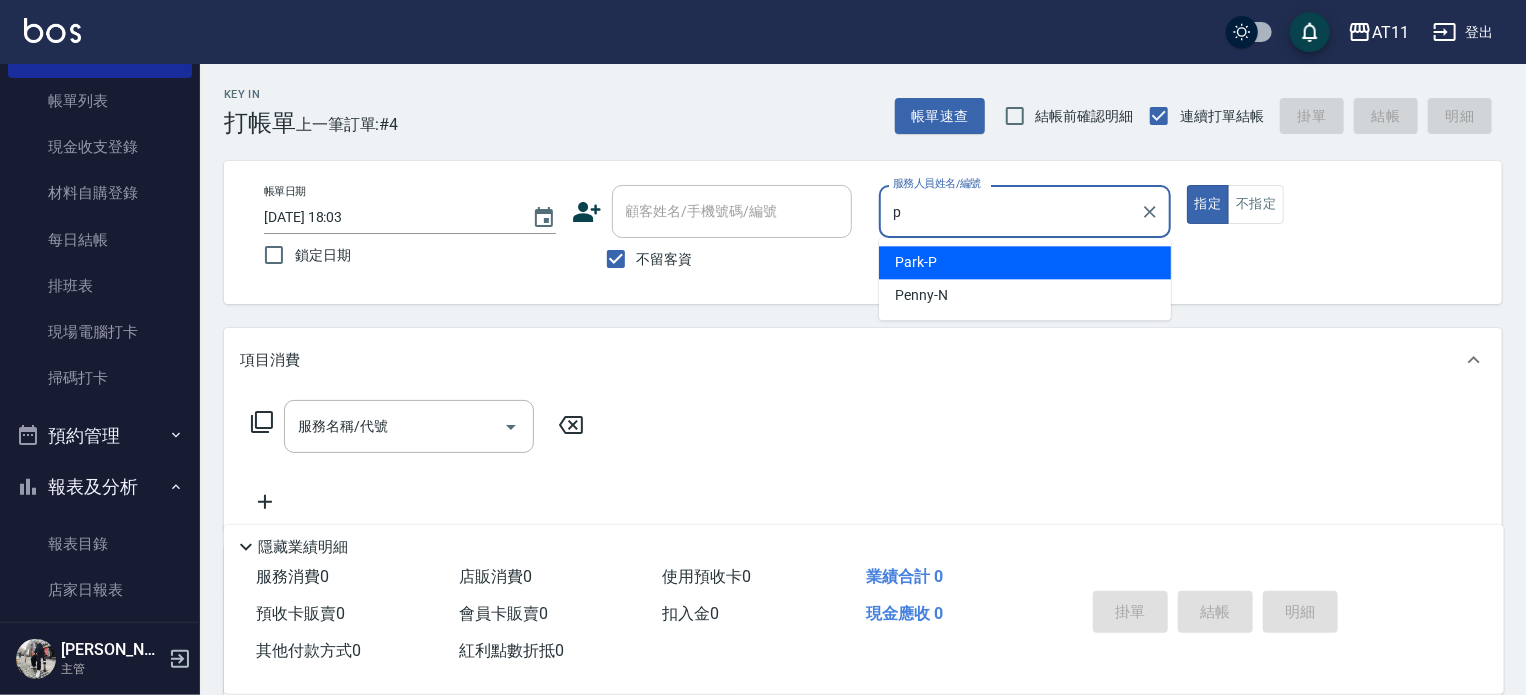 type on "Park-P" 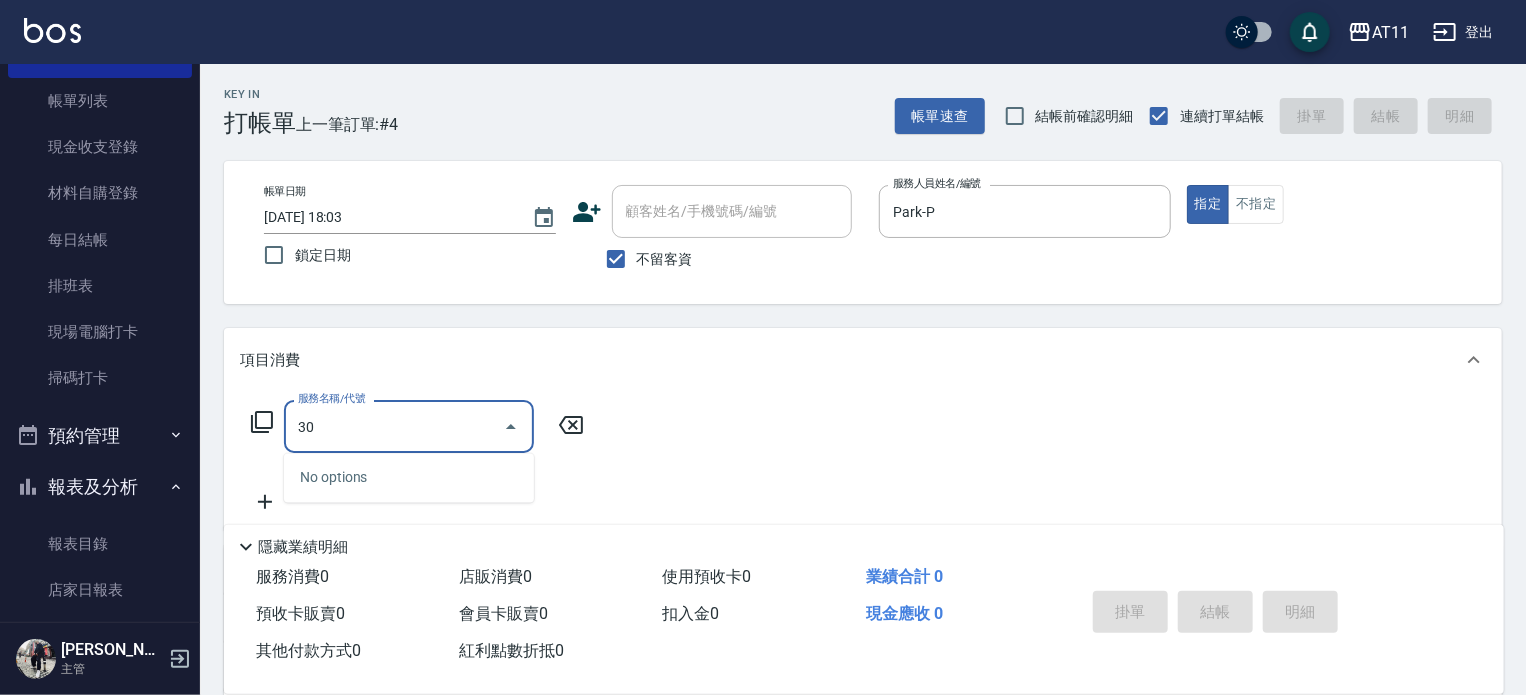 type on "300" 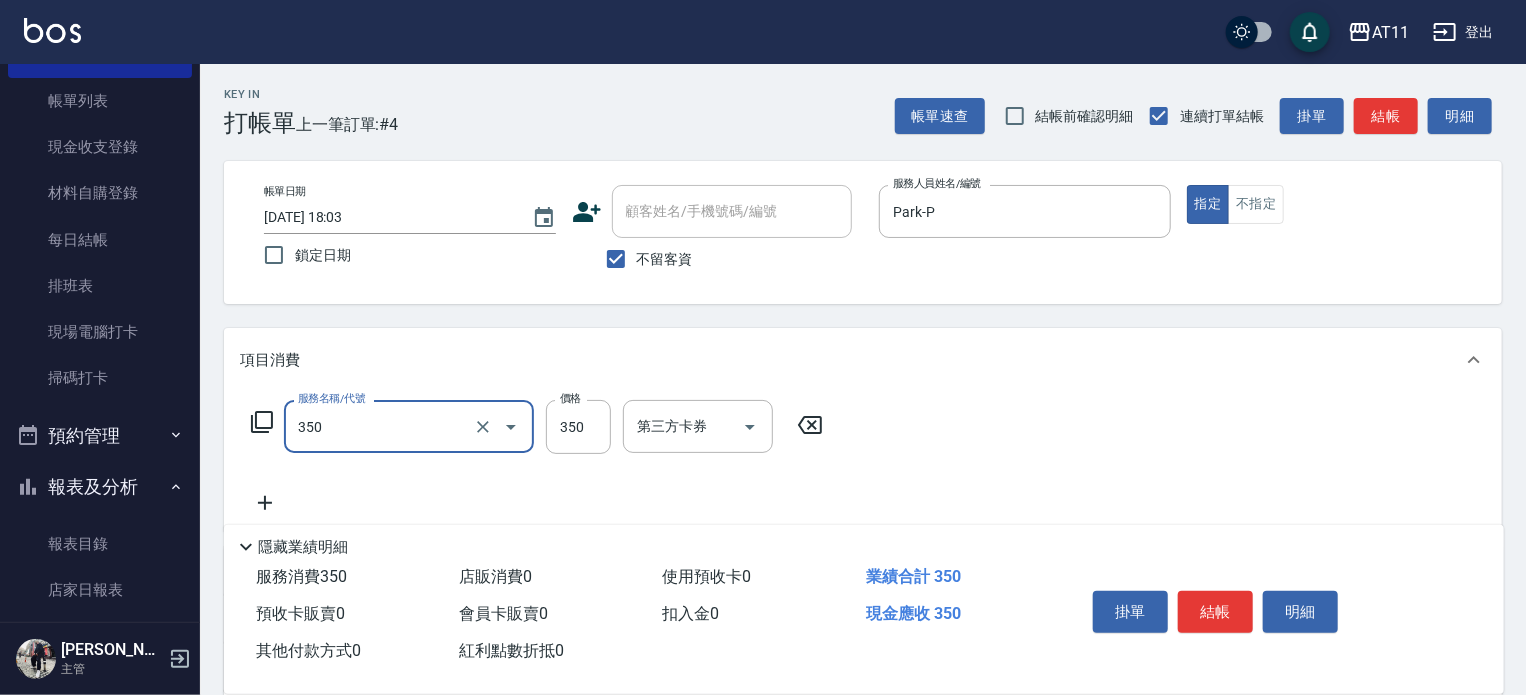 type on "洗髮(350)" 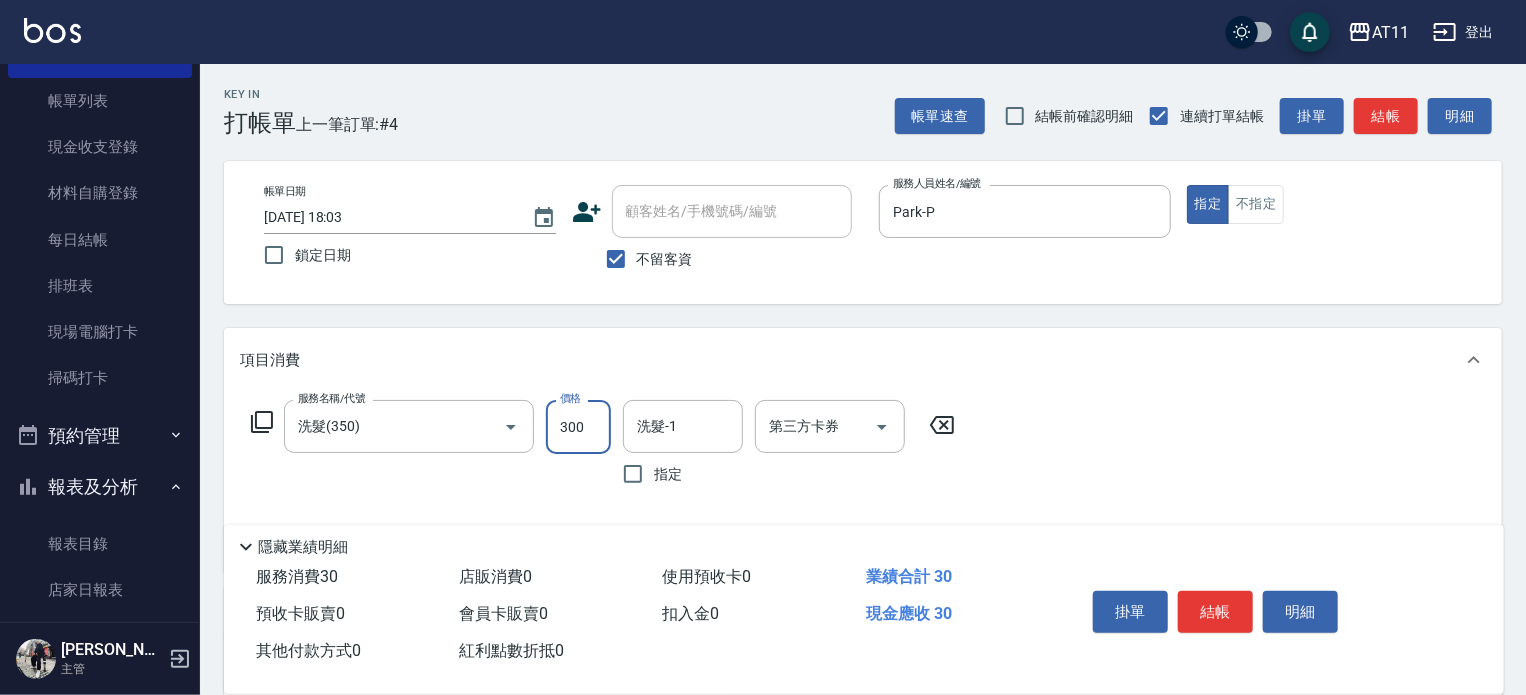 type on "300" 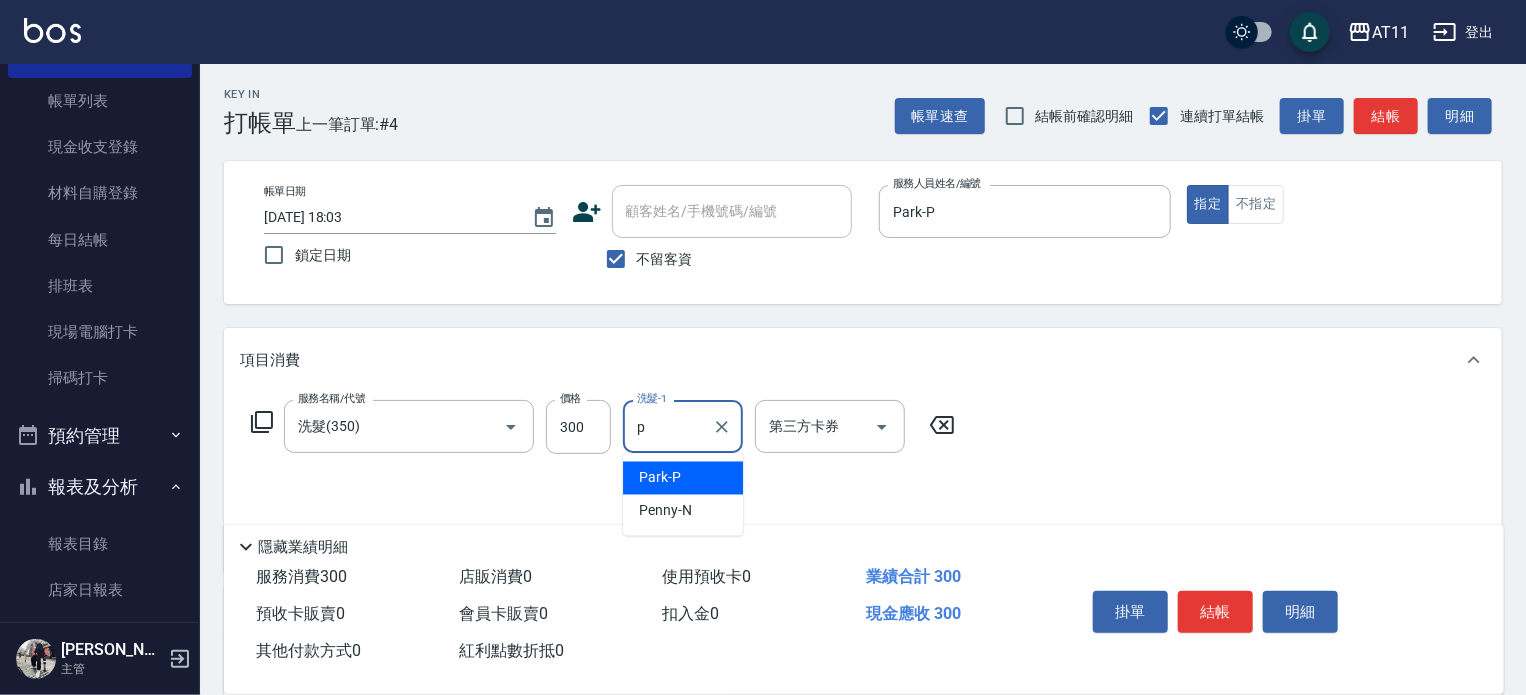 type on "Park-P" 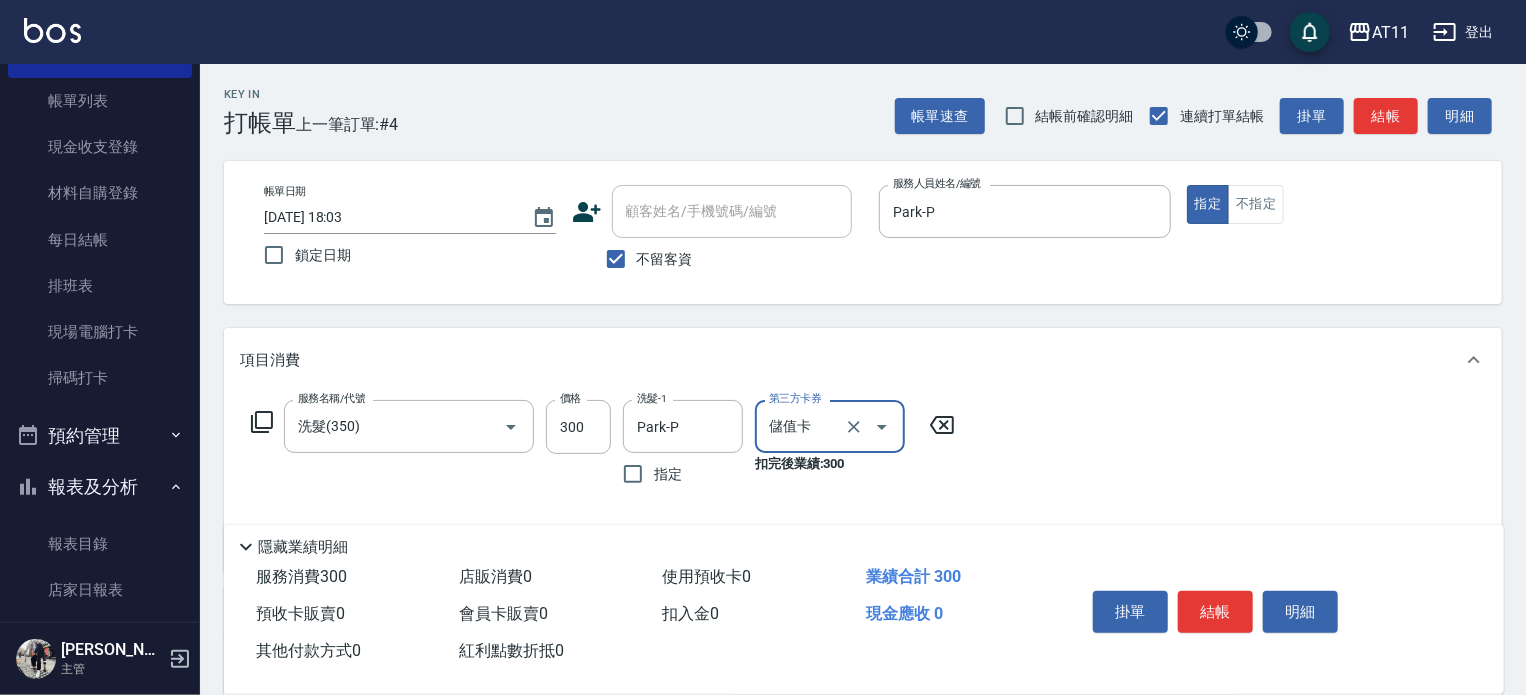 type on "儲值卡" 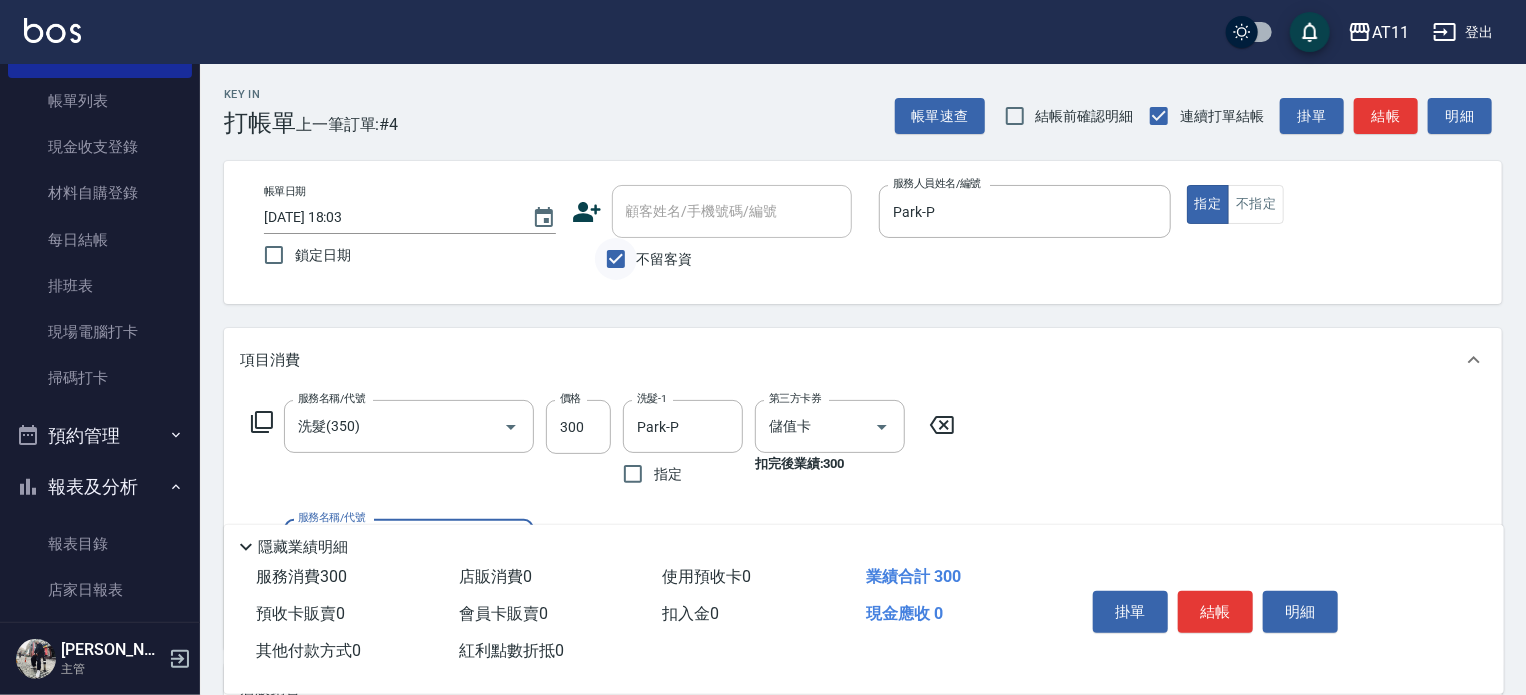 click on "不留客資" at bounding box center (616, 259) 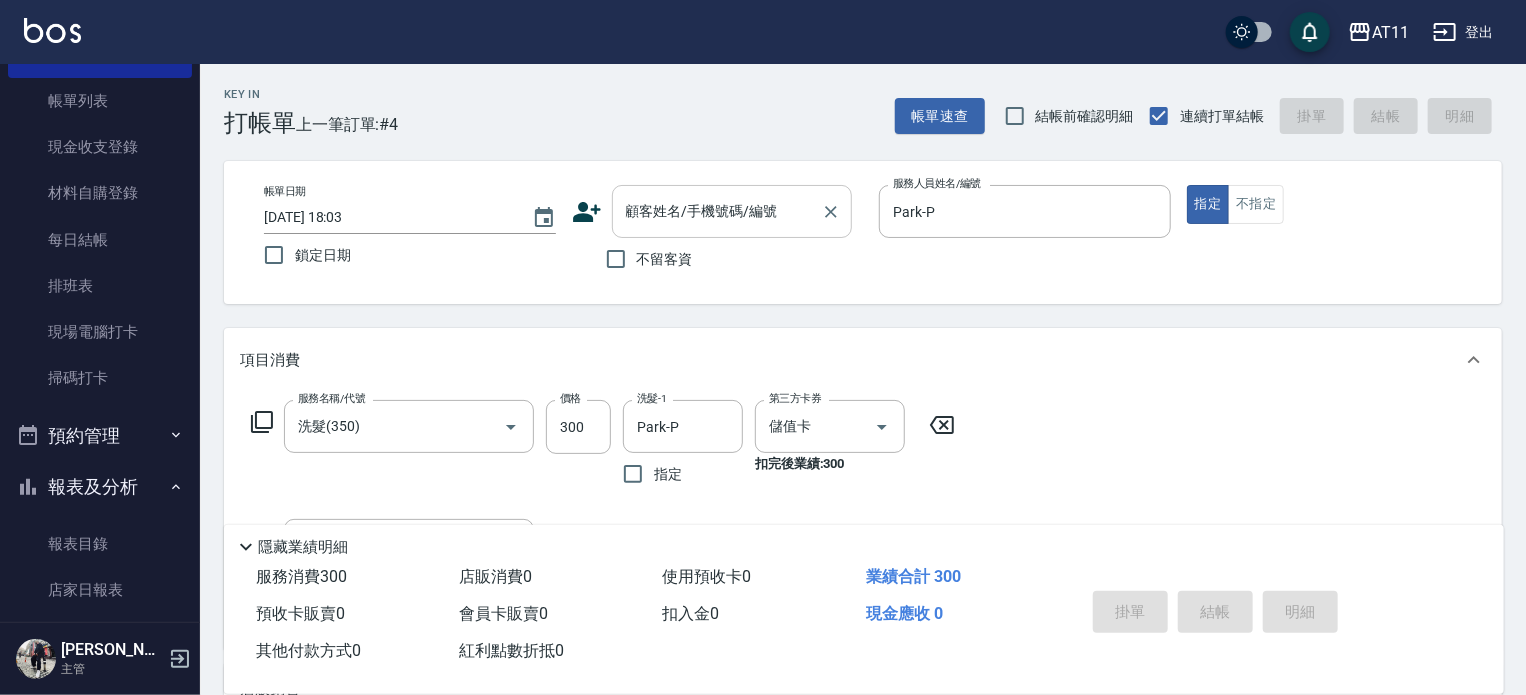 click on "顧客姓名/手機號碼/編號" at bounding box center (717, 211) 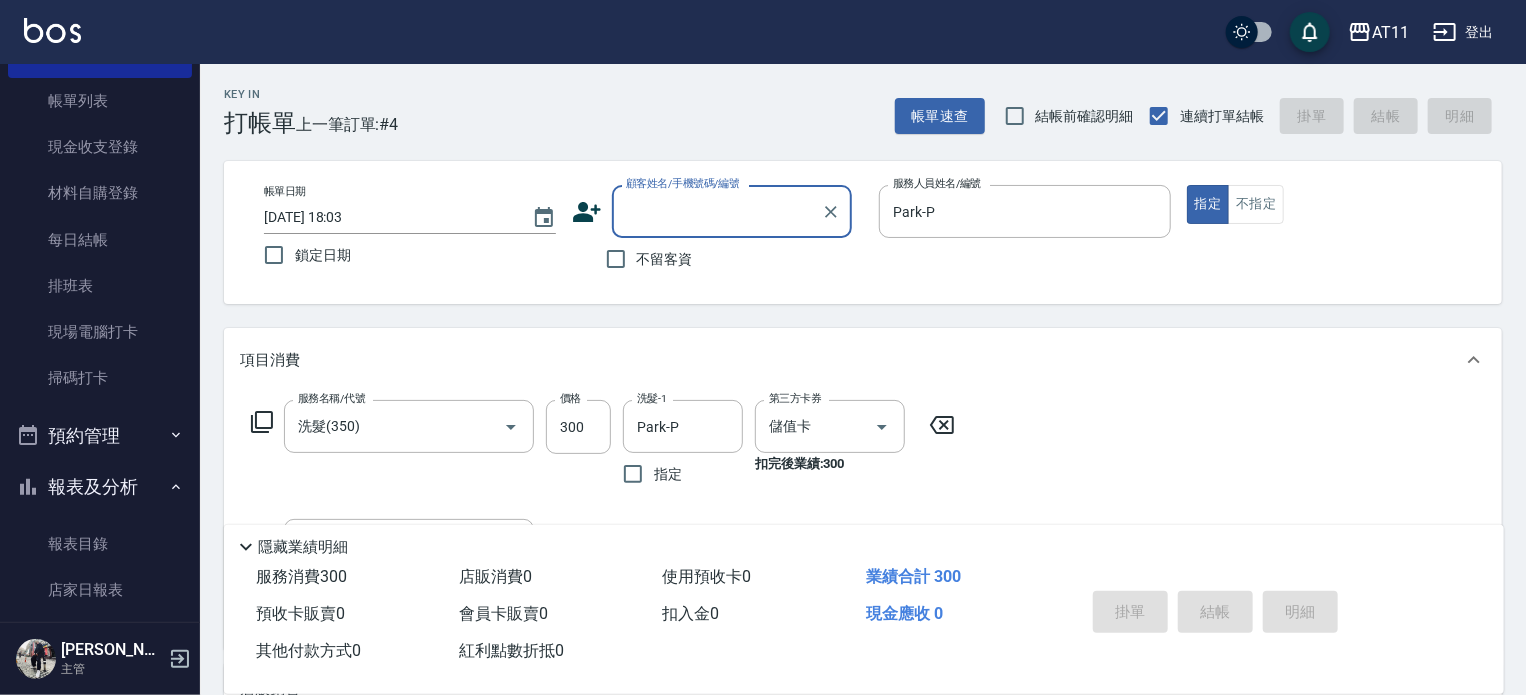 click on "顧客姓名/手機號碼/編號" at bounding box center [732, 211] 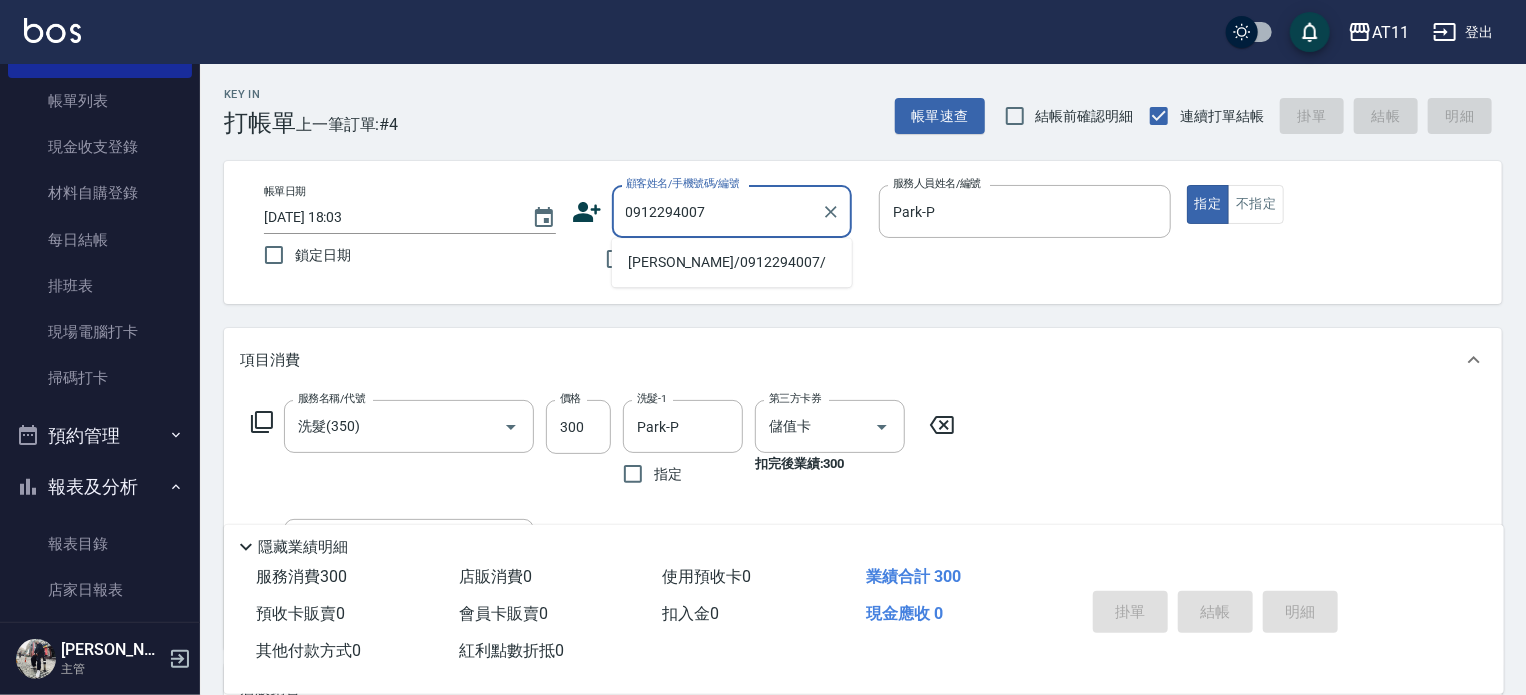 click on "[PERSON_NAME]/0912294007/" at bounding box center (732, 262) 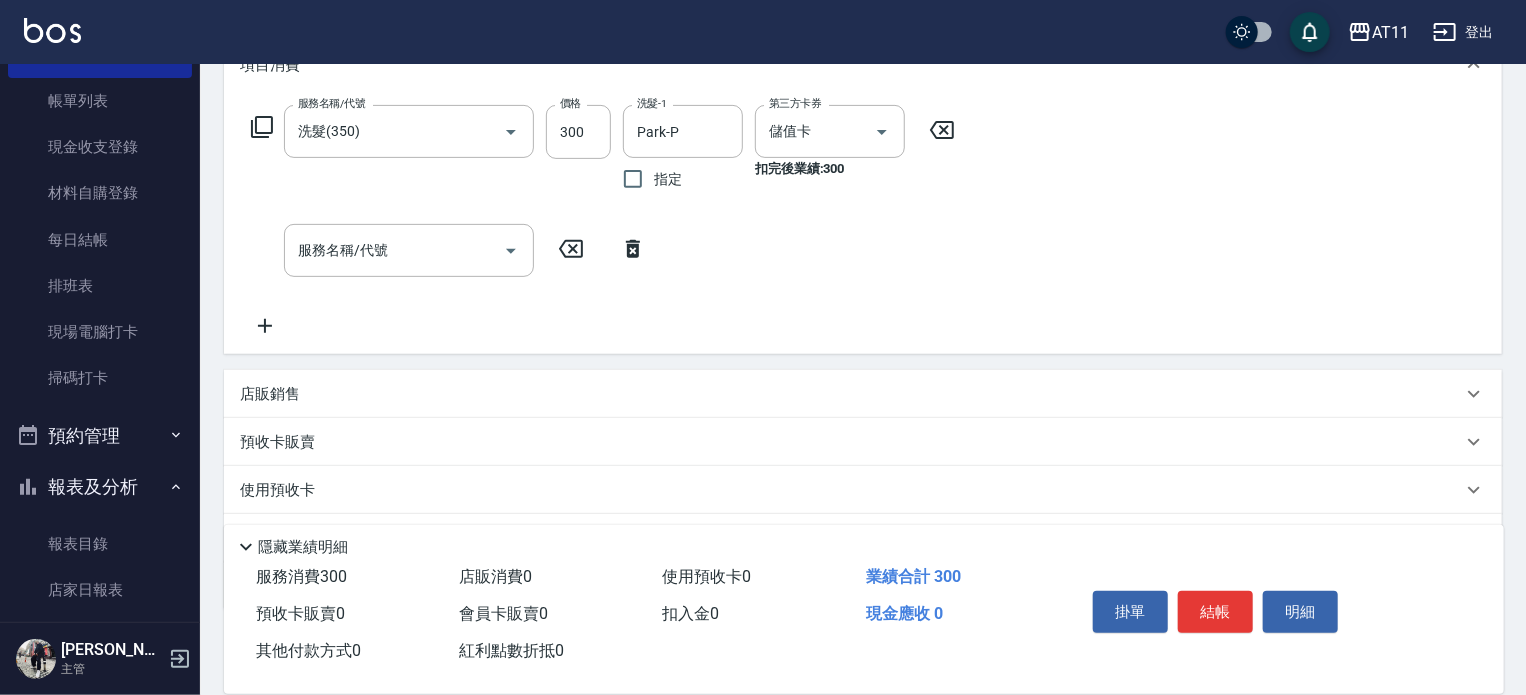 scroll, scrollTop: 400, scrollLeft: 0, axis: vertical 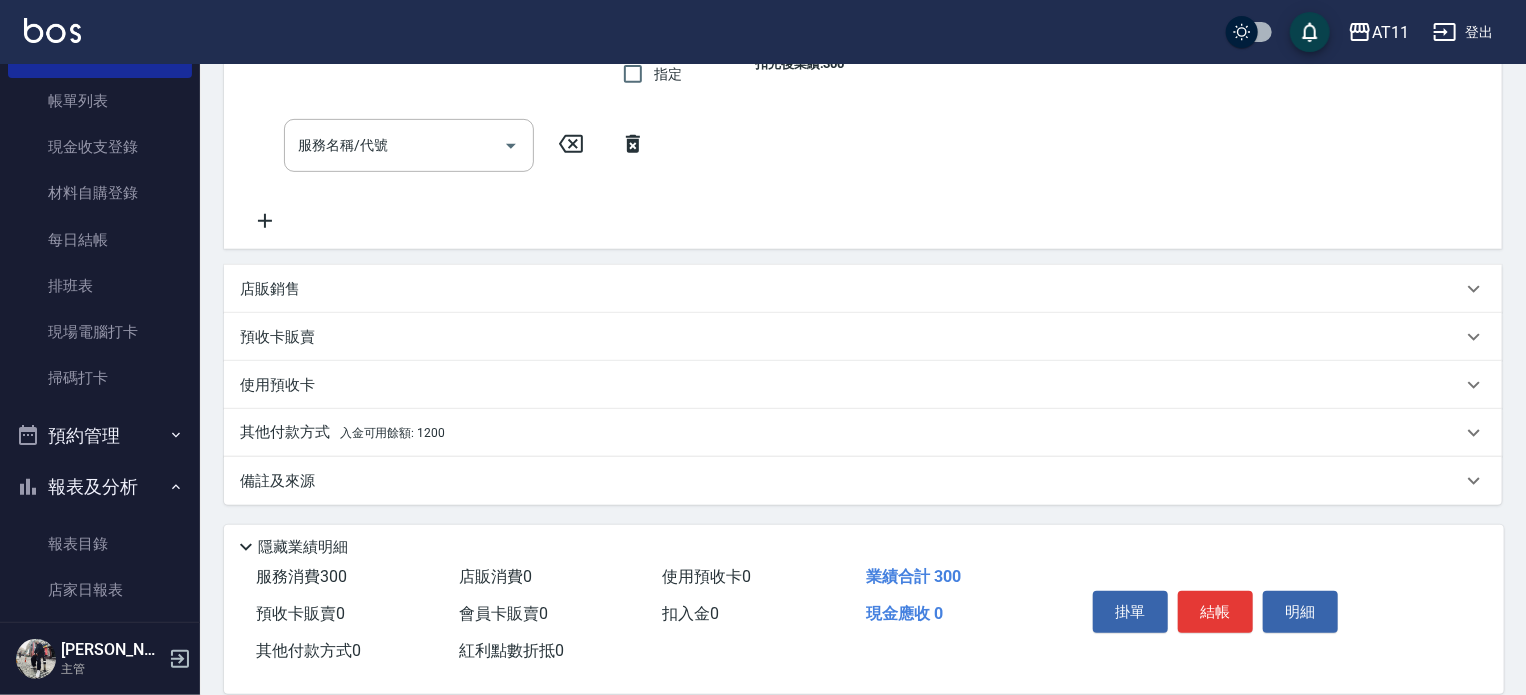click on "其他付款方式 入金可用餘額: 1200" at bounding box center (851, 433) 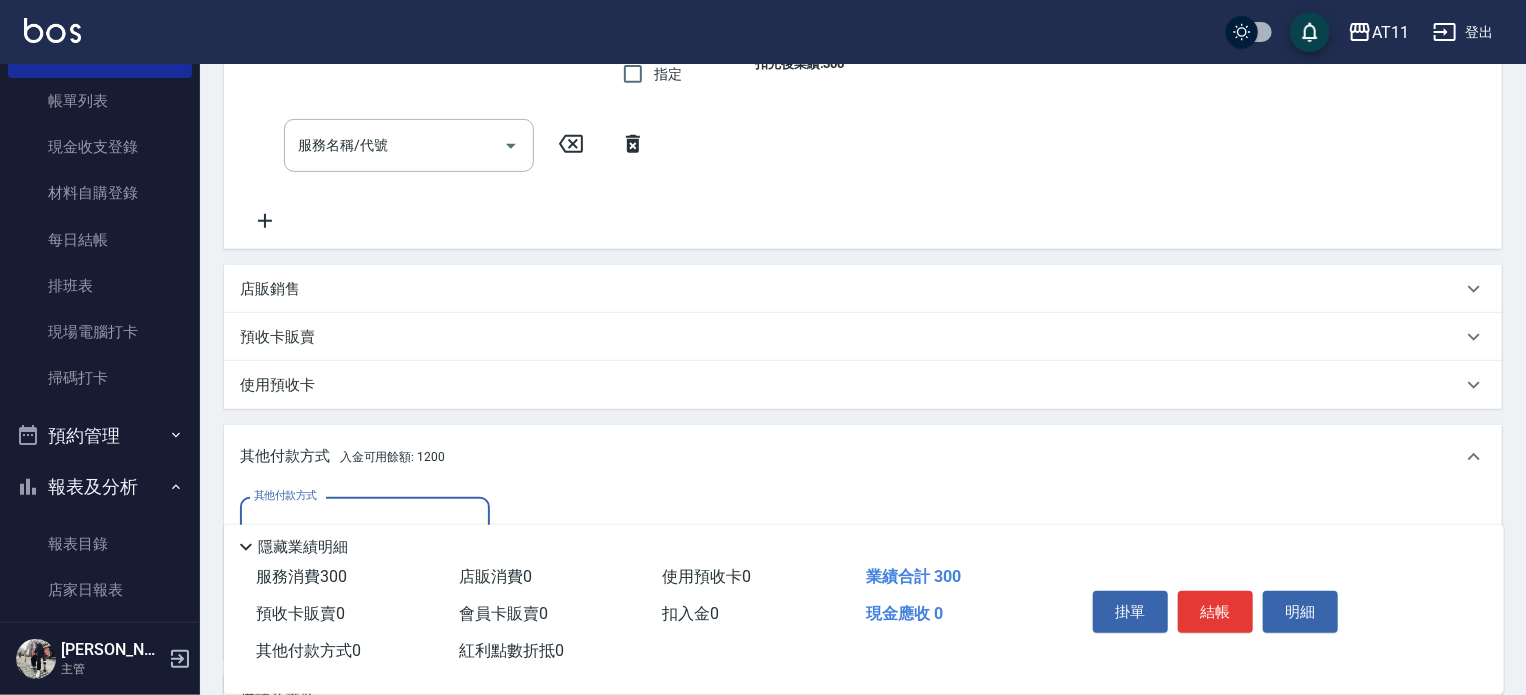 scroll, scrollTop: 0, scrollLeft: 0, axis: both 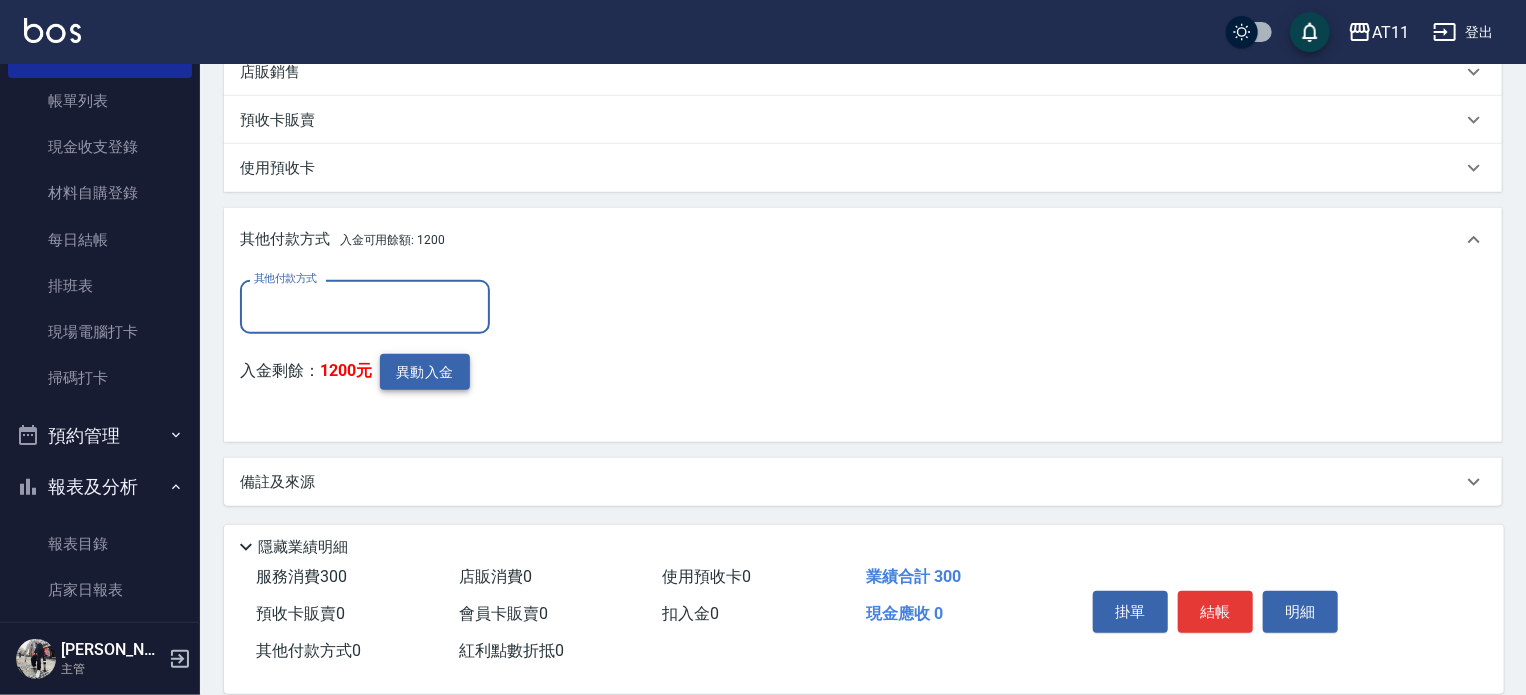 click on "異動入金" at bounding box center (425, 372) 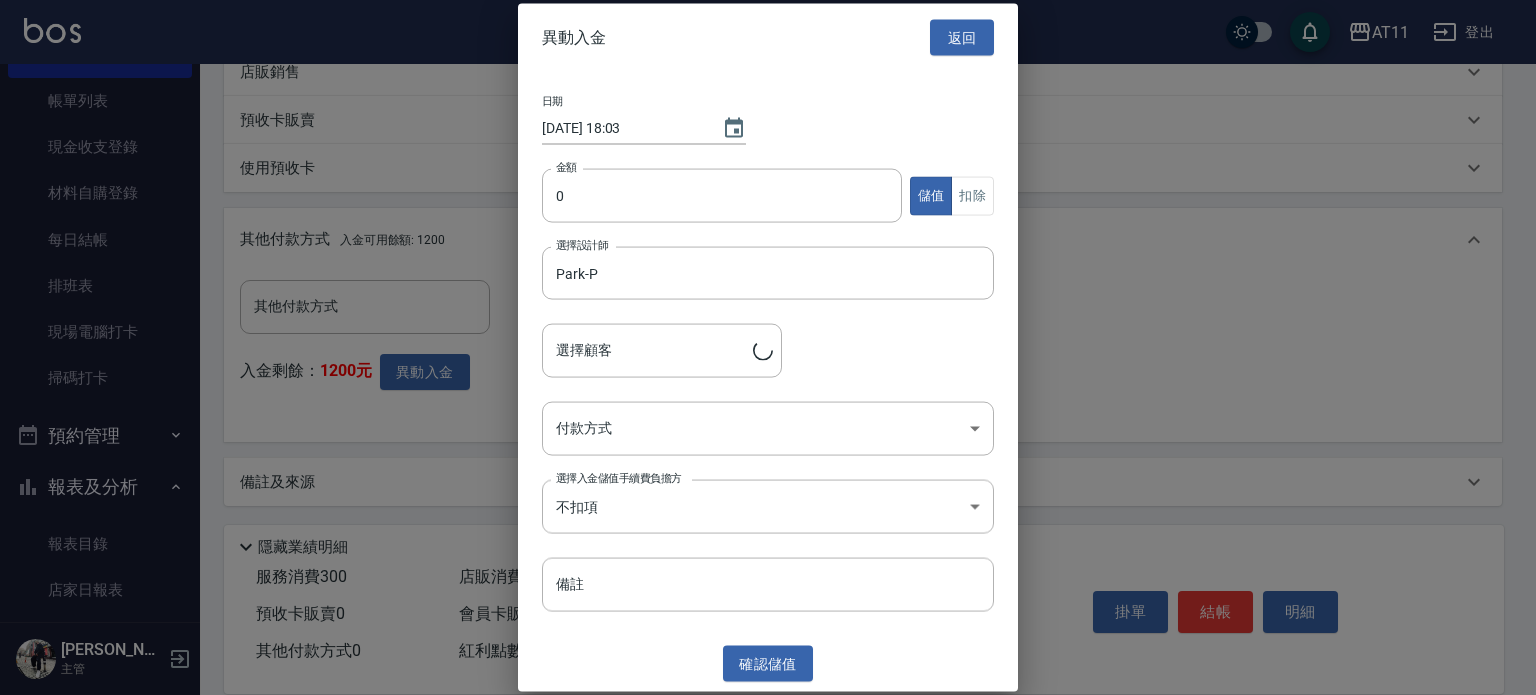type on "[PERSON_NAME]/0912294007/" 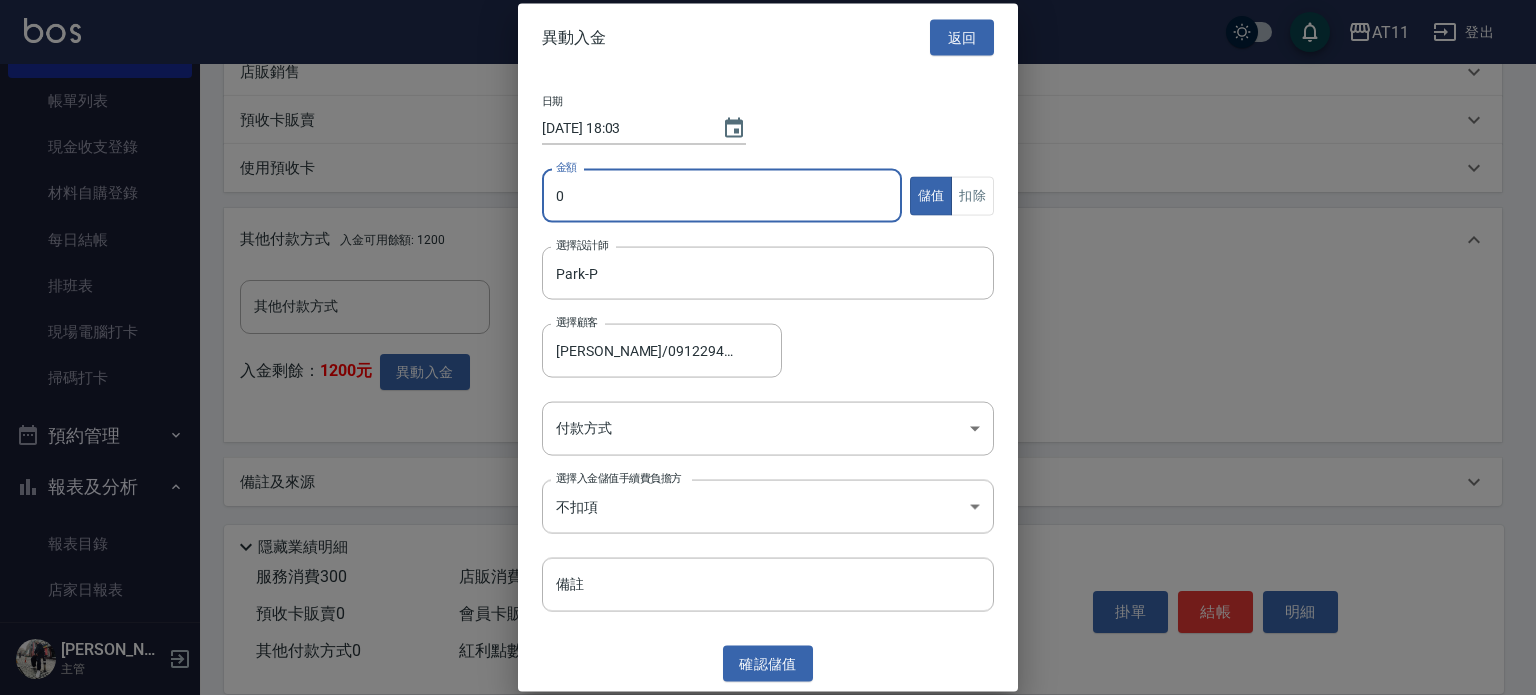 click on "0" at bounding box center [722, 196] 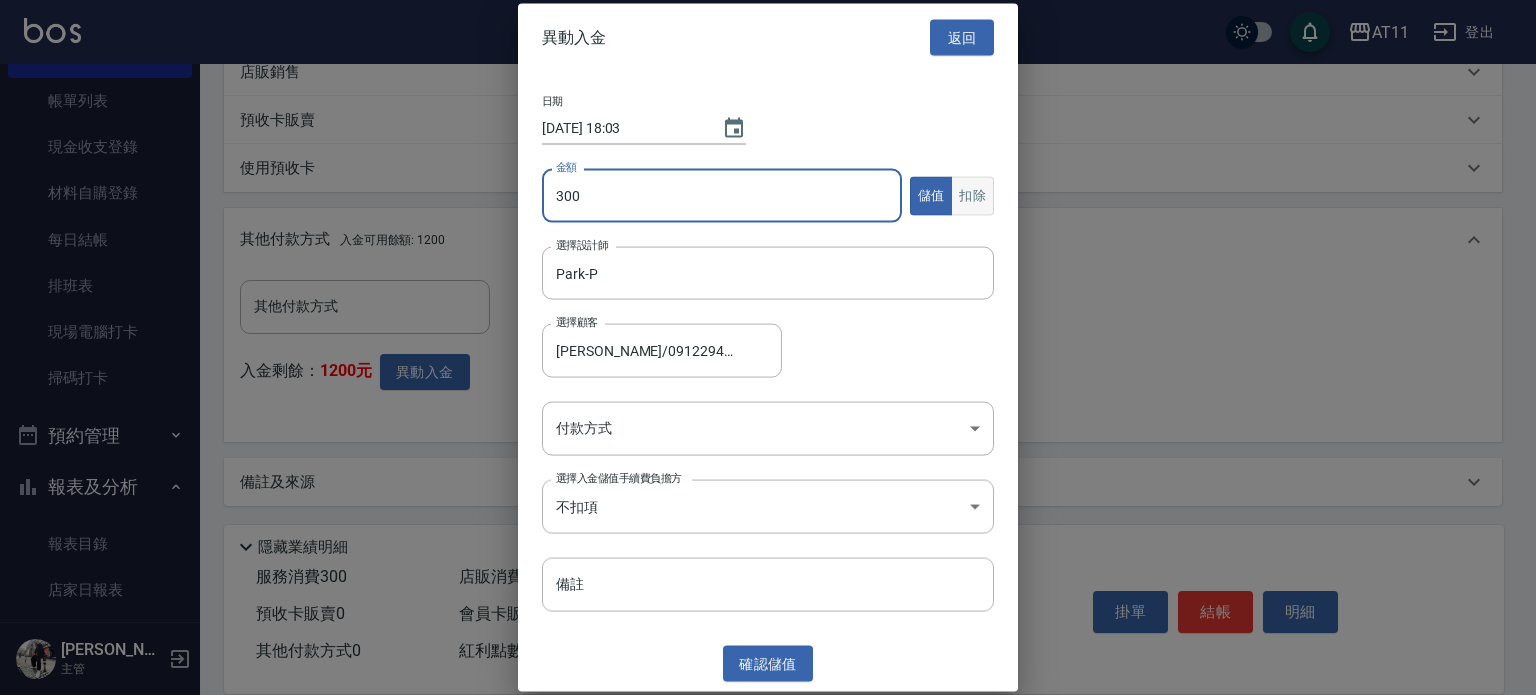 type on "300" 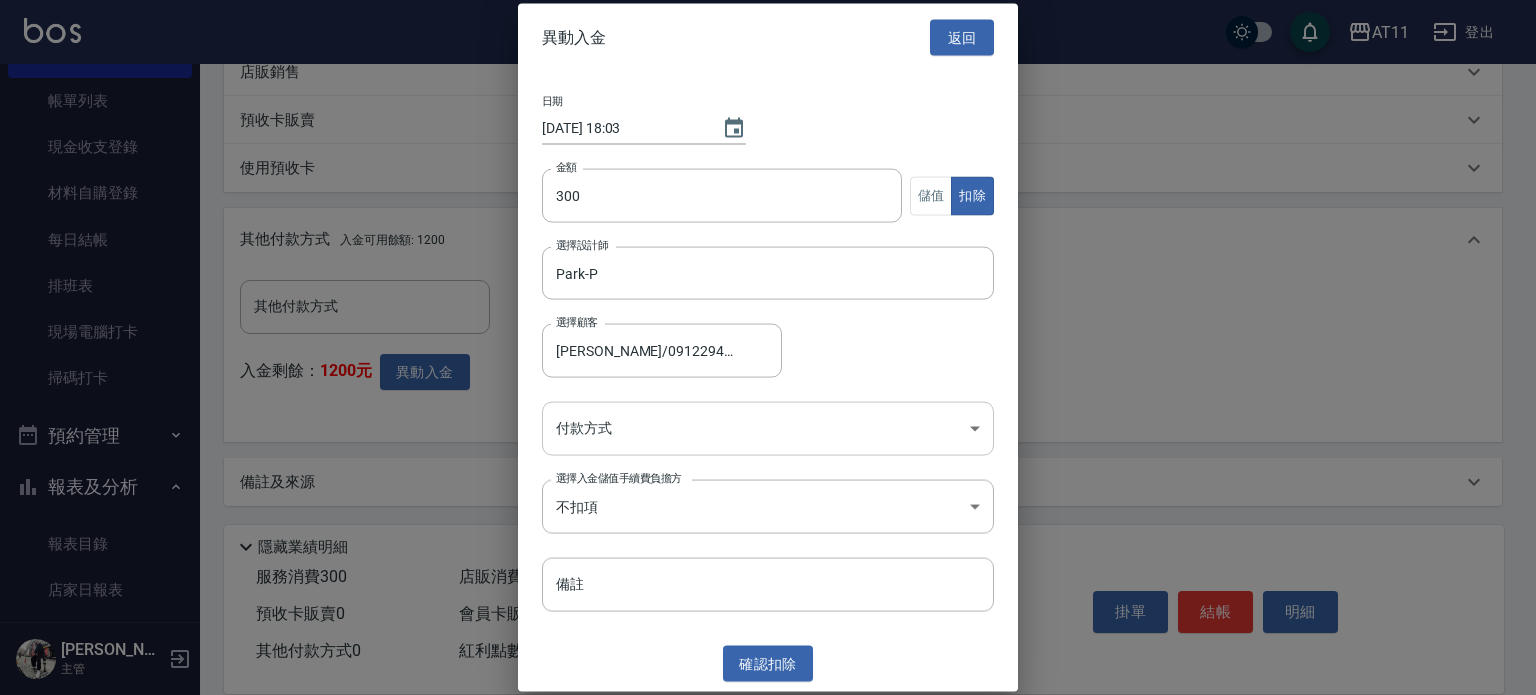 click on "AT11 登出 櫃檯作業 打帳單 帳單列表 現金收支登錄 材料自購登錄 每日結帳 排班表 現場電腦打卡 掃碼打卡 預約管理 預約管理 單日預約紀錄 單週預約紀錄 報表及分析 報表目錄 店家日報表 互助日報表 互助點數明細 設計師日報表 設計師抽成報表 店販抽成明細 客戶管理 客戶列表 卡券管理 入金管理 員工及薪資 員工列表 全店打卡記錄 商品管理 商品分類設定 商品列表 資料設定 服務分類設定 服務項目設定 預收卡設定 支付方式設定 第三方卡券設定 [PERSON_NAME] 主管 Key In 打帳單 上一筆訂單:#4 帳單速查 結帳前確認明細 連續打單結帳 掛單 結帳 明細 帳單日期 [DATE] 18:03 鎖定日期 顧客姓名/手機號碼/編號 [PERSON_NAME]/0912294007/ 顧客姓名/手機號碼/編號 不留客資 服務人員姓名/編號 [PERSON_NAME]-P 服務人員姓名/編號 指定 不指定 項目消費 服務名稱/代號 洗髮(350) 服務名稱/代號 價格 300 0" at bounding box center [768, 39] 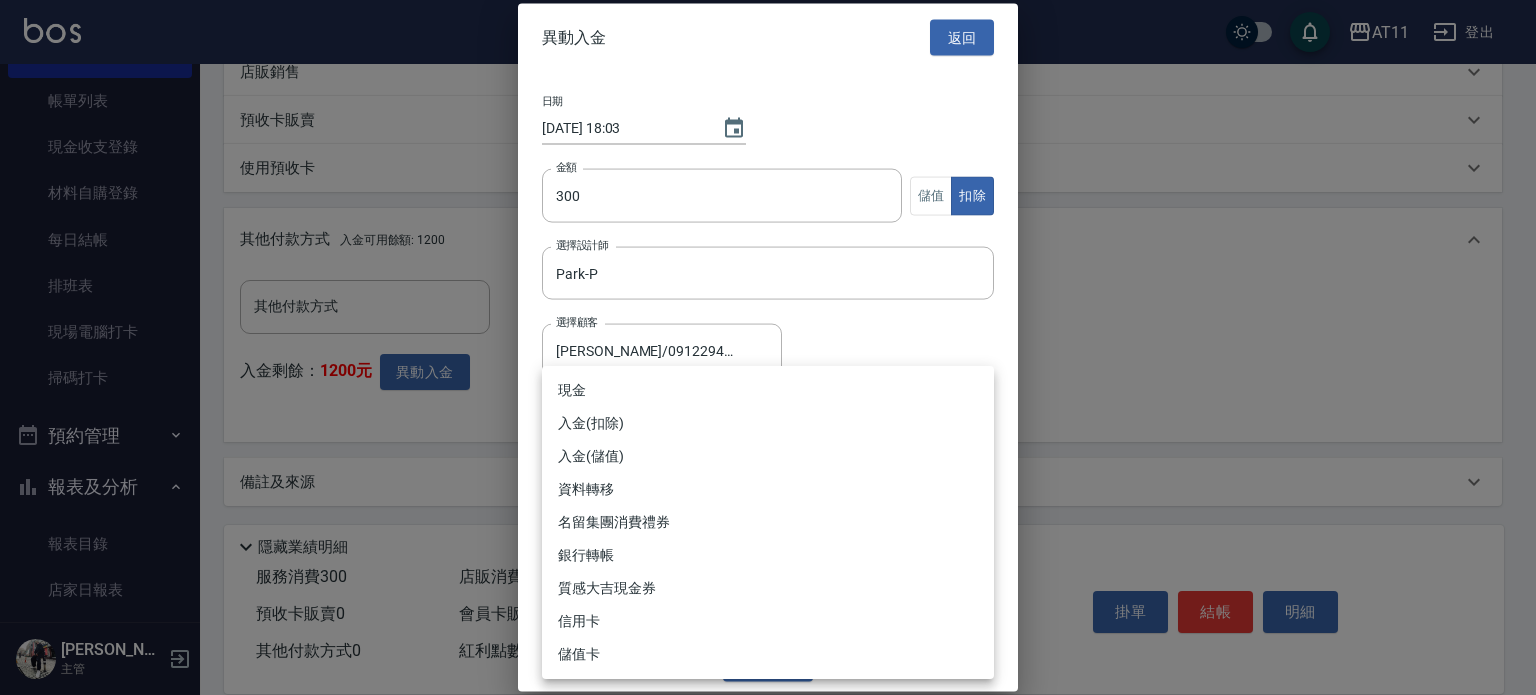 click on "入金(扣除)" at bounding box center (768, 423) 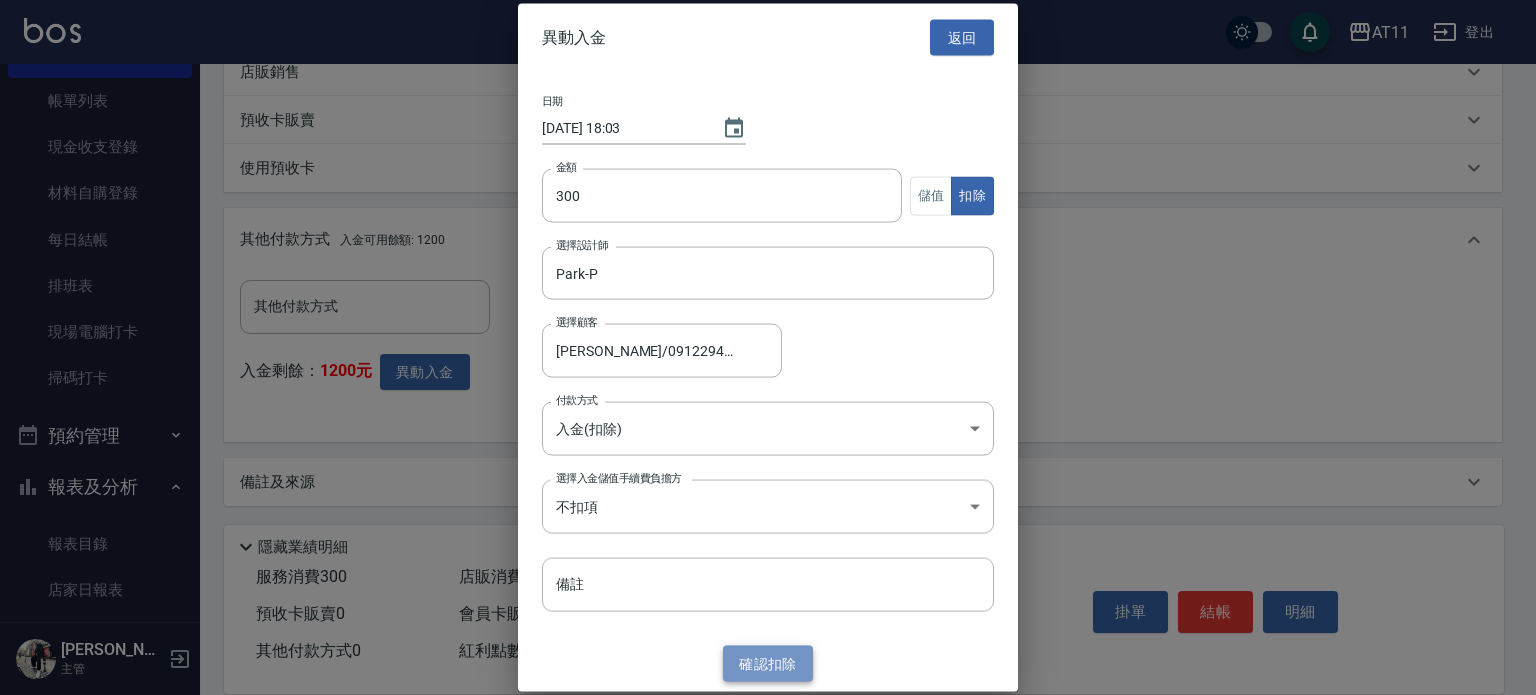 click on "確認 扣除" at bounding box center [768, 663] 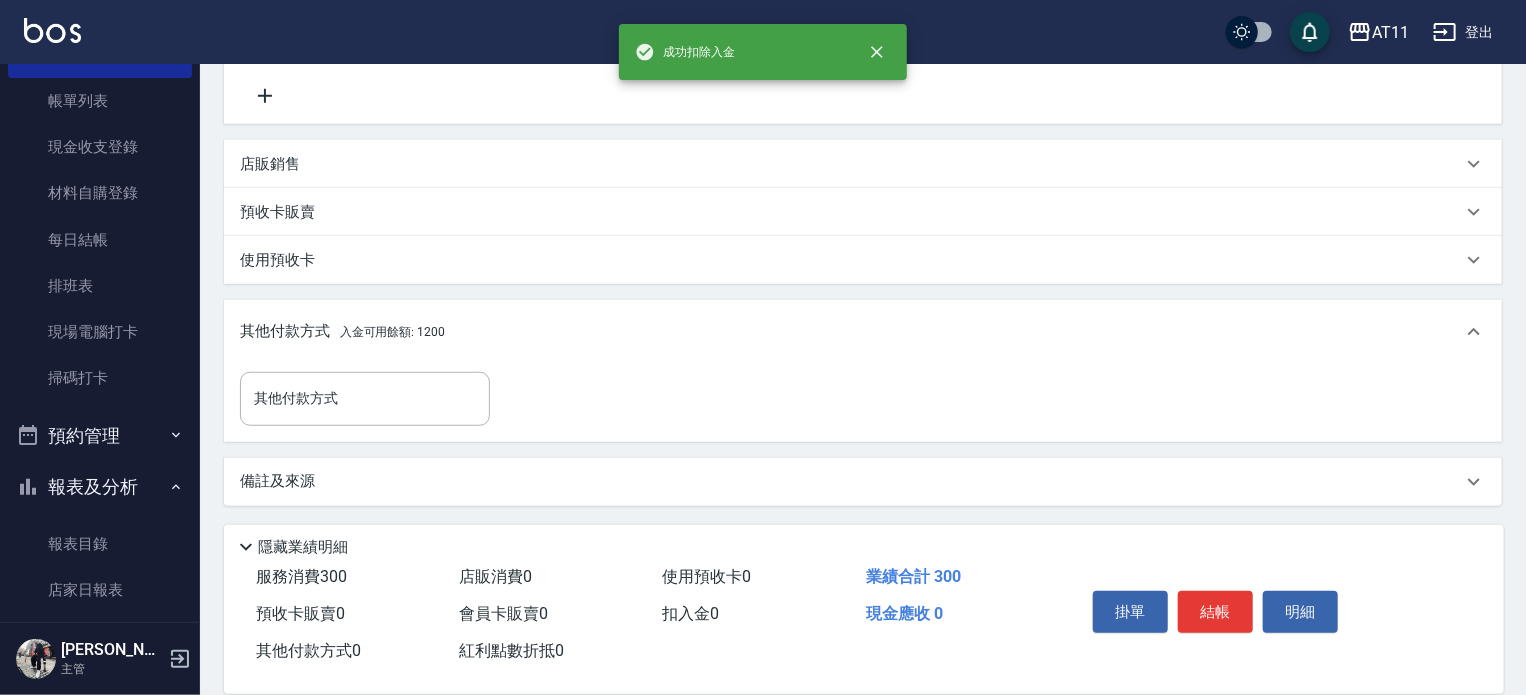 scroll, scrollTop: 617, scrollLeft: 0, axis: vertical 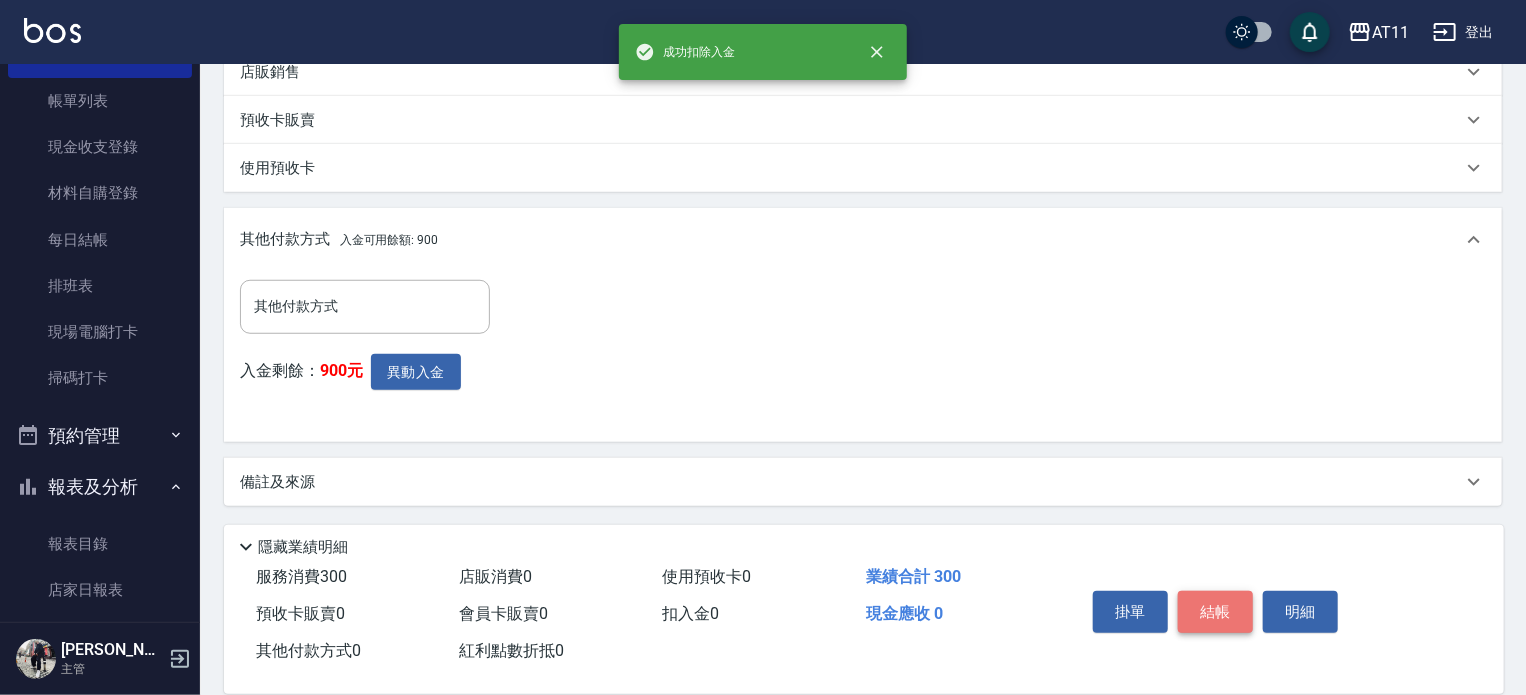 click on "結帳" at bounding box center [1215, 612] 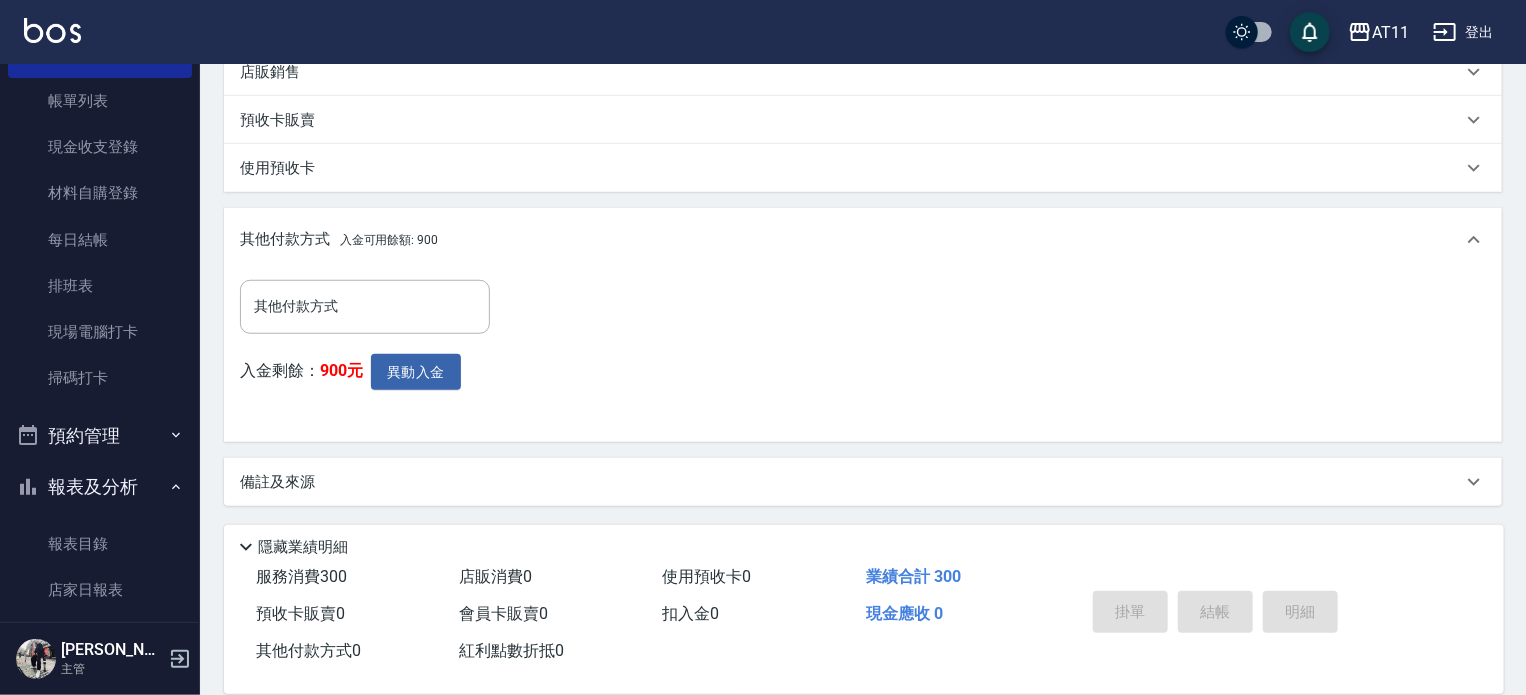 type on "[DATE] 18:04" 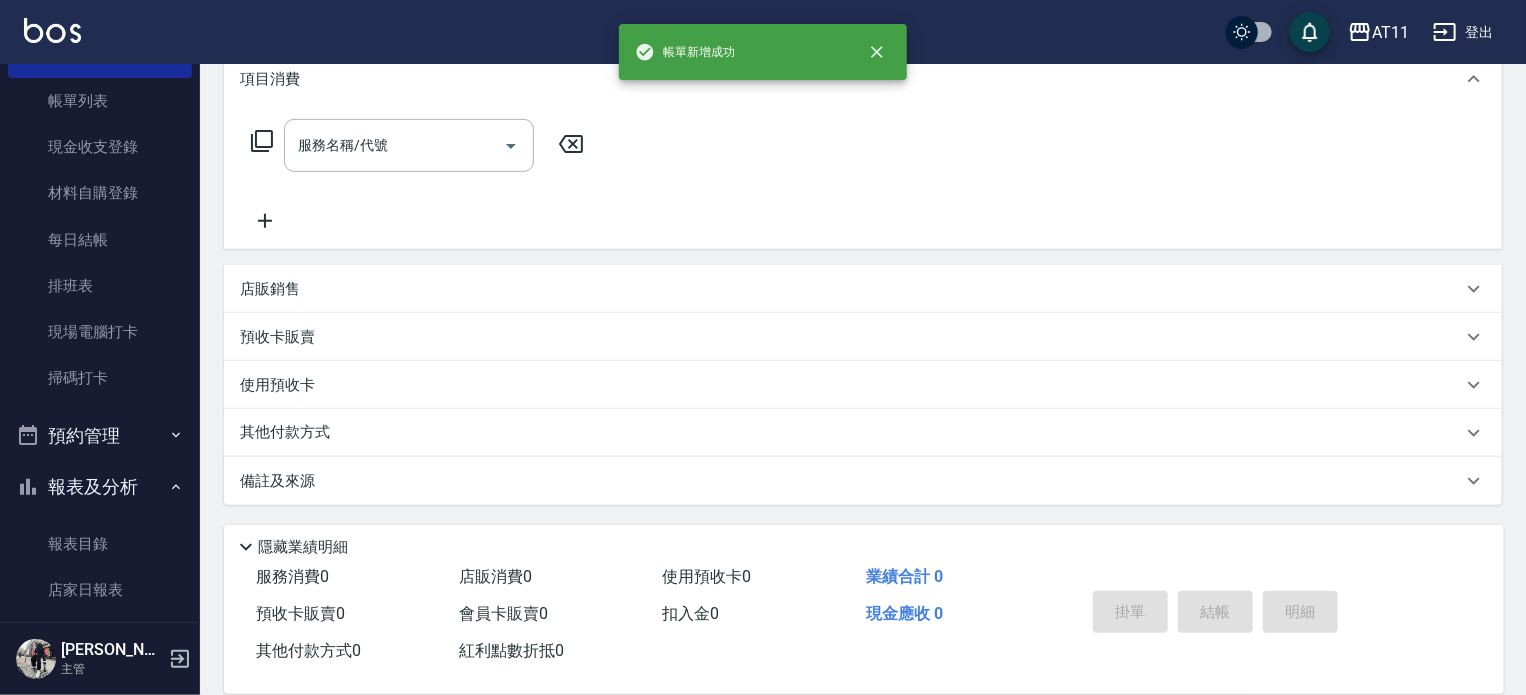 scroll, scrollTop: 0, scrollLeft: 0, axis: both 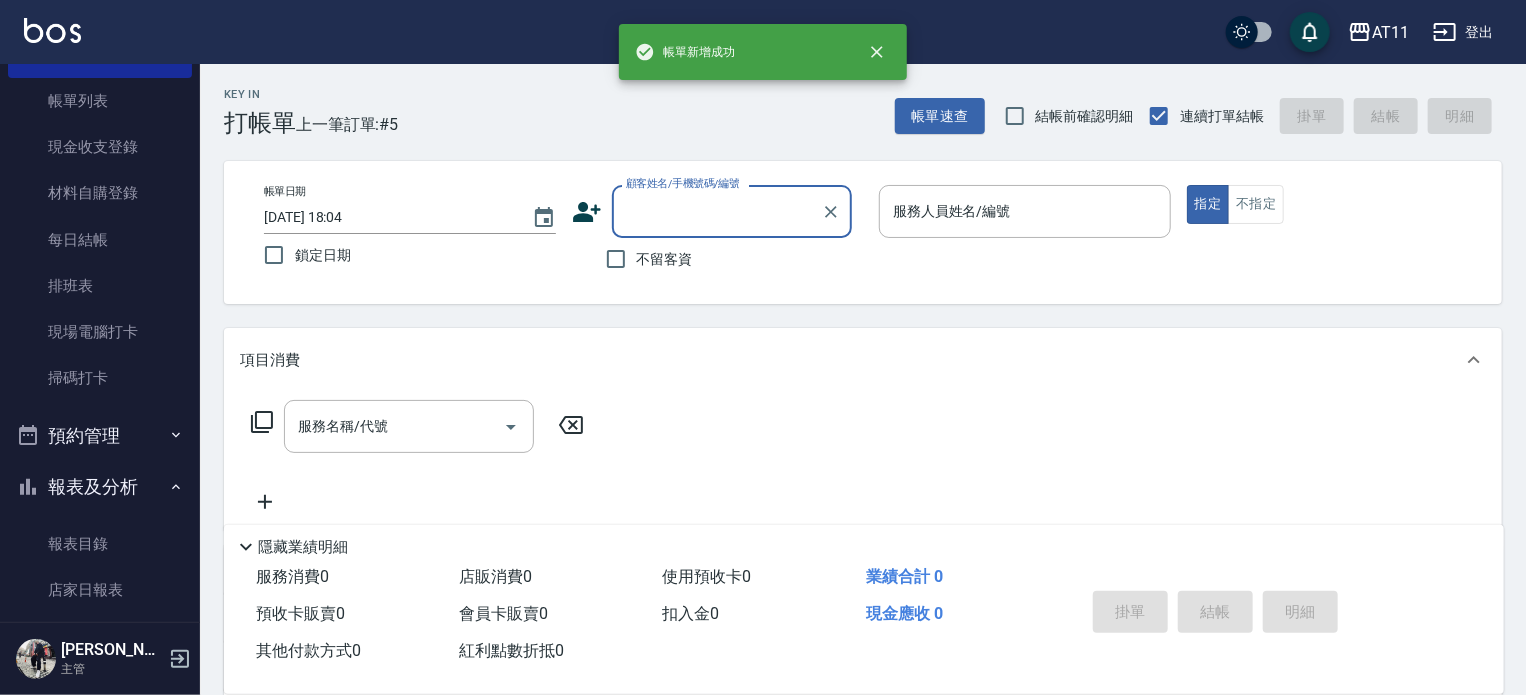 type on "c" 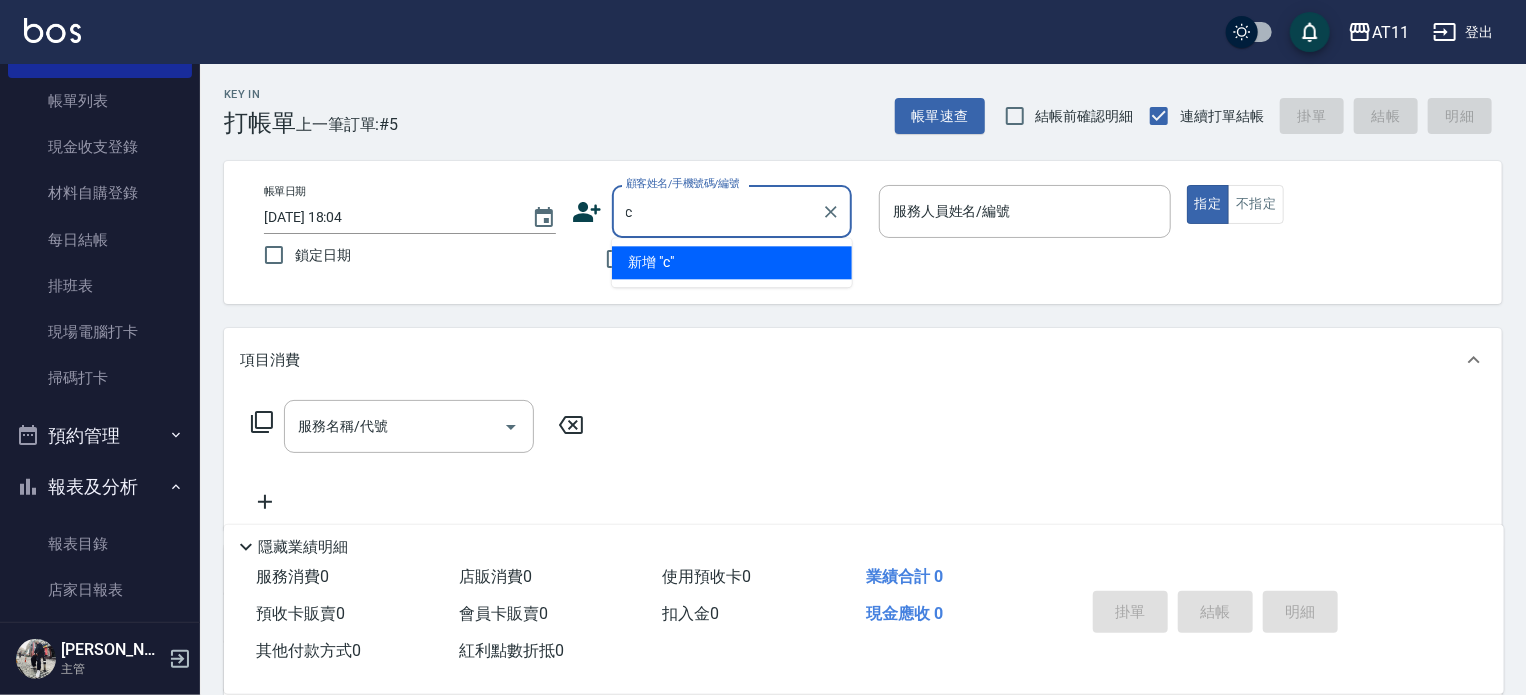 type 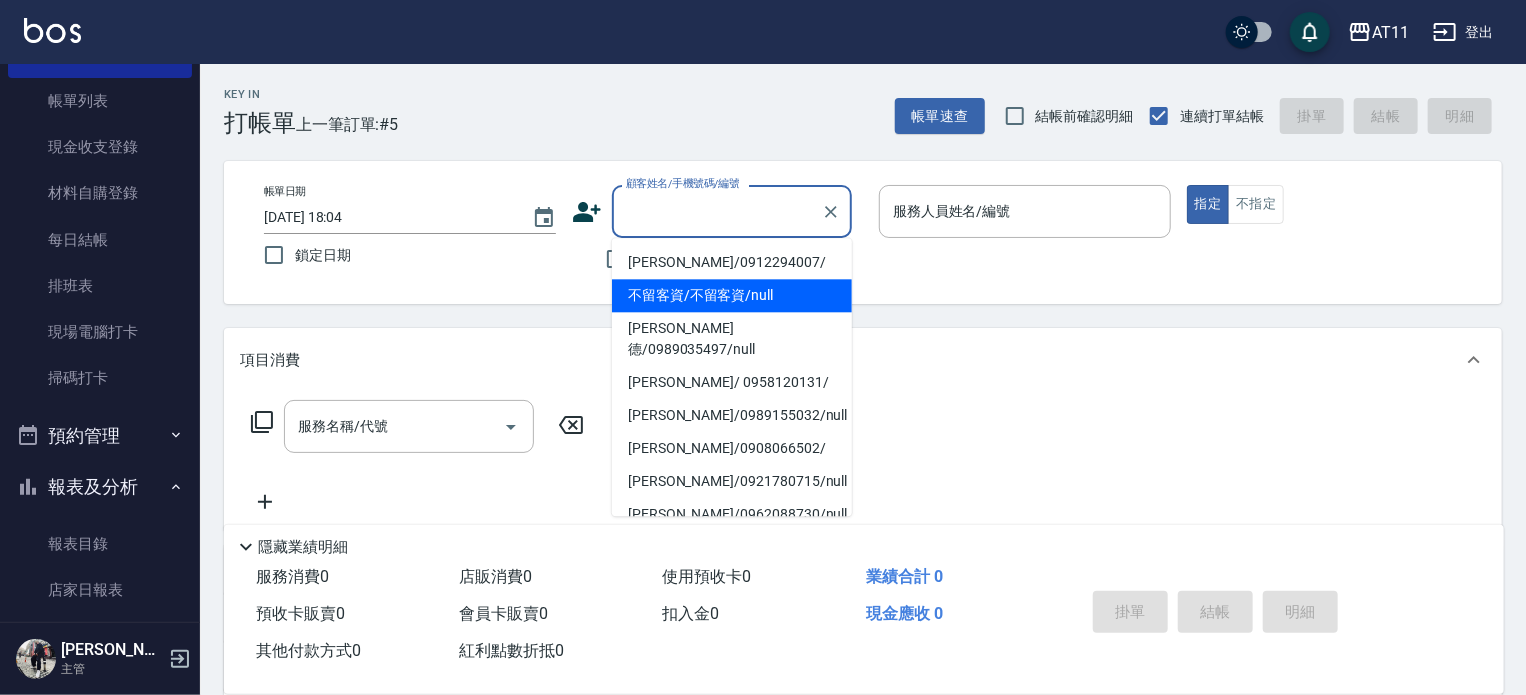 click on "帳單日期 [DATE] 18:04 鎖定日期 顧客姓名/手機號碼/編號 顧客姓名/手機號碼/編號 不留客資 服務人員姓名/編號 服務人員姓名/編號 指定 不指定" at bounding box center (863, 232) 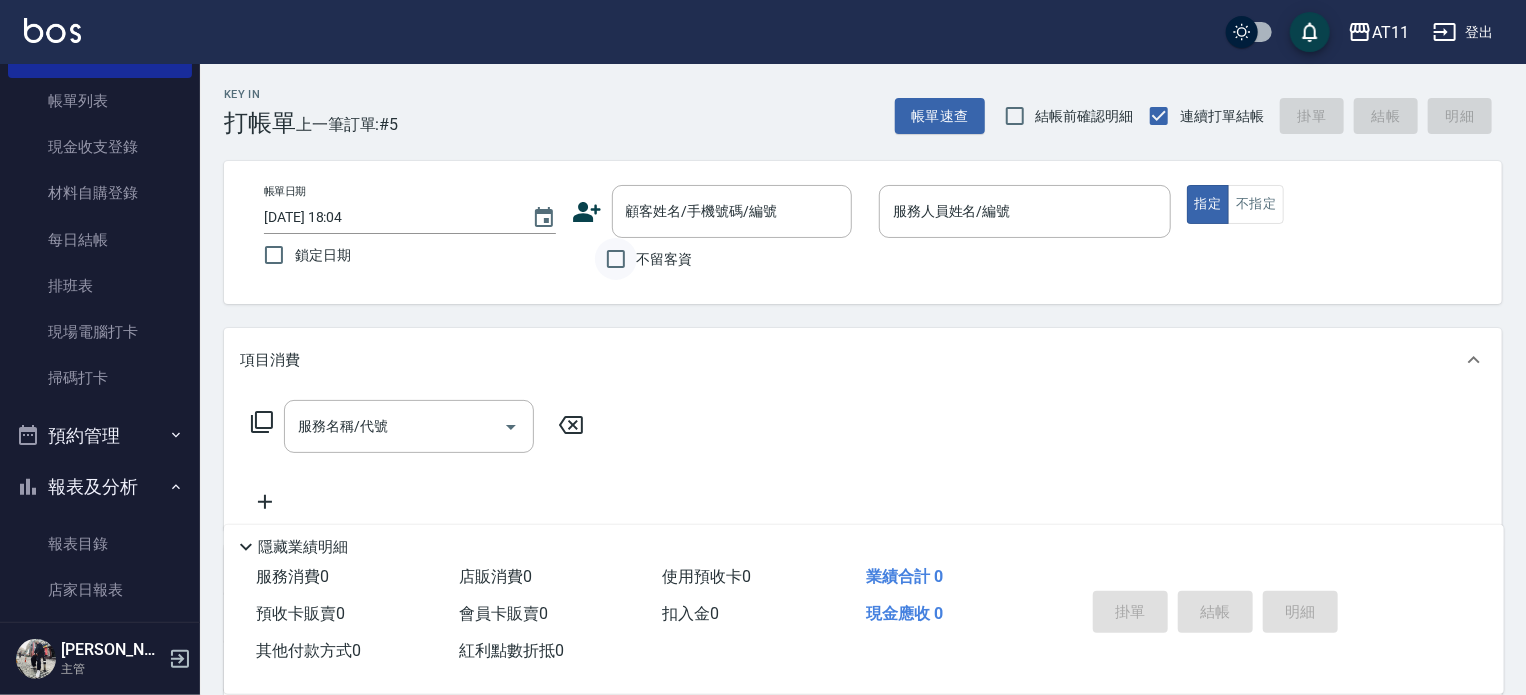 click on "不留客資" at bounding box center [616, 259] 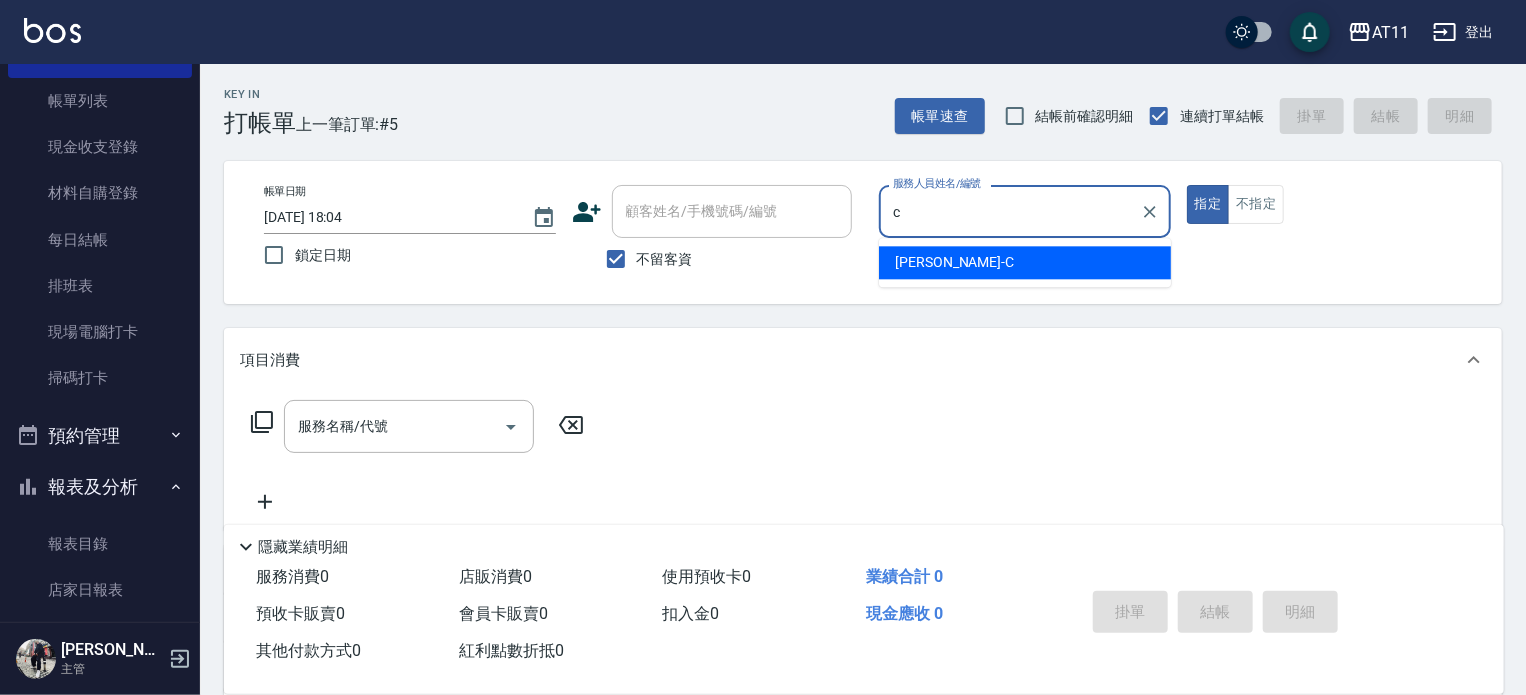 type on "[PERSON_NAME]" 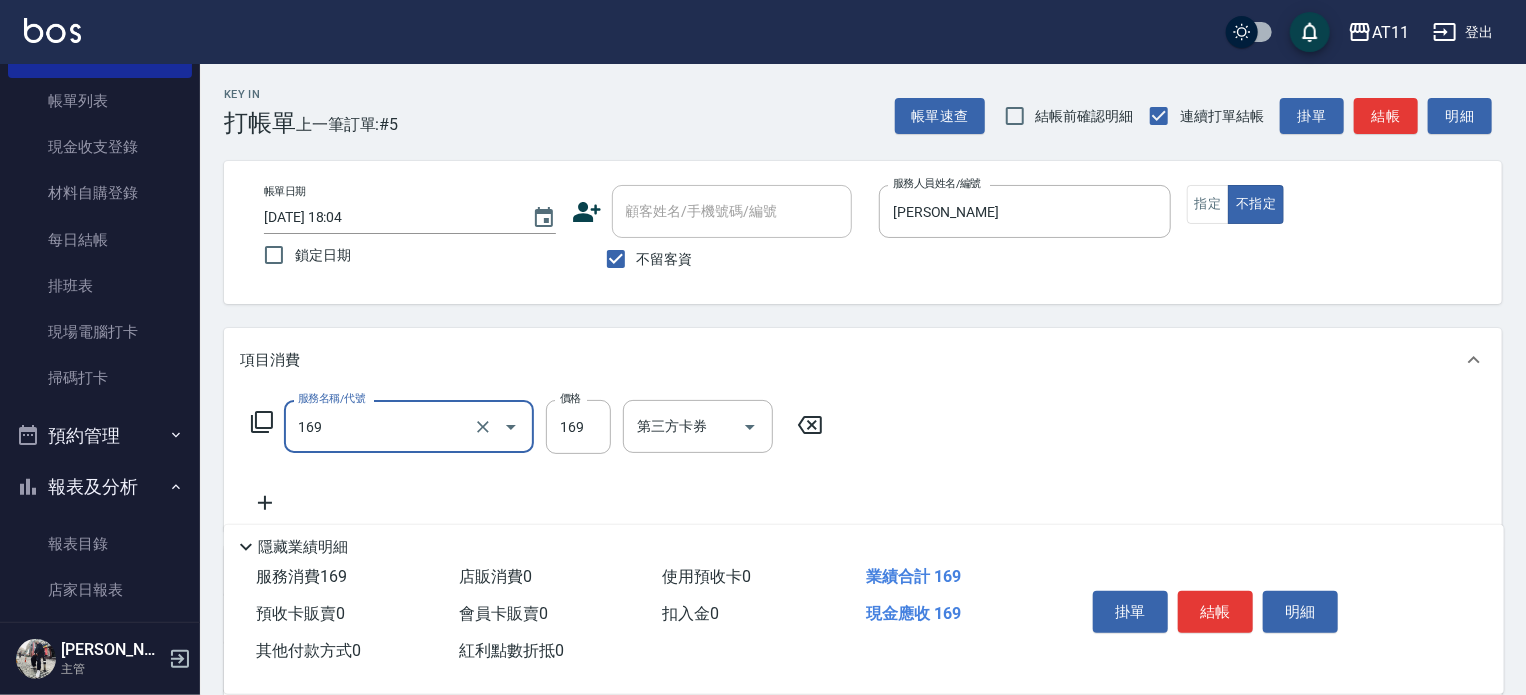 type on "單剪(169)" 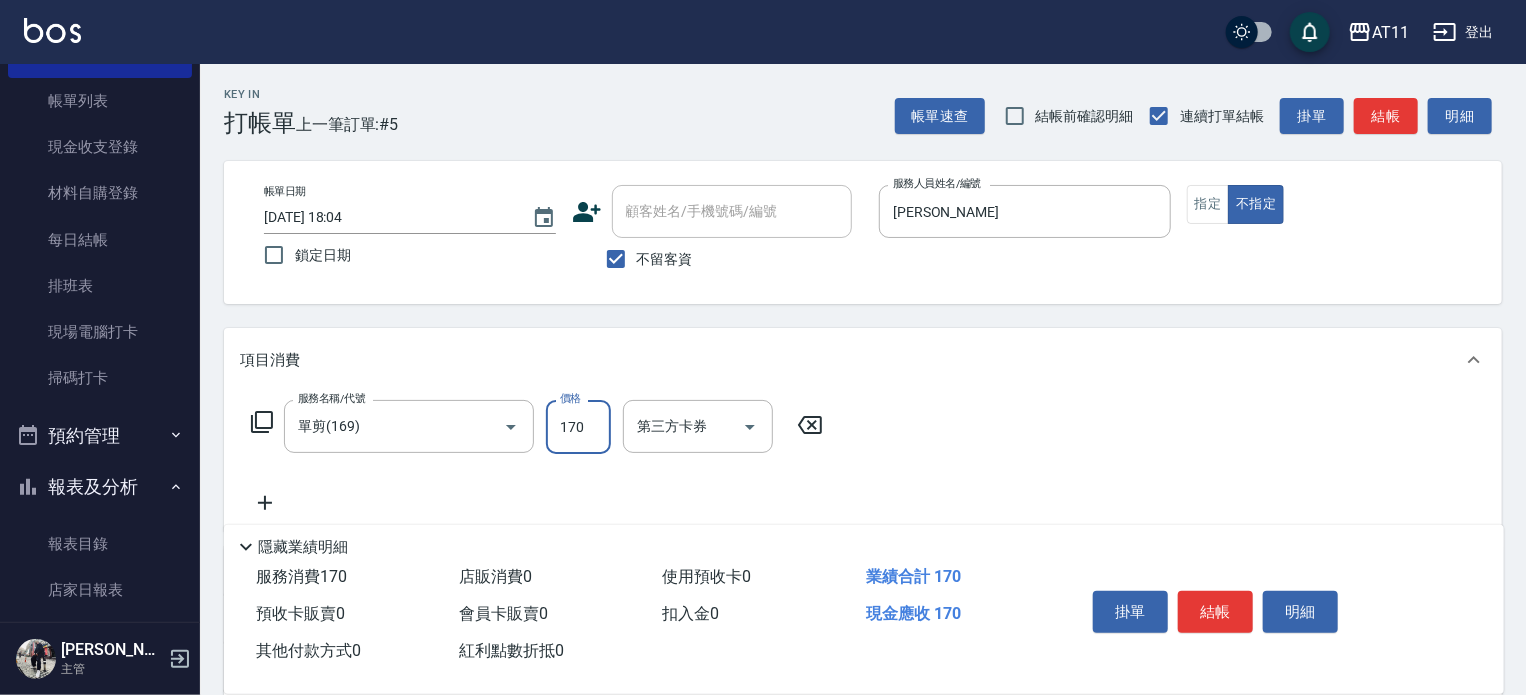 type on "170" 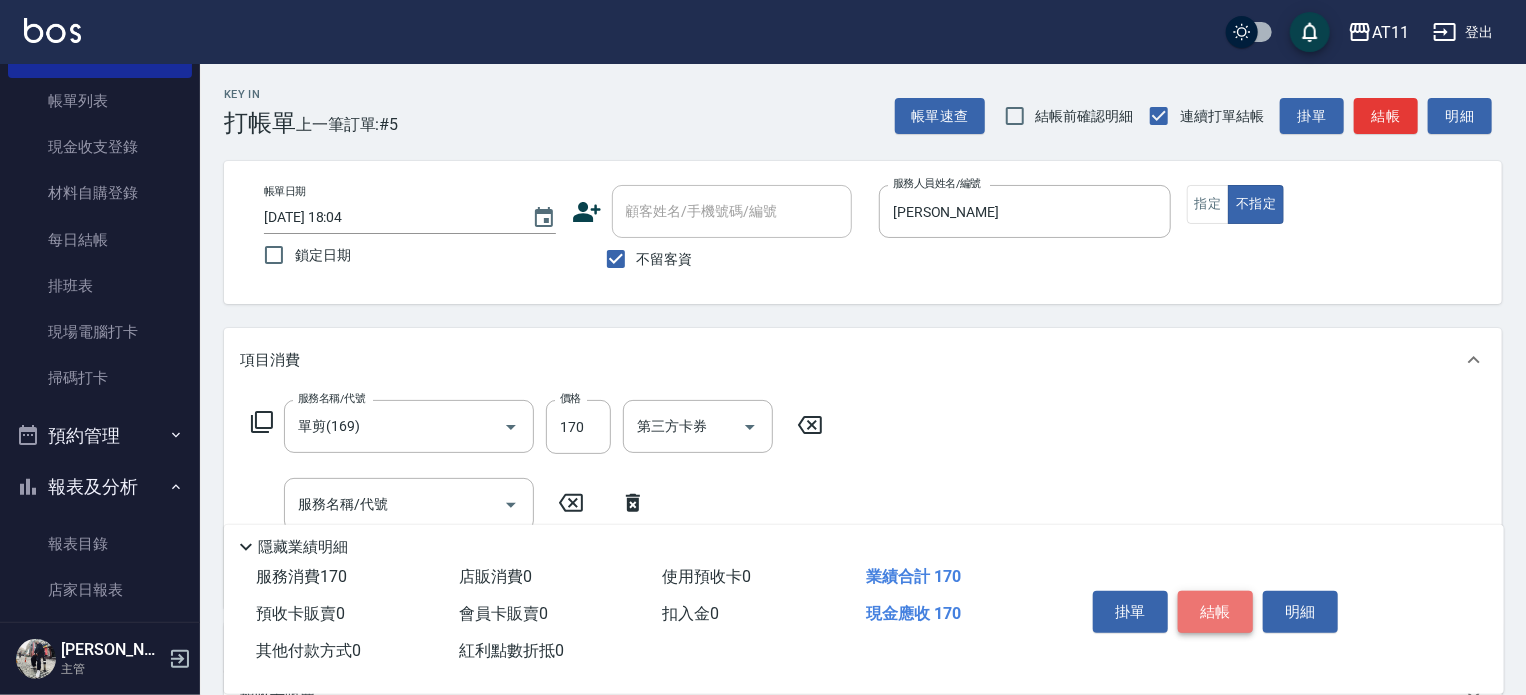 click on "結帳" at bounding box center (1215, 612) 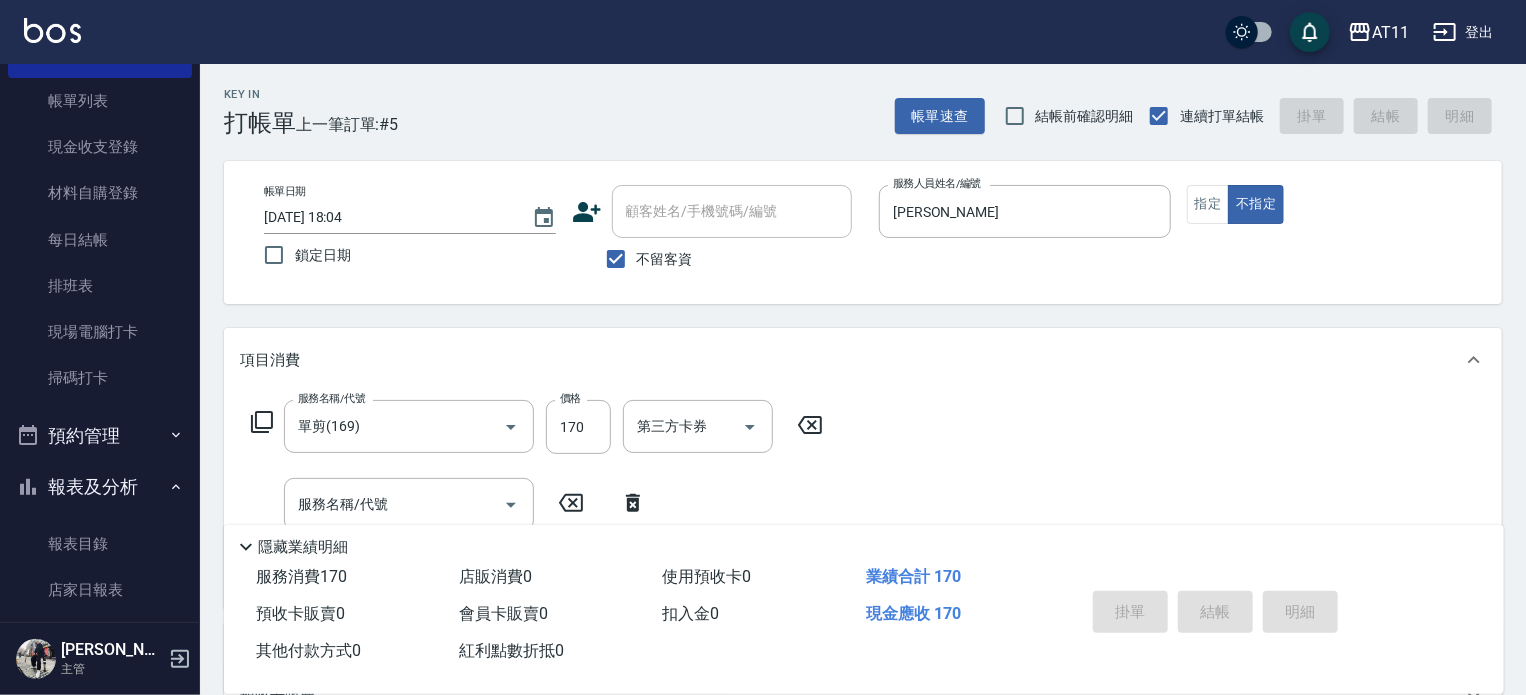 type 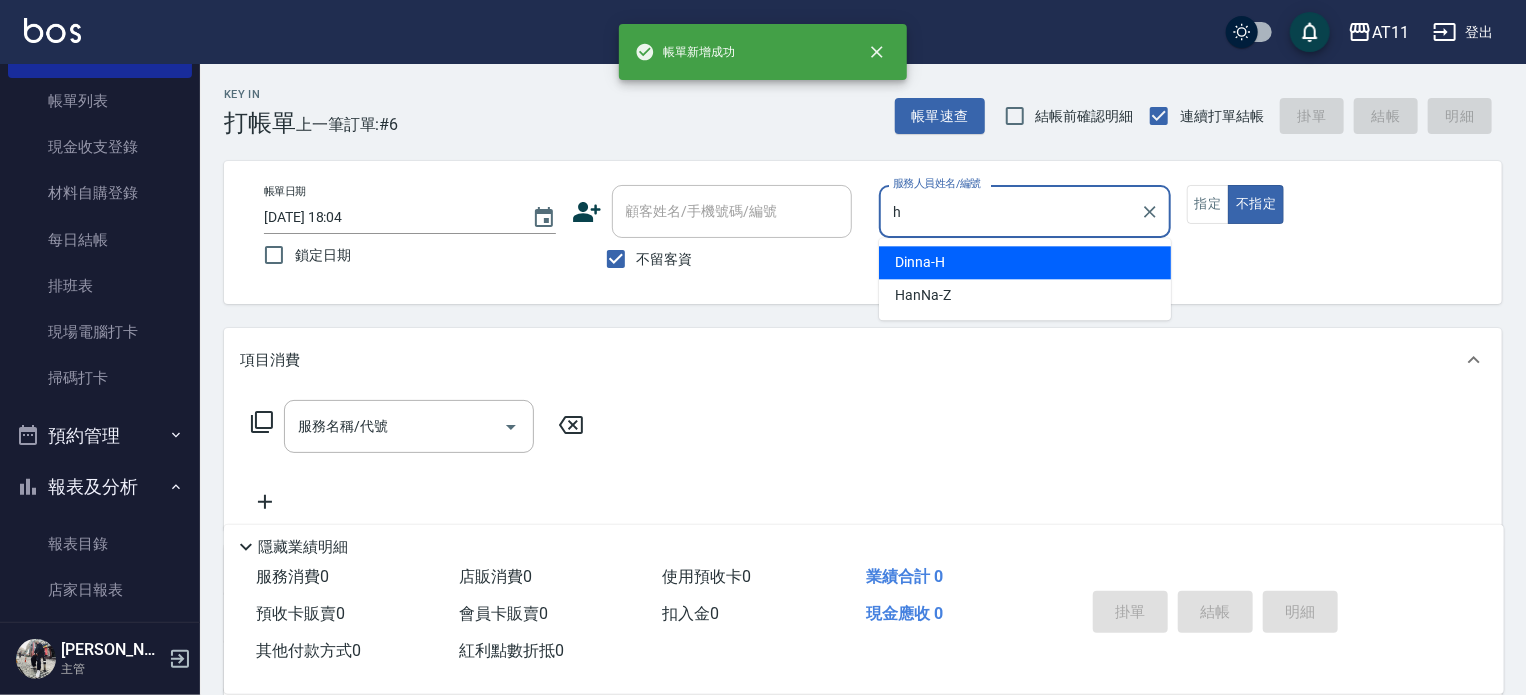 type on "Dinna-H" 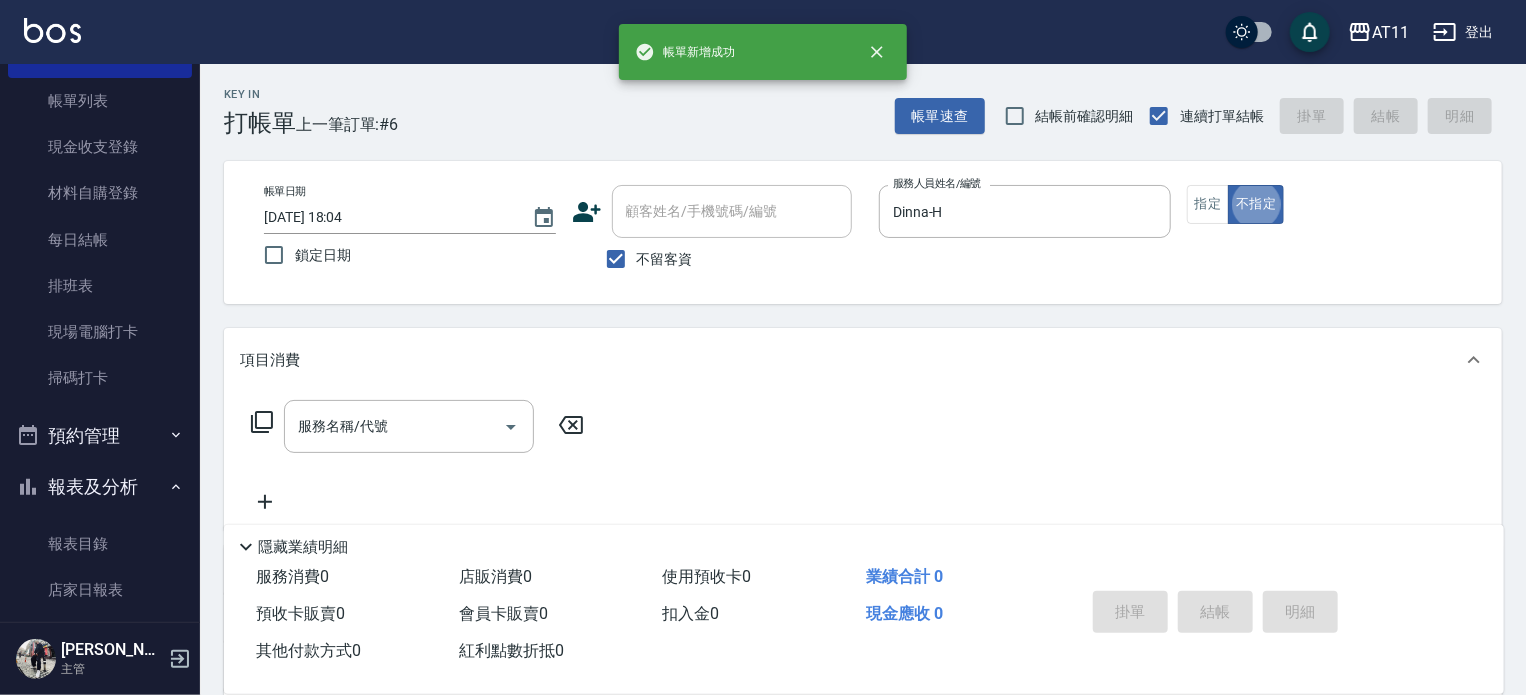 type on "false" 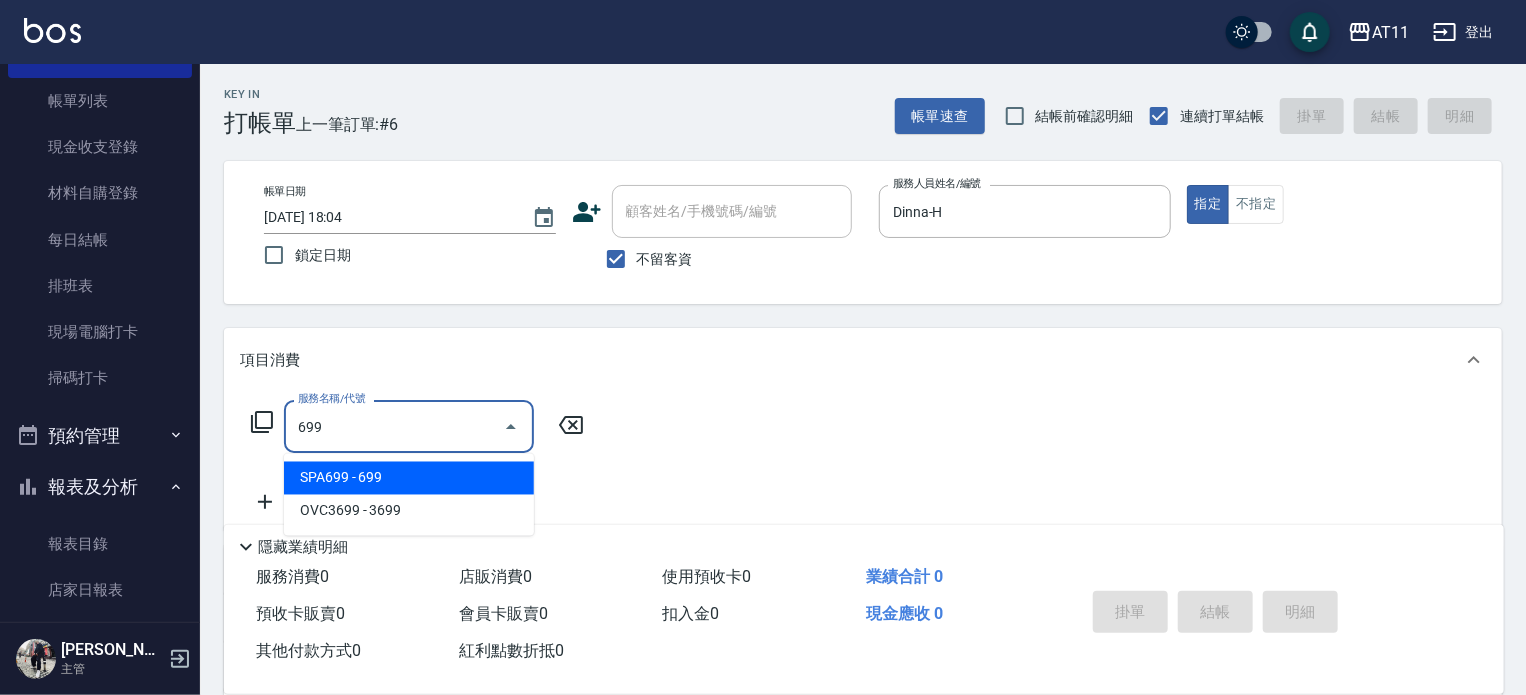 type on "SPA699(699)" 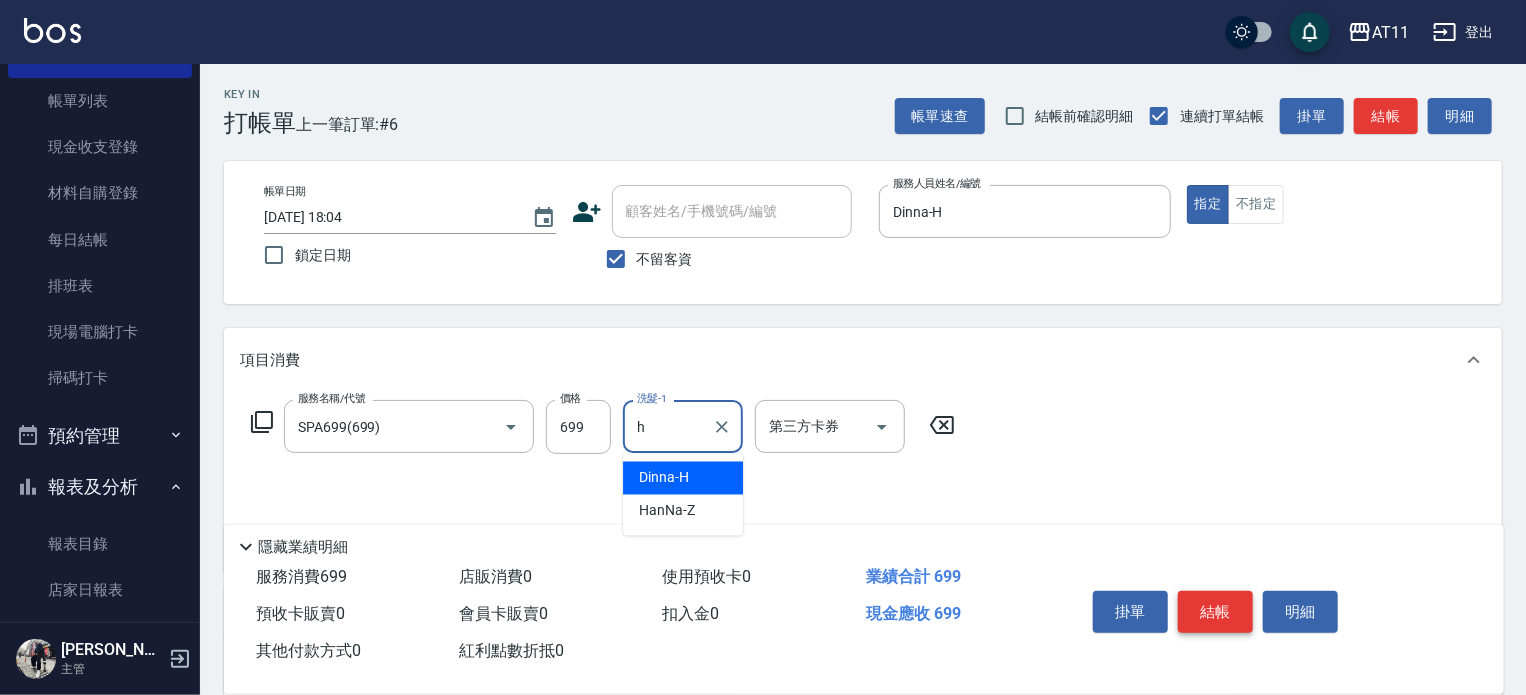 type on "Dinna-H" 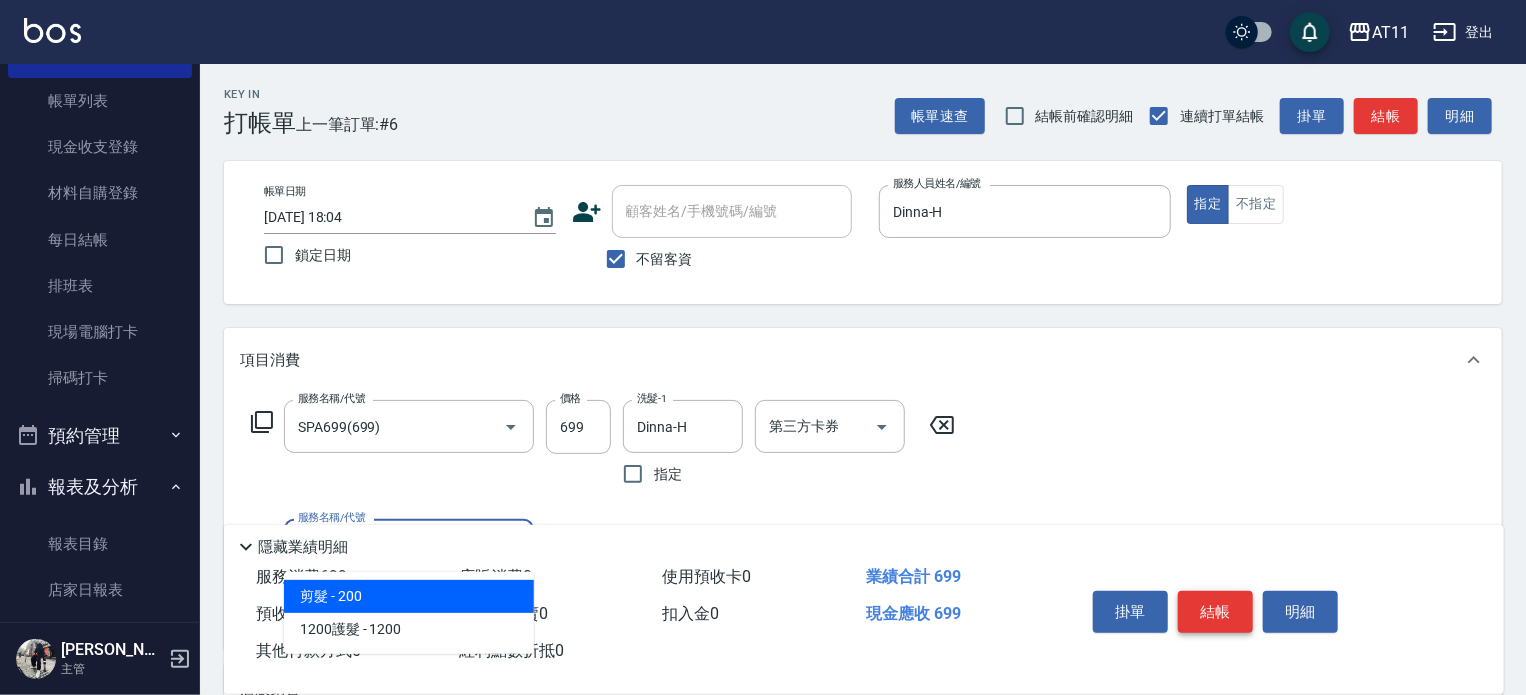 type on "剪髮(200)" 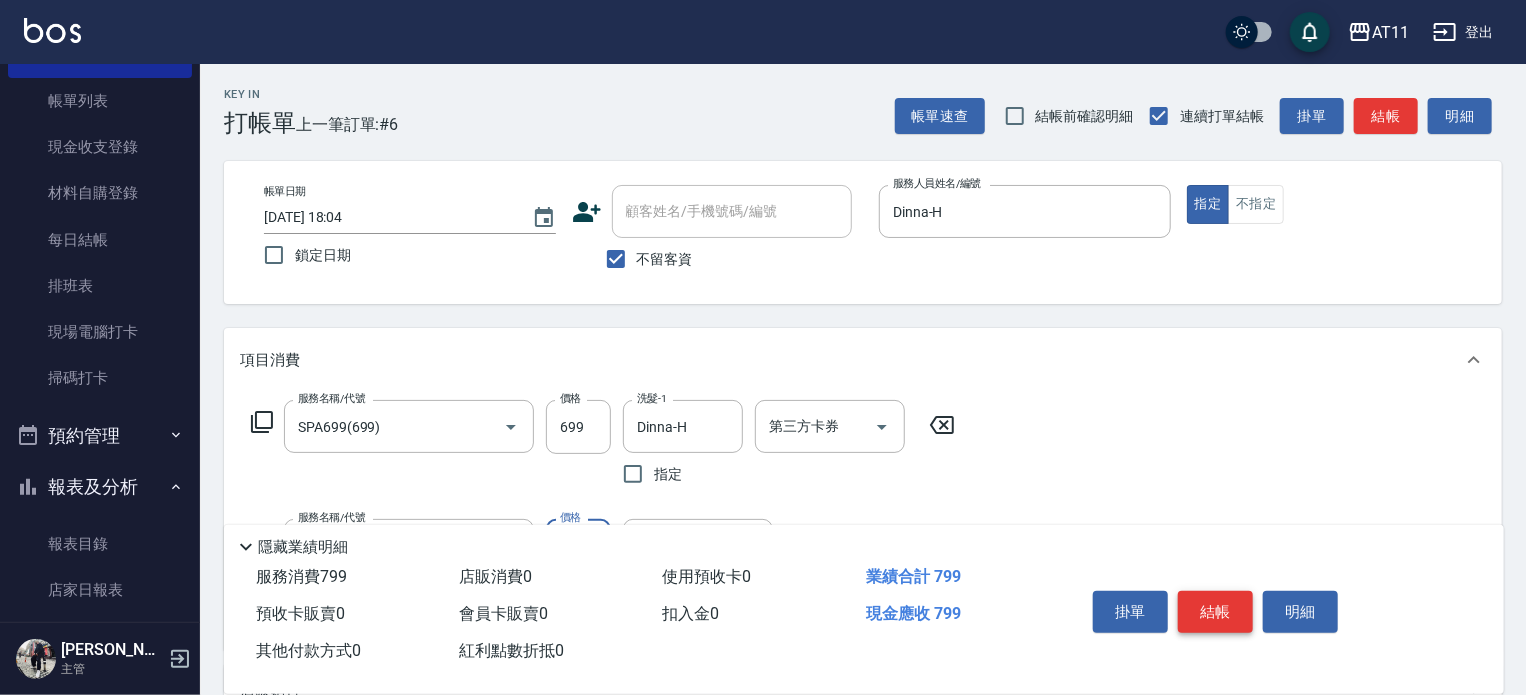 type on "100" 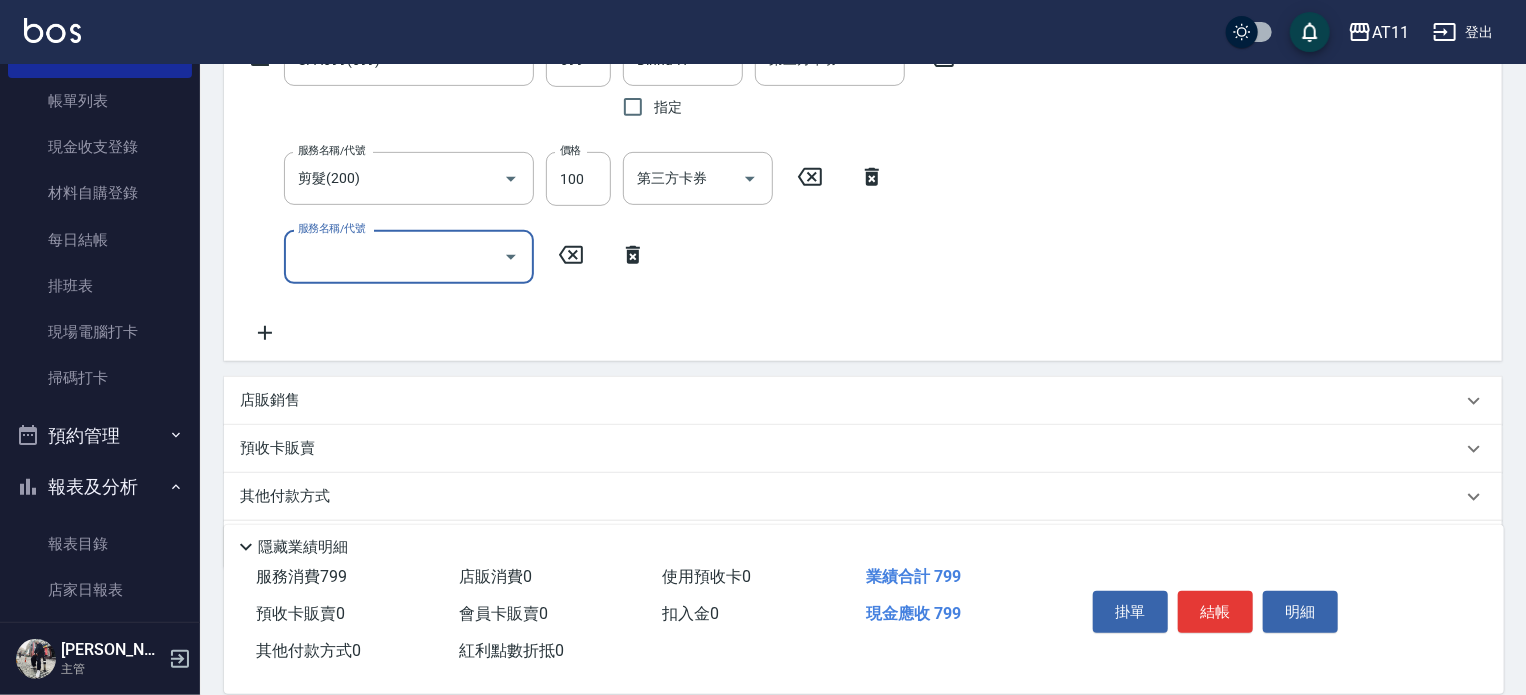 scroll, scrollTop: 400, scrollLeft: 0, axis: vertical 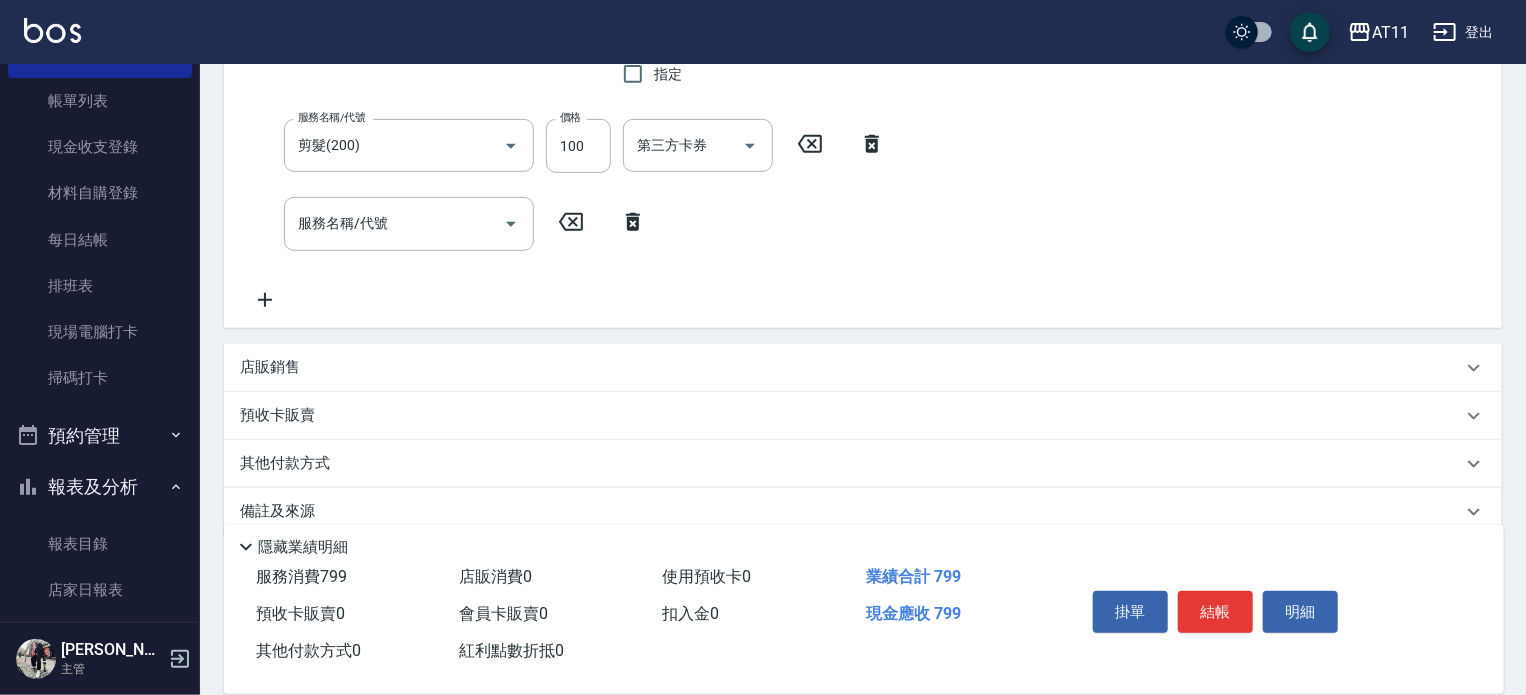 click on "店販銷售" at bounding box center (851, 367) 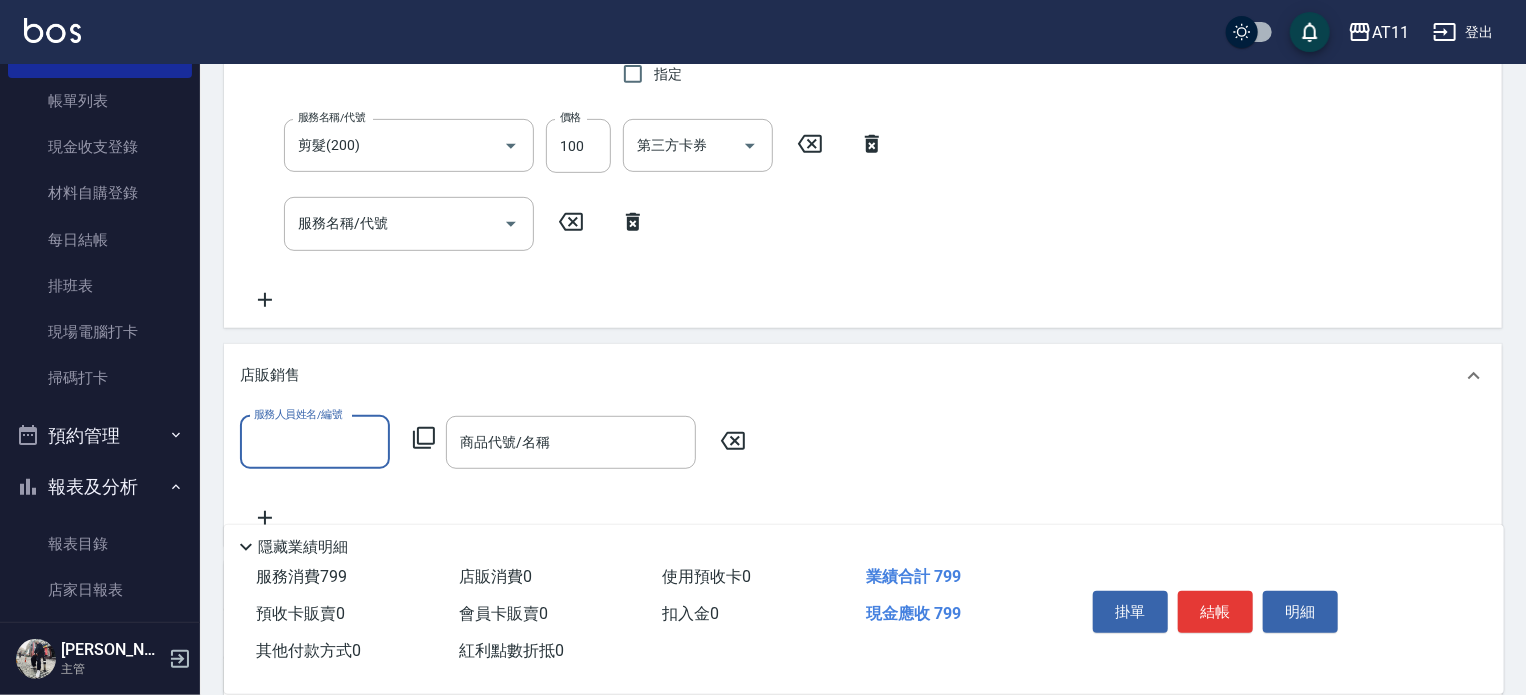 scroll, scrollTop: 0, scrollLeft: 0, axis: both 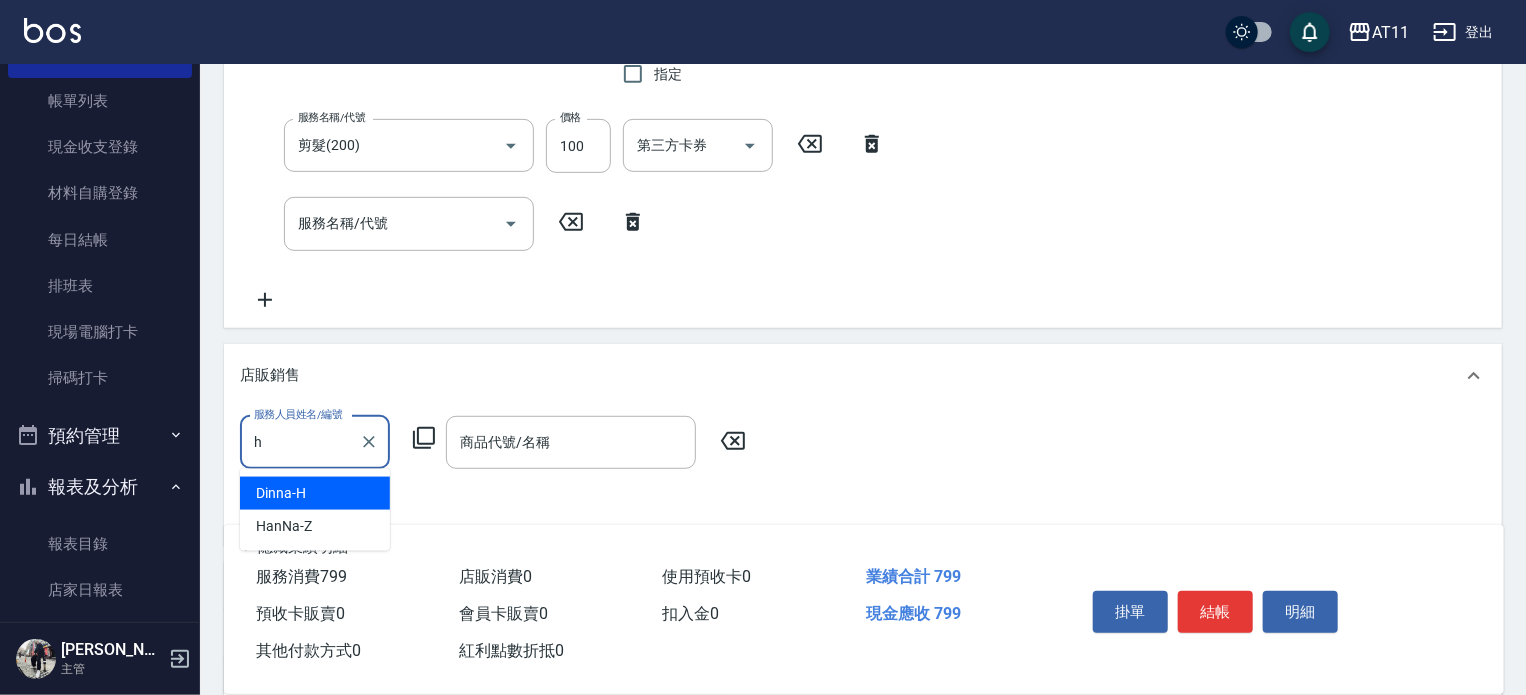 type on "Dinna-H" 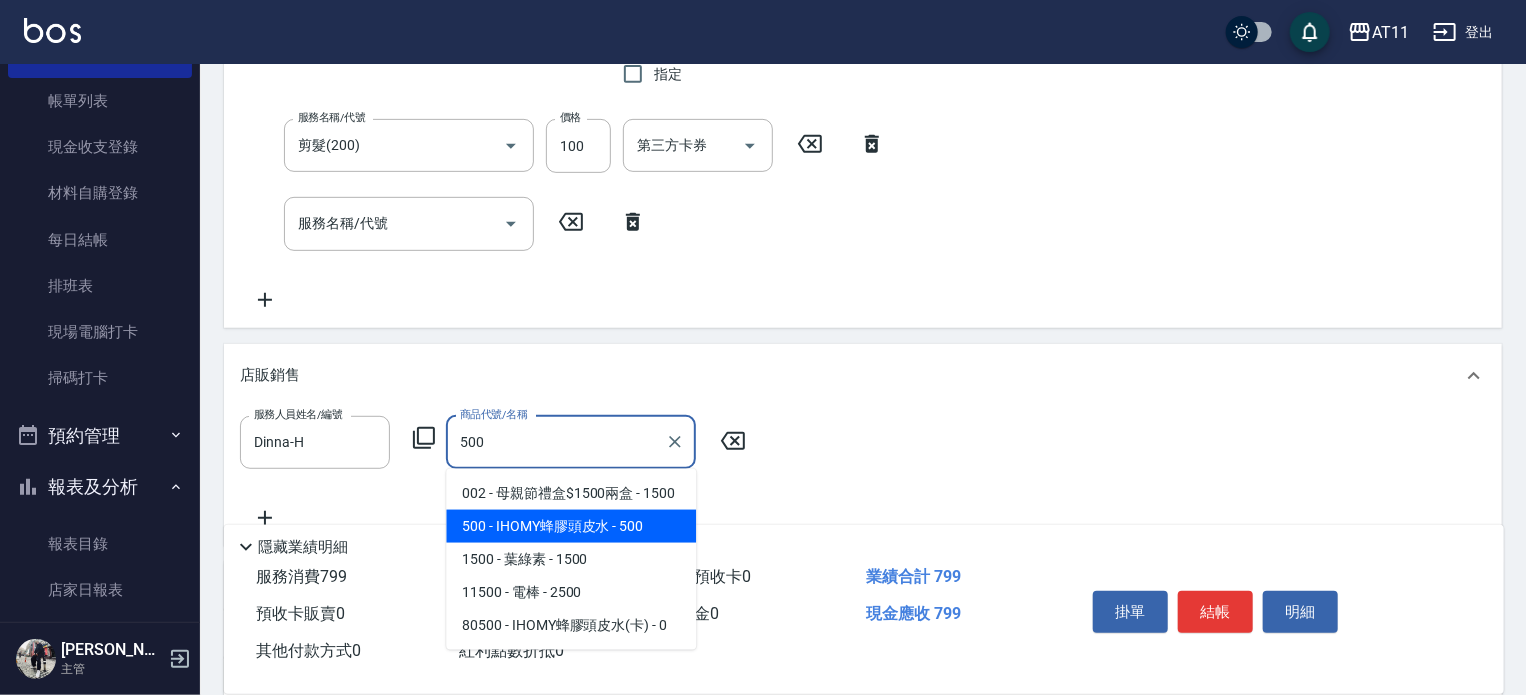type on "IHOMY蜂膠頭皮水" 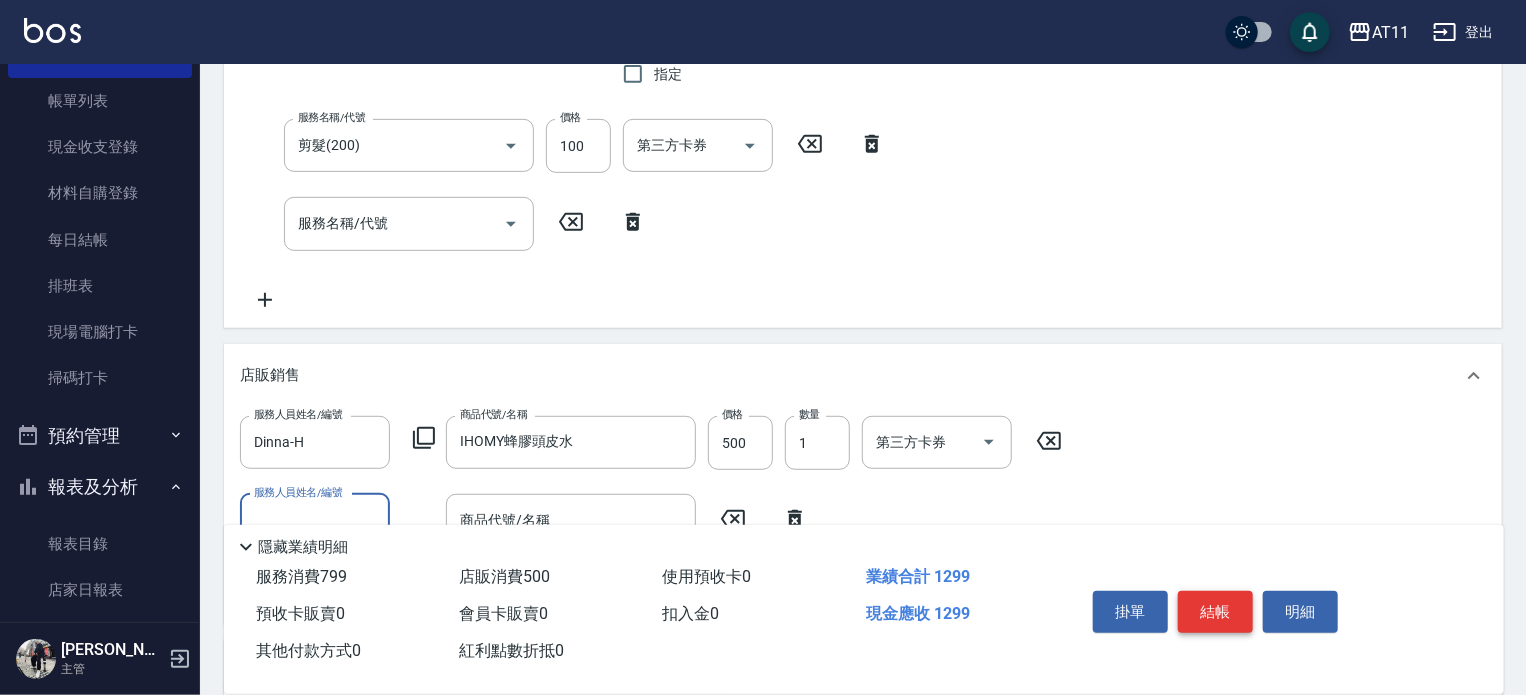 click on "結帳" at bounding box center (1215, 612) 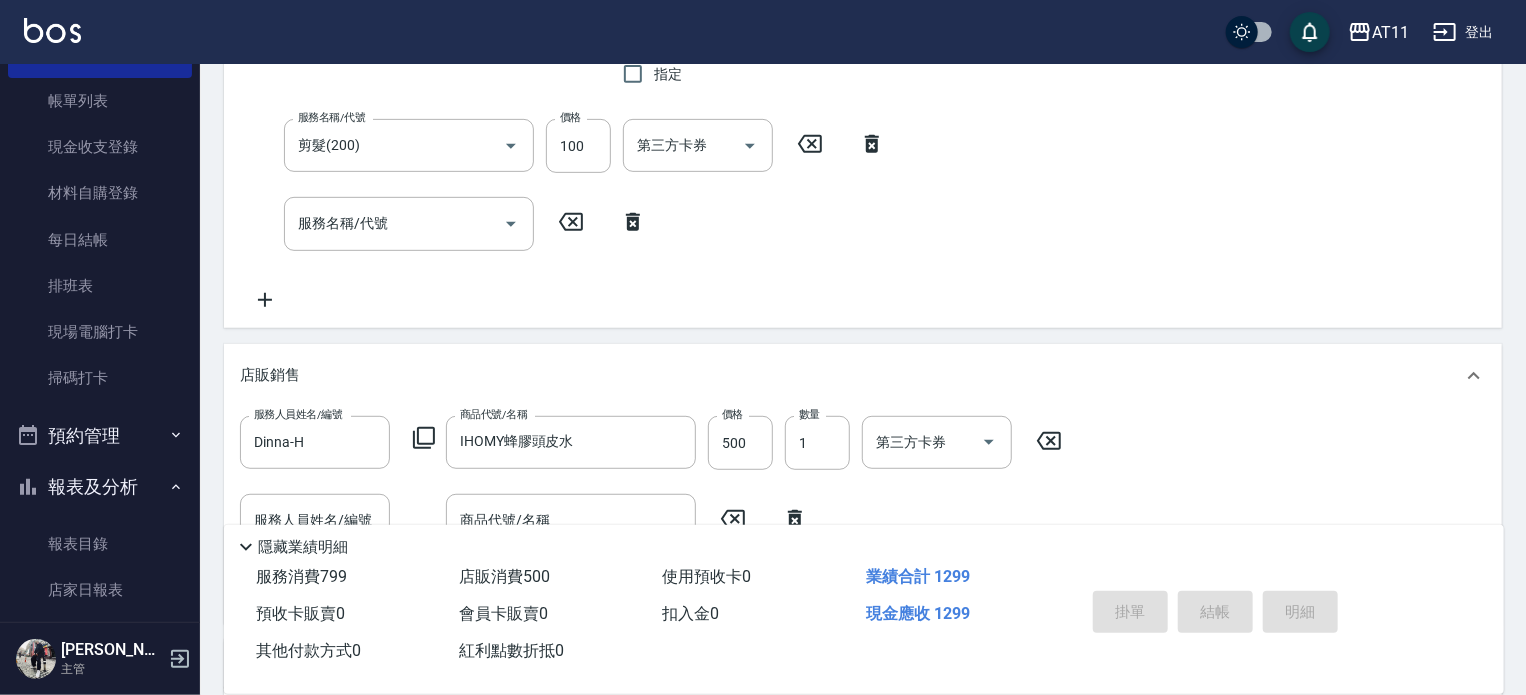 type 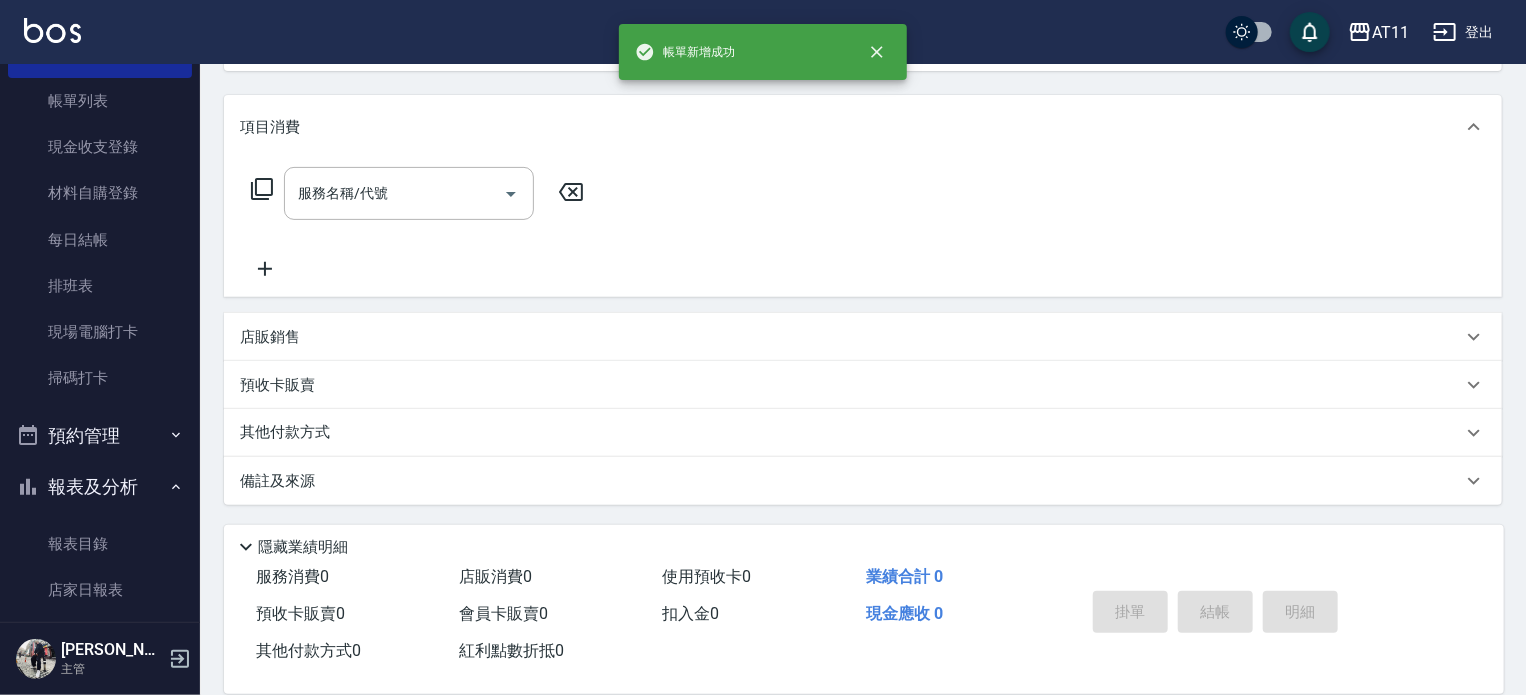 scroll, scrollTop: 0, scrollLeft: 0, axis: both 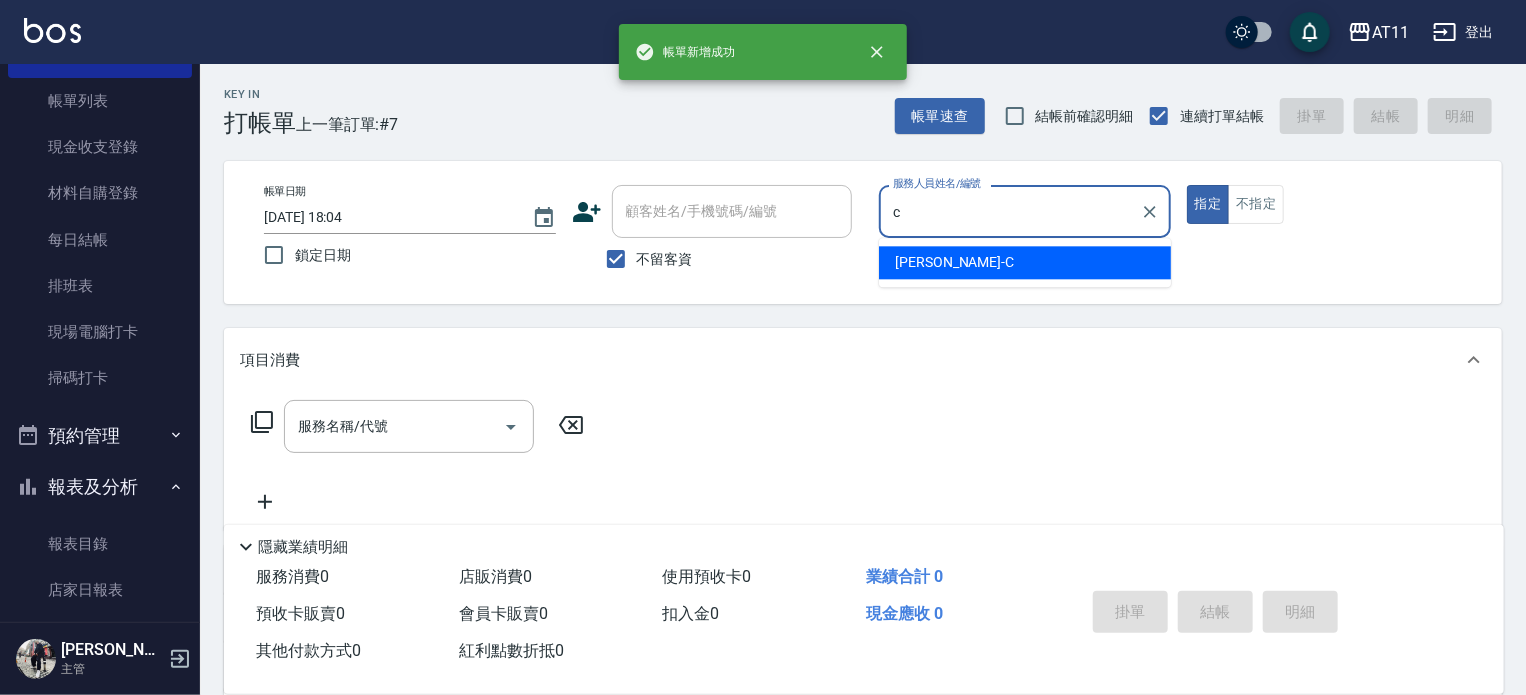 type on "[PERSON_NAME]" 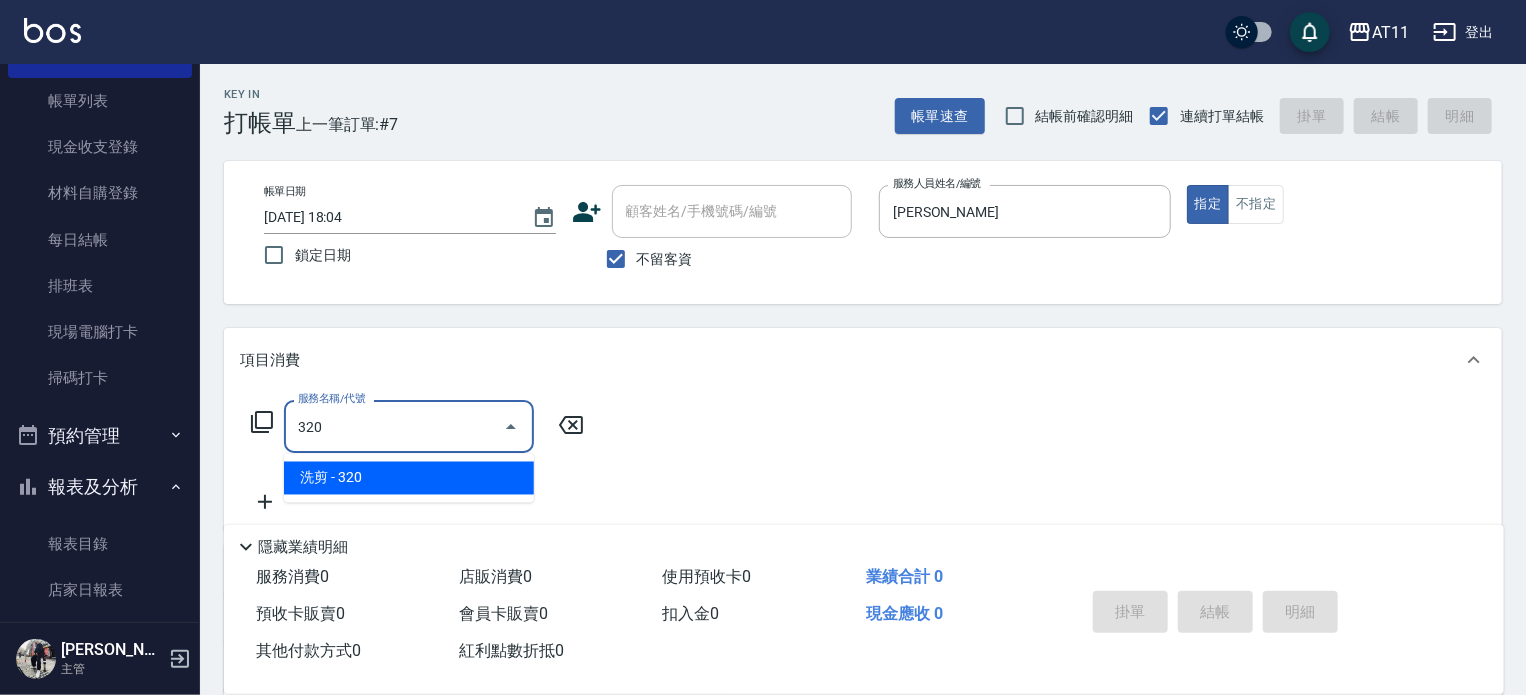 type on "洗剪(320)" 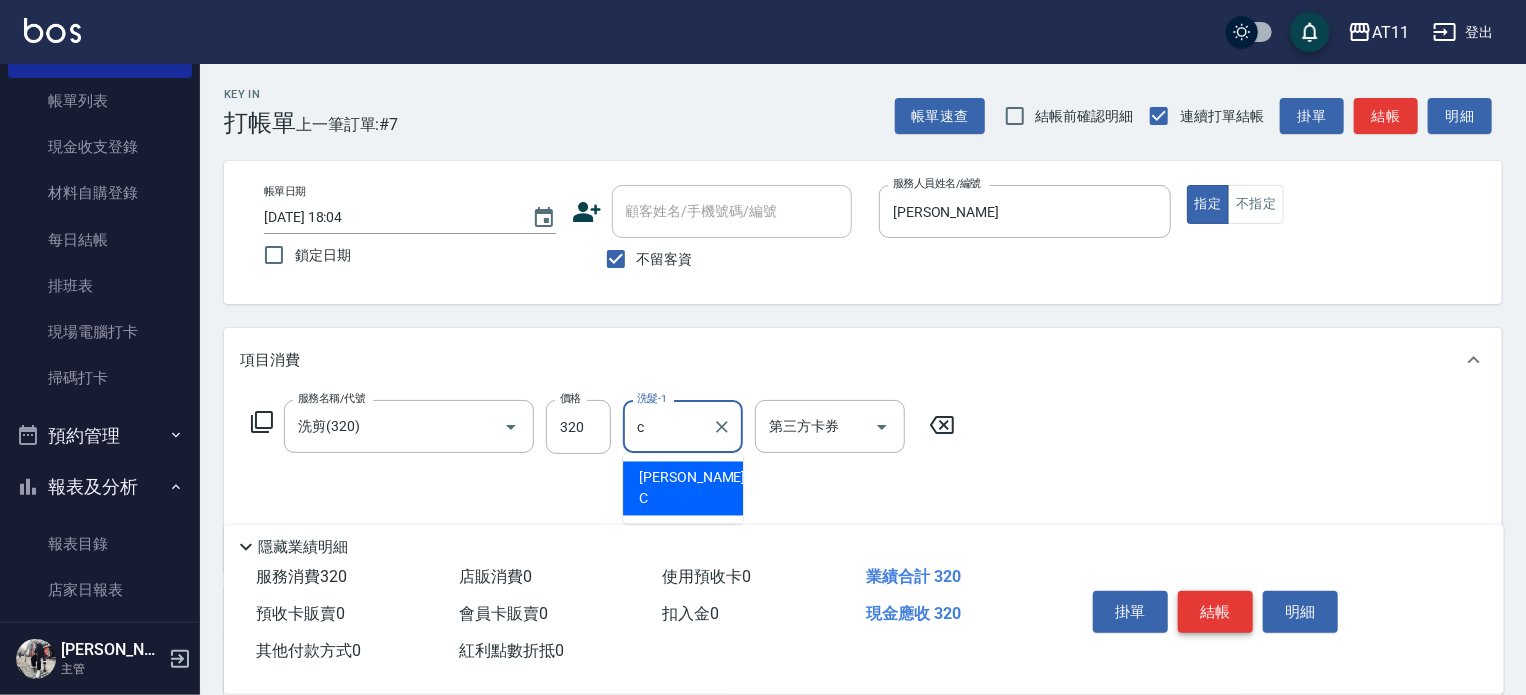 type on "[PERSON_NAME]" 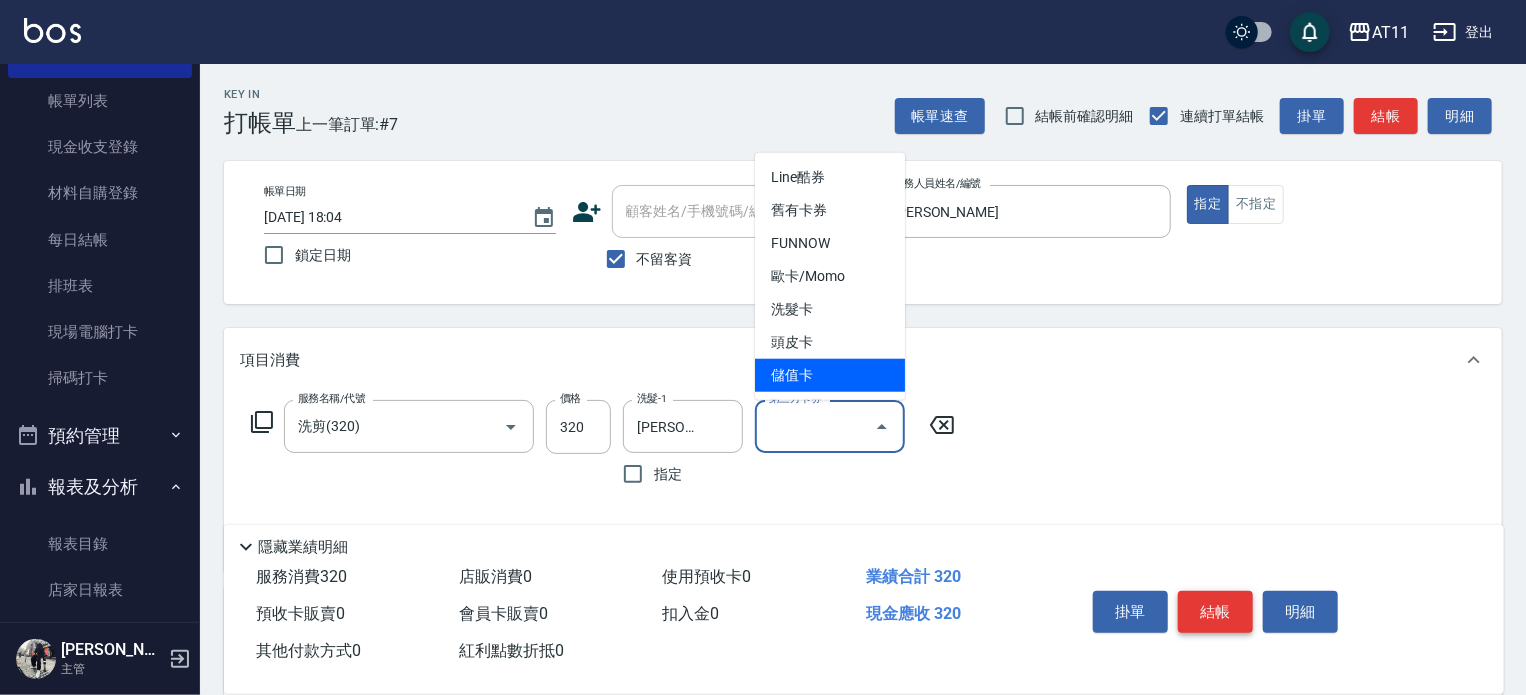 type on "儲值卡" 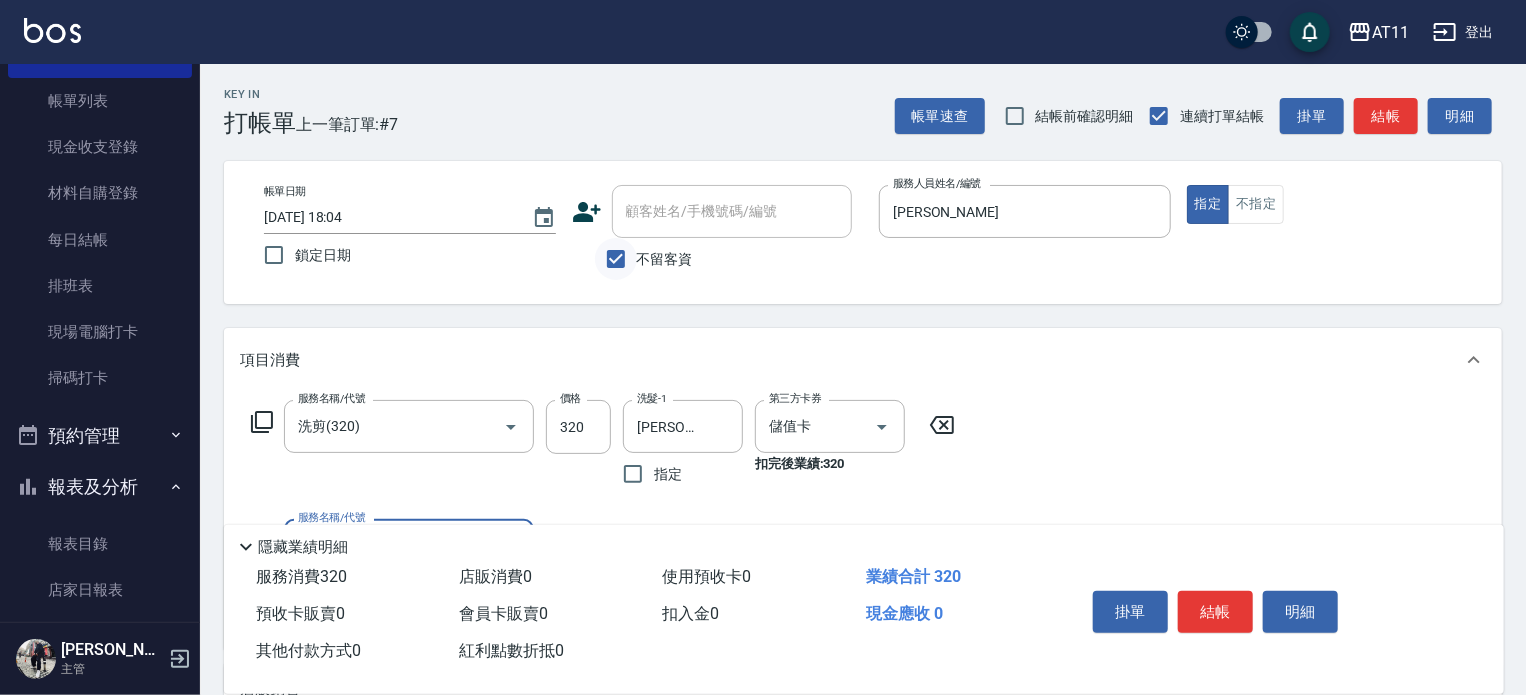 click on "不留客資" at bounding box center (616, 259) 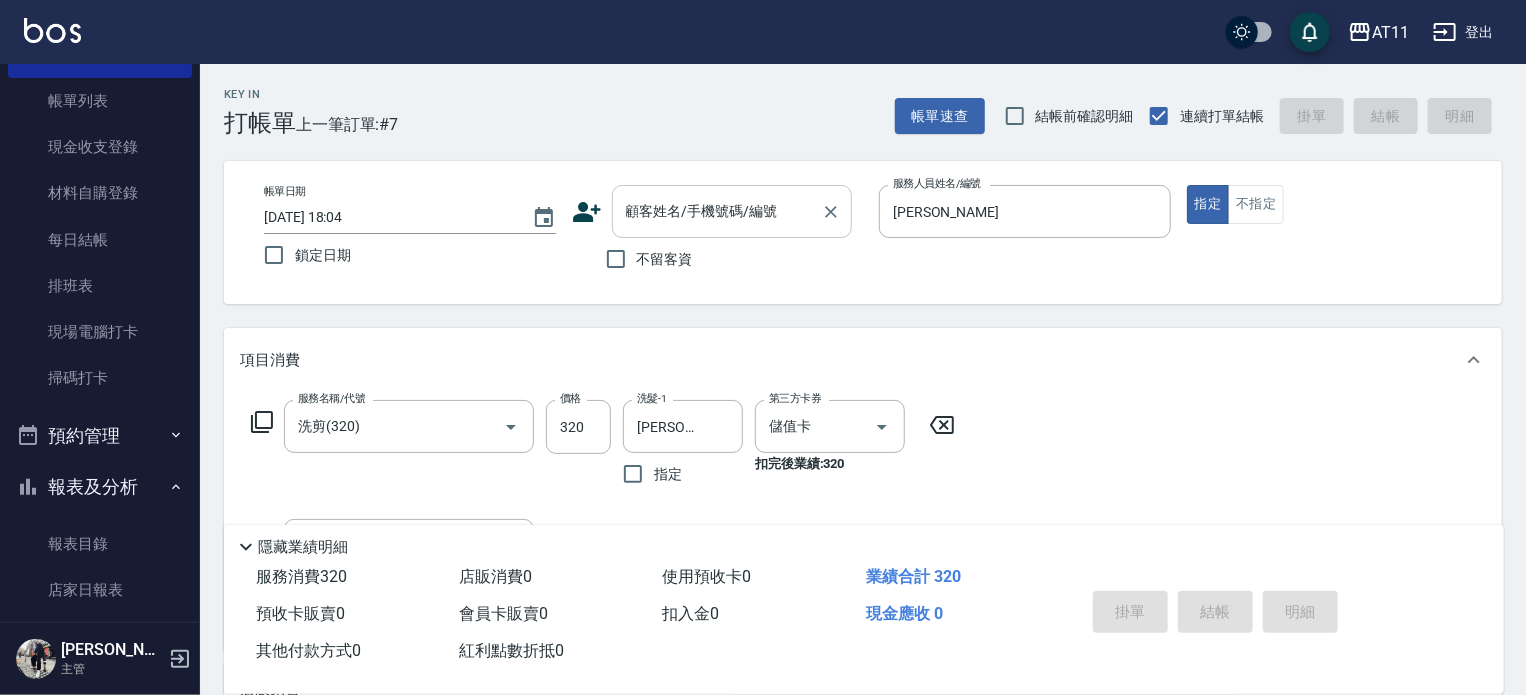 click on "顧客姓名/手機號碼/編號" at bounding box center (717, 211) 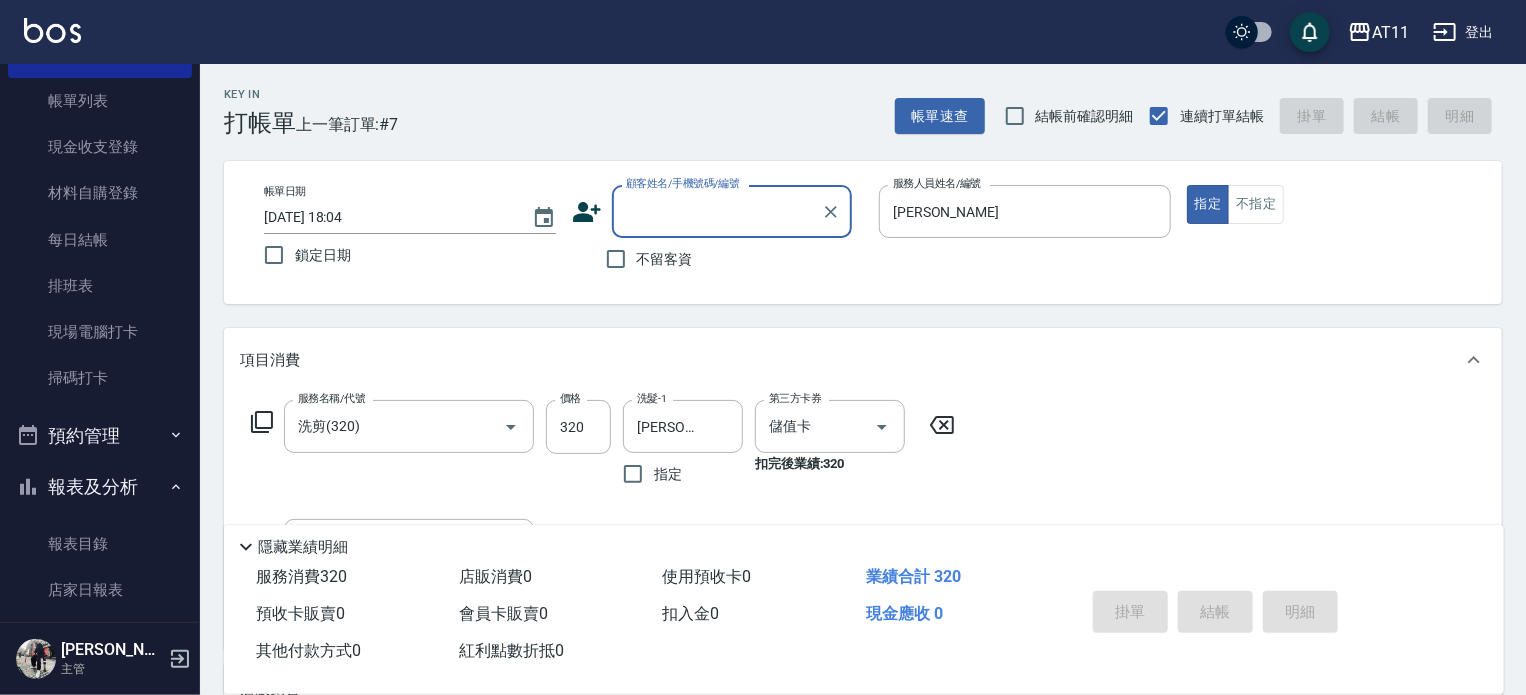 click on "顧客姓名/手機號碼/編號" at bounding box center [717, 211] 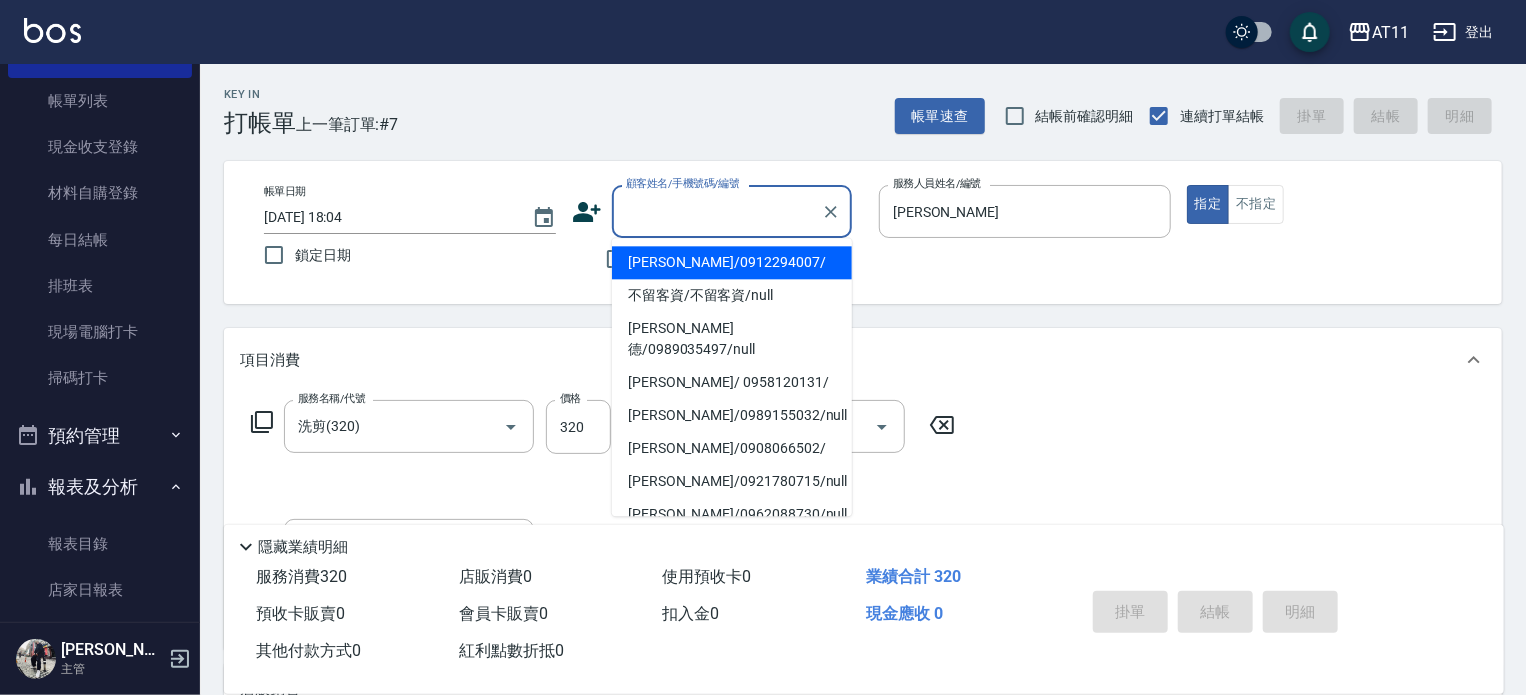 paste on "0971025213" 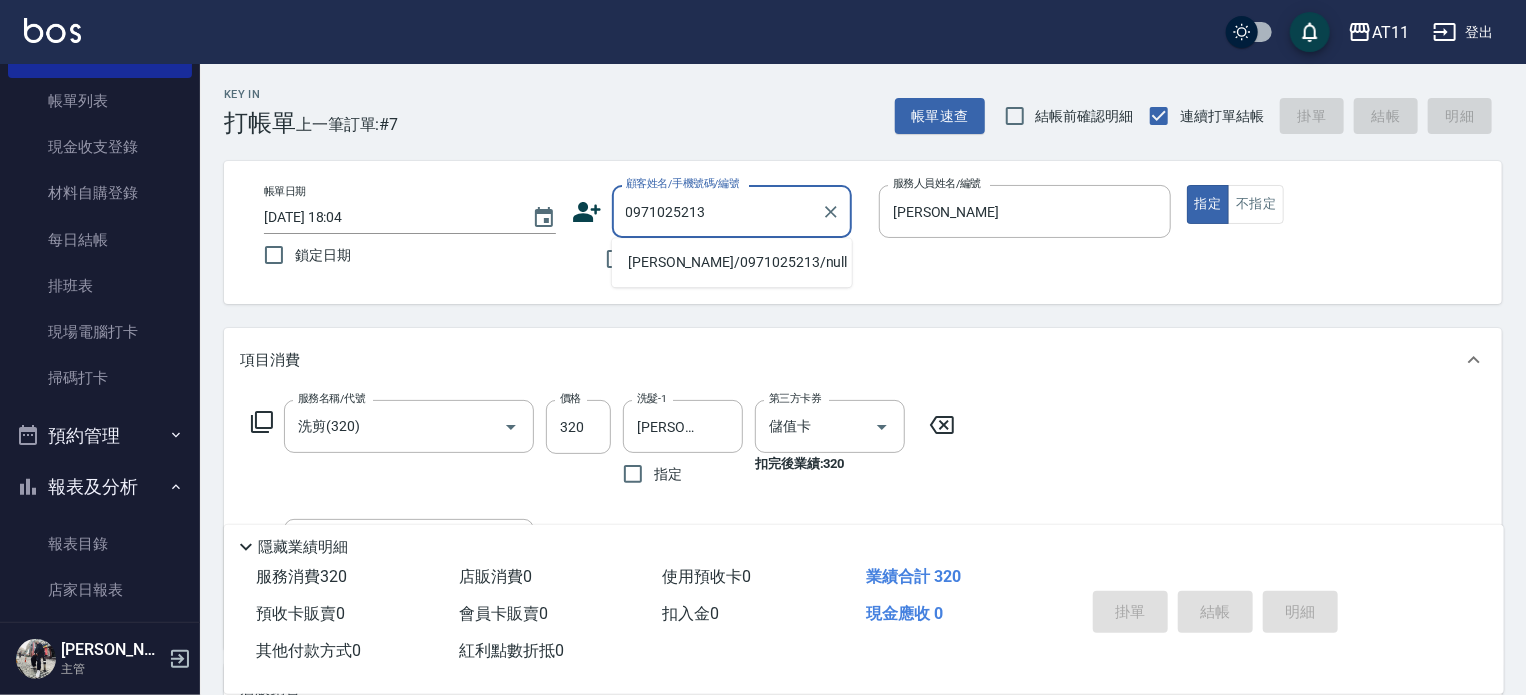 click on "[PERSON_NAME]/0971025213/null" at bounding box center (732, 262) 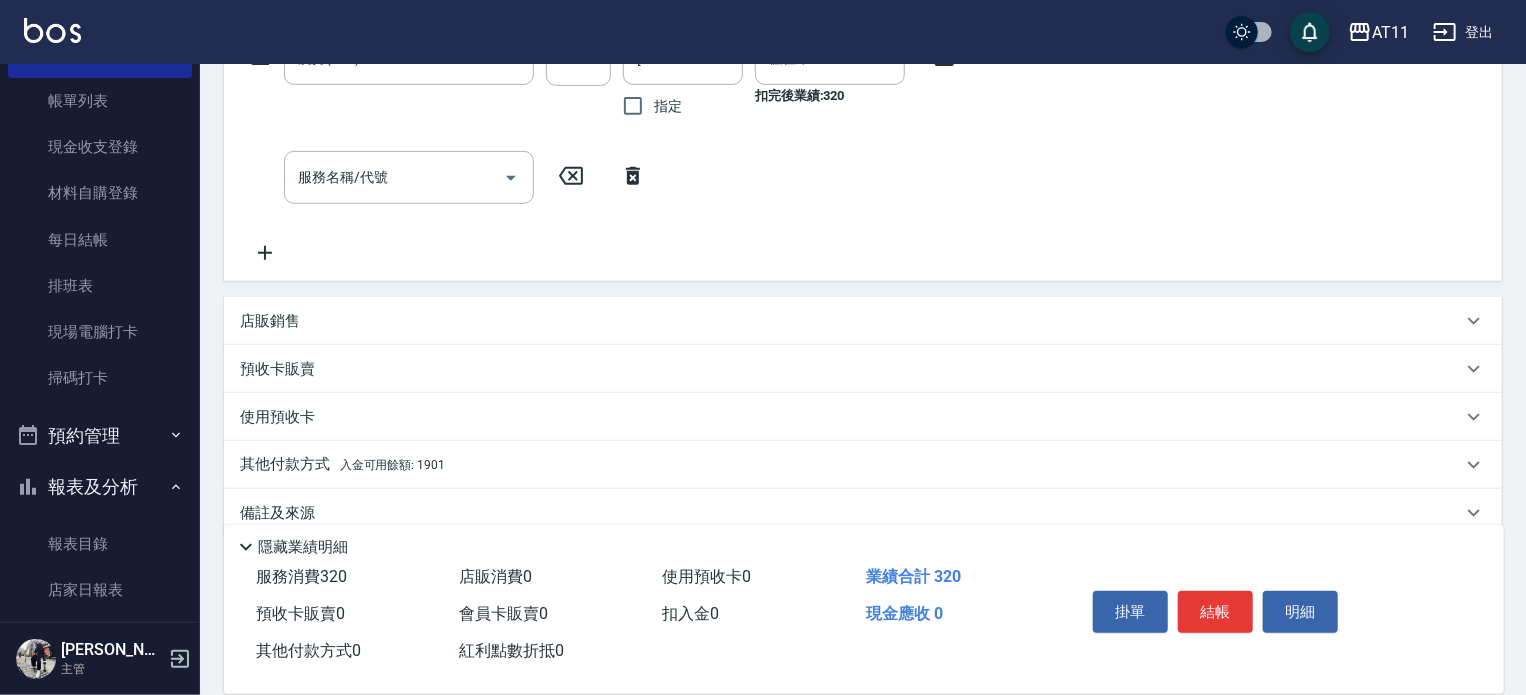 scroll, scrollTop: 400, scrollLeft: 0, axis: vertical 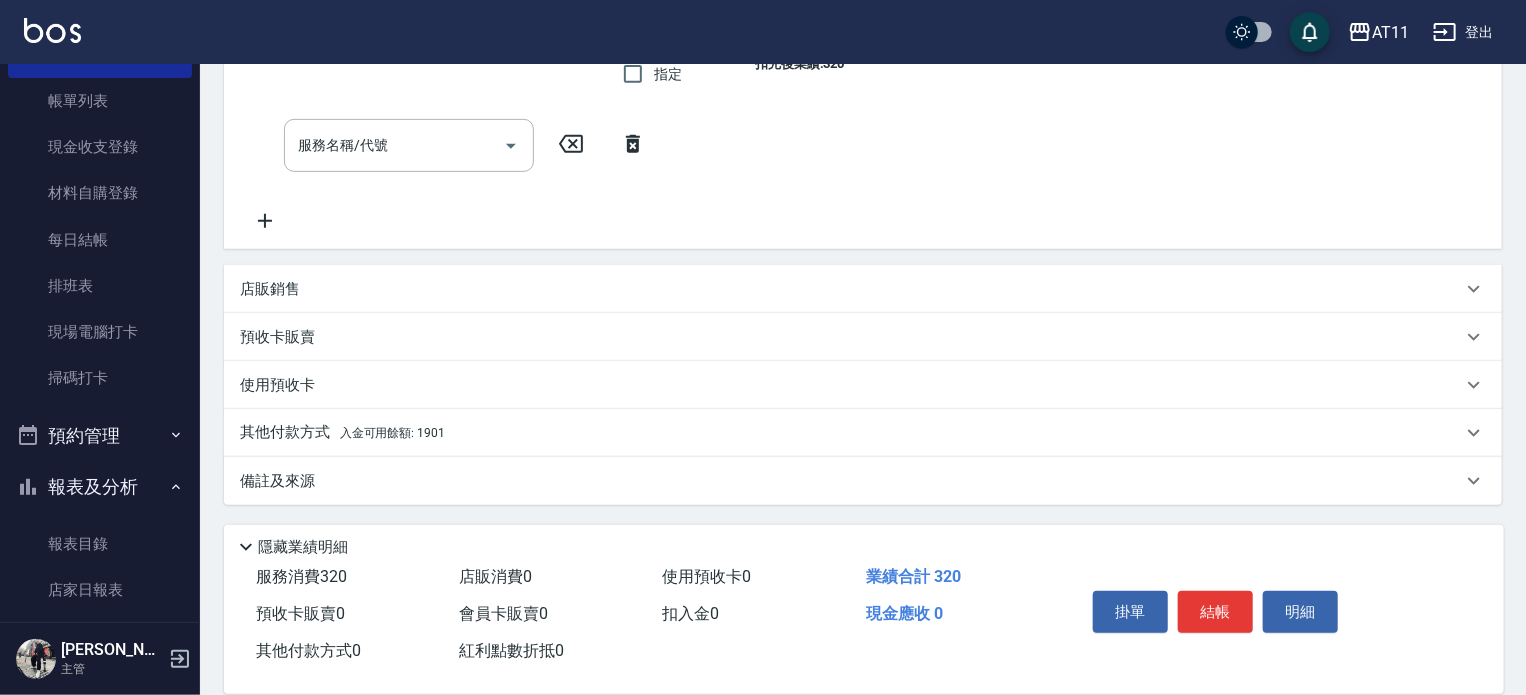 click on "其他付款方式 入金可用餘額: 1901" at bounding box center [851, 433] 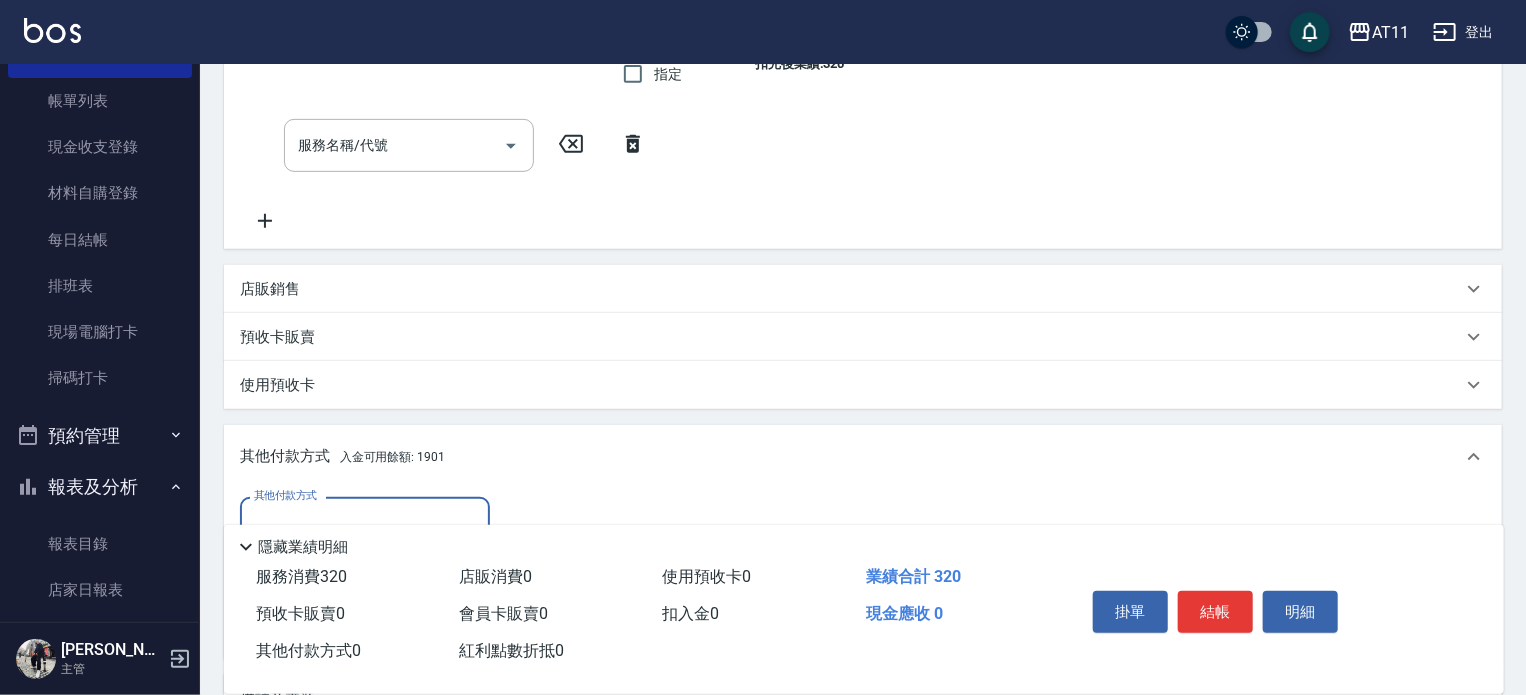 scroll, scrollTop: 0, scrollLeft: 0, axis: both 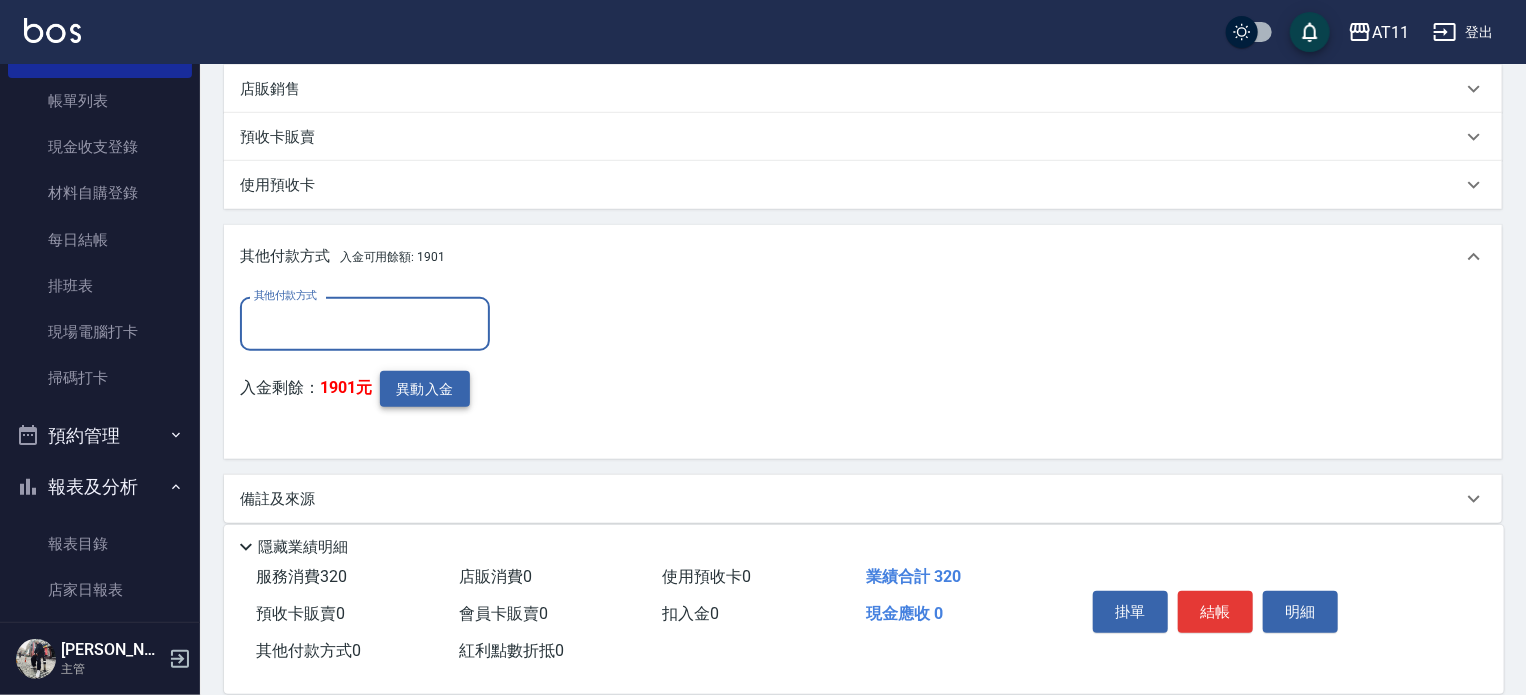 click on "異動入金" at bounding box center [425, 389] 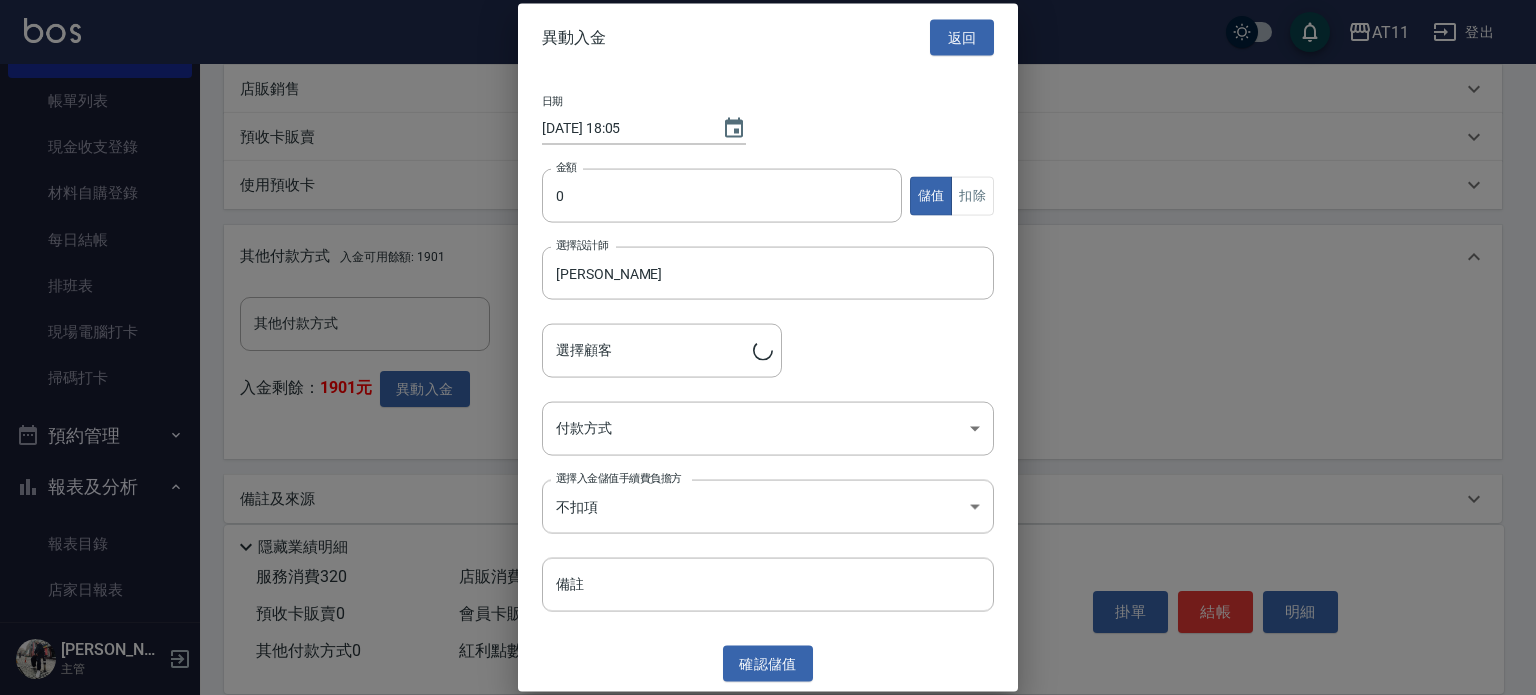 type on "[PERSON_NAME]/0971025213" 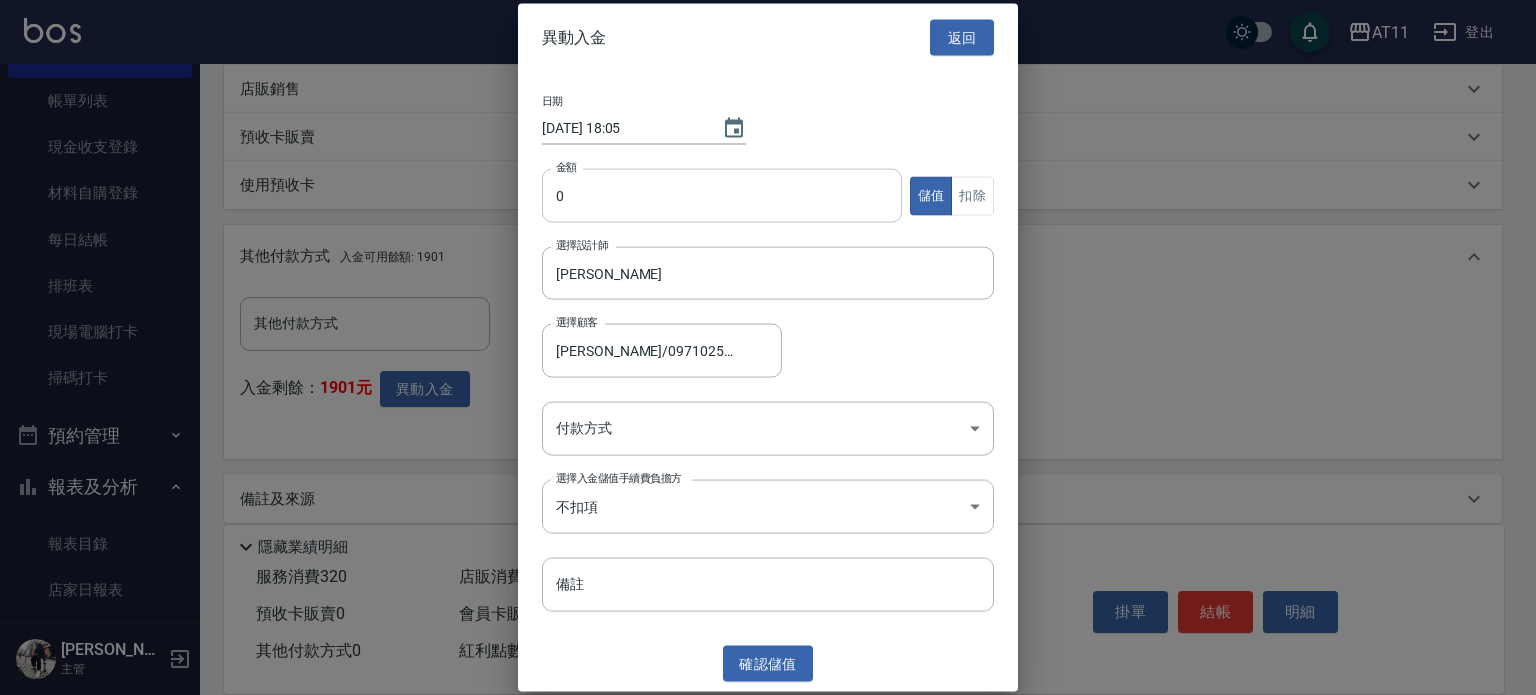 click on "0" at bounding box center (722, 196) 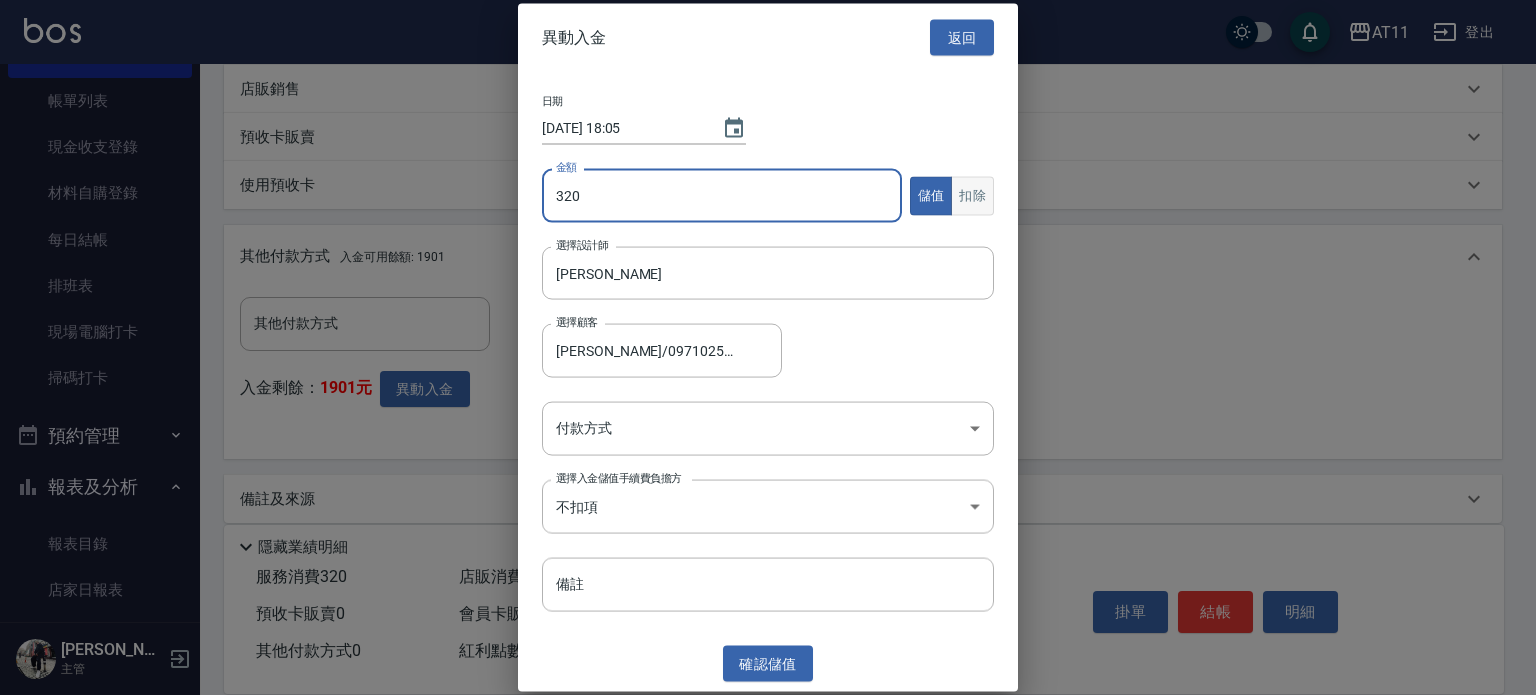 type on "320" 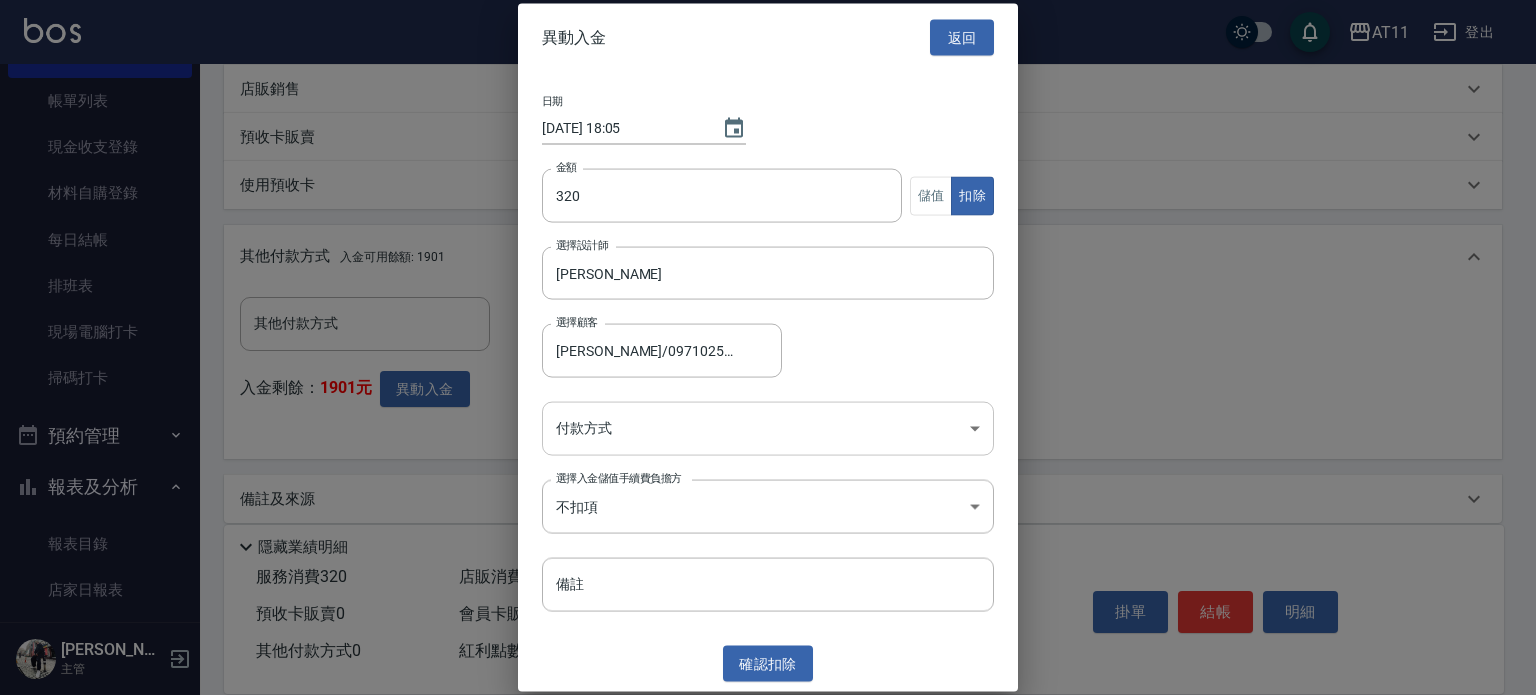 click on "AT11 登出 櫃檯作業 打帳單 帳單列表 現金收支登錄 材料自購登錄 每日結帳 排班表 現場電腦打卡 掃碼打卡 預約管理 預約管理 單日預約紀錄 單週預約紀錄 報表及分析 報表目錄 店家日報表 互助日報表 互助點數明細 設計師日報表 設計師抽成報表 店販抽成明細 客戶管理 客戶列表 卡券管理 入金管理 員工及薪資 員工列表 全店打卡記錄 商品管理 商品分類設定 商品列表 資料設定 服務分類設定 服務項目設定 預收卡設定 支付方式設定 第三方卡券設定 [PERSON_NAME] 主管 Key In 打帳單 上一筆訂單:#7 帳單速查 結帳前確認明細 連續打單結帳 掛單 結帳 明細 帳單日期 [DATE] 18:04 鎖定日期 顧客姓名/手機號碼/編號 [PERSON_NAME]/0971025213/null 顧客姓名/手機號碼/編號 不留客資 服務人員姓名/編號 [PERSON_NAME]-C 服務人員姓名/編號 指定 不指定 項目消費 服務名稱/代號 洗剪(320) 服務名稱/代號 價格" at bounding box center (768, 56) 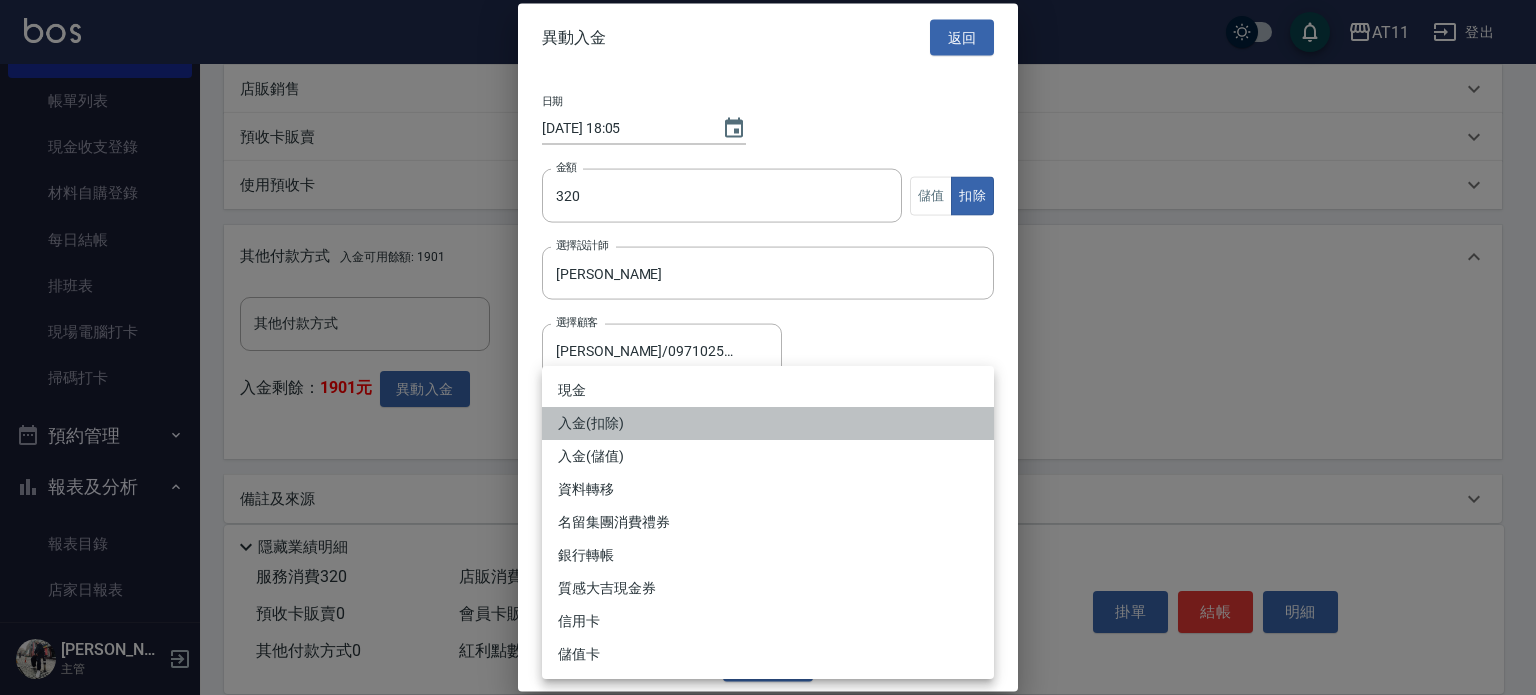 click on "入金(扣除)" at bounding box center [768, 423] 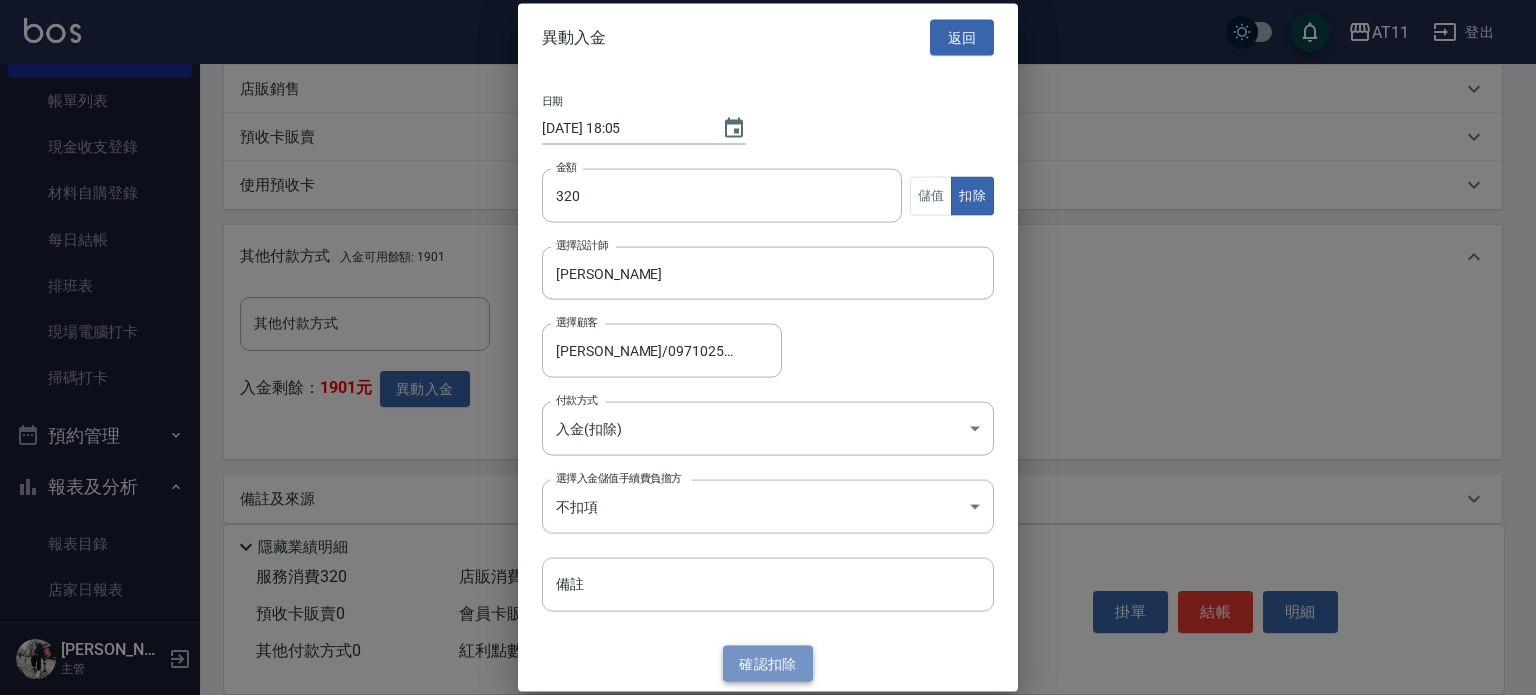click on "確認 扣除" at bounding box center (768, 663) 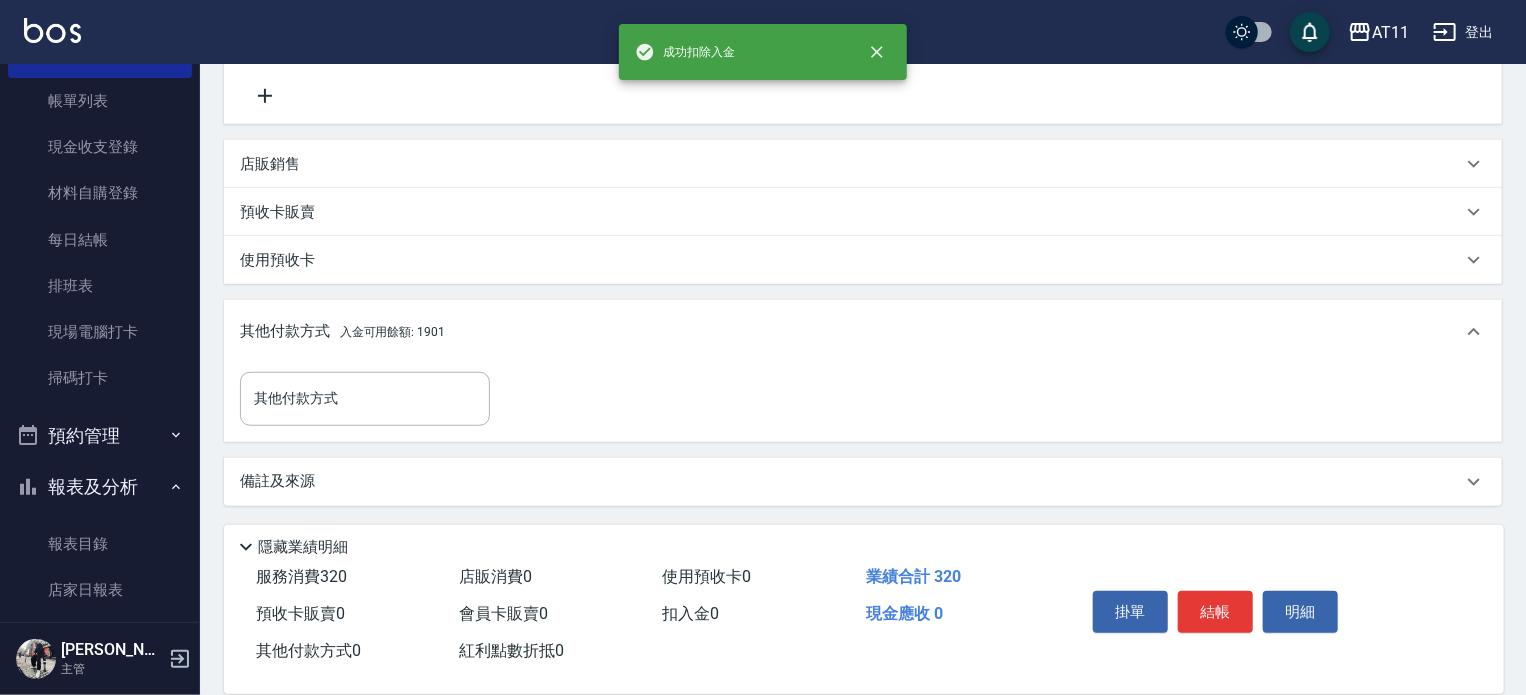 scroll, scrollTop: 600, scrollLeft: 0, axis: vertical 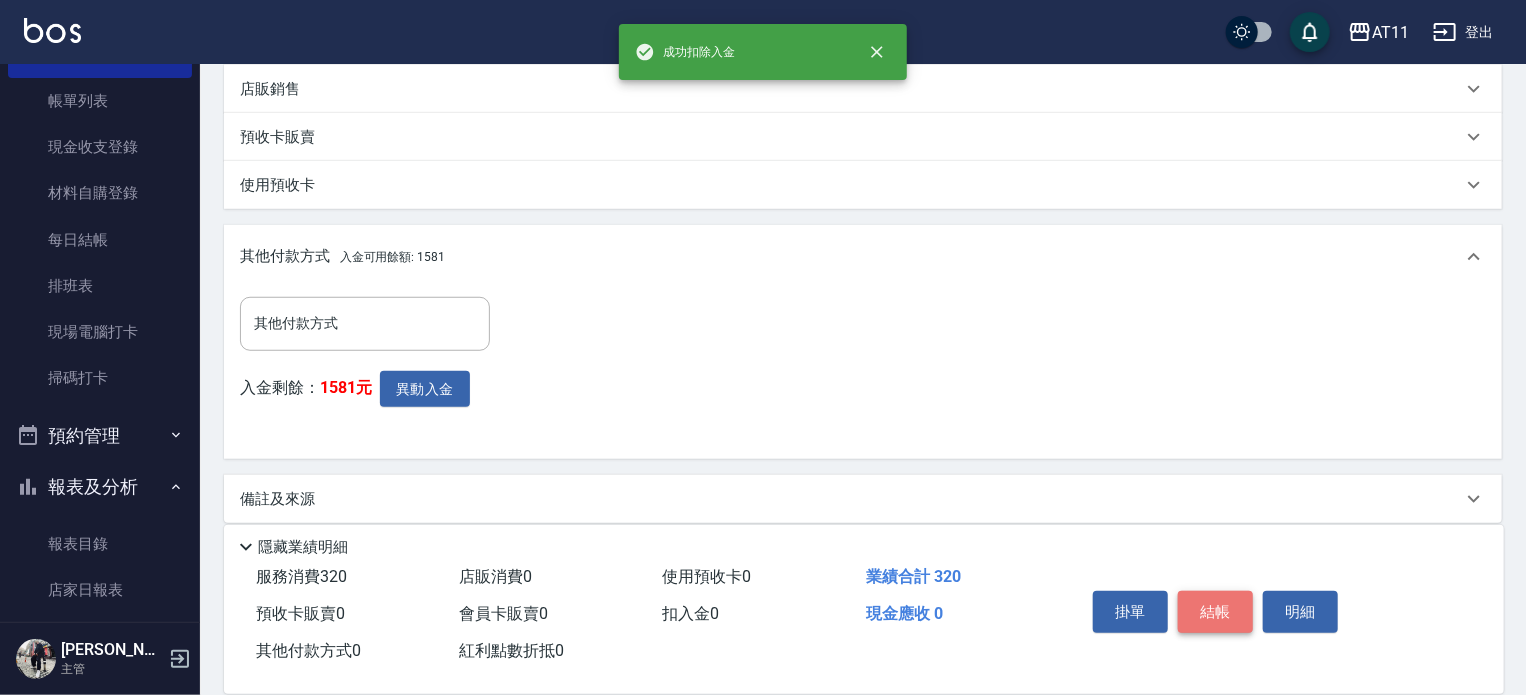click on "結帳" at bounding box center [1215, 612] 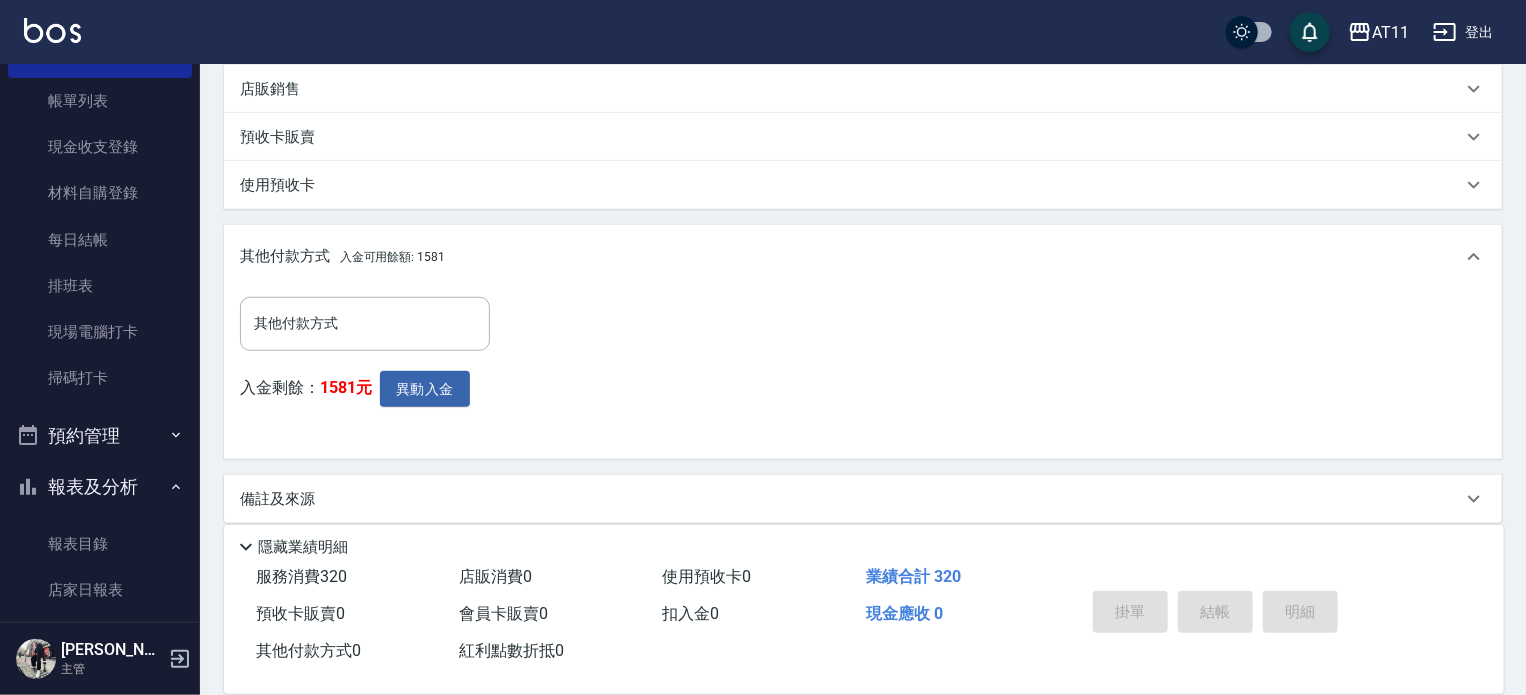 type on "[DATE] 18:05" 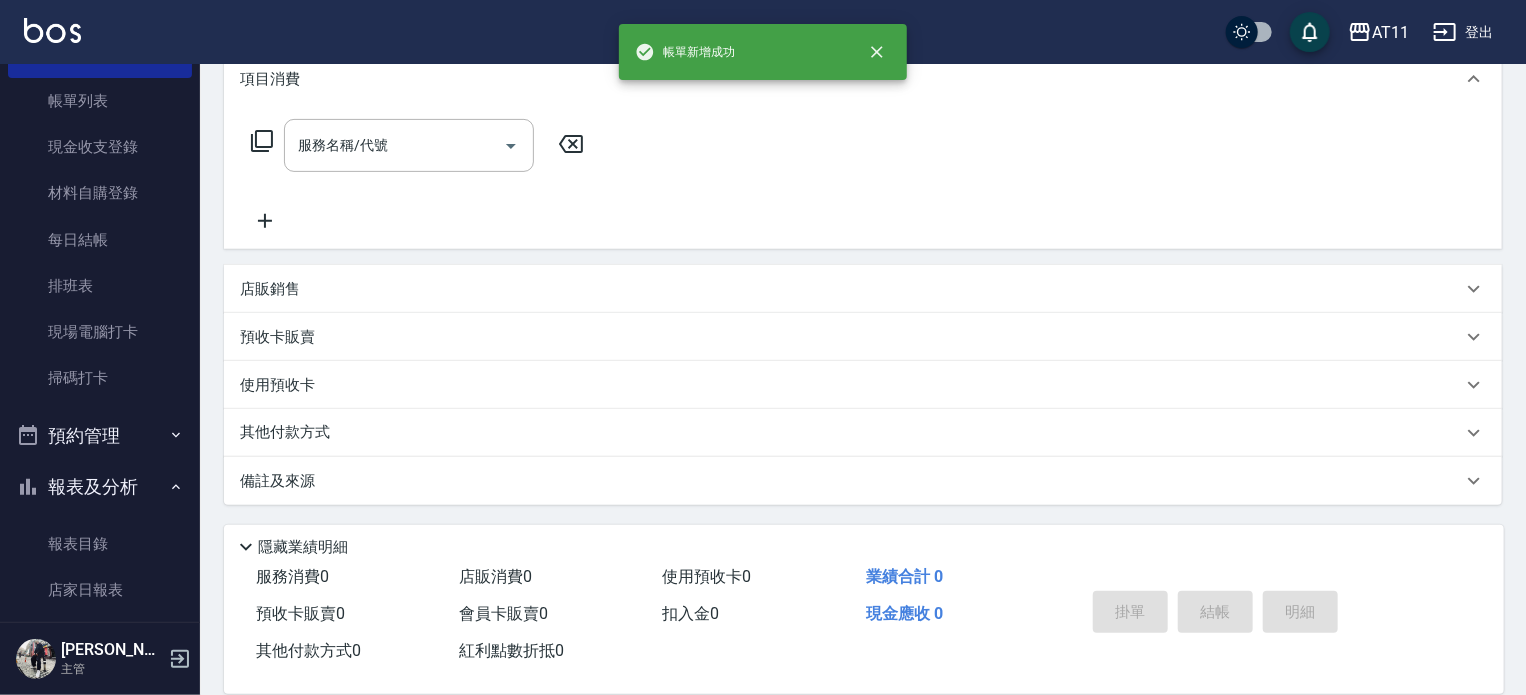 scroll, scrollTop: 0, scrollLeft: 0, axis: both 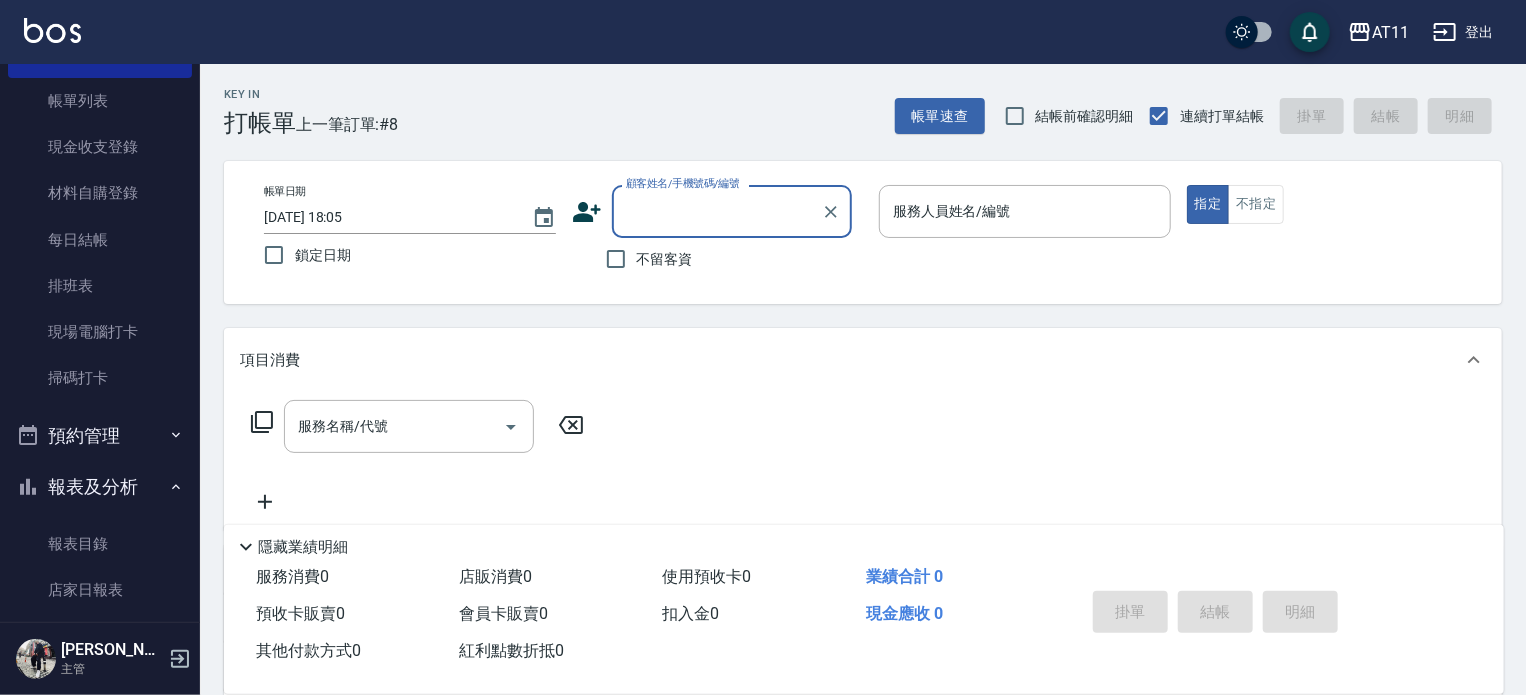 type on "e" 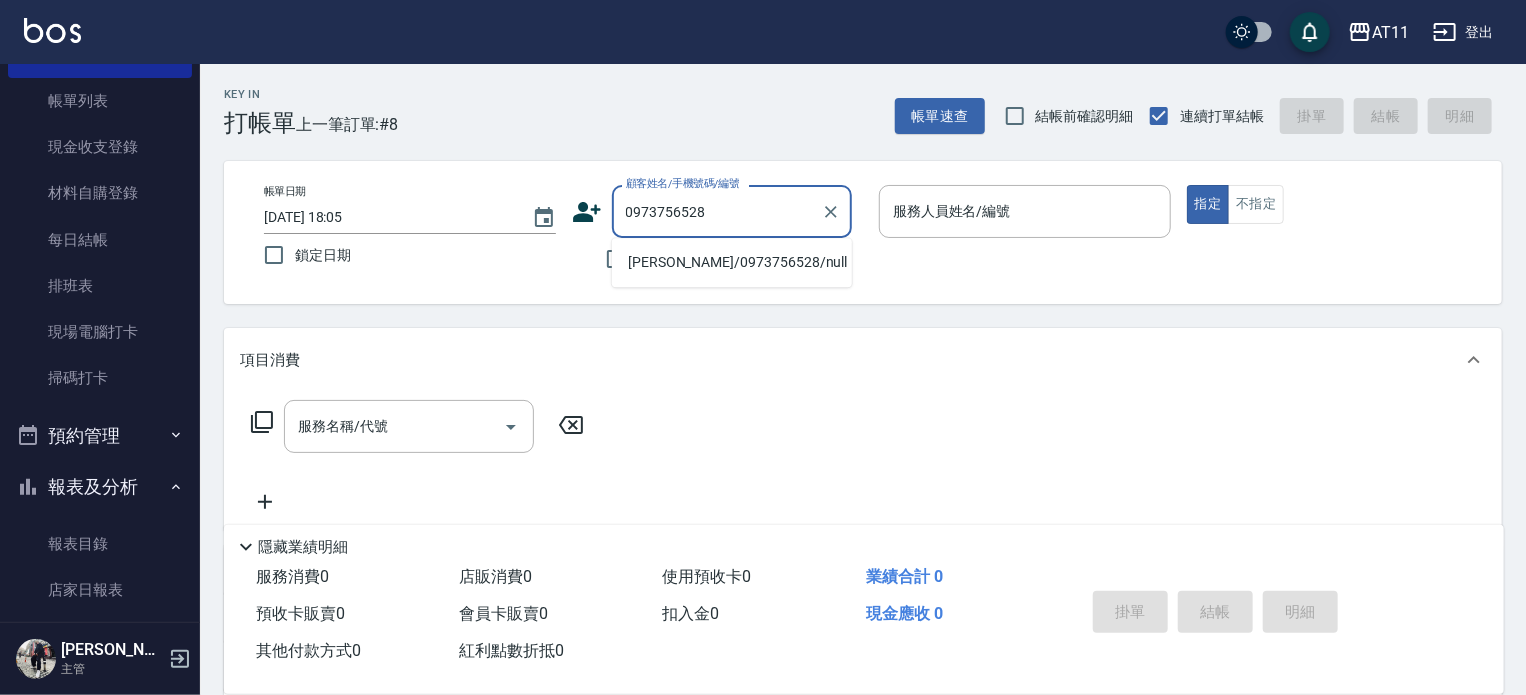 click on "[PERSON_NAME]/0973756528/null" at bounding box center (732, 262) 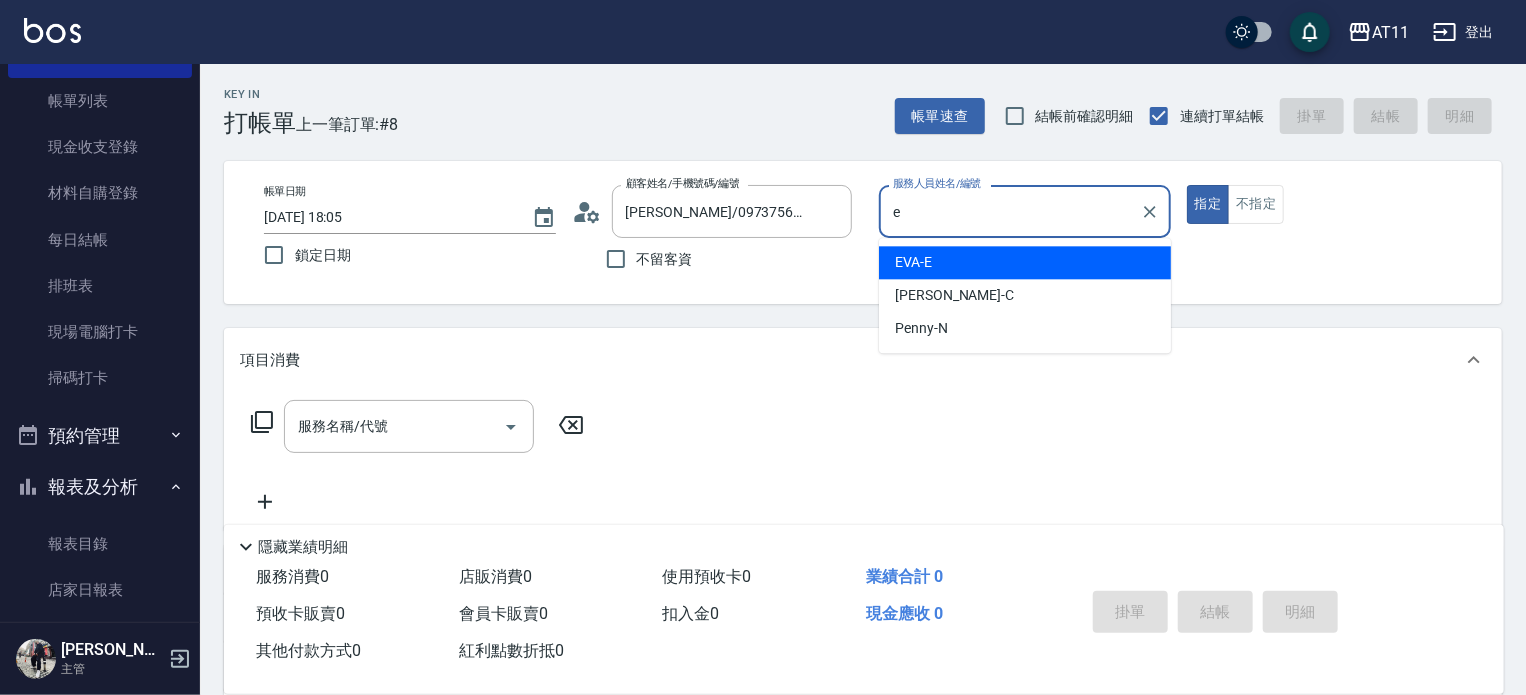 type on "[PERSON_NAME]-E" 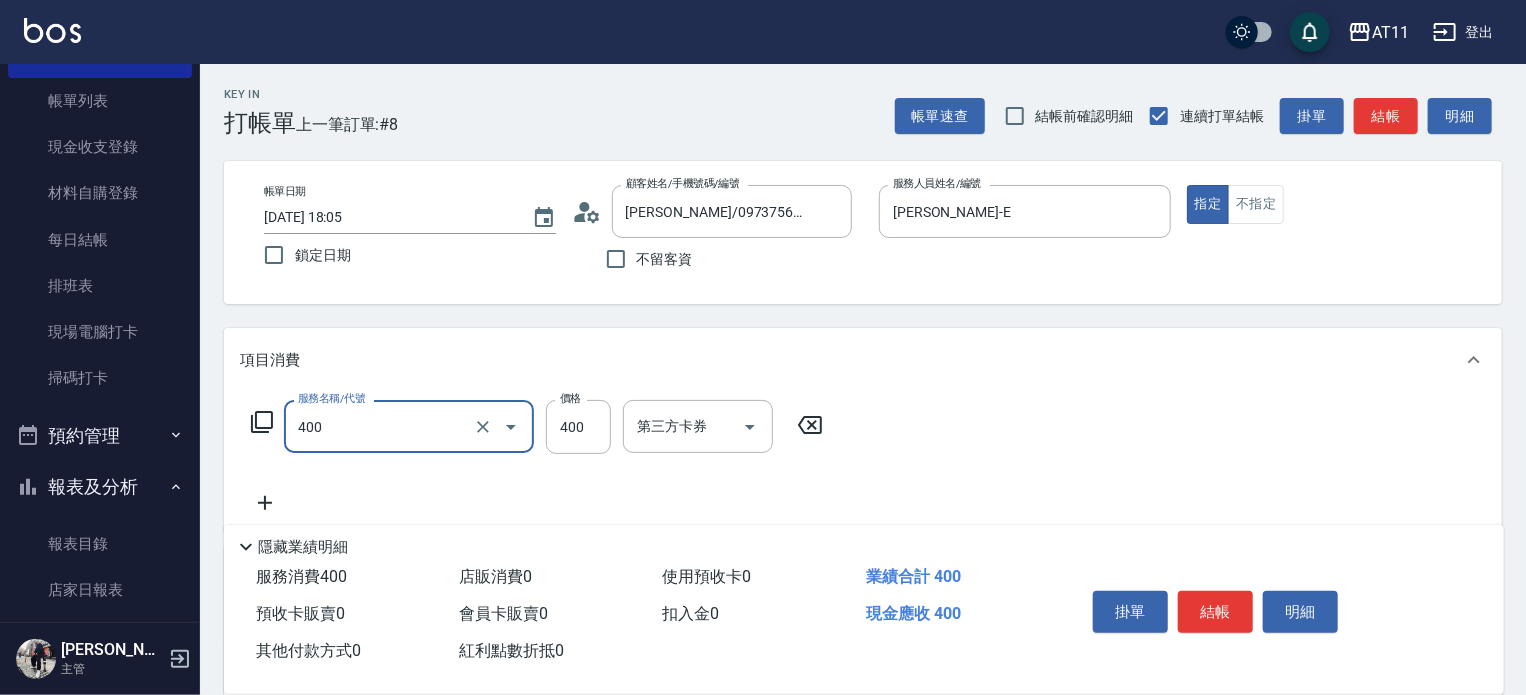 type on "洗剪(400)" 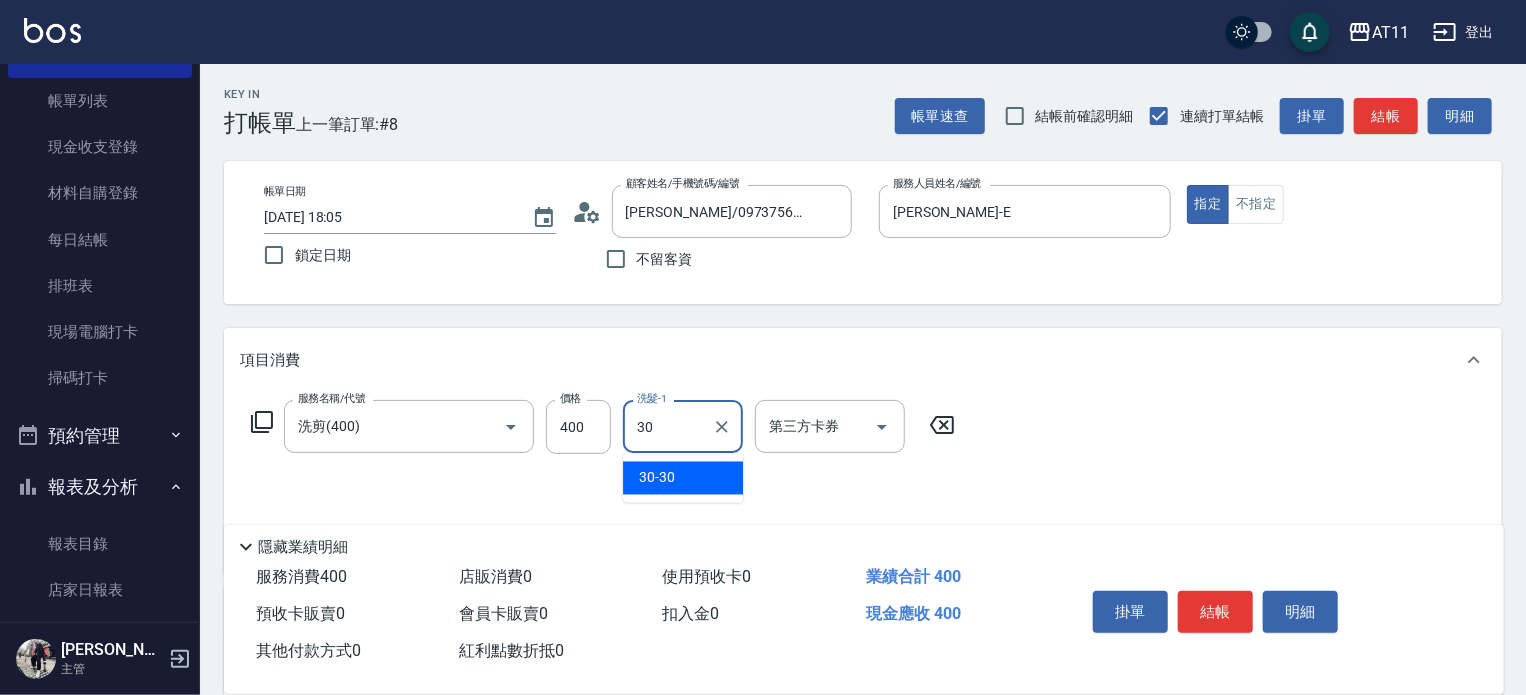 type on "30-30" 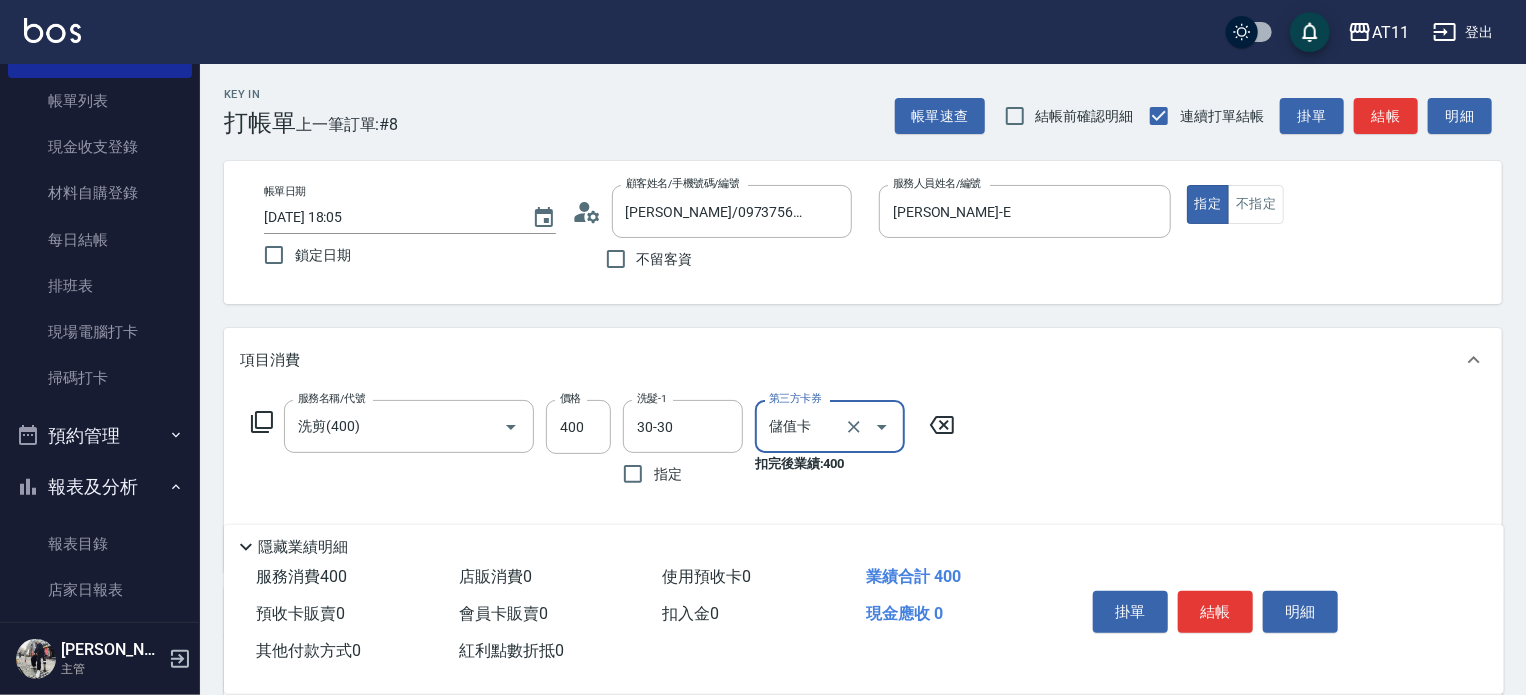 type on "儲值卡" 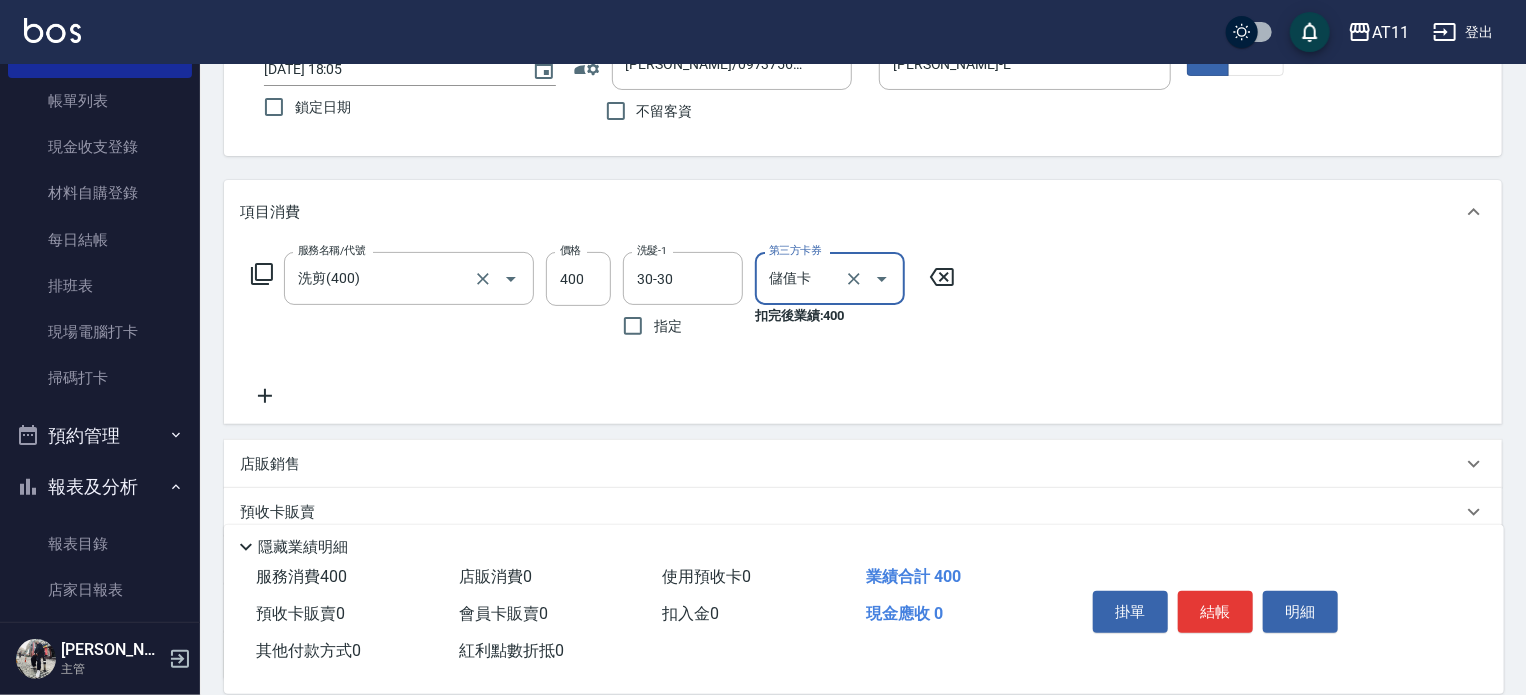 scroll, scrollTop: 200, scrollLeft: 0, axis: vertical 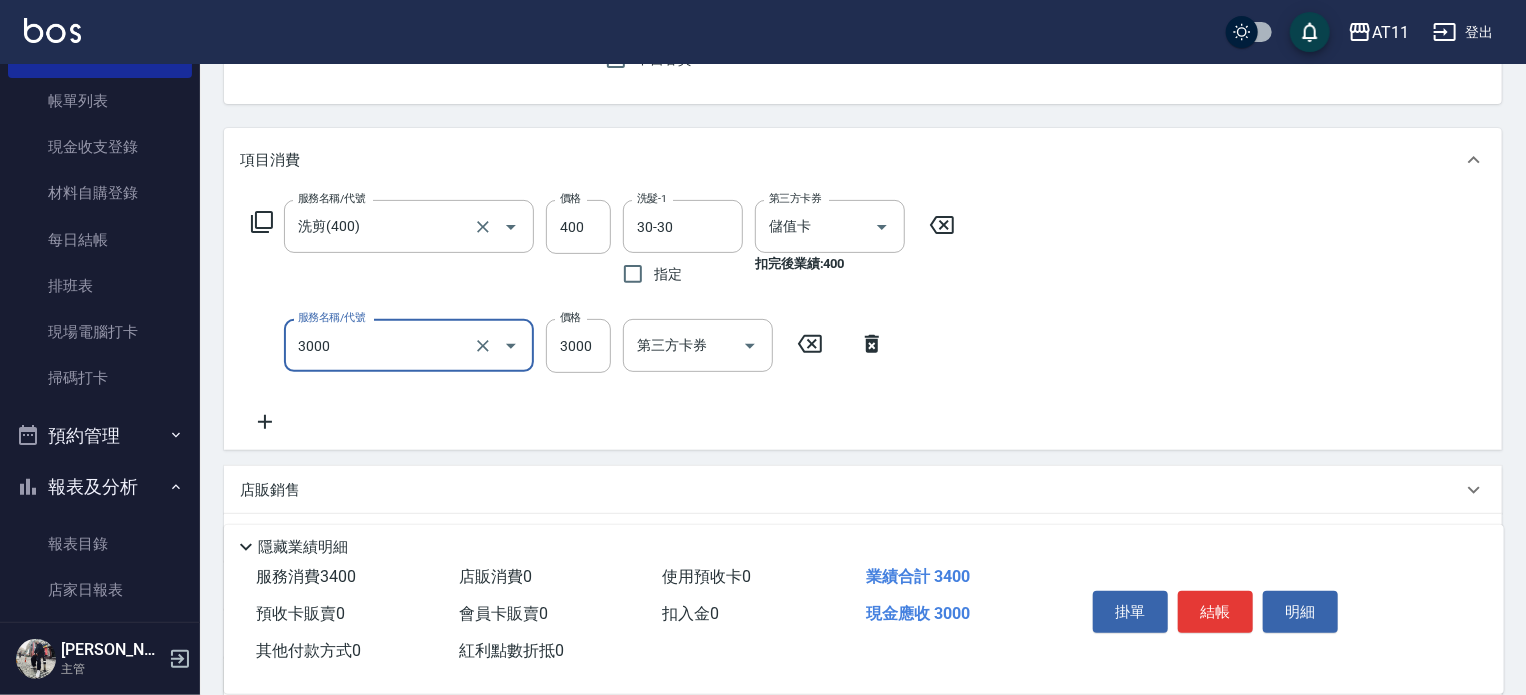 type on "頂級豪華OVC3(3000)" 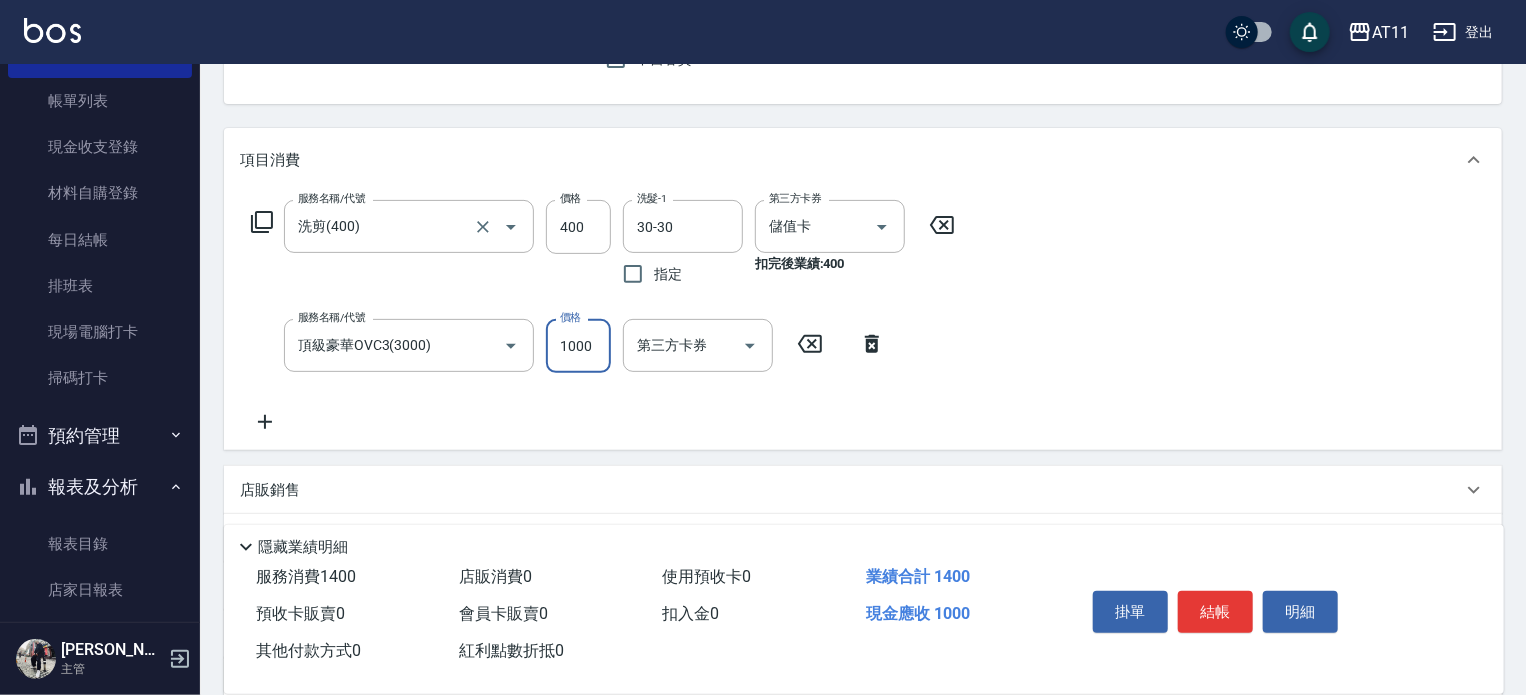 type on "1000" 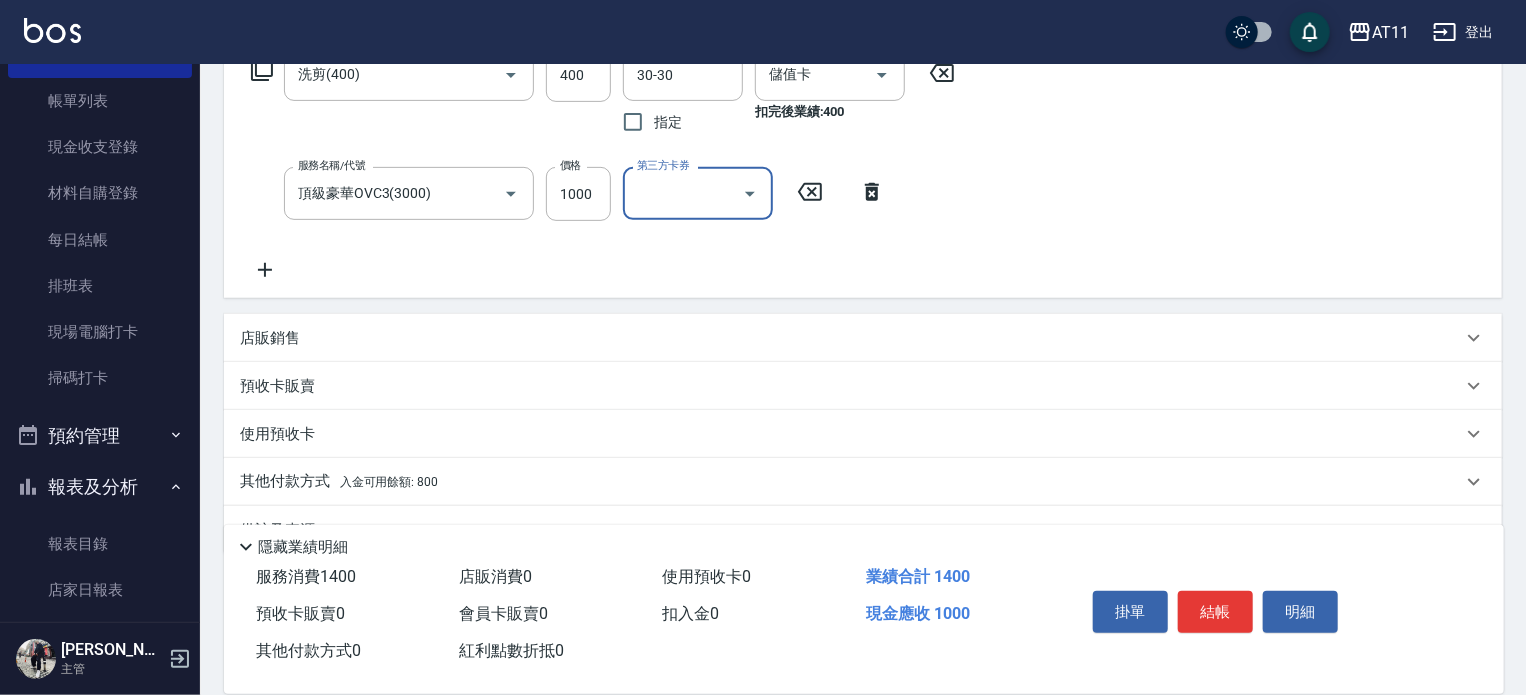 scroll, scrollTop: 400, scrollLeft: 0, axis: vertical 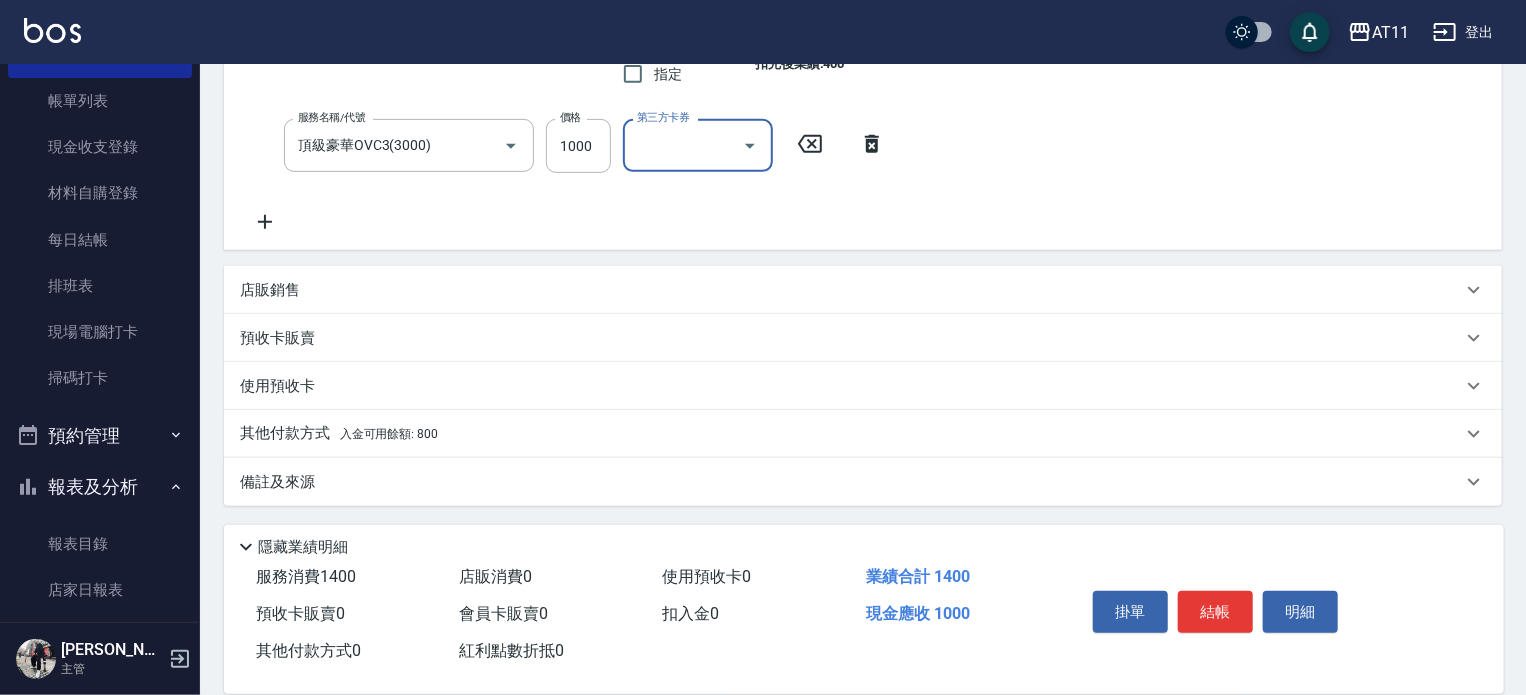 click on "其他付款方式 入金可用餘額: 800" at bounding box center [851, 434] 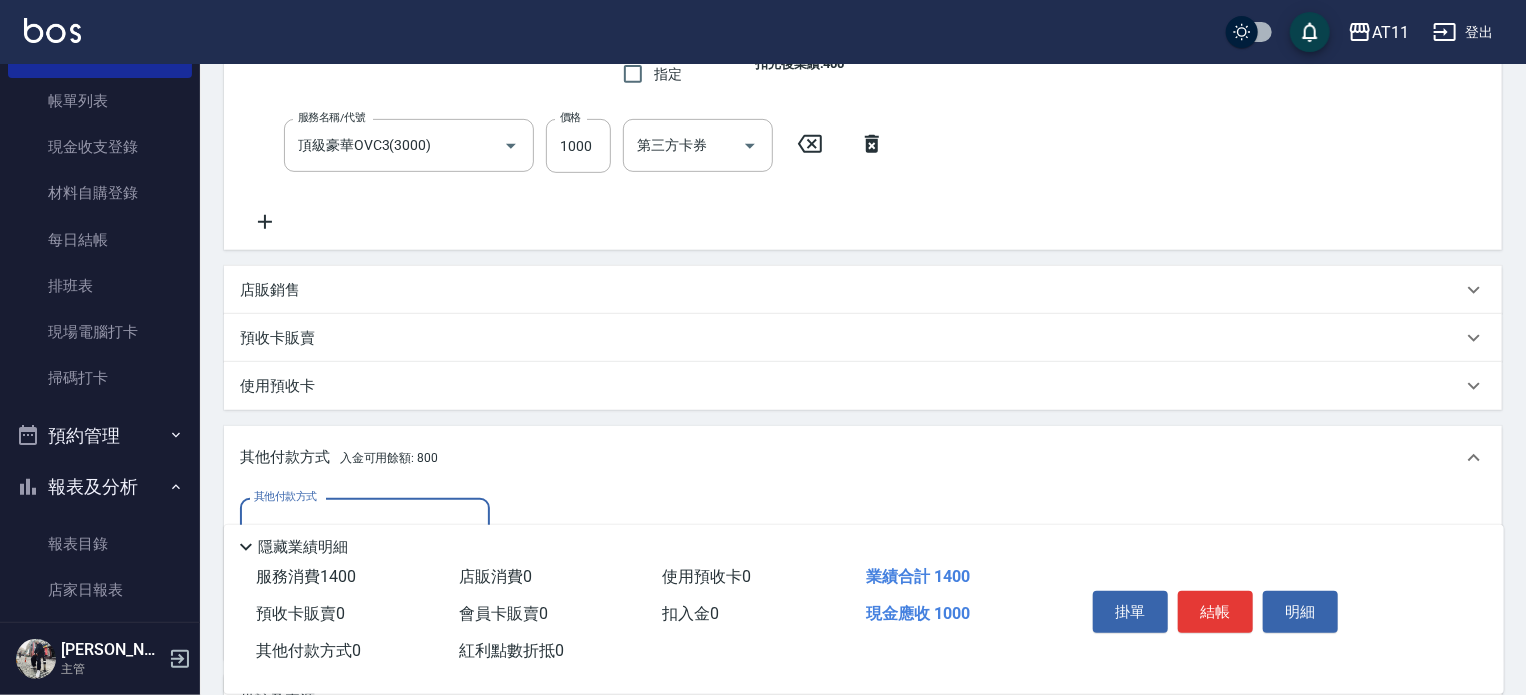 scroll, scrollTop: 0, scrollLeft: 0, axis: both 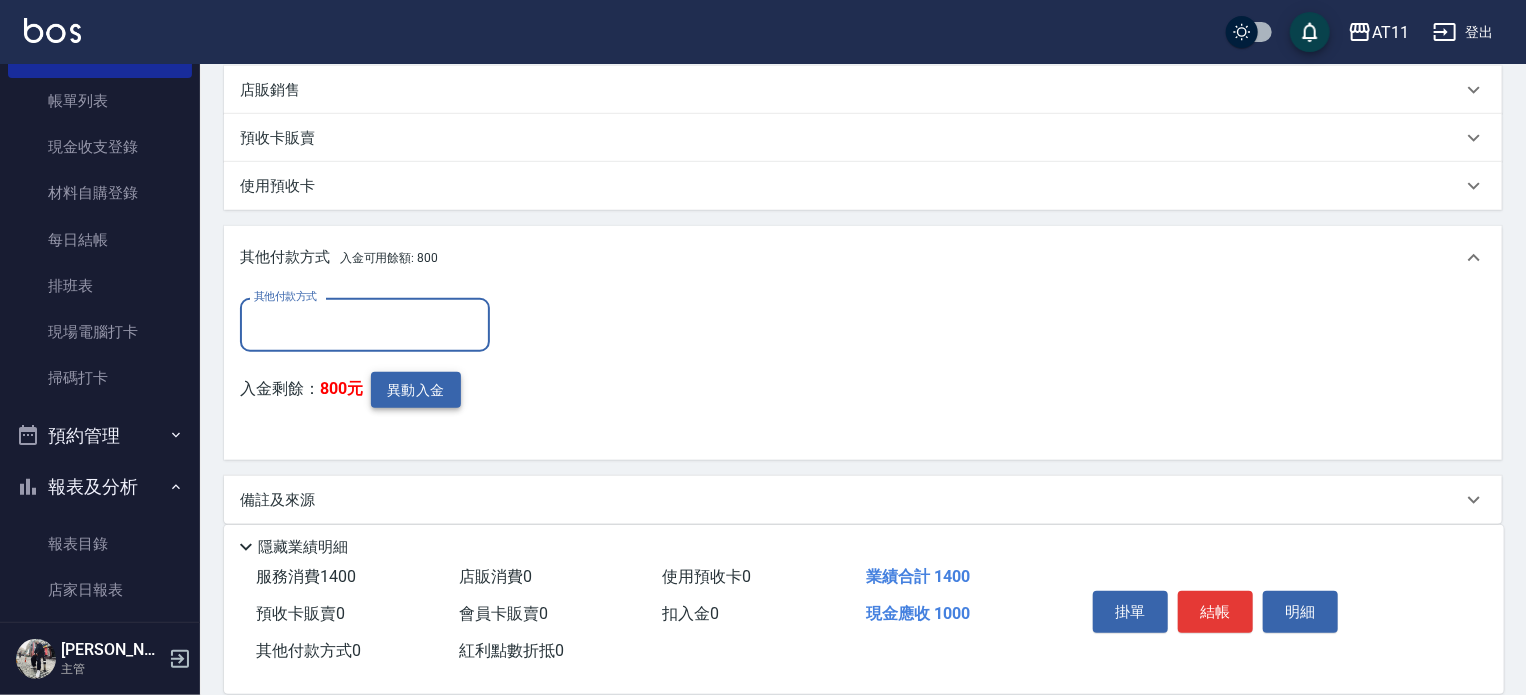 click on "異動入金" at bounding box center [416, 390] 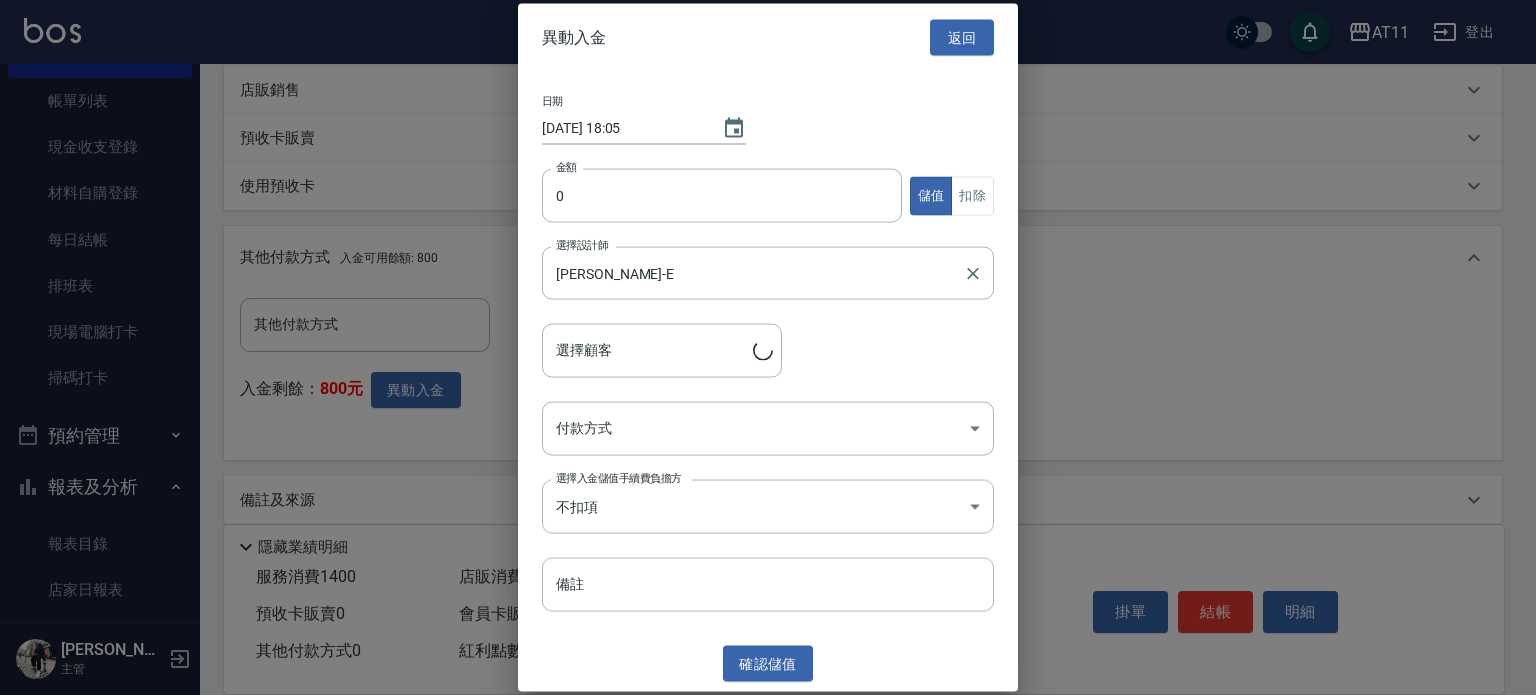 type on "[PERSON_NAME]/0973756528" 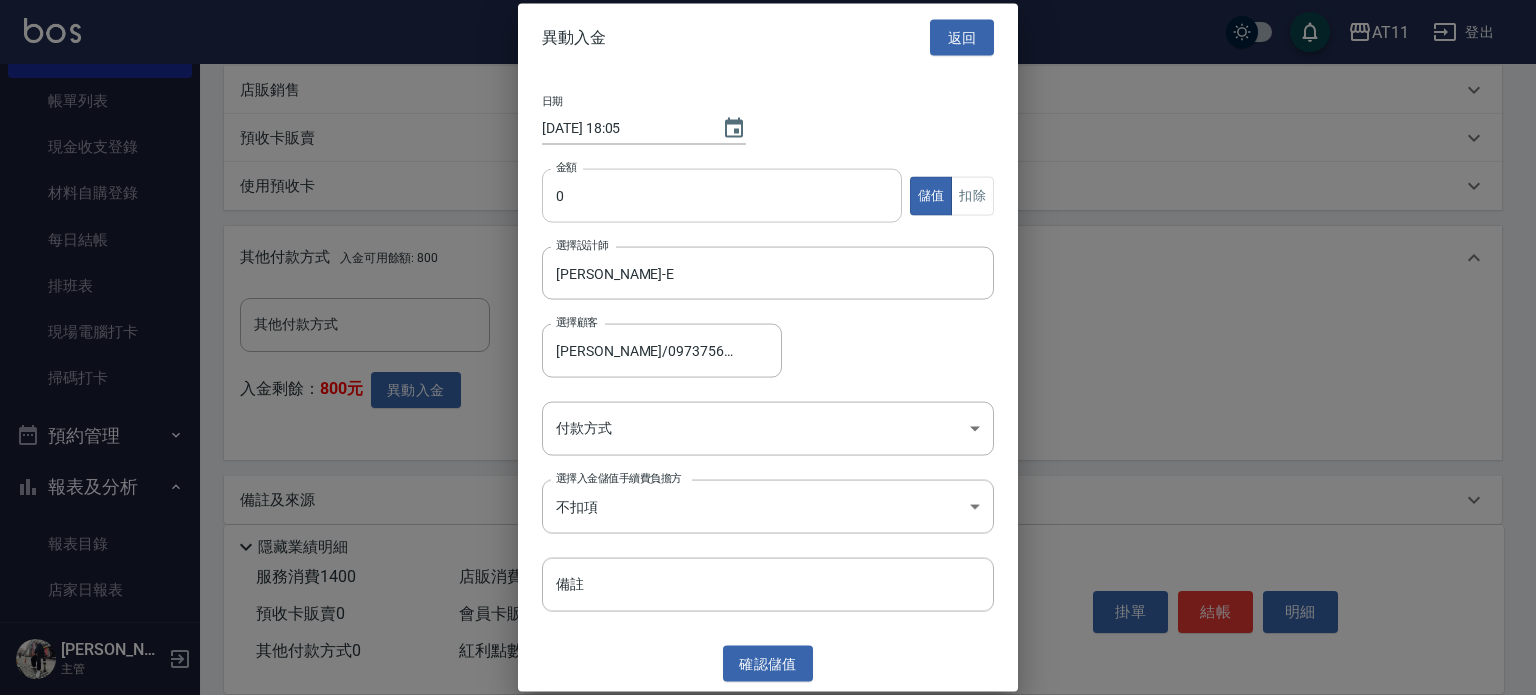 click on "0" at bounding box center [722, 196] 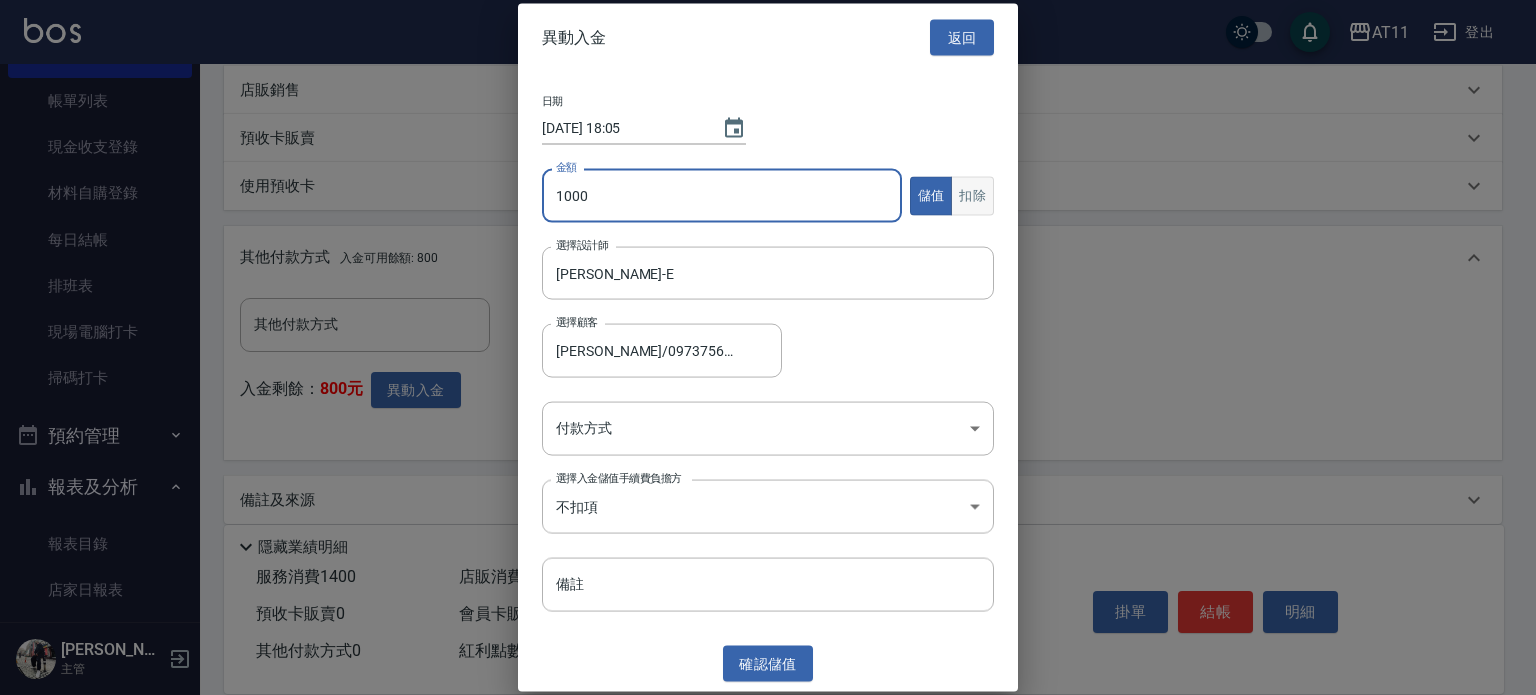 type on "1000" 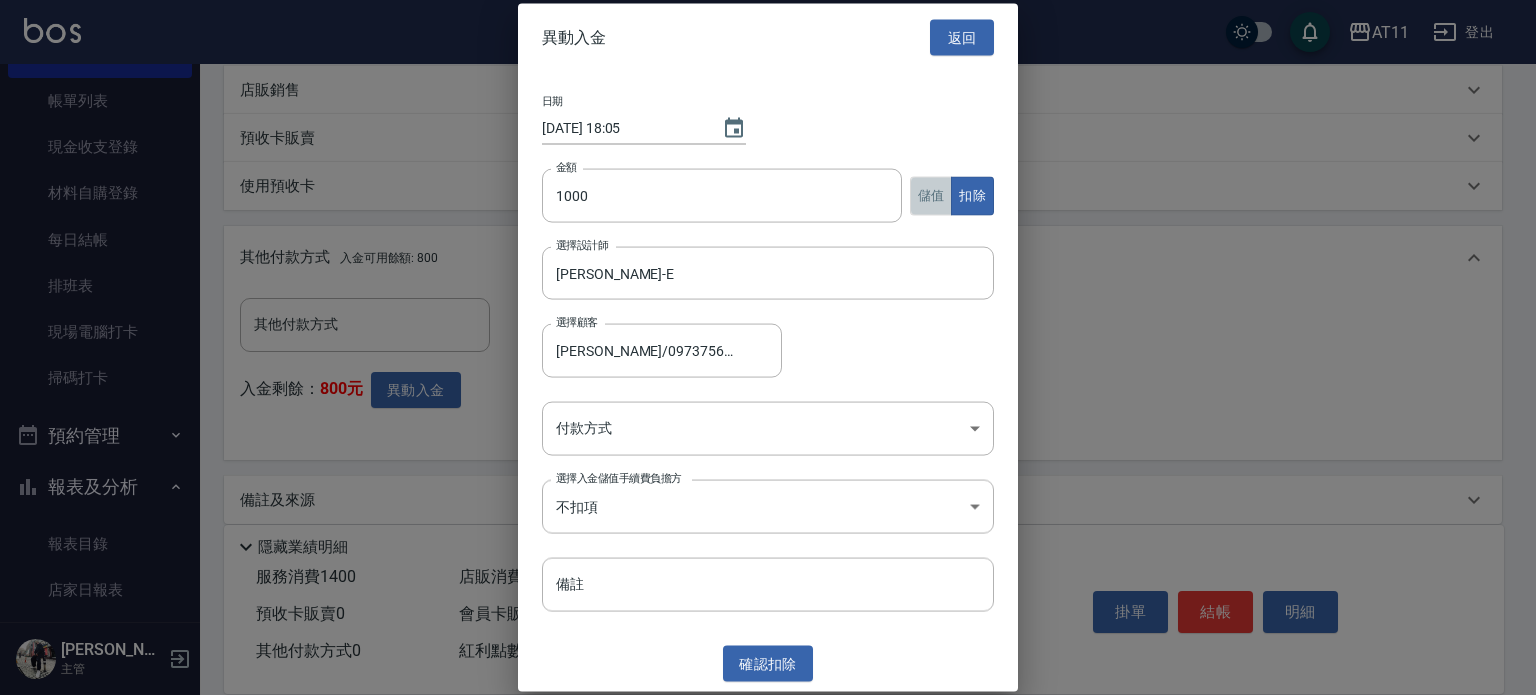 click on "儲值" at bounding box center [931, 195] 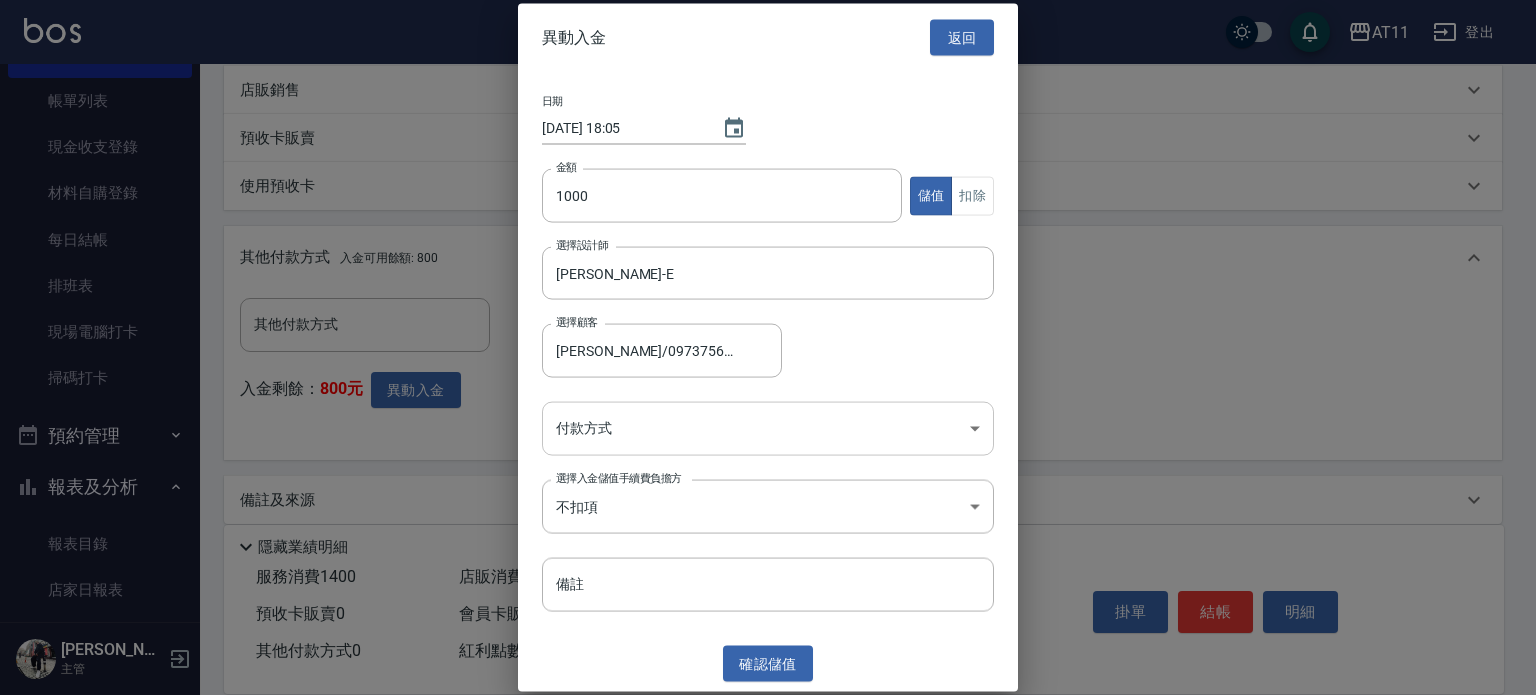 click on "AT11 登出 櫃檯作業 打帳單 帳單列表 現金收支登錄 材料自購登錄 每日結帳 排班表 現場電腦打卡 掃碼打卡 預約管理 預約管理 單日預約紀錄 單週預約紀錄 報表及分析 報表目錄 店家日報表 互助日報表 互助點數明細 設計師日報表 設計師抽成報表 店販抽成明細 客戶管理 客戶列表 卡券管理 入金管理 員工及薪資 員工列表 全店打卡記錄 商品管理 商品分類設定 商品列表 資料設定 服務分類設定 服務項目設定 預收卡設定 支付方式設定 第三方卡券設定 [PERSON_NAME] 主管 Key In 打帳單 上一筆訂單:#8 帳單速查 結帳前確認明細 連續打單結帳 掛單 結帳 明細 帳單日期 [DATE] 18:05 鎖定日期 顧客姓名/手機號碼/編號 [PERSON_NAME]/0973756528/null 顧客姓名/手機號碼/編號 不留客資 服務人員姓名/編號 [PERSON_NAME]-E 服務人員姓名/編號 指定 不指定 項目消費 服務名稱/代號 洗剪(400) 服務名稱/代號 價格 400" at bounding box center [768, 57] 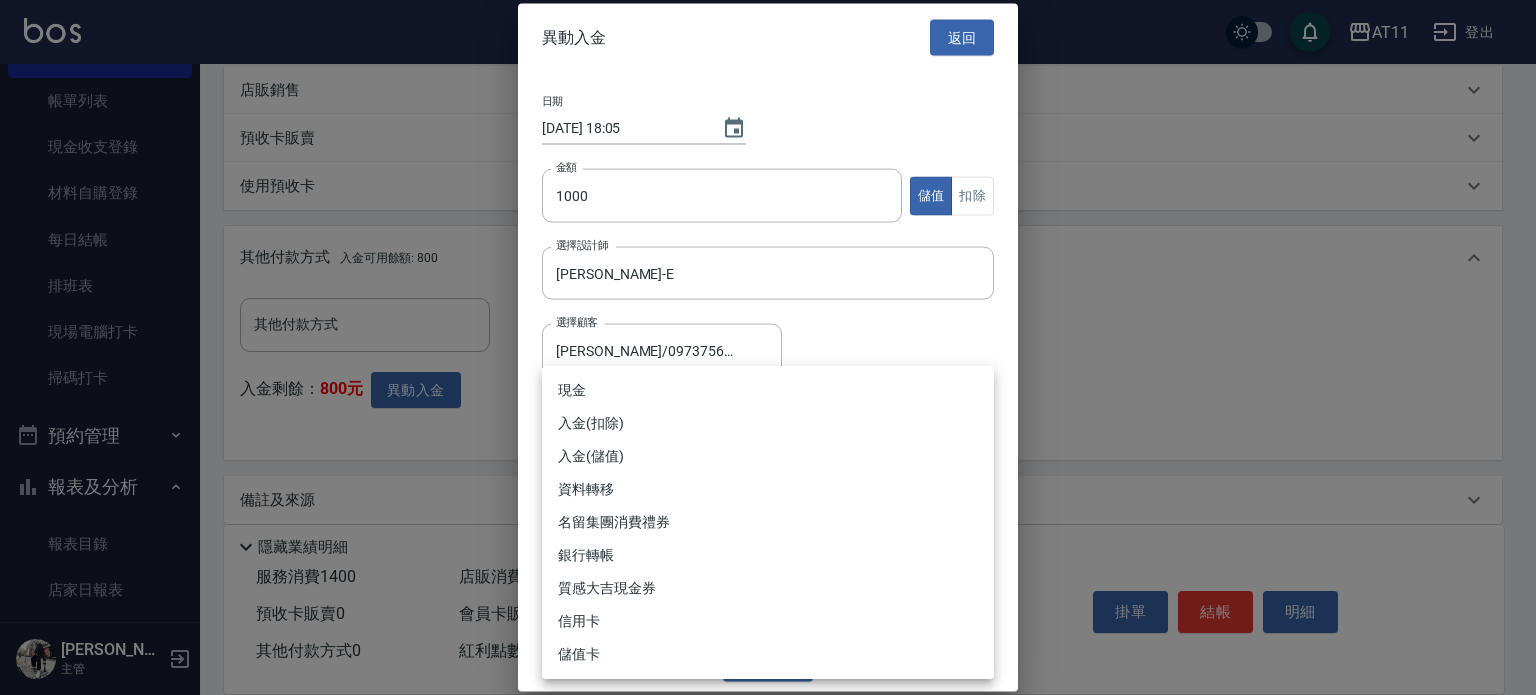 click on "入金(儲值)" at bounding box center (768, 456) 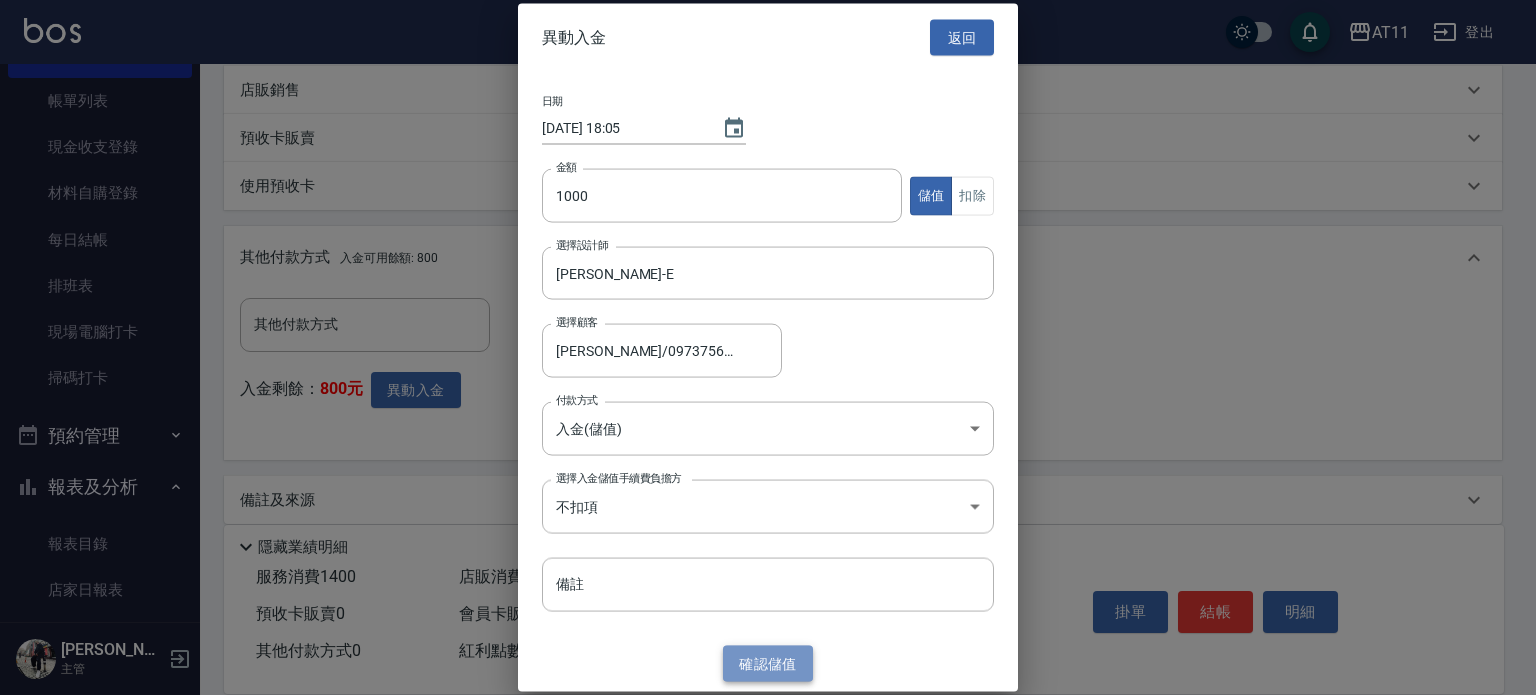 click on "確認 儲值" at bounding box center [768, 663] 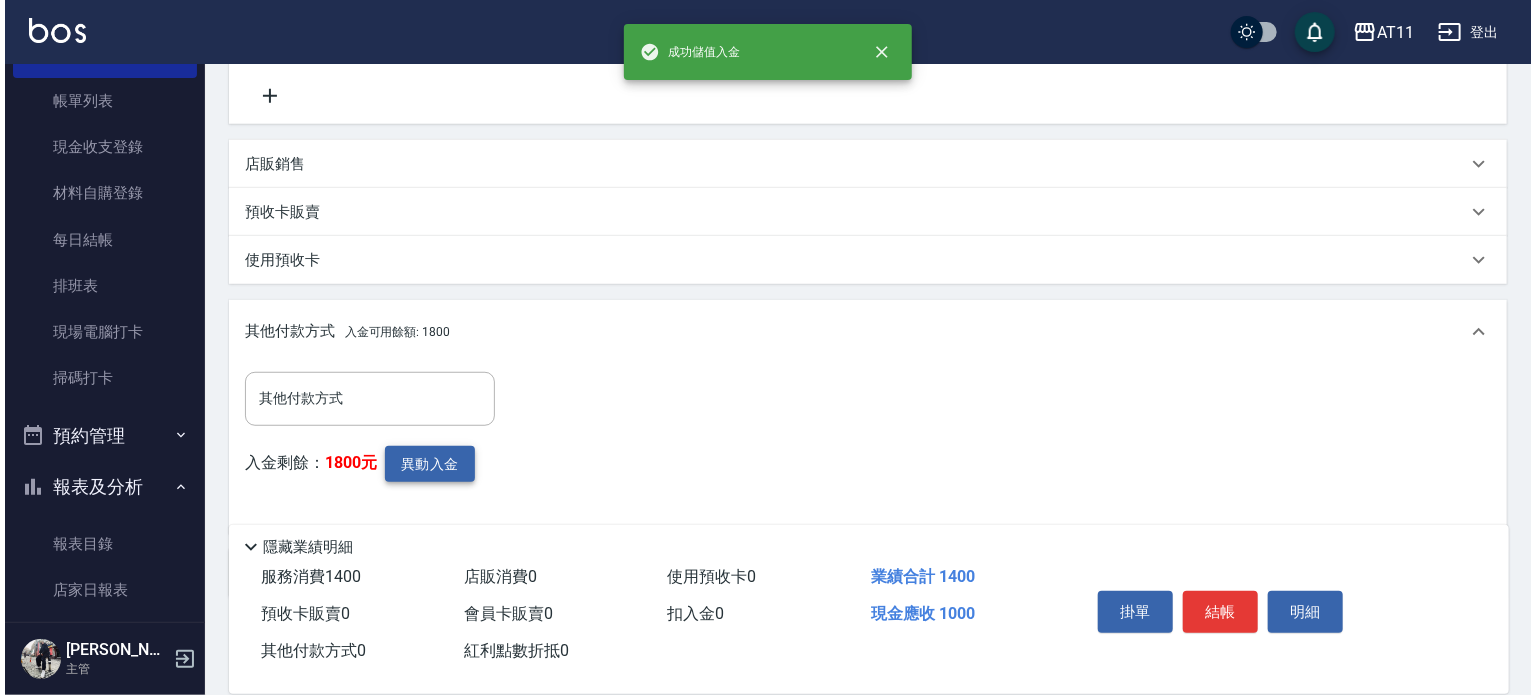 scroll, scrollTop: 600, scrollLeft: 0, axis: vertical 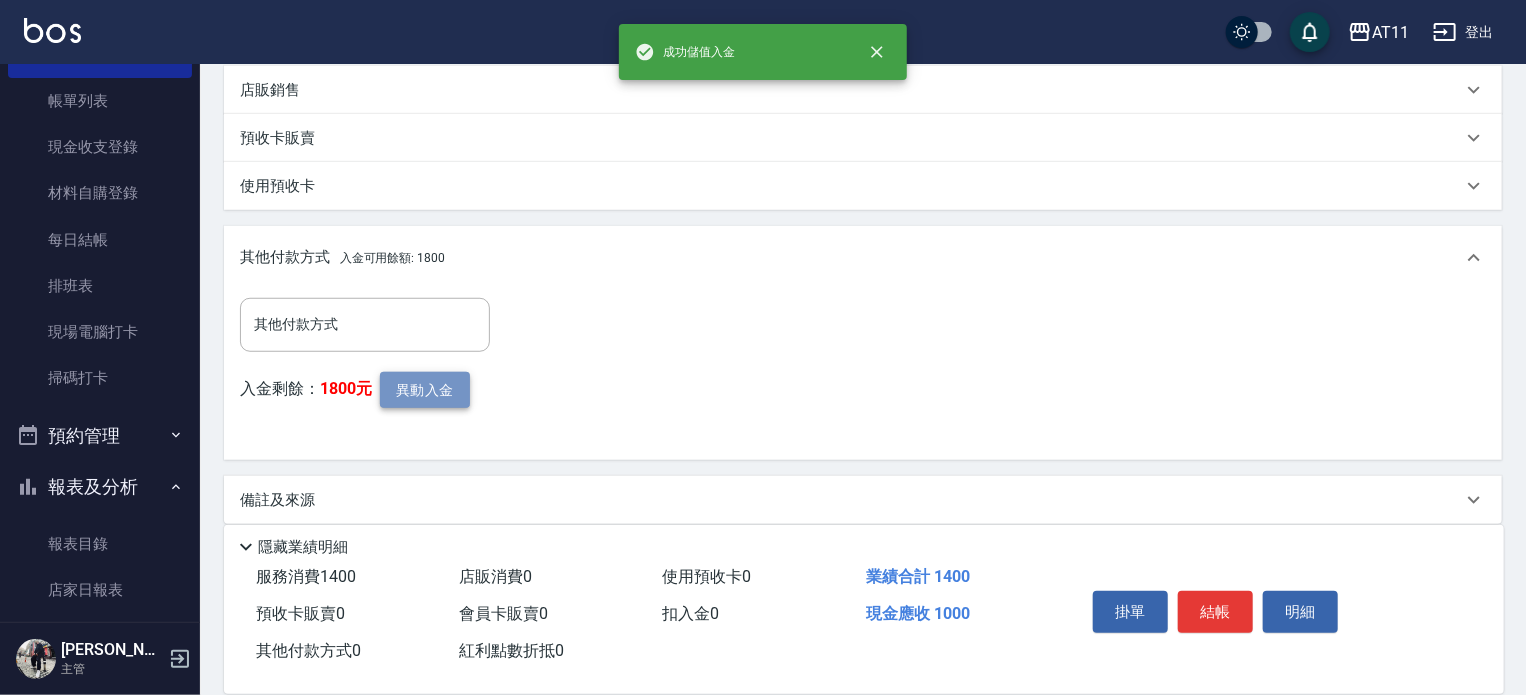 click on "異動入金" at bounding box center (425, 390) 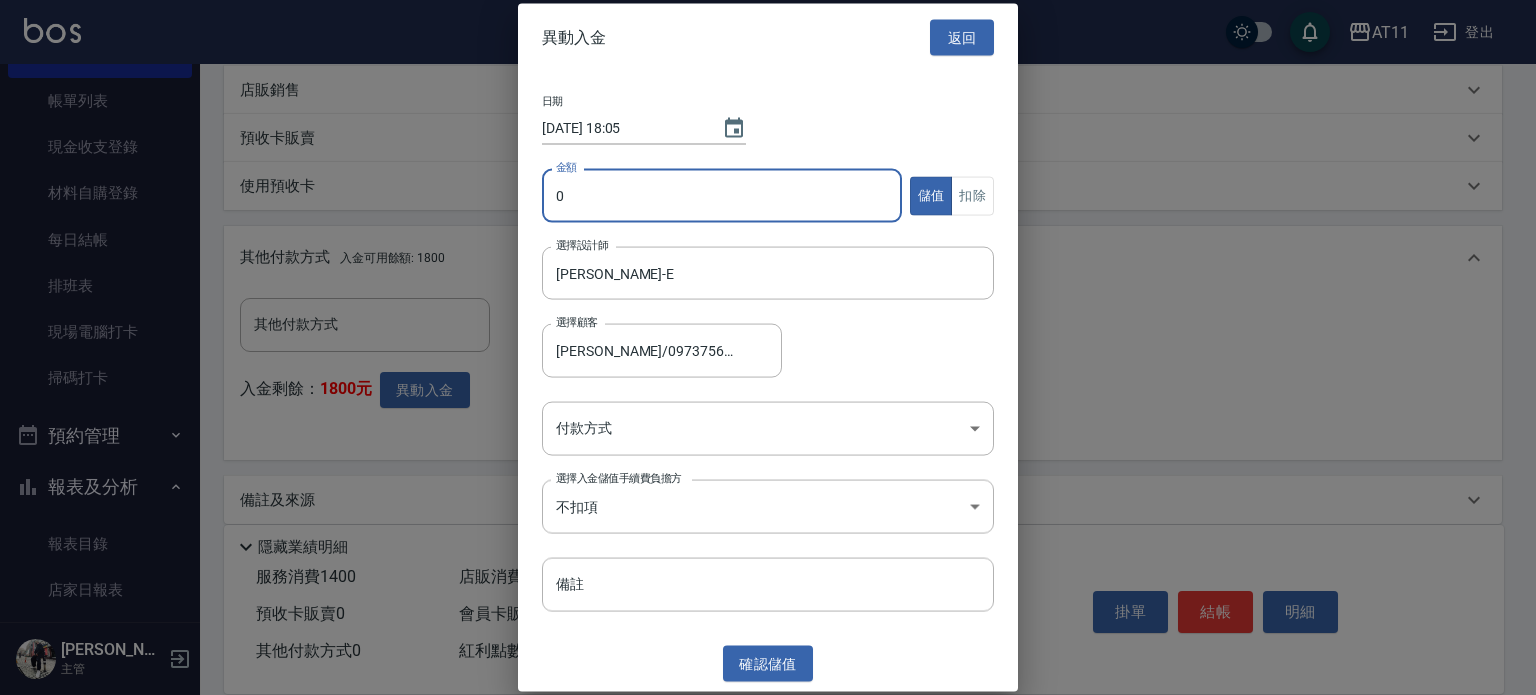 click on "0" at bounding box center (722, 196) 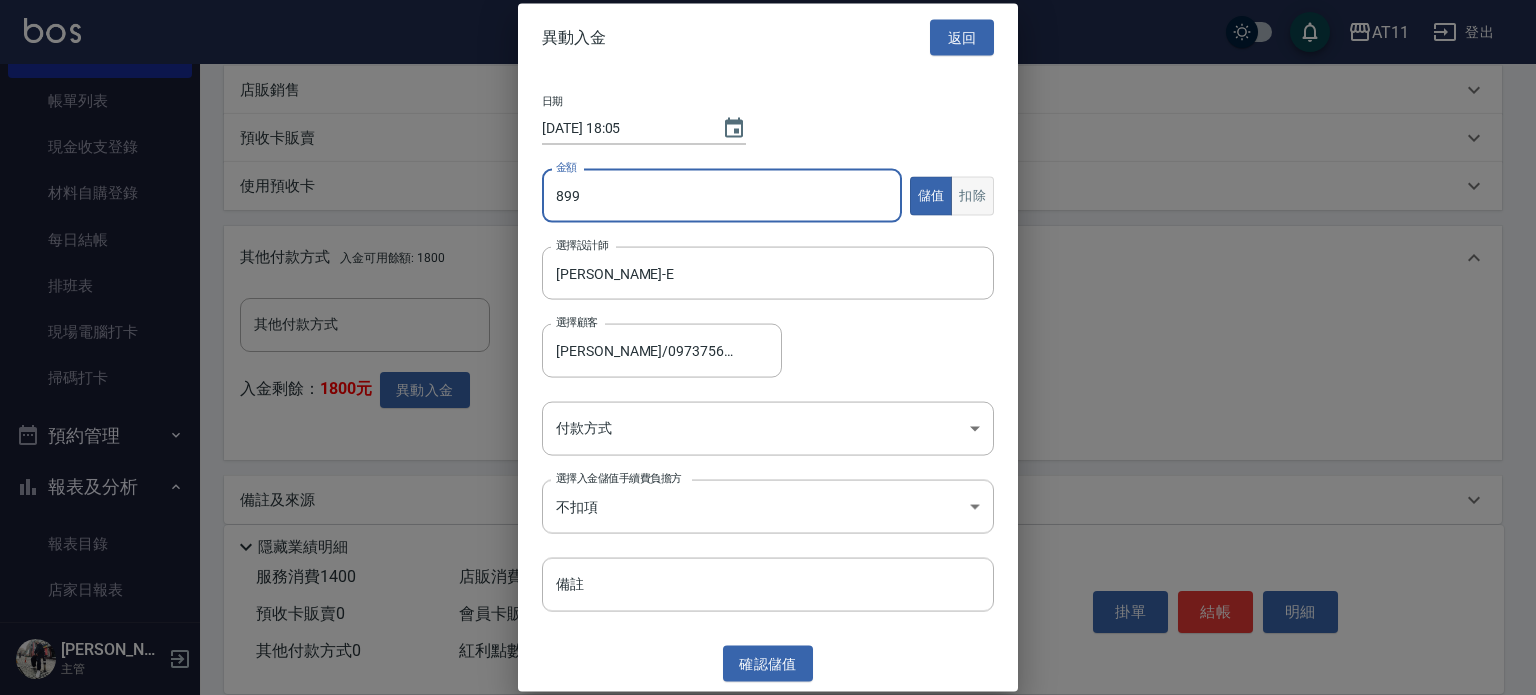 type on "899" 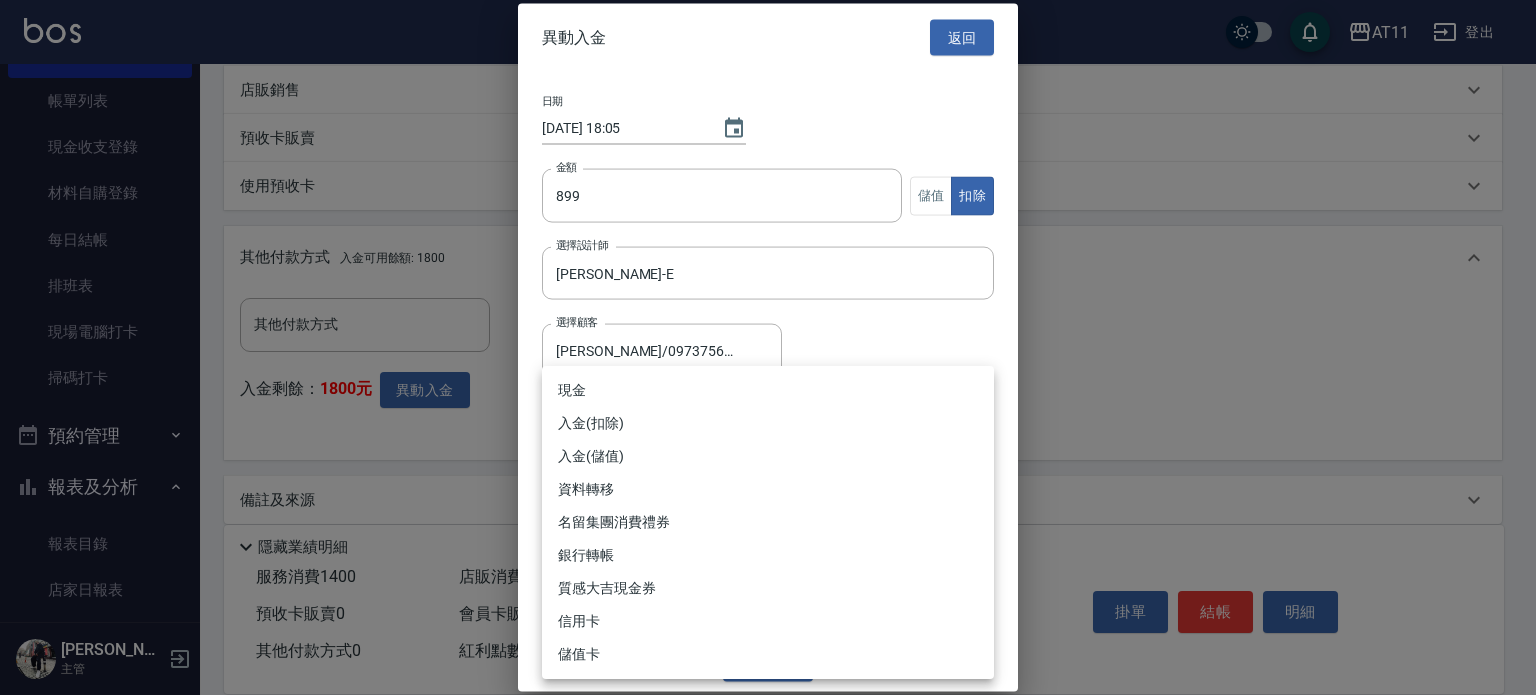 click on "AT11 登出 櫃檯作業 打帳單 帳單列表 現金收支登錄 材料自購登錄 每日結帳 排班表 現場電腦打卡 掃碼打卡 預約管理 預約管理 單日預約紀錄 單週預約紀錄 報表及分析 報表目錄 店家日報表 互助日報表 互助點數明細 設計師日報表 設計師抽成報表 店販抽成明細 客戶管理 客戶列表 卡券管理 入金管理 員工及薪資 員工列表 全店打卡記錄 商品管理 商品分類設定 商品列表 資料設定 服務分類設定 服務項目設定 預收卡設定 支付方式設定 第三方卡券設定 [PERSON_NAME] 主管 Key In 打帳單 上一筆訂單:#8 帳單速查 結帳前確認明細 連續打單結帳 掛單 結帳 明細 帳單日期 [DATE] 18:05 鎖定日期 顧客姓名/手機號碼/編號 [PERSON_NAME]/0973756528/null 顧客姓名/手機號碼/編號 不留客資 服務人員姓名/編號 [PERSON_NAME]-E 服務人員姓名/編號 指定 不指定 項目消費 服務名稱/代號 洗剪(400) 服務名稱/代號 價格 400" at bounding box center (768, 57) 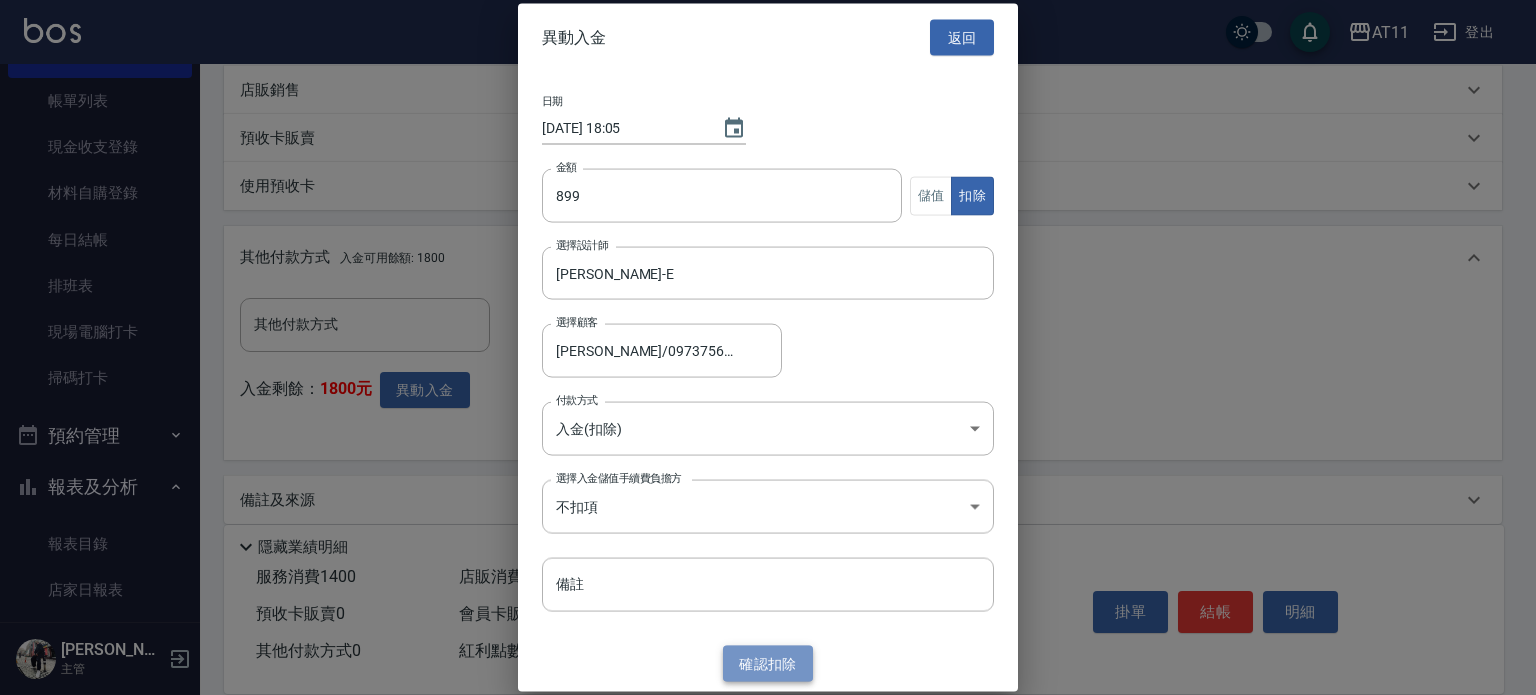 click on "確認 扣除" at bounding box center [768, 663] 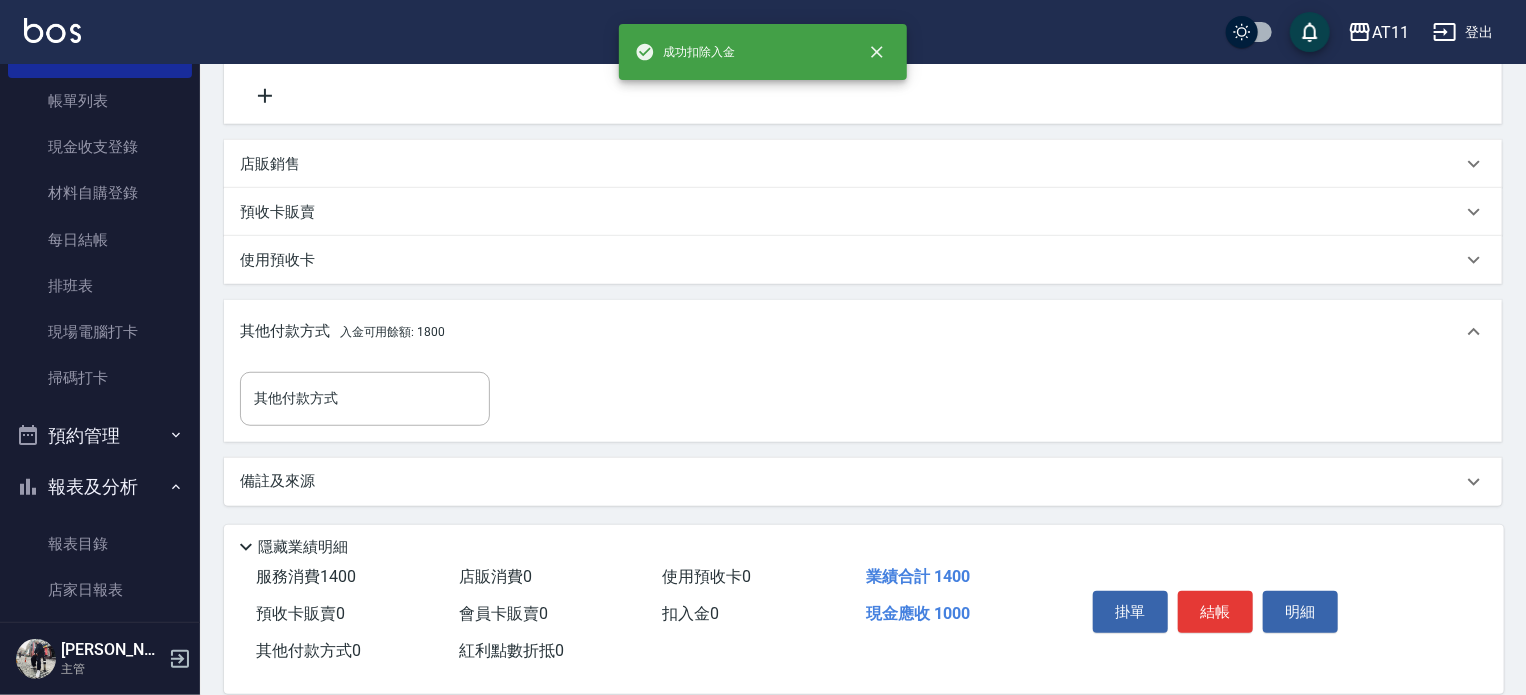 scroll, scrollTop: 600, scrollLeft: 0, axis: vertical 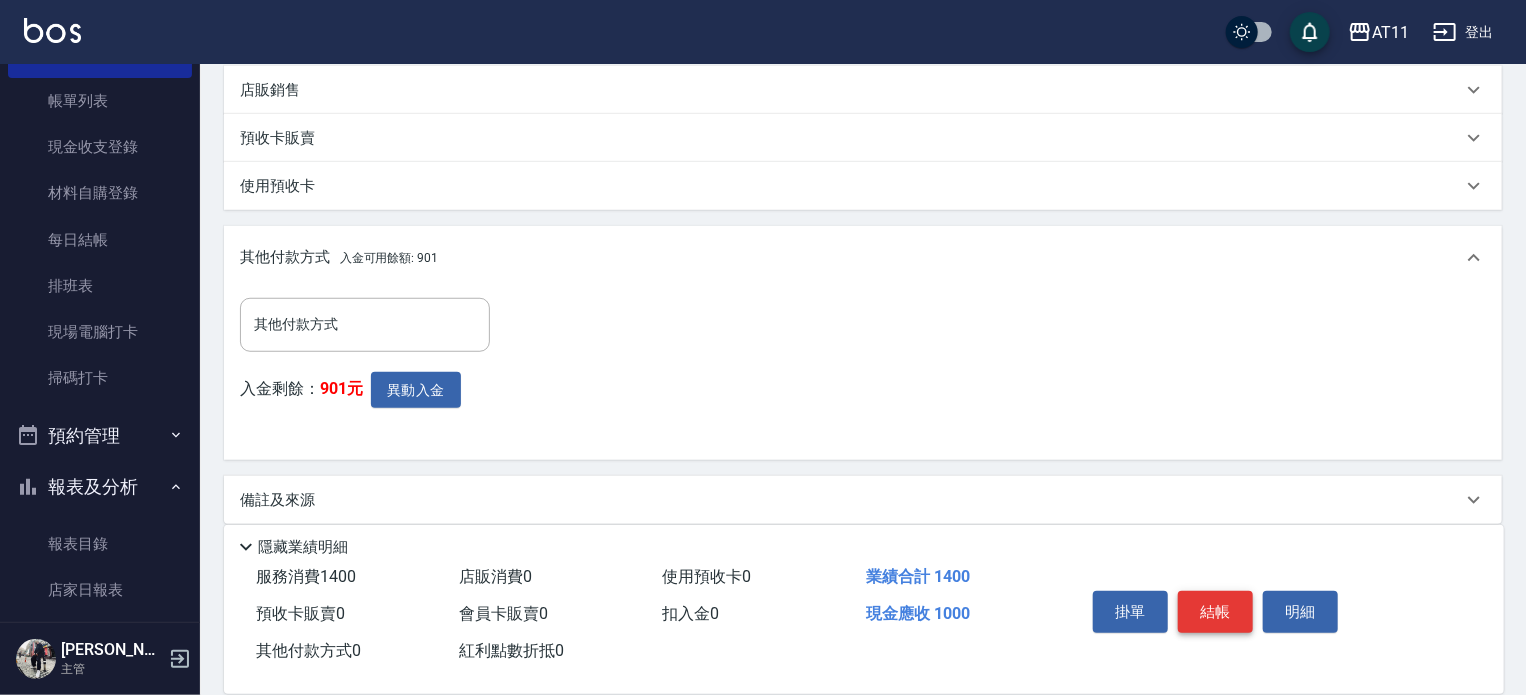 click on "結帳" at bounding box center (1215, 612) 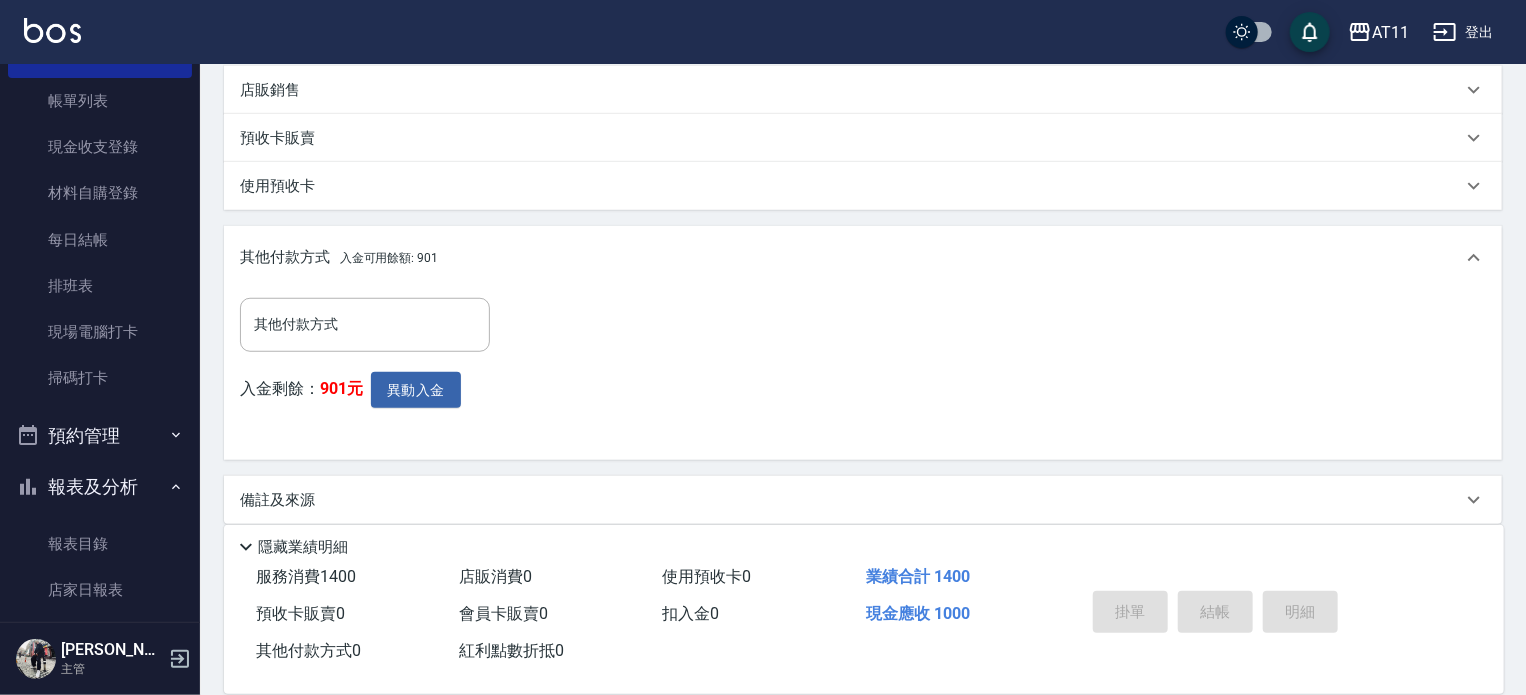 type on "[DATE] 18:06" 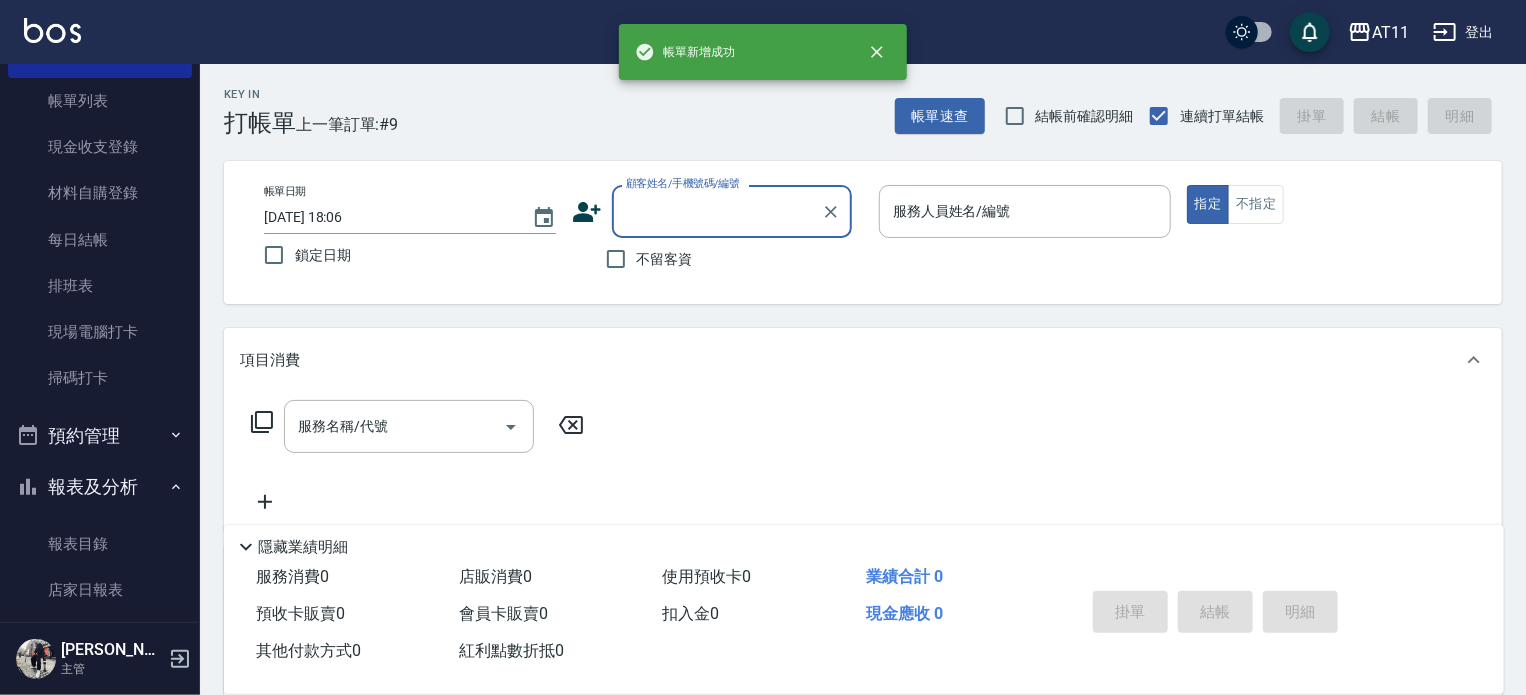 type on "h" 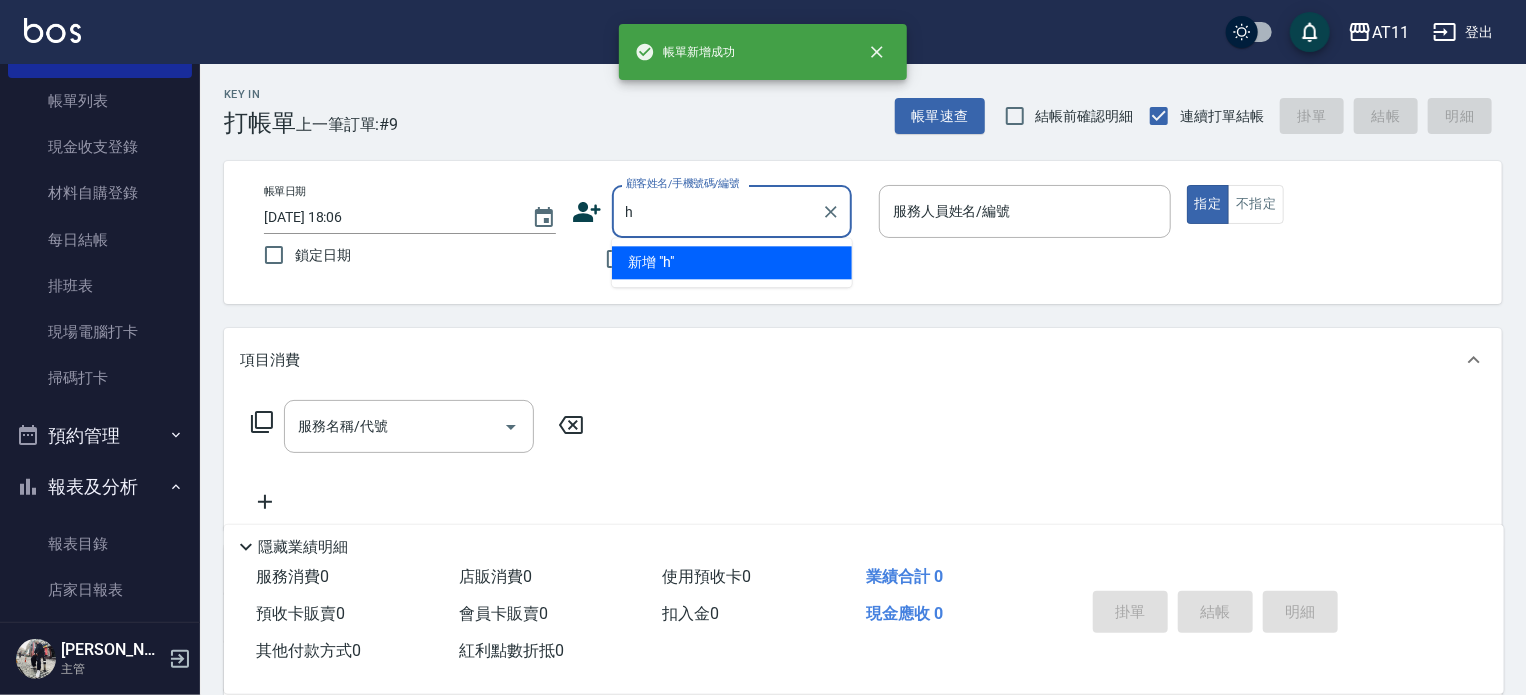 type 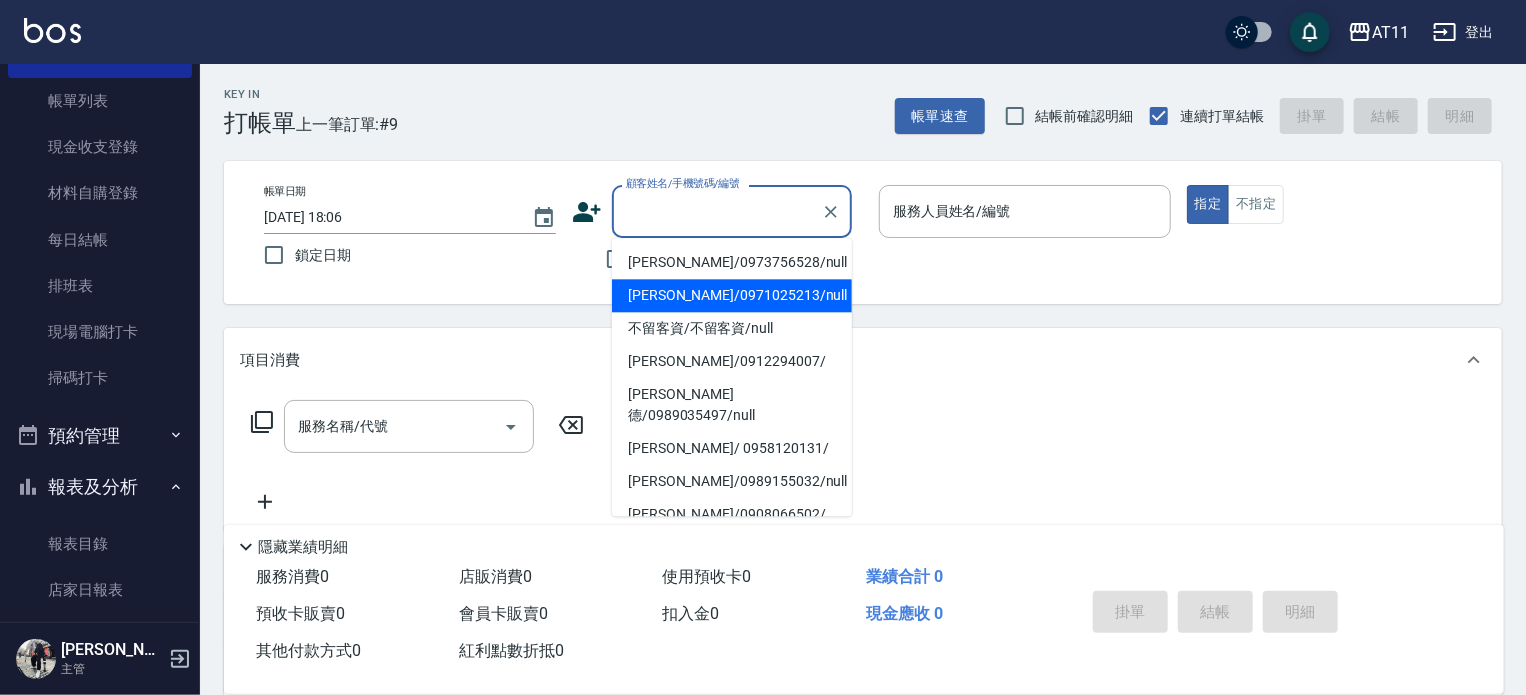 click on "Key In 打帳單 上一筆訂單:#9 帳單速查 結帳前確認明細 連續打單結帳 掛單 結帳 明細 帳單日期 [DATE] 18:06 鎖定日期 顧客姓名/手機號碼/編號 顧客姓名/手機號碼/編號 不留客資 服務人員姓名/編號 服務人員姓名/編號 指定 不指定 項目消費 服務名稱/代號 服務名稱/代號 店販銷售 服務人員姓名/編號 服務人員姓名/編號 商品代號/名稱 商品代號/名稱 預收卡販賣 卡券名稱/代號 卡券名稱/代號 使用預收卡 其他付款方式 其他付款方式 其他付款方式 備註及來源 備註 備註 訂單來源 ​ 訂單來源 隱藏業績明細 服務消費  0 店販消費  0 使用預收卡  0 業績合計   0 預收卡販賣  0 會員卡販賣  0 扣入金  0 現金應收   0 其他付款方式  0 紅利點數折抵  0 掛單 結帳 明細" at bounding box center [863, 520] 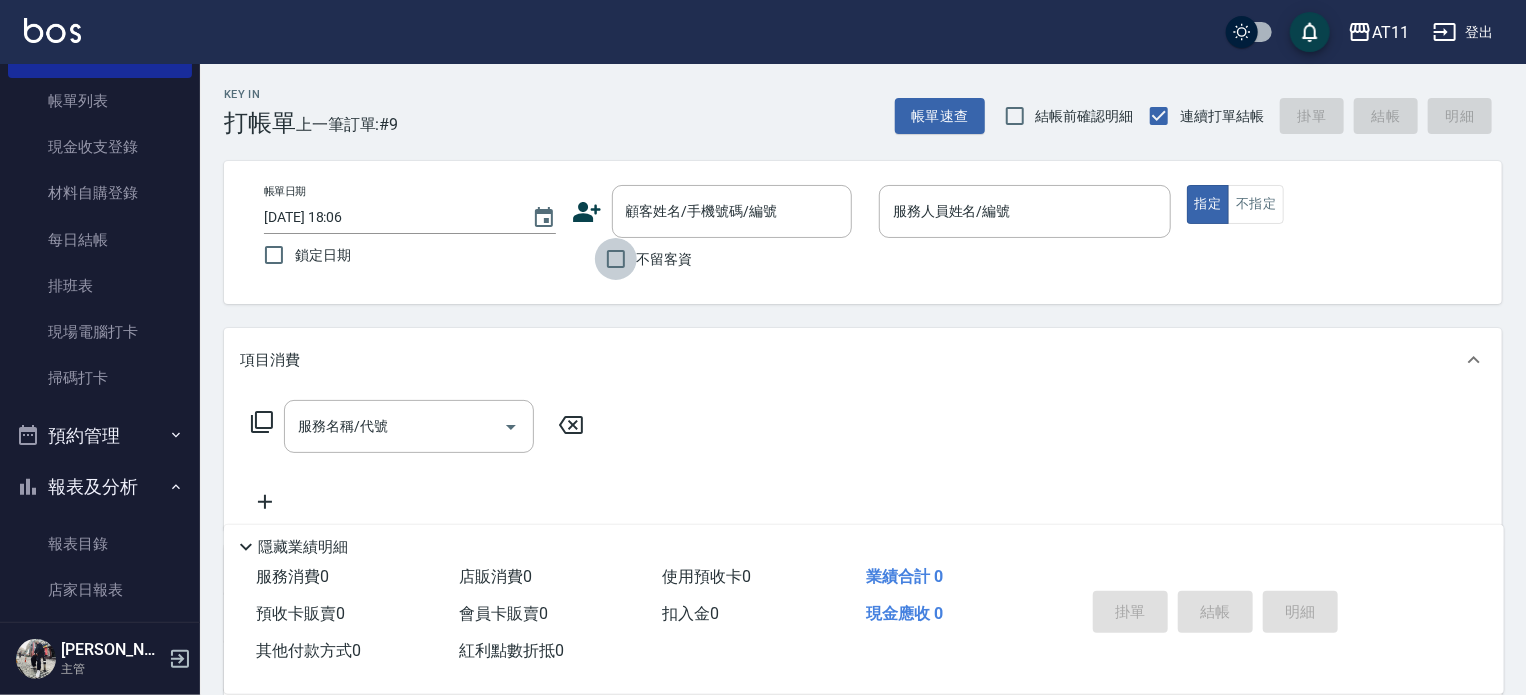 click on "不留客資" at bounding box center (616, 259) 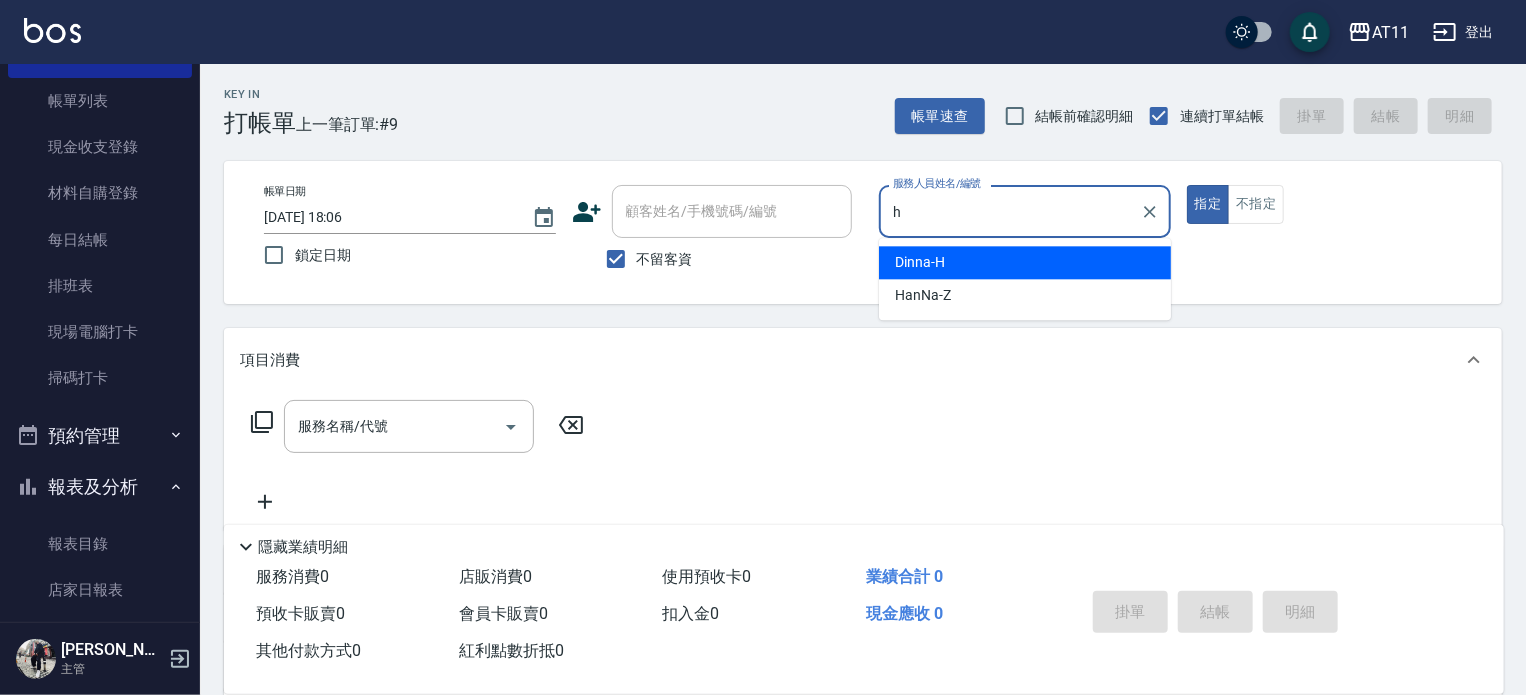 type on "Dinna-H" 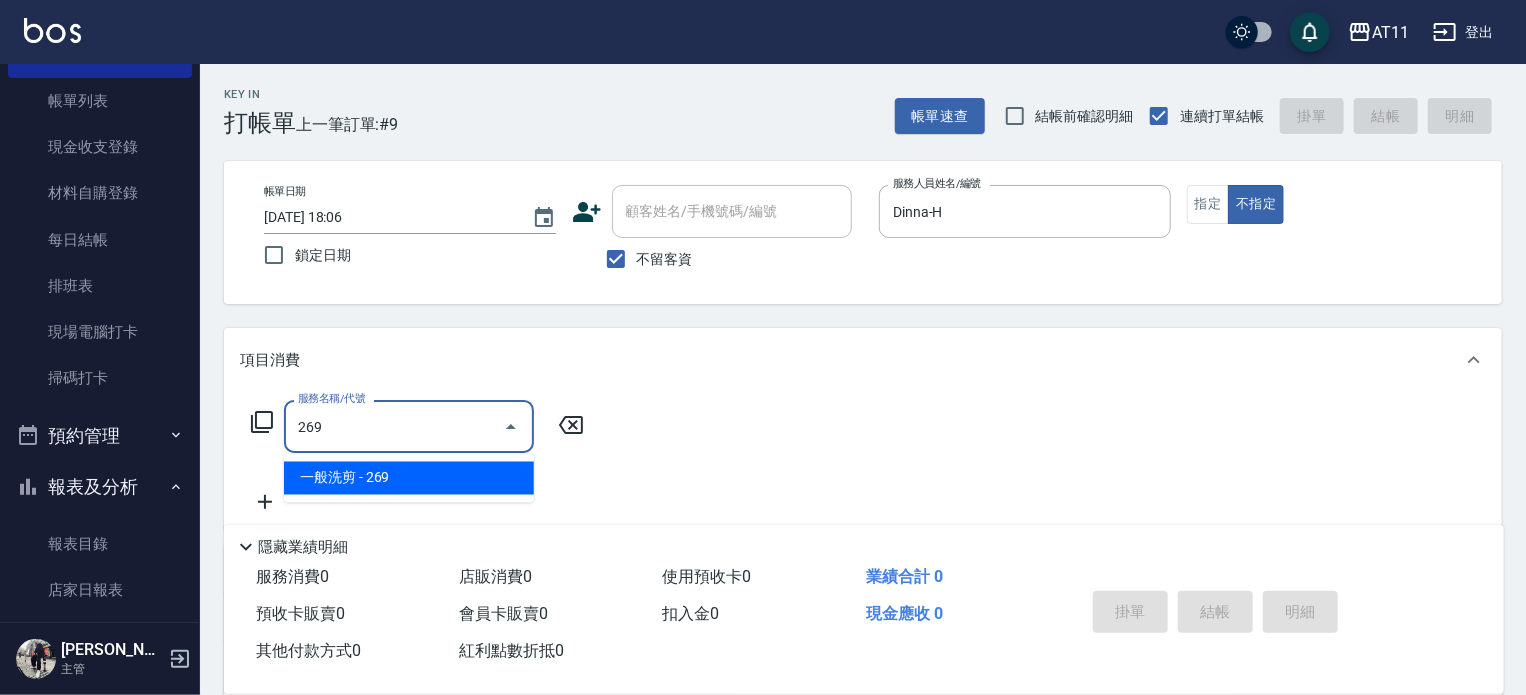 type on "一般洗剪(269)" 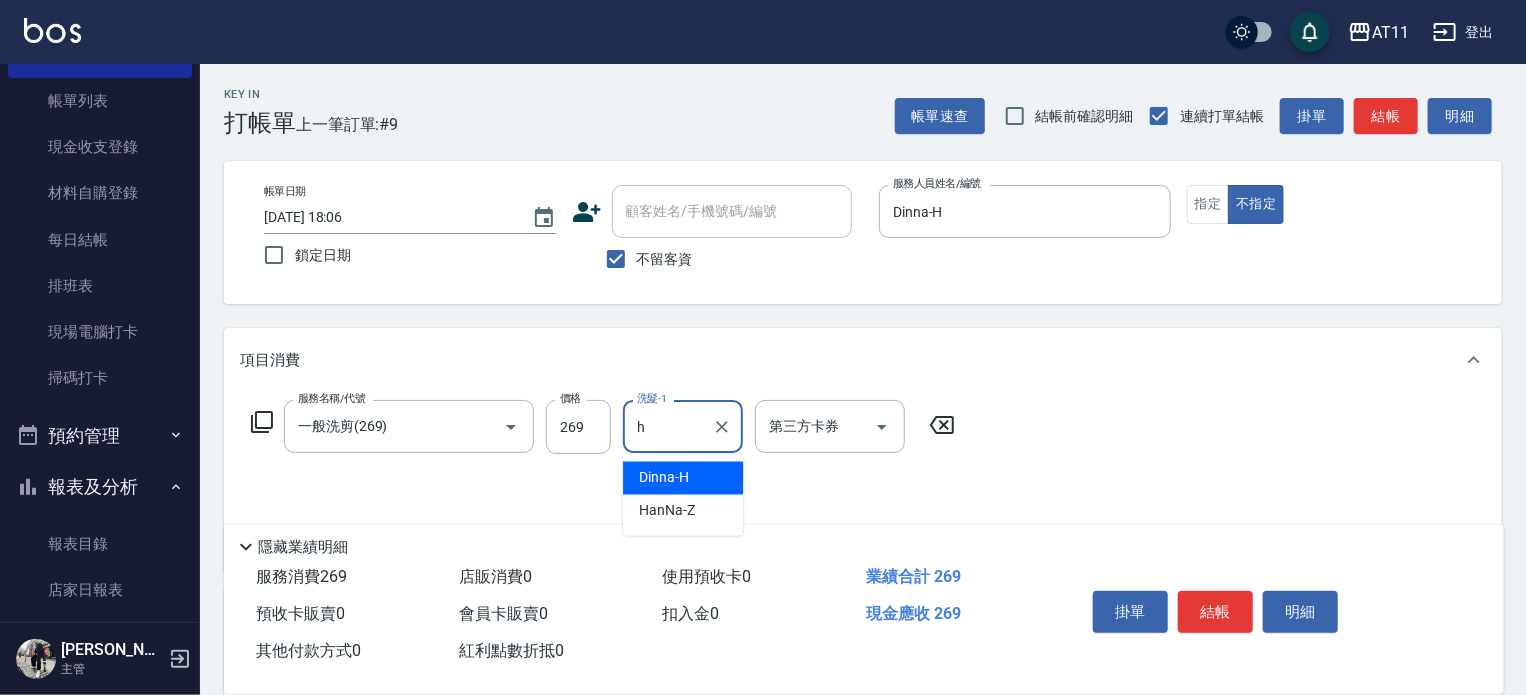type on "Dinna-H" 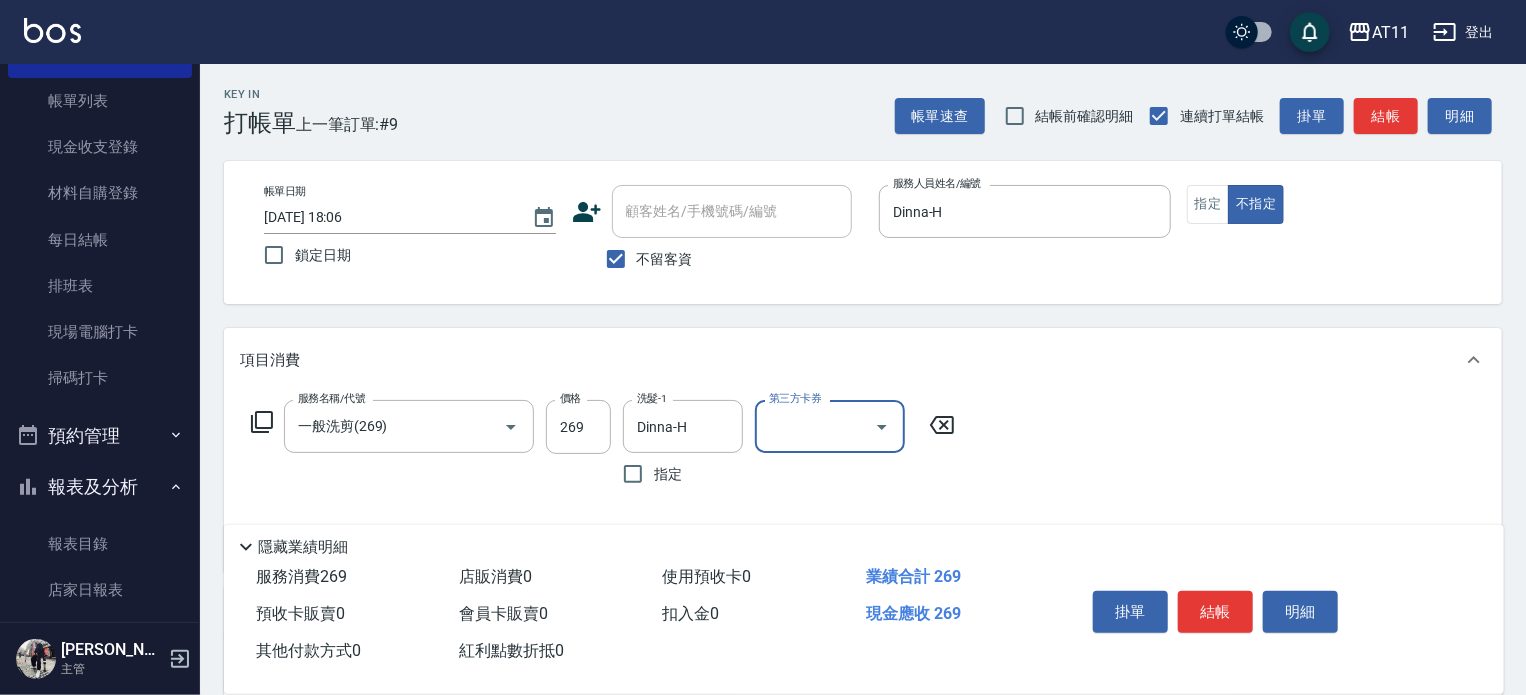 click on "結帳" at bounding box center (1215, 612) 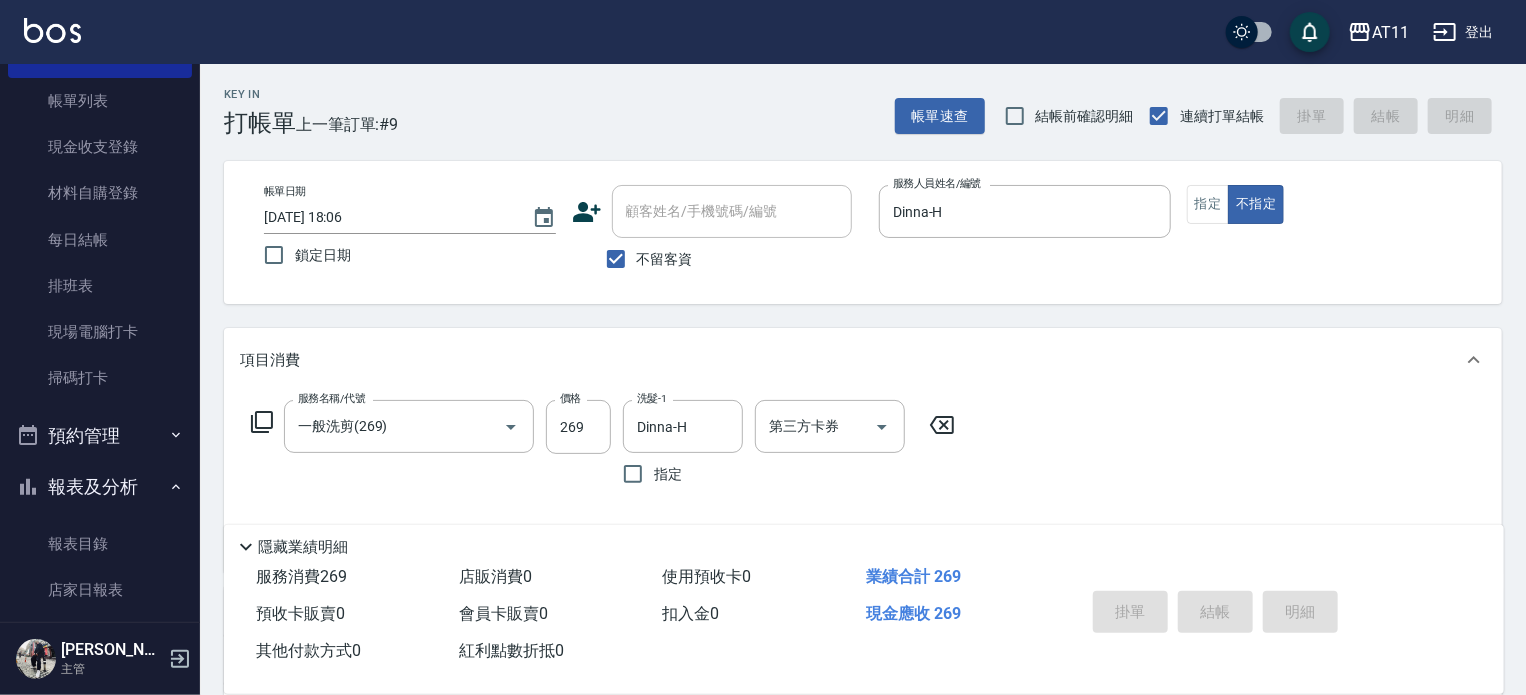 type 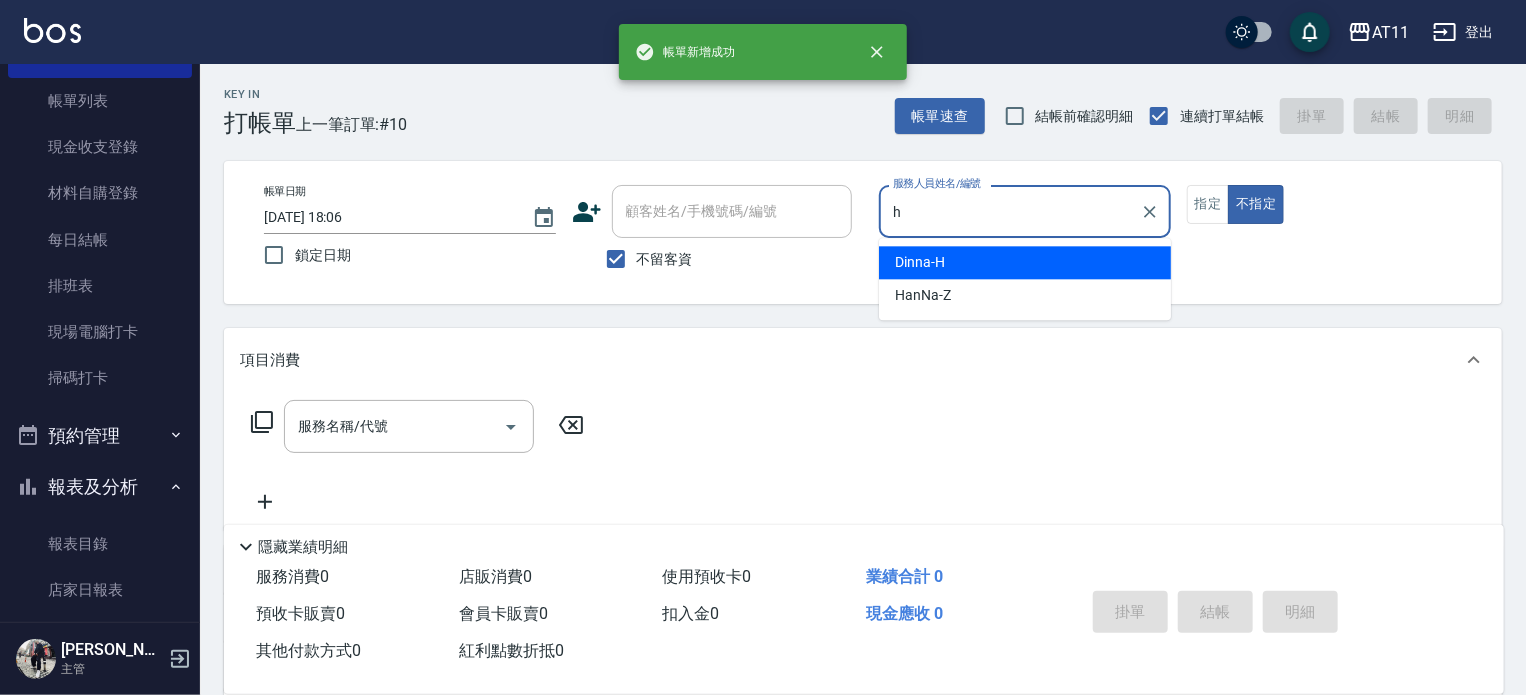 type on "Dinna-H" 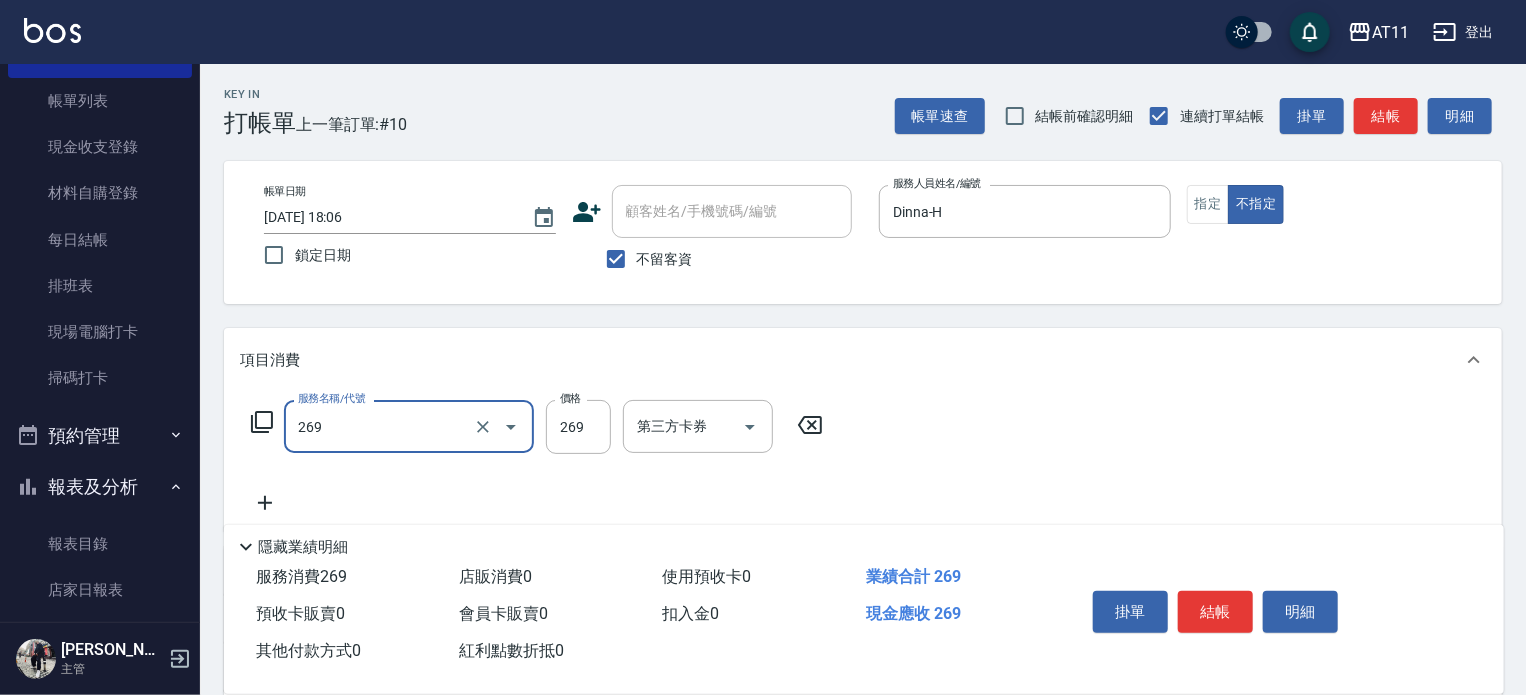 type on "一般洗剪(269)" 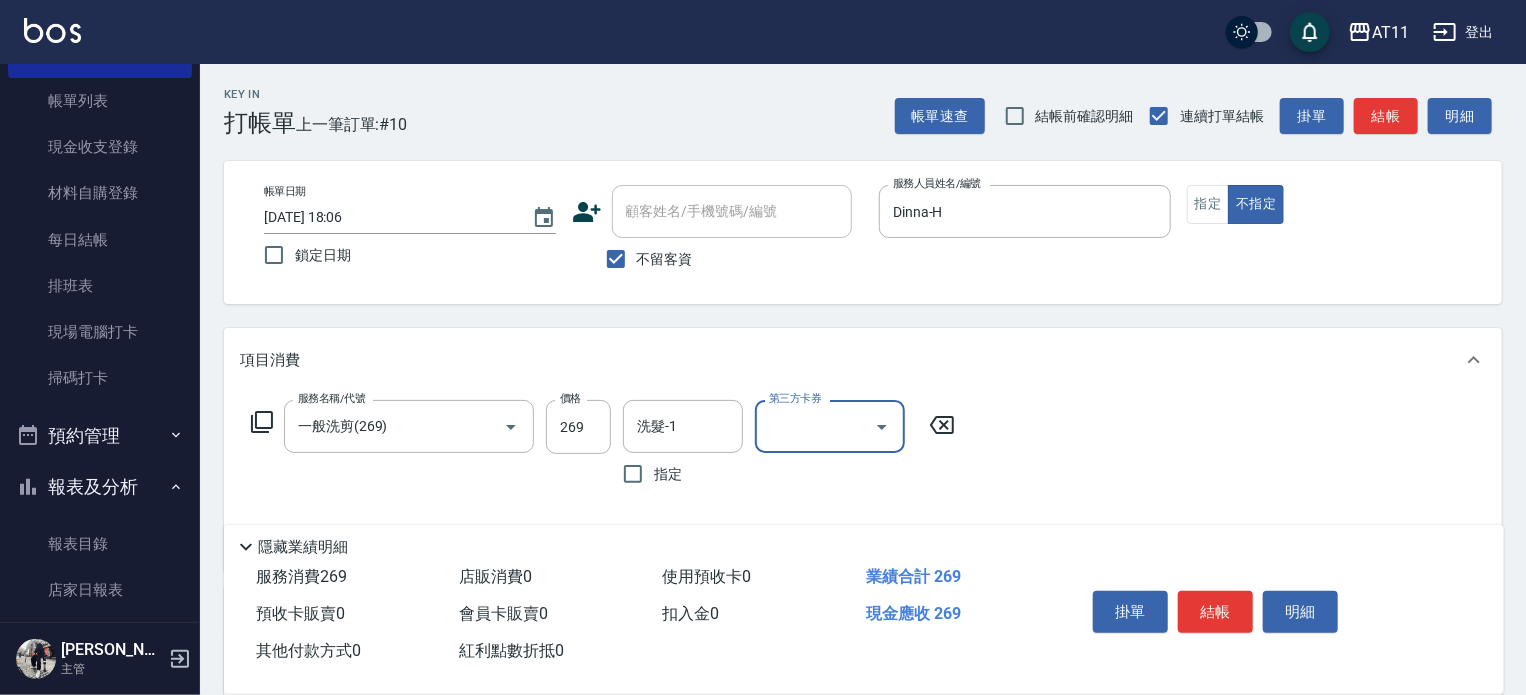 type 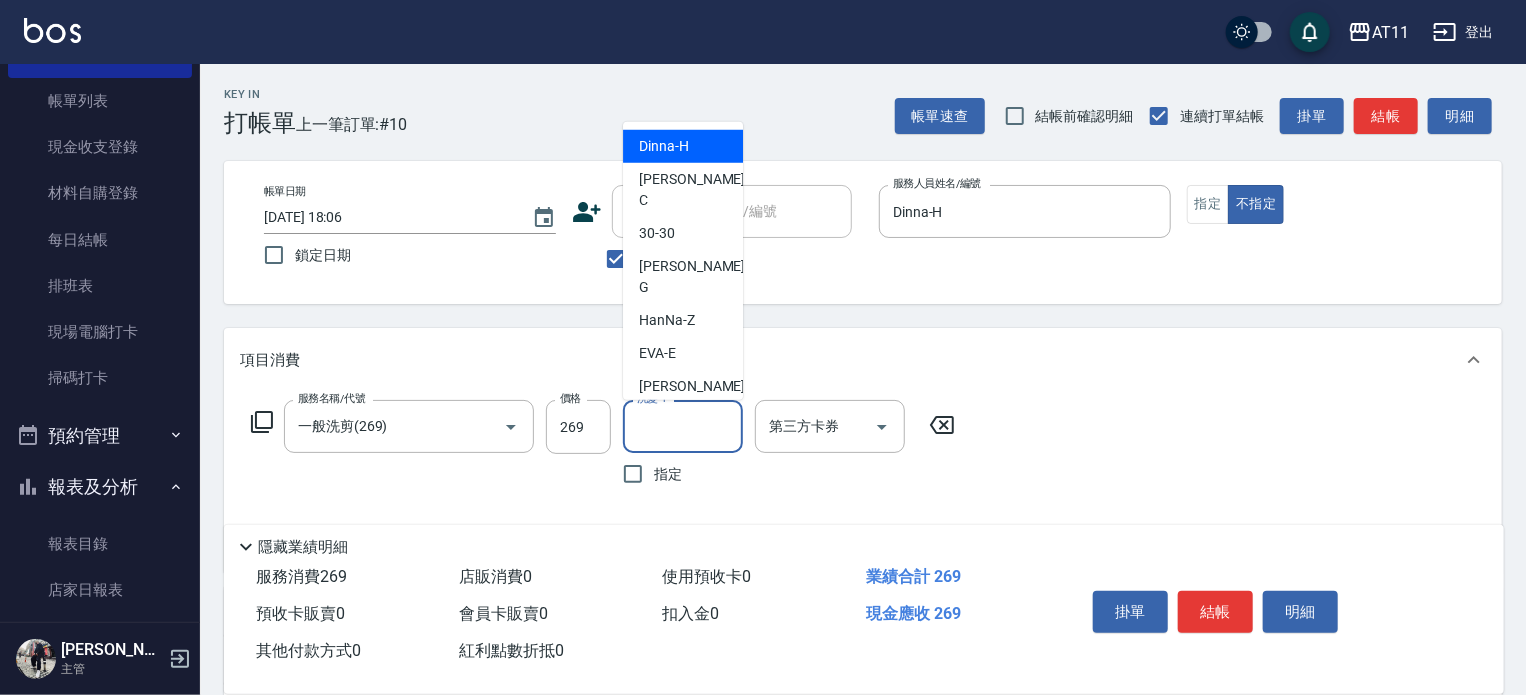 click on "洗髮-1" at bounding box center [683, 426] 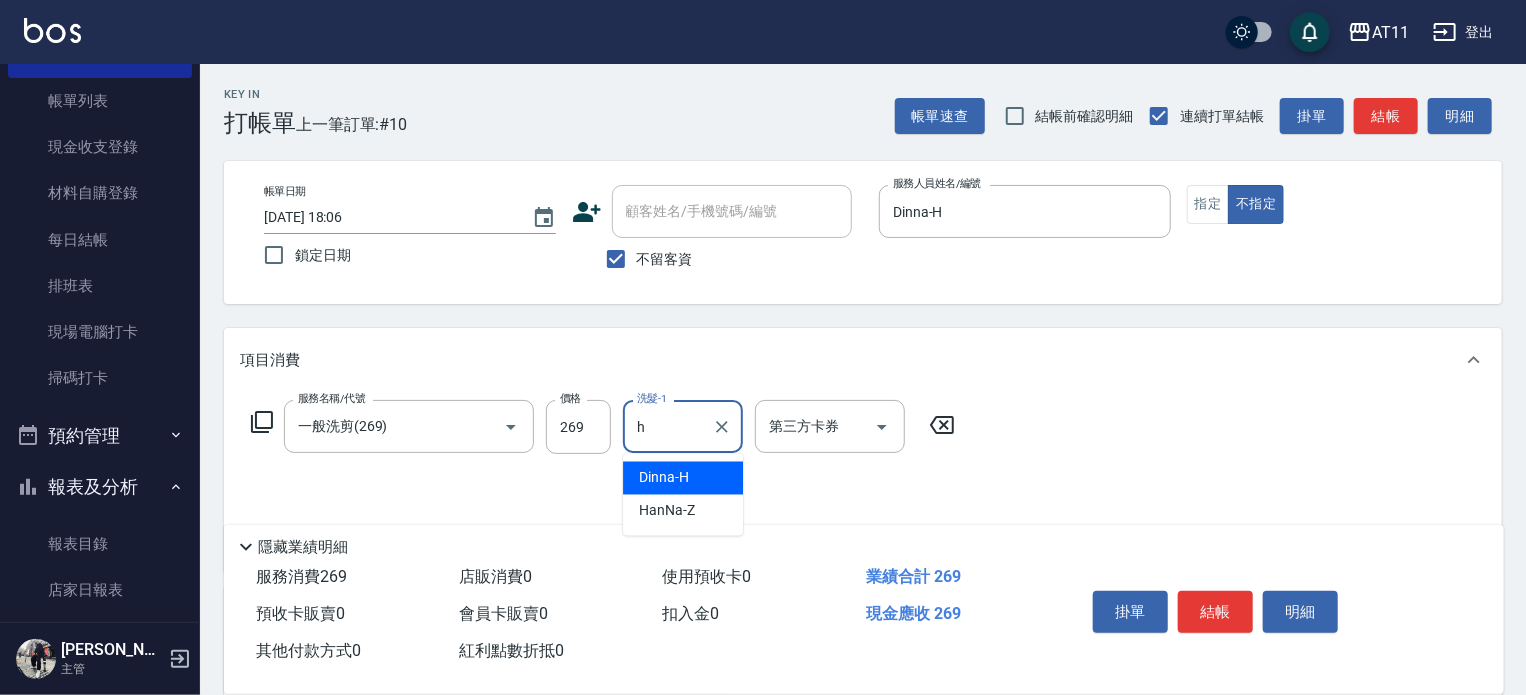 type on "Dinna-H" 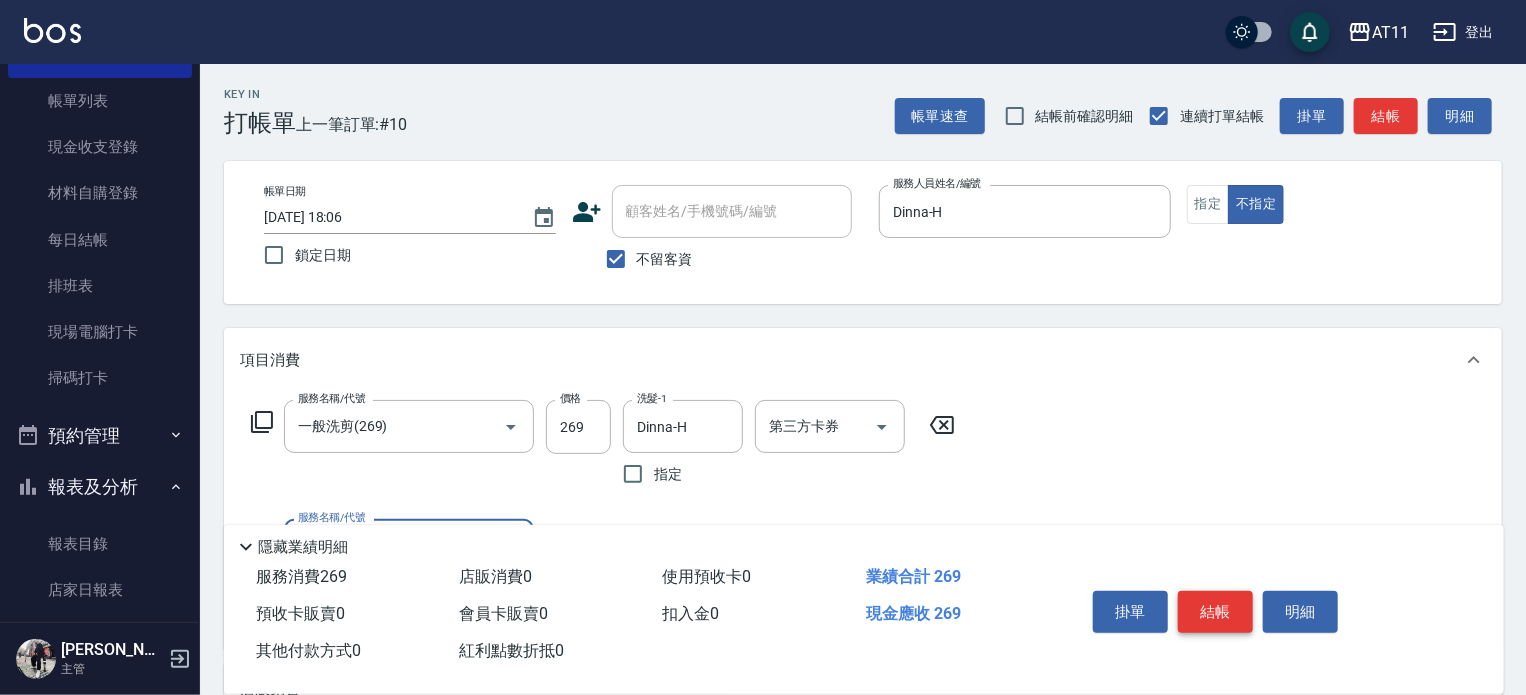 click on "結帳" at bounding box center (1215, 612) 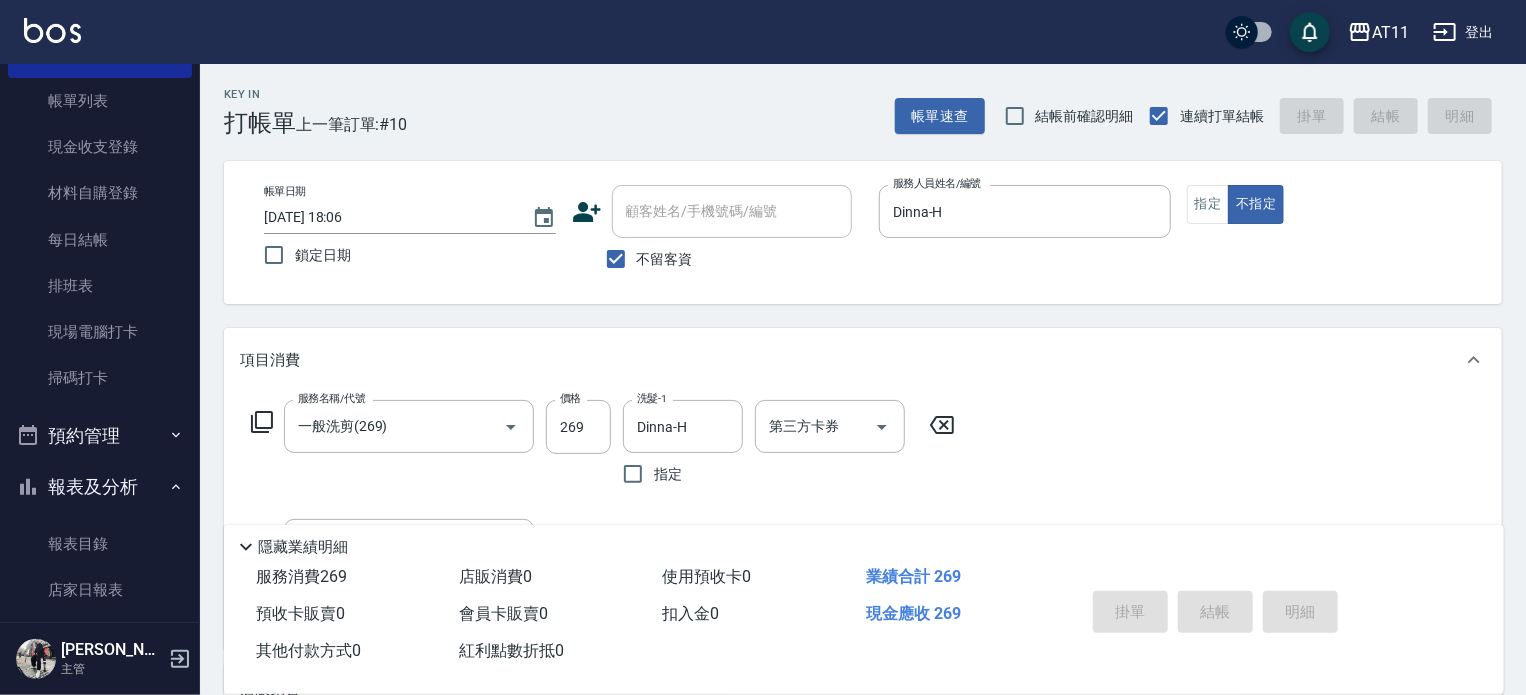 type 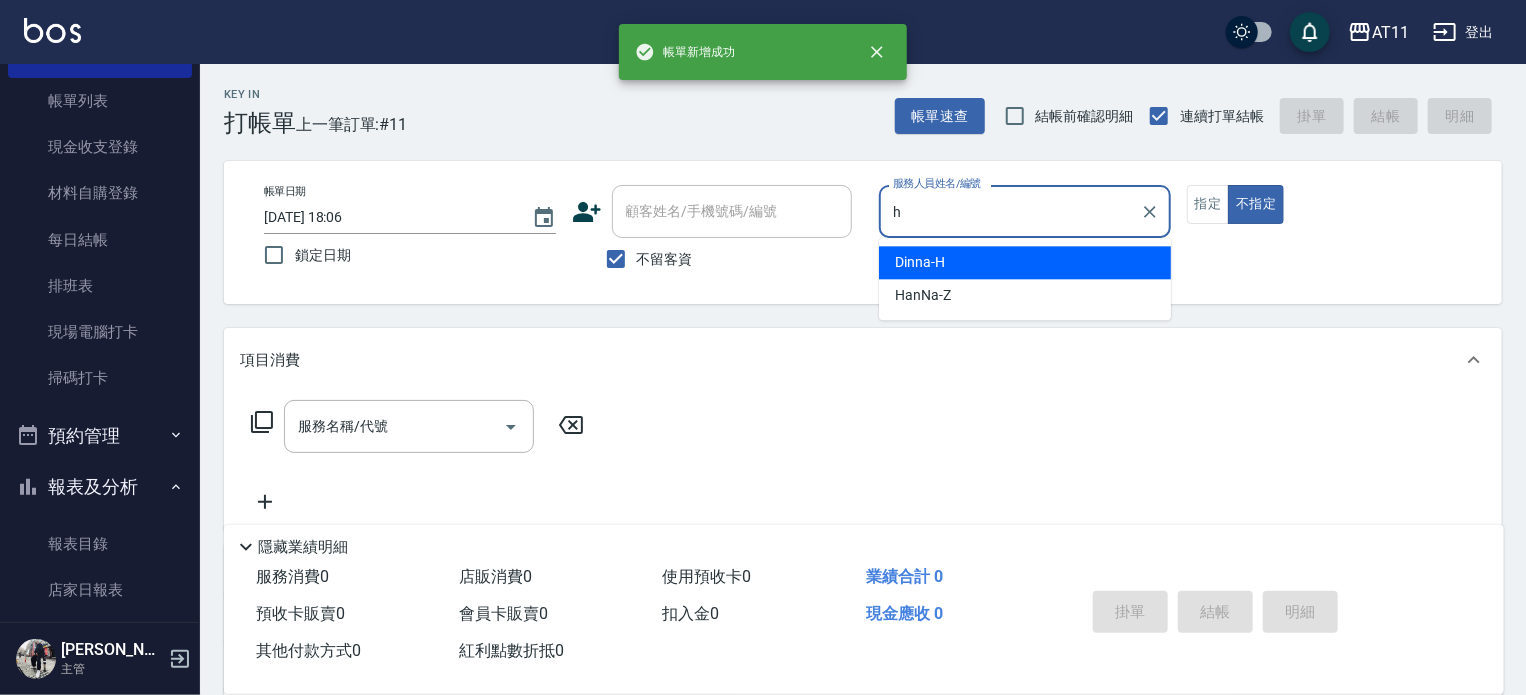 type on "Dinna-H" 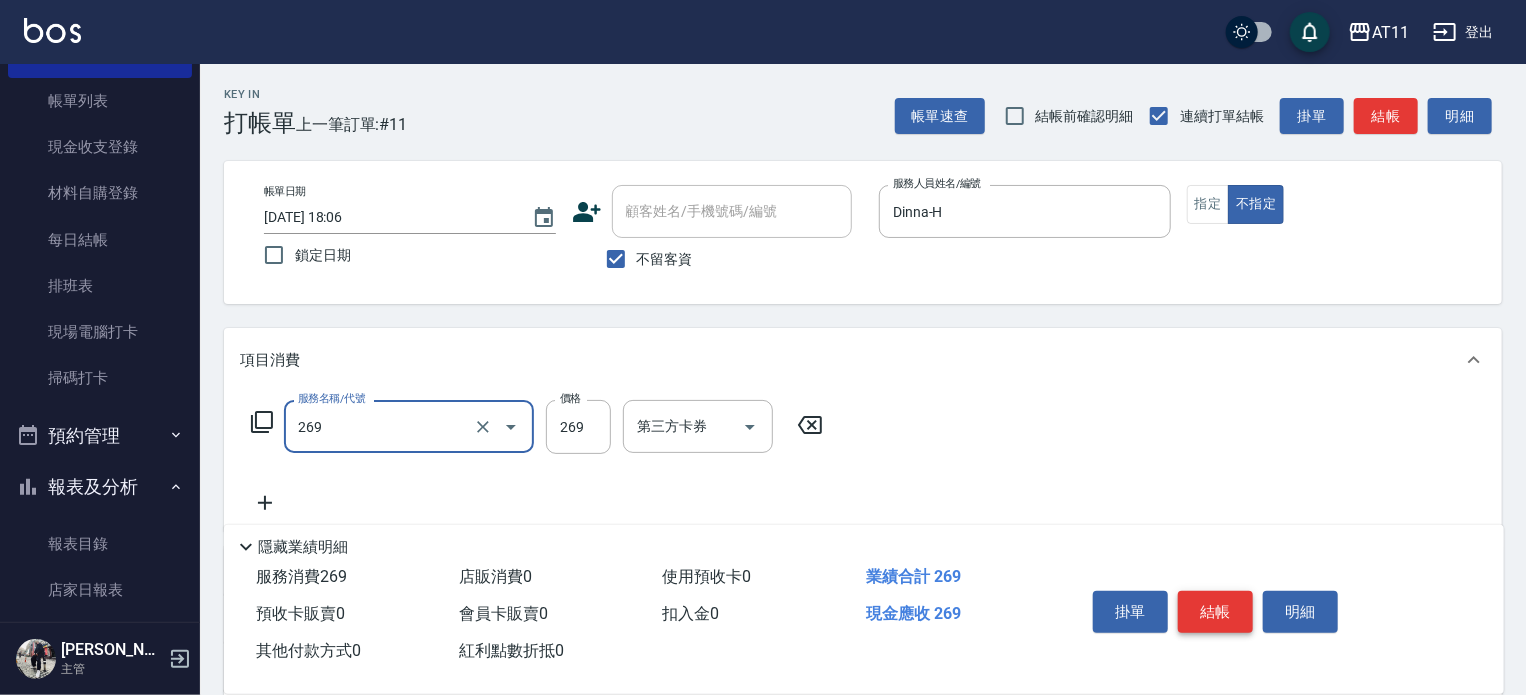 type on "一般洗剪(269)" 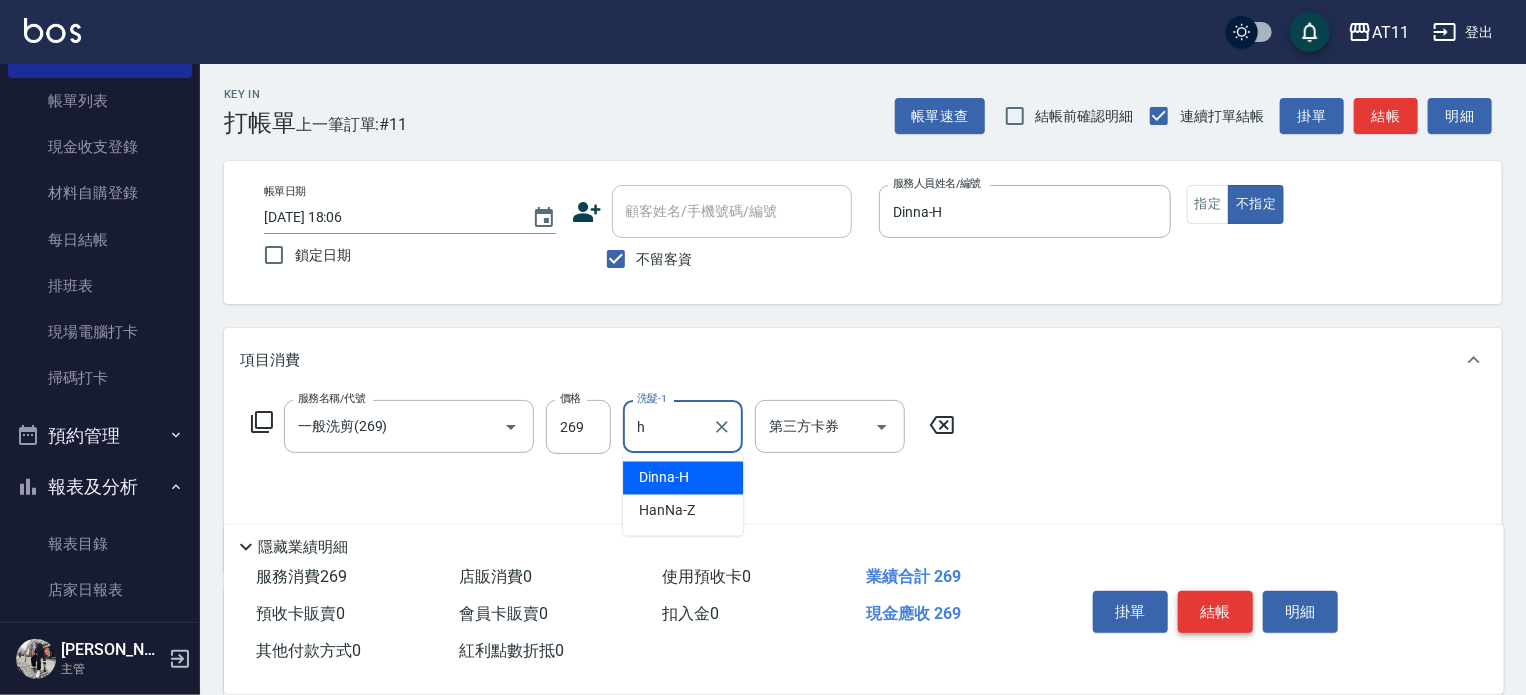 type on "Dinna-H" 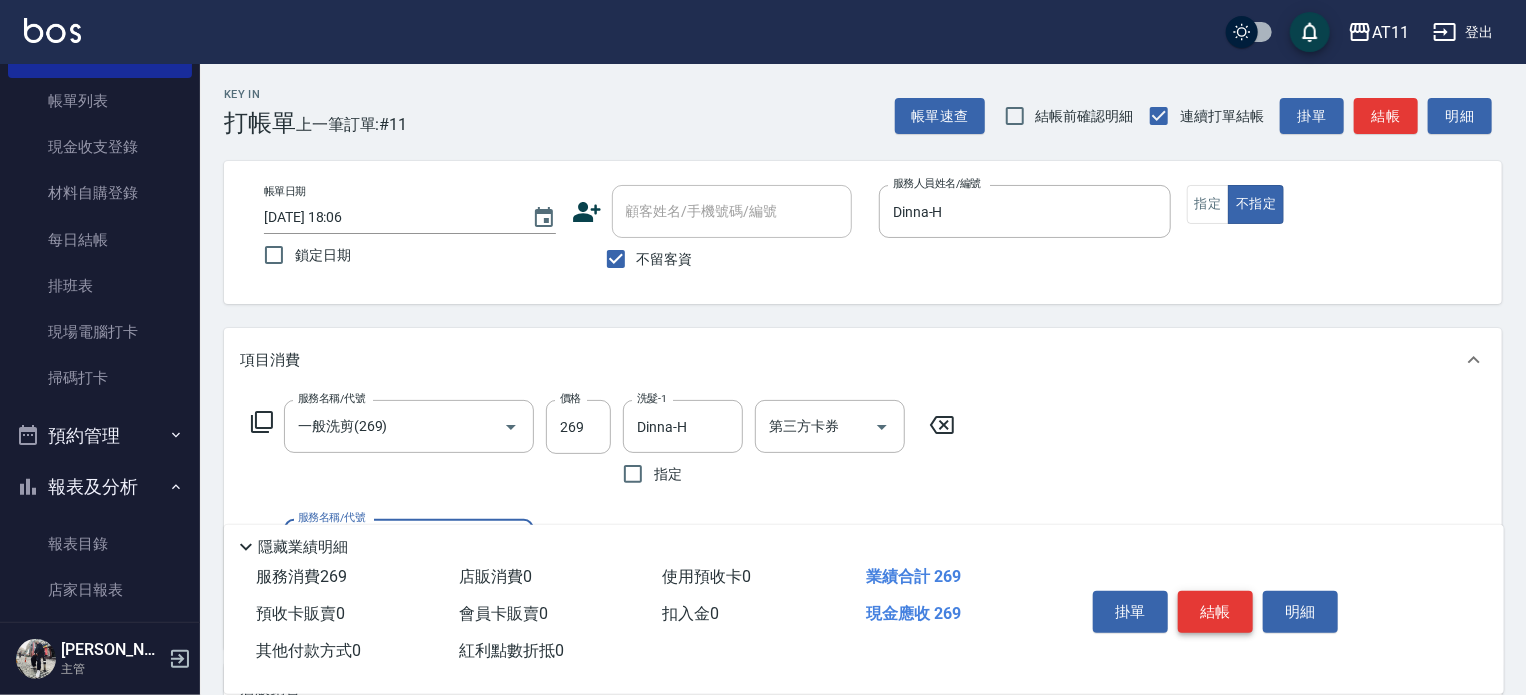 click on "結帳" at bounding box center [1215, 612] 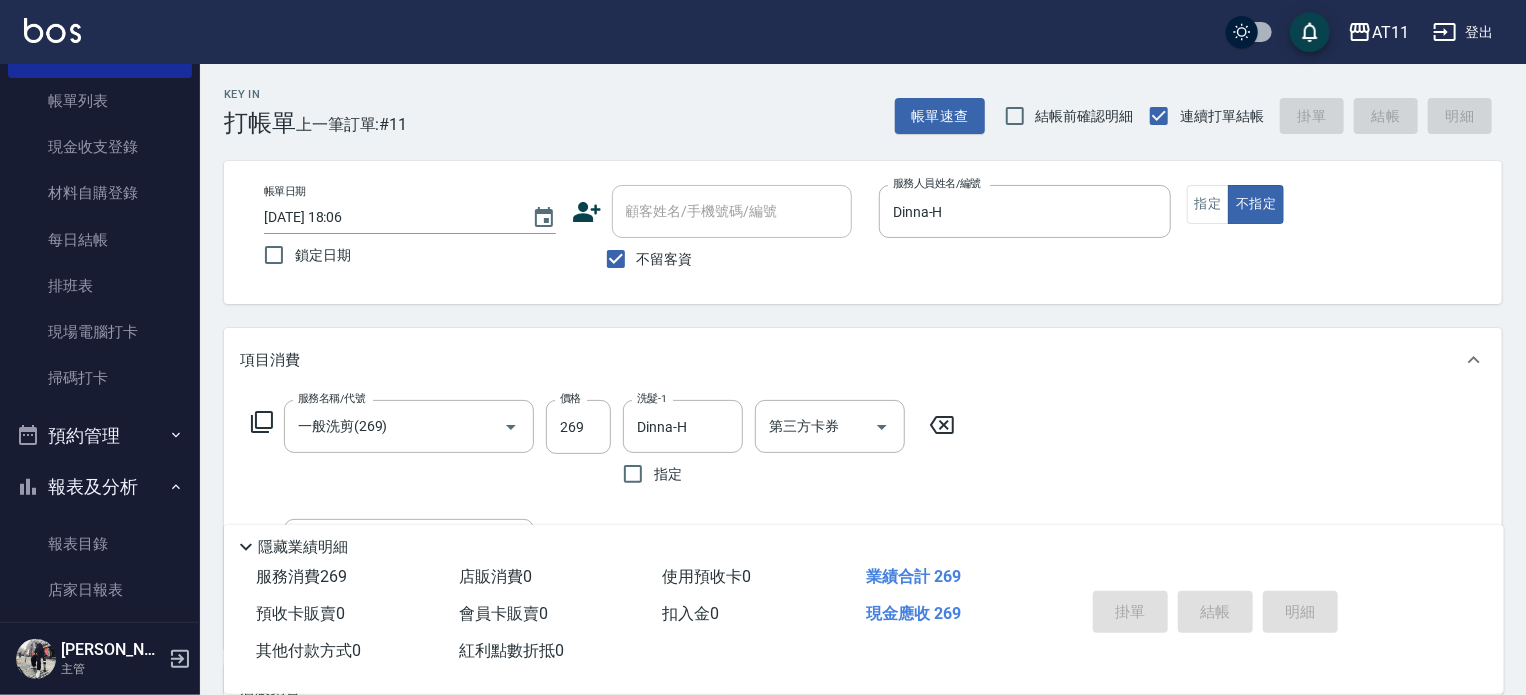 type 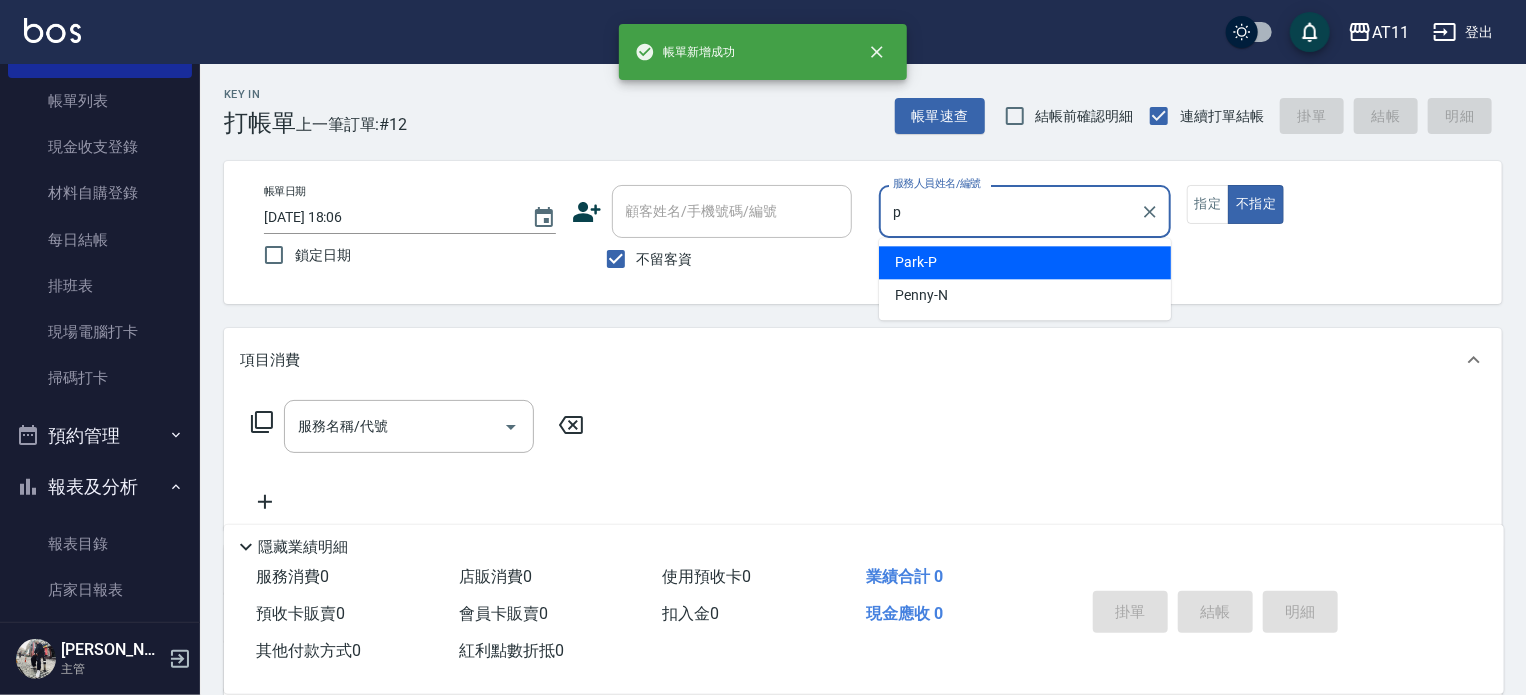 type on "Park-P" 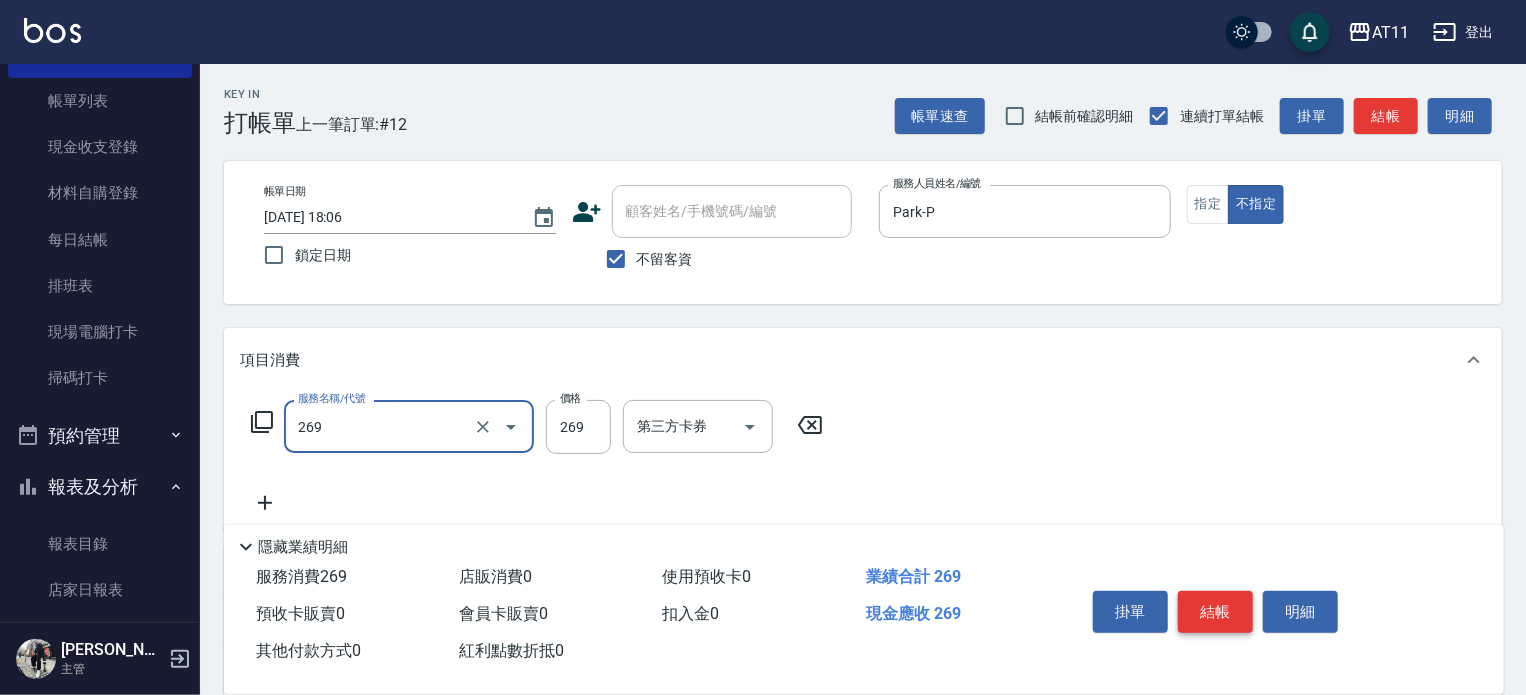 type on "一般洗剪(269)" 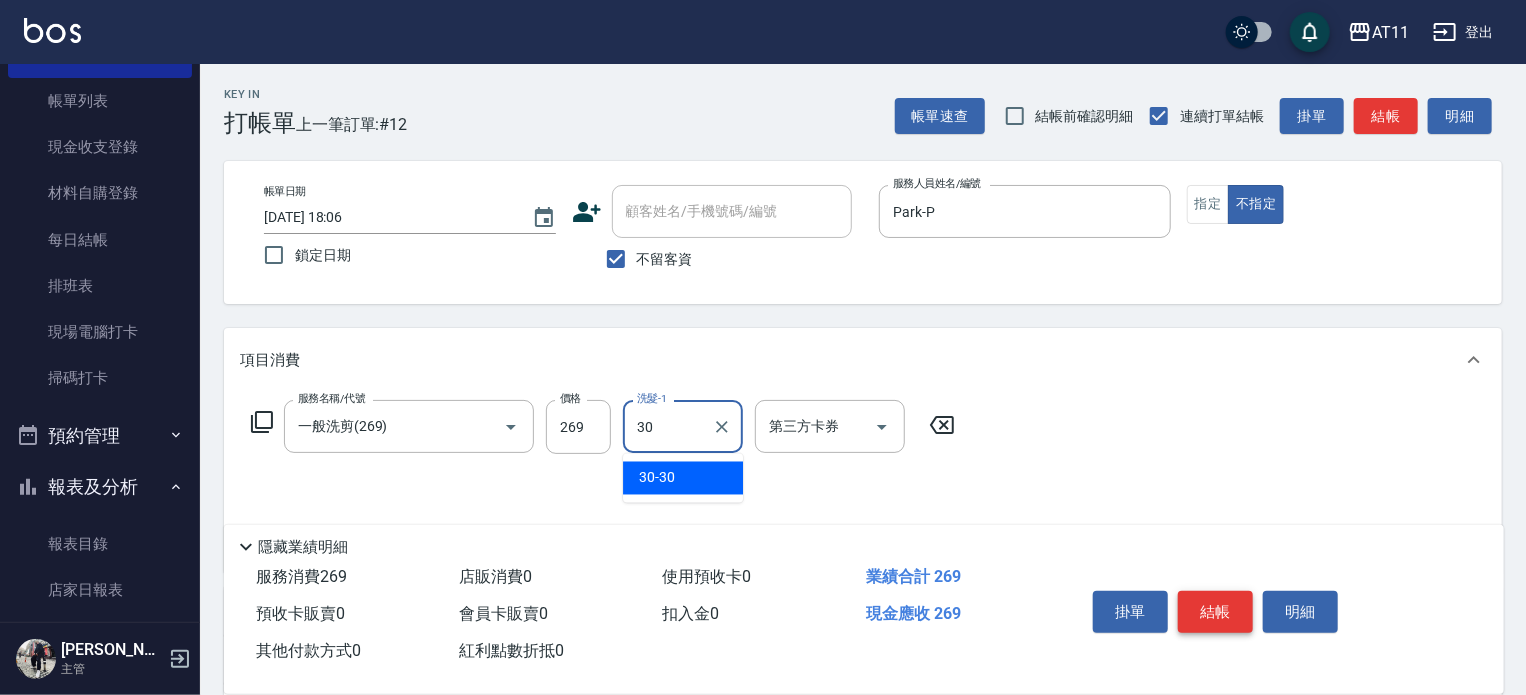 type on "30-30" 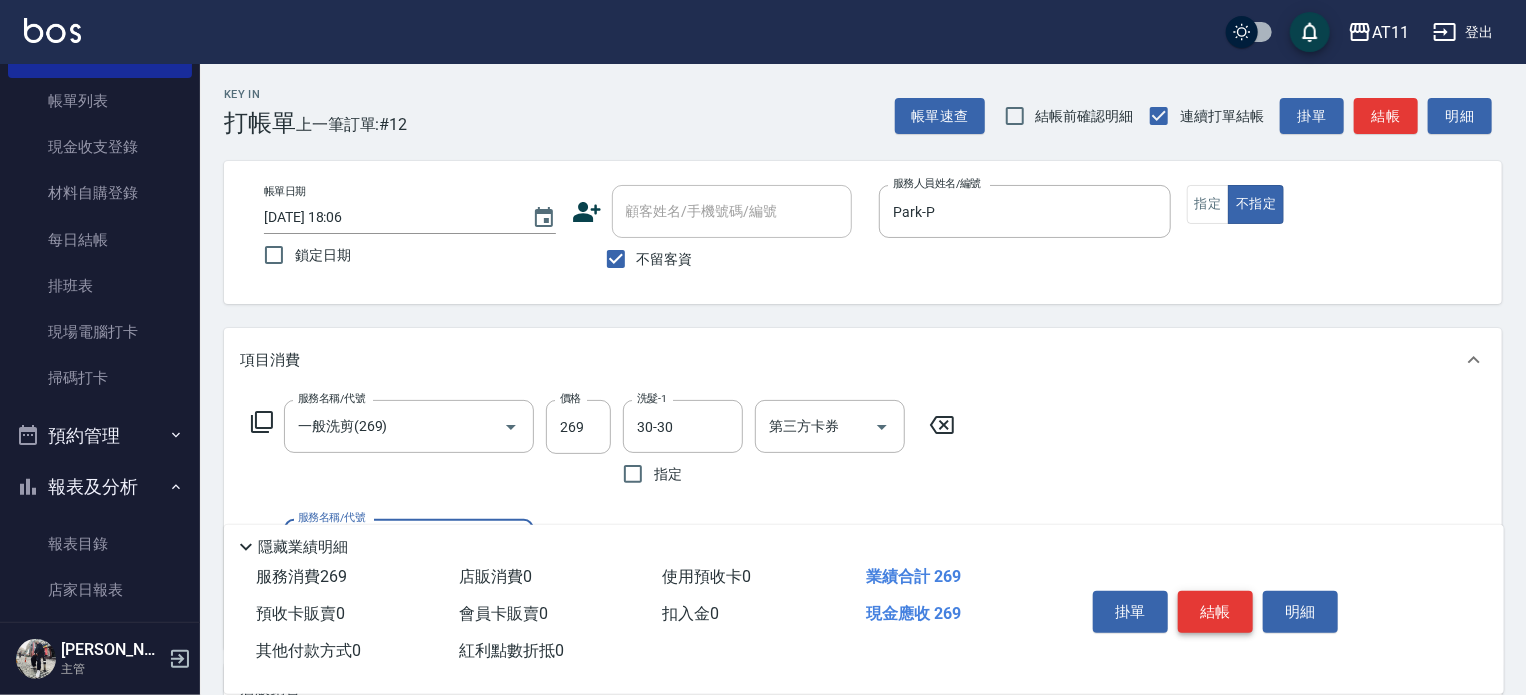 click on "結帳" at bounding box center (1215, 612) 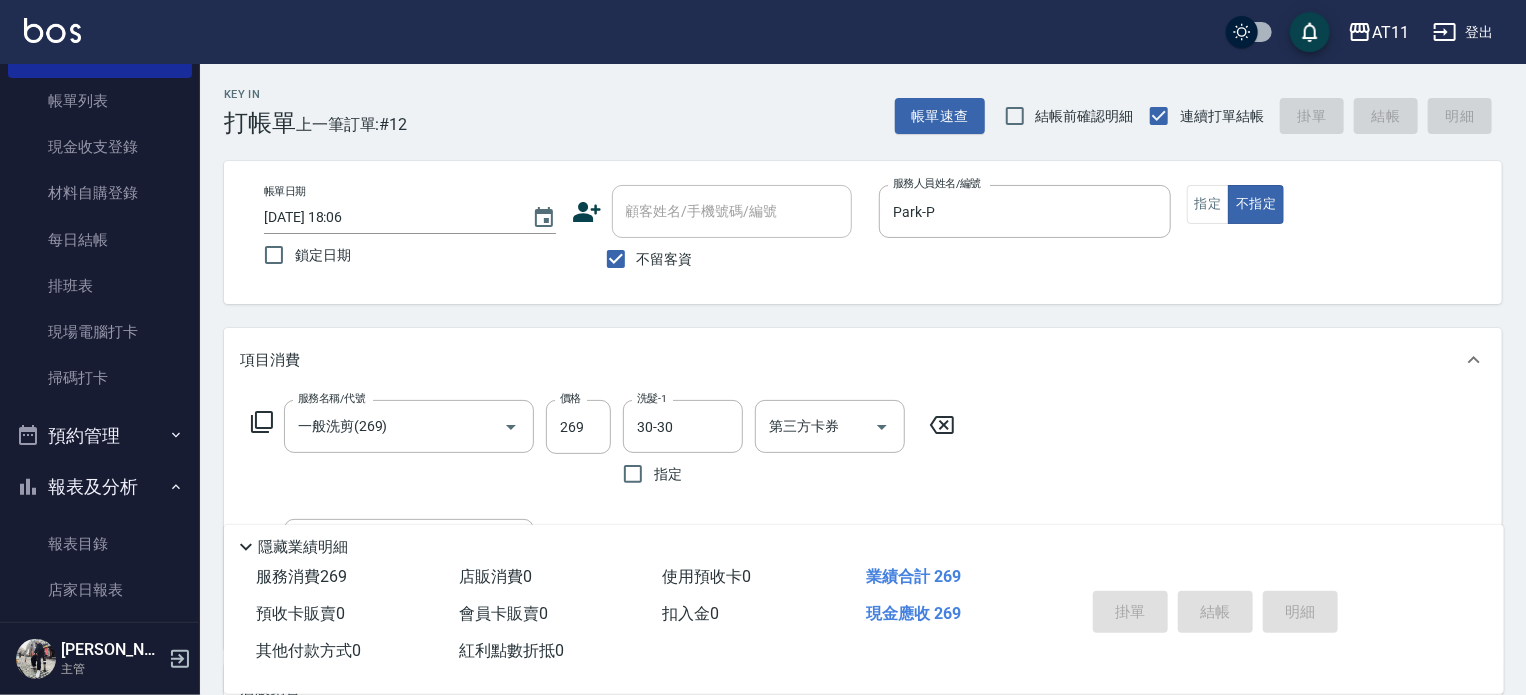 type 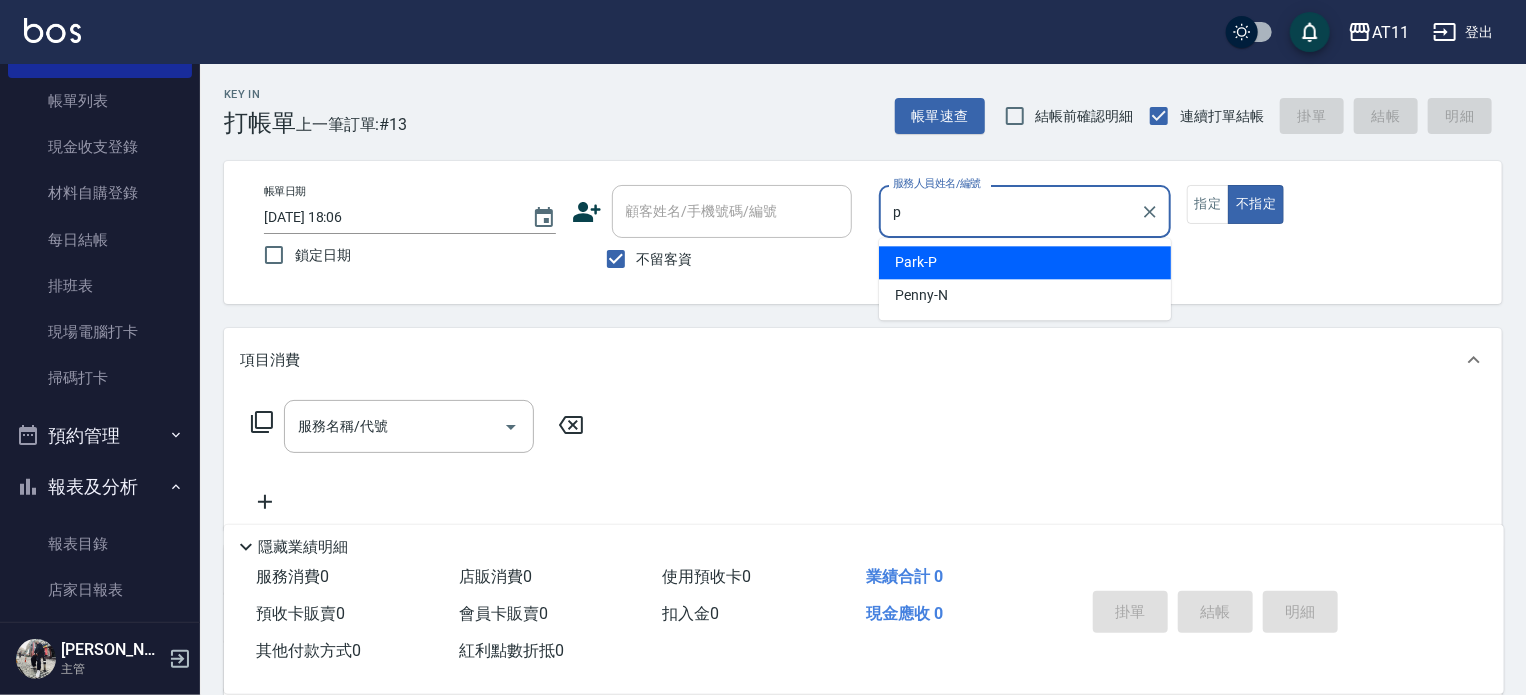 type on "Park-P" 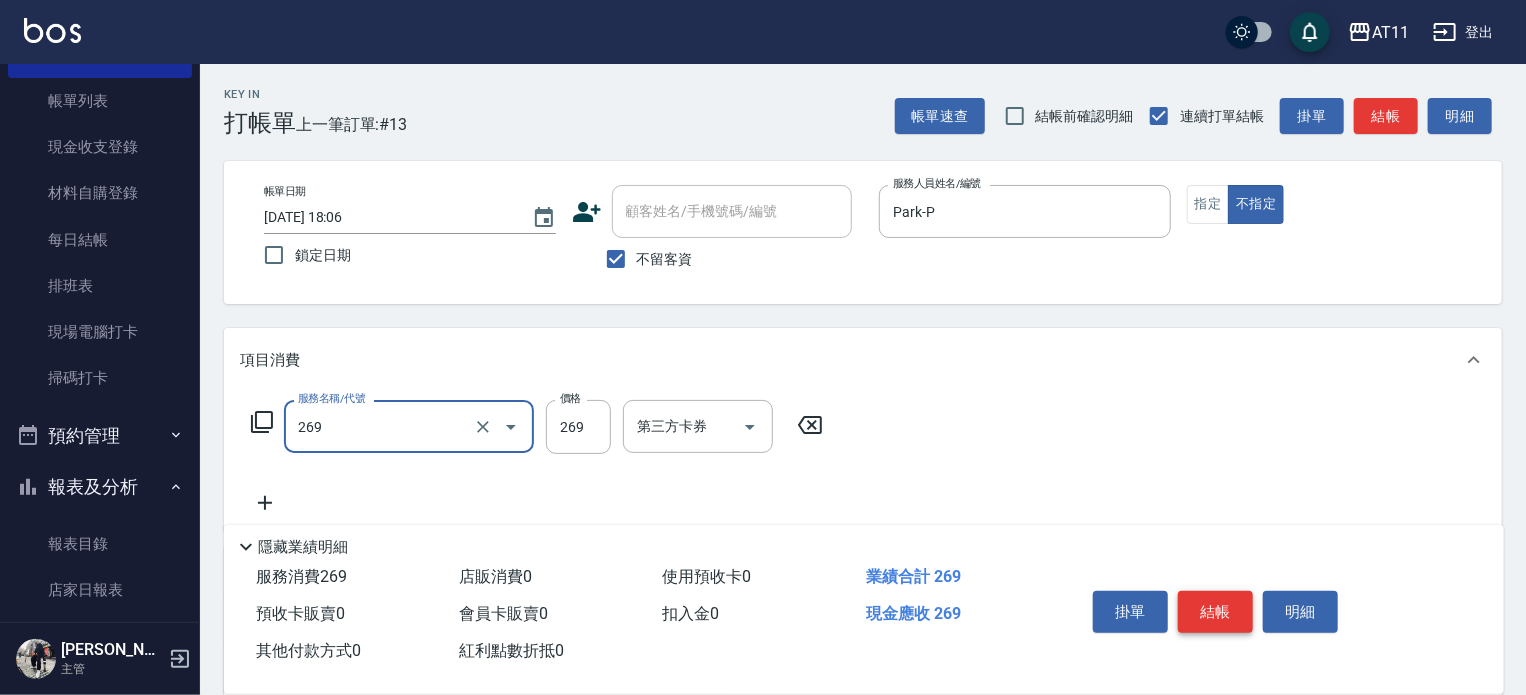 type on "一般洗剪(269)" 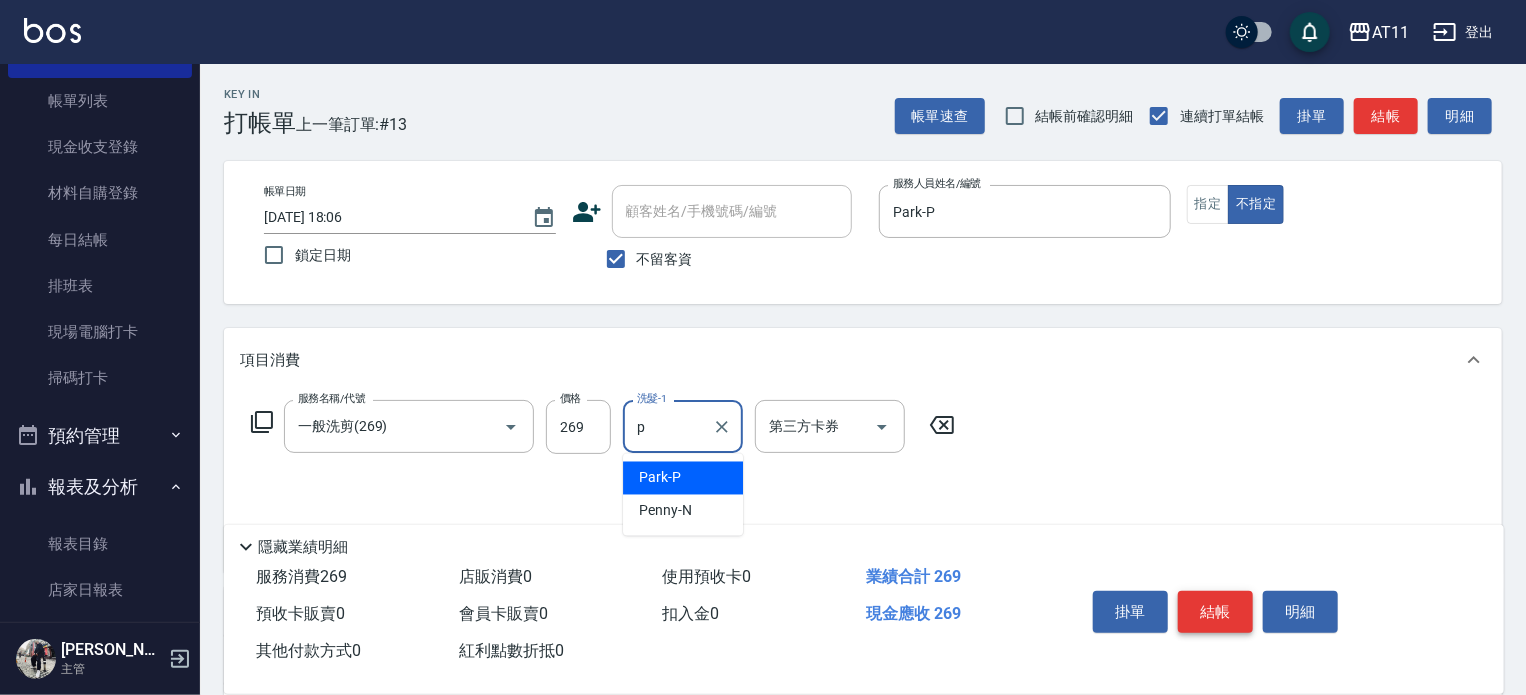 type on "Park-P" 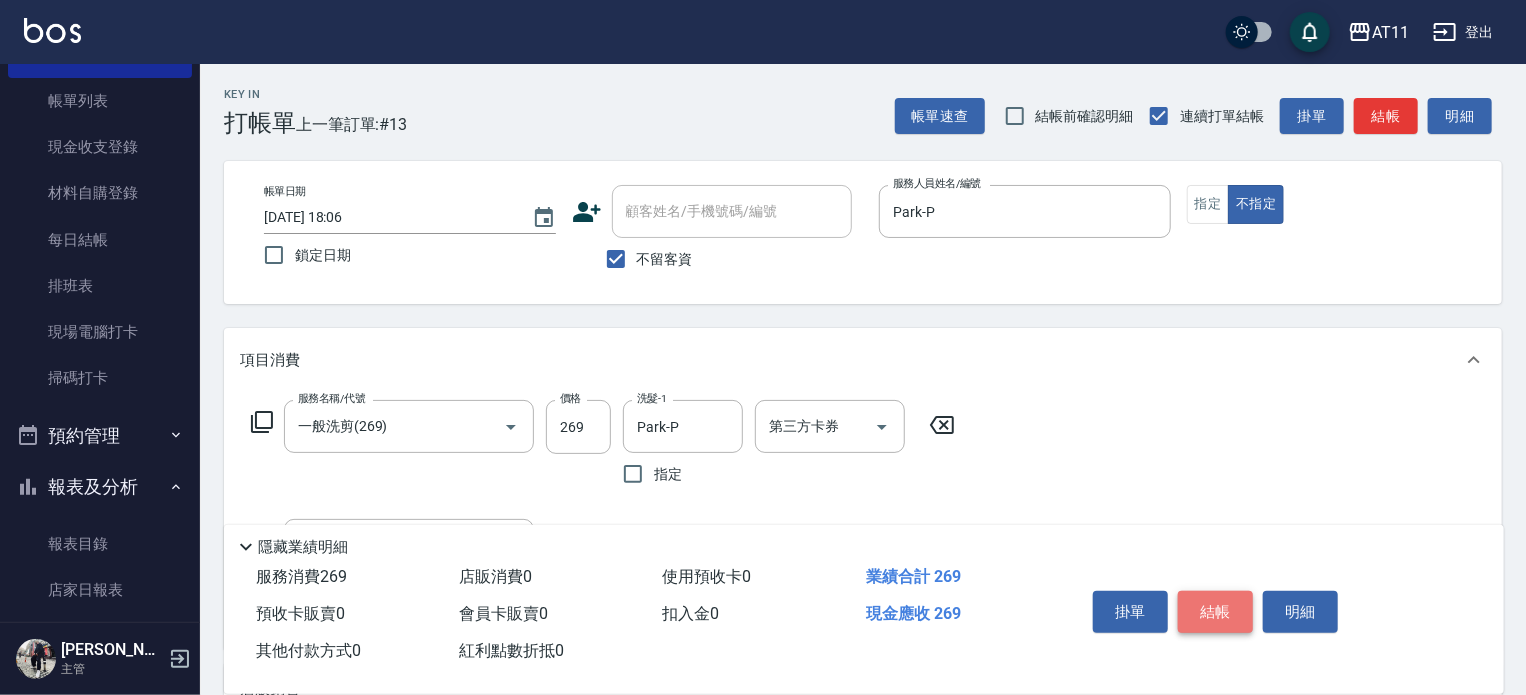 click on "結帳" at bounding box center [1215, 612] 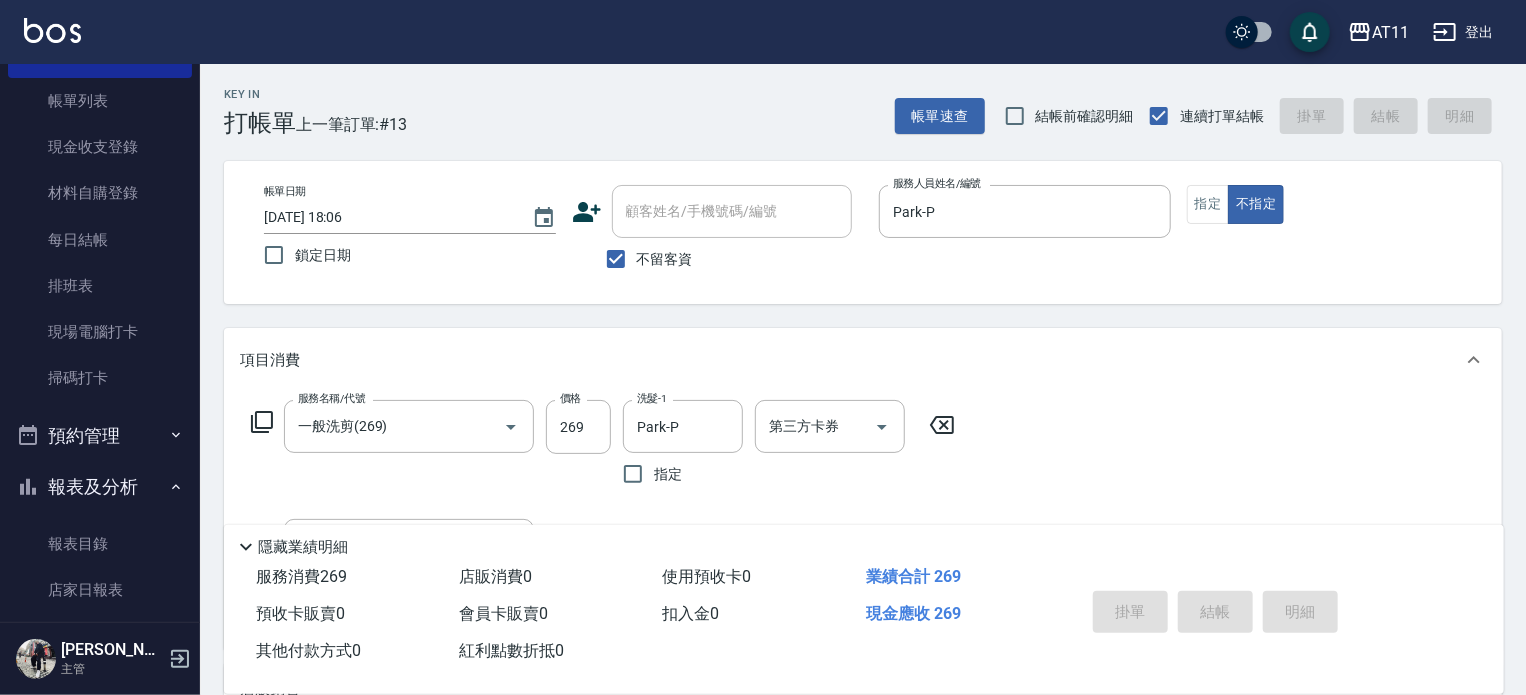 type on "[DATE] 18:07" 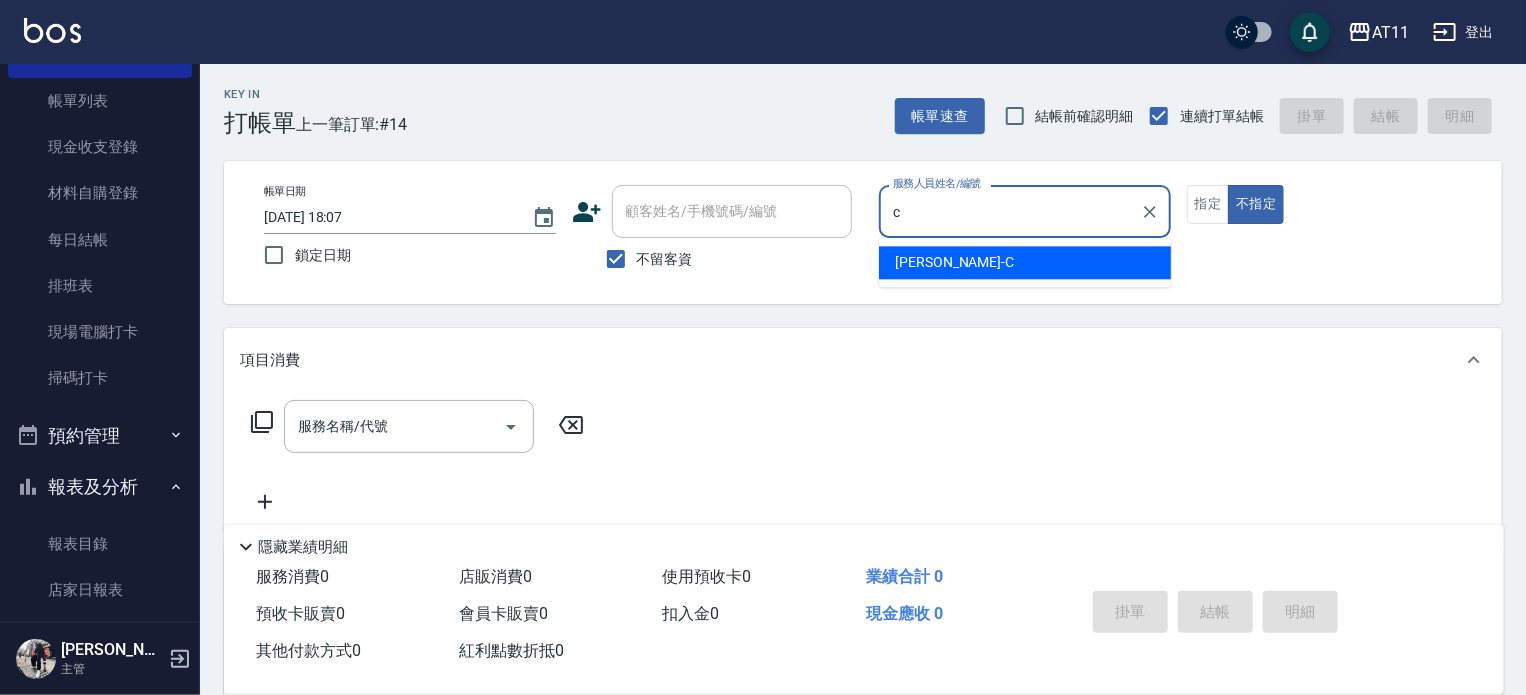 type on "[PERSON_NAME]" 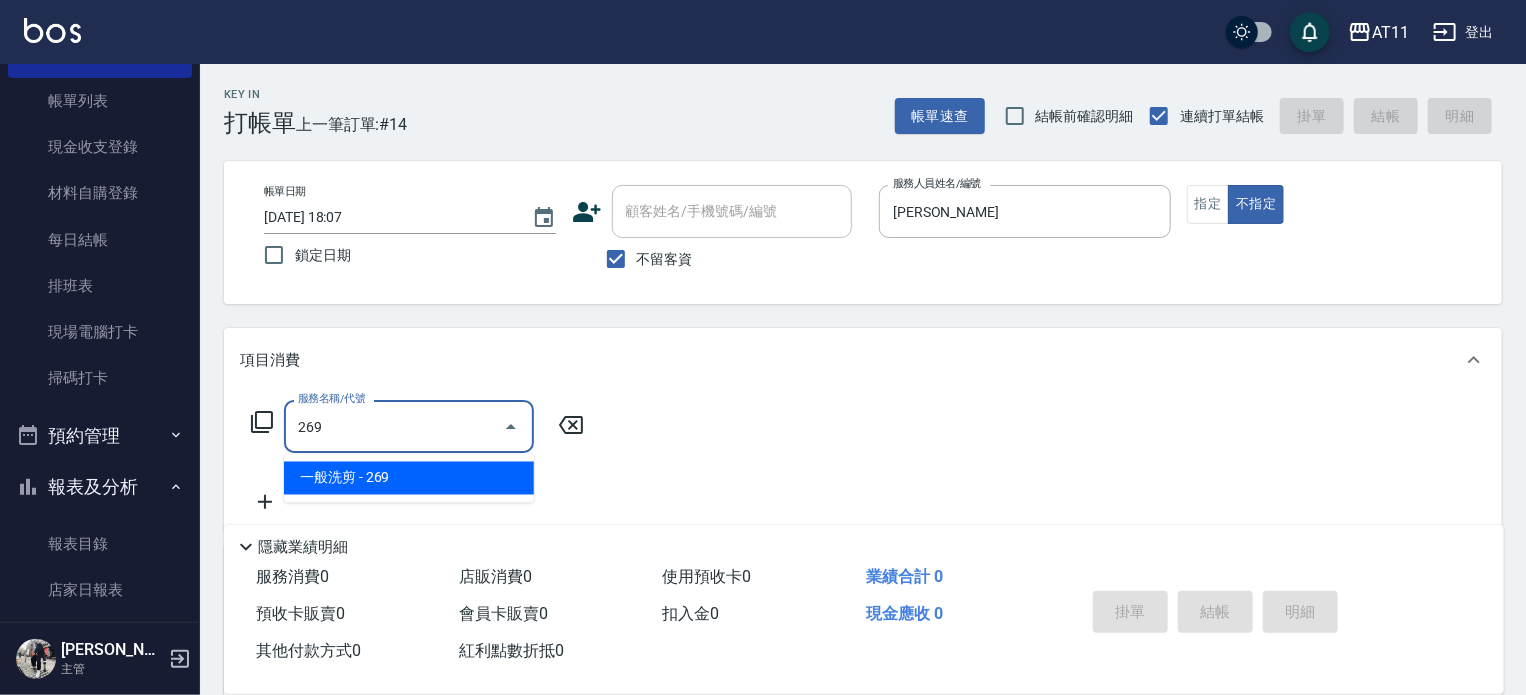 type on "一般洗剪(269)" 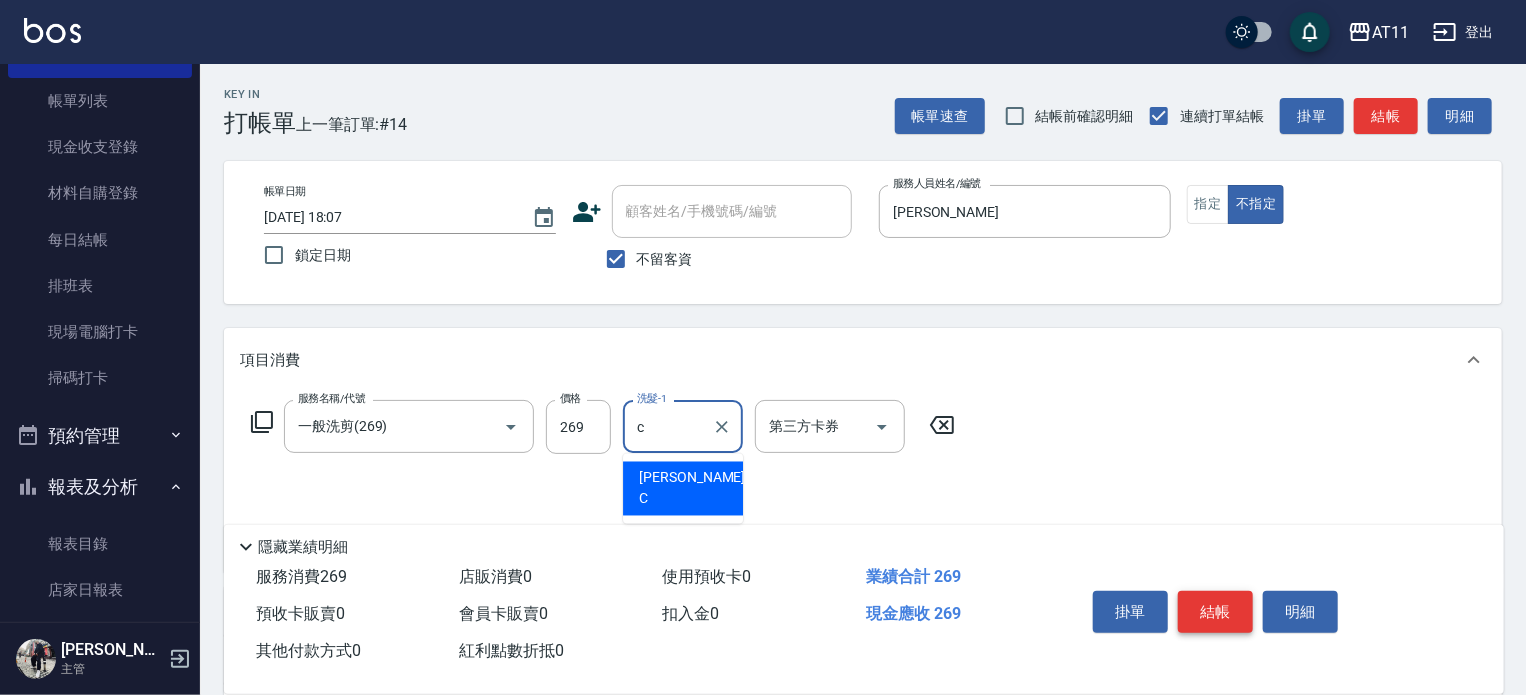 type on "[PERSON_NAME]" 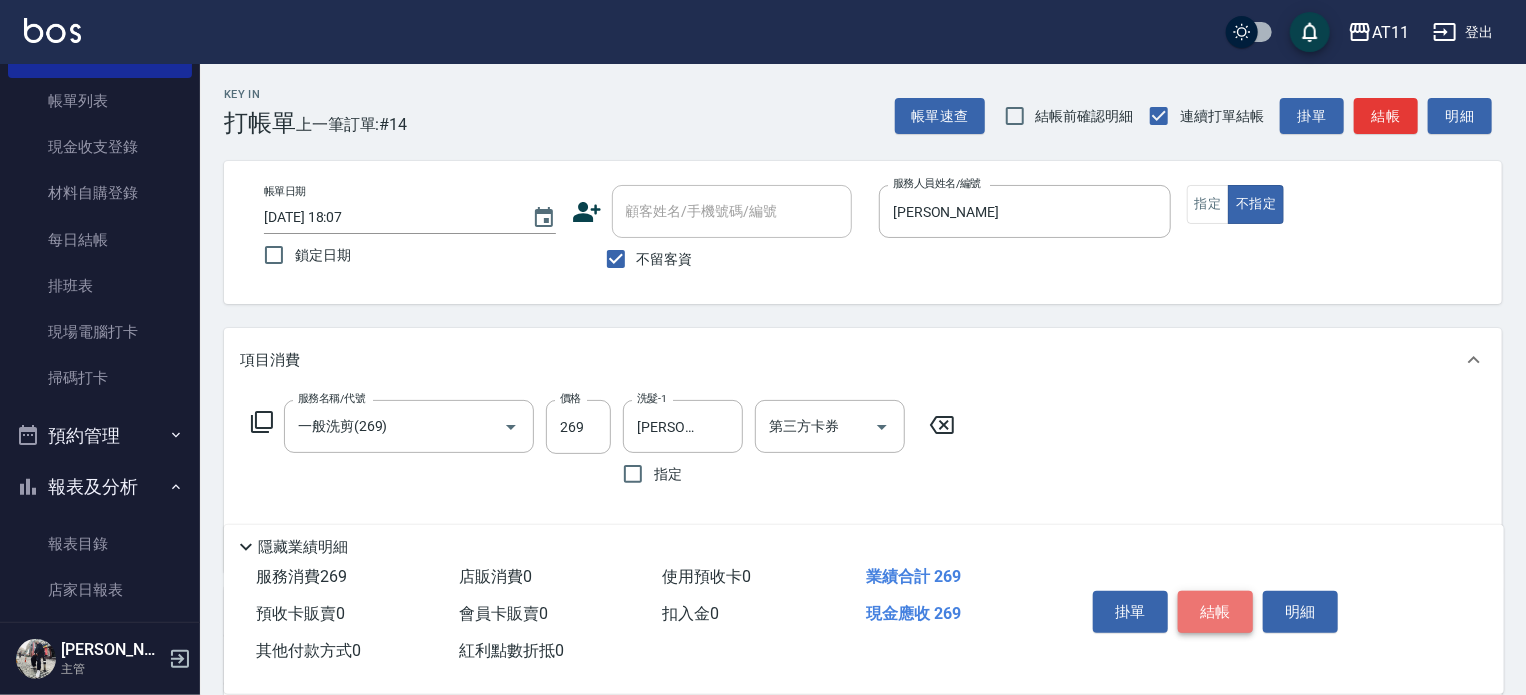 click on "結帳" at bounding box center (1215, 612) 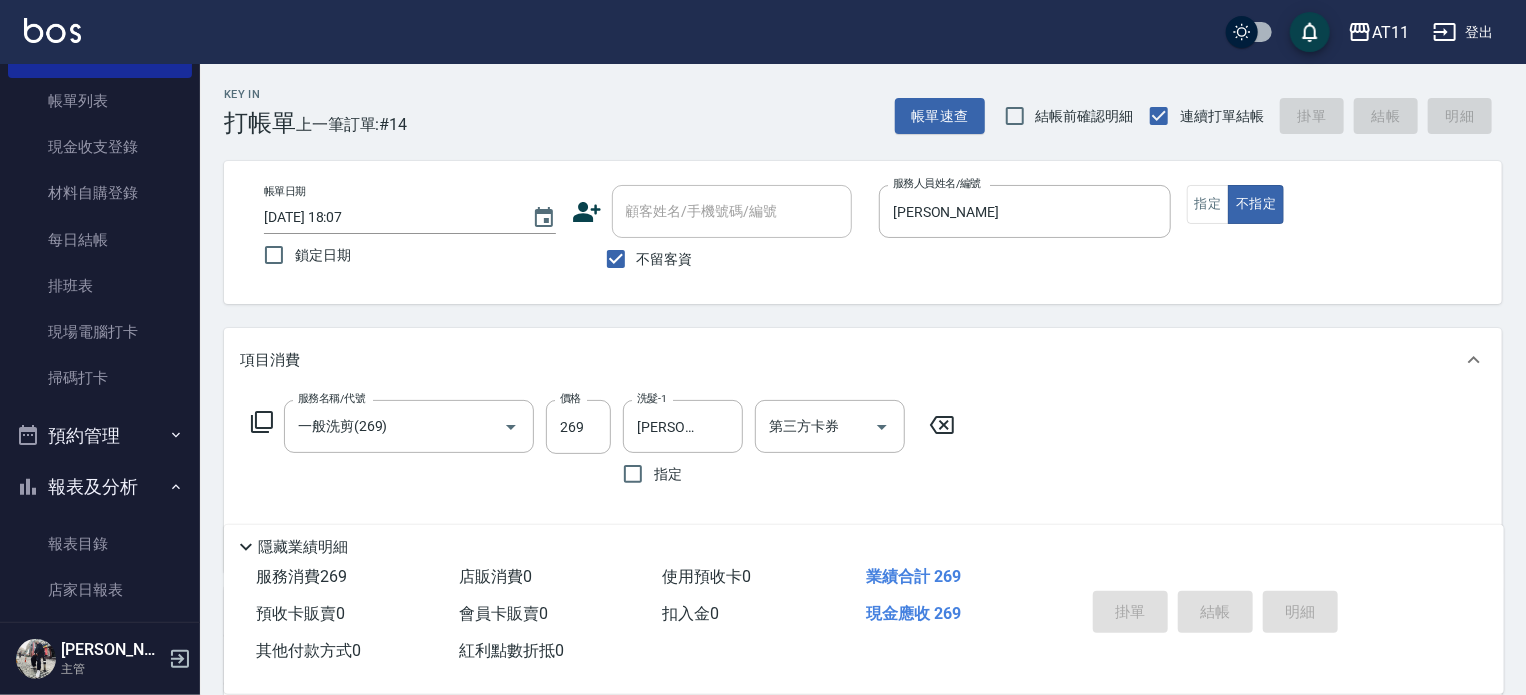 type 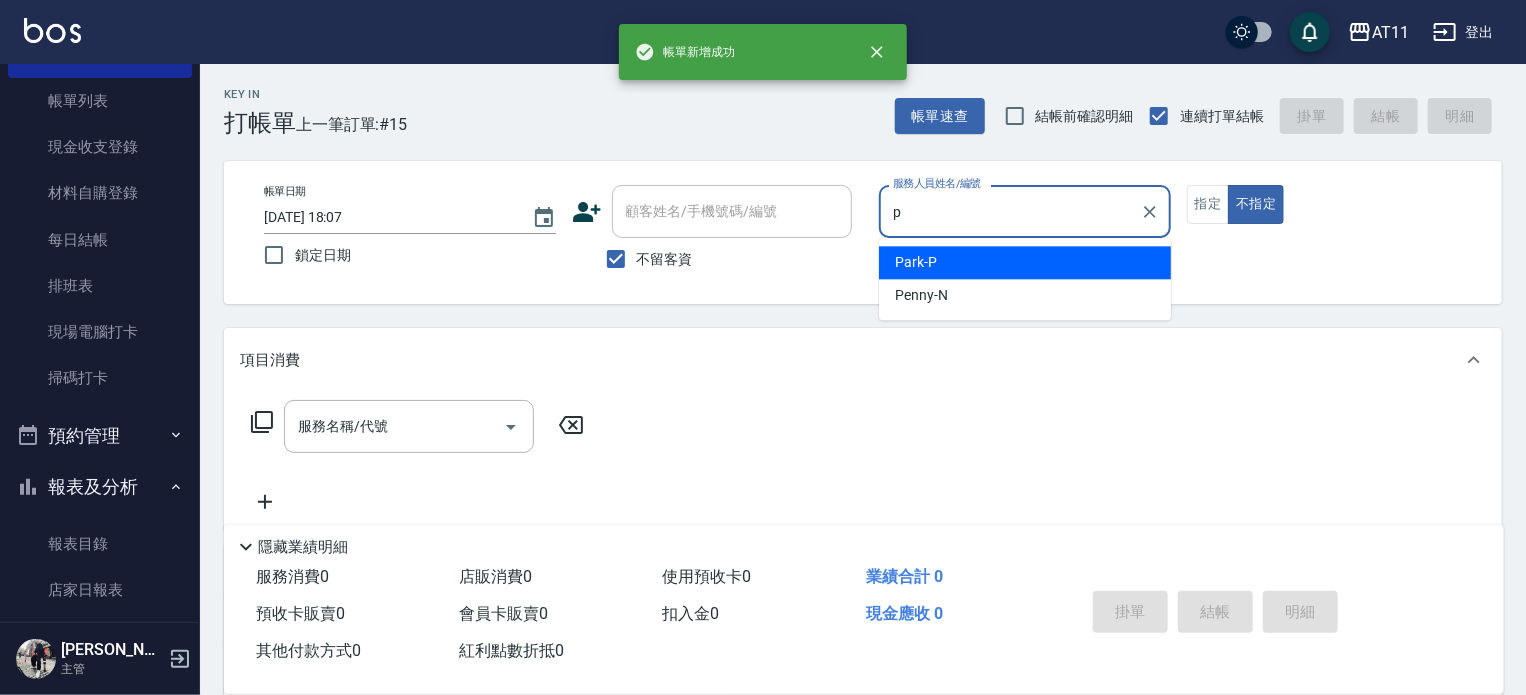 type on "Park-P" 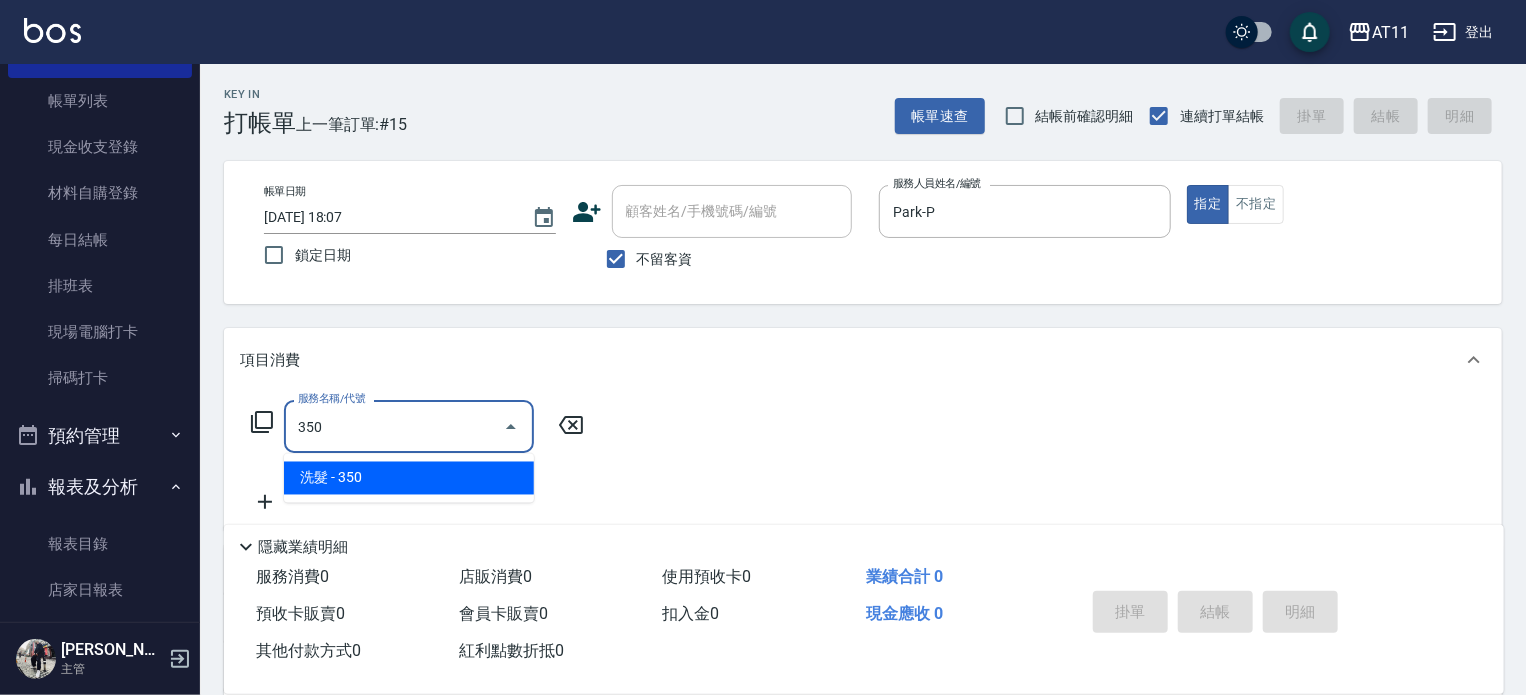 type on "洗髮(350)" 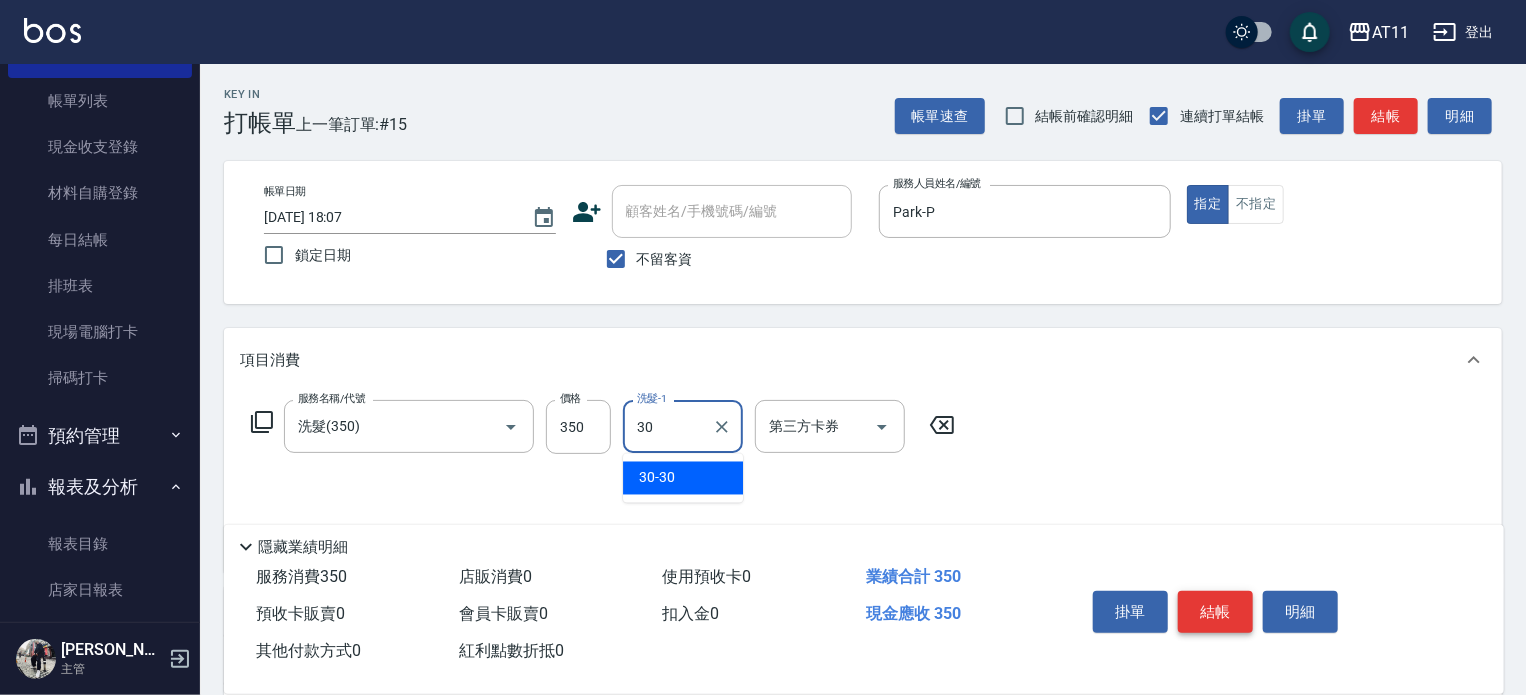 type on "30-30" 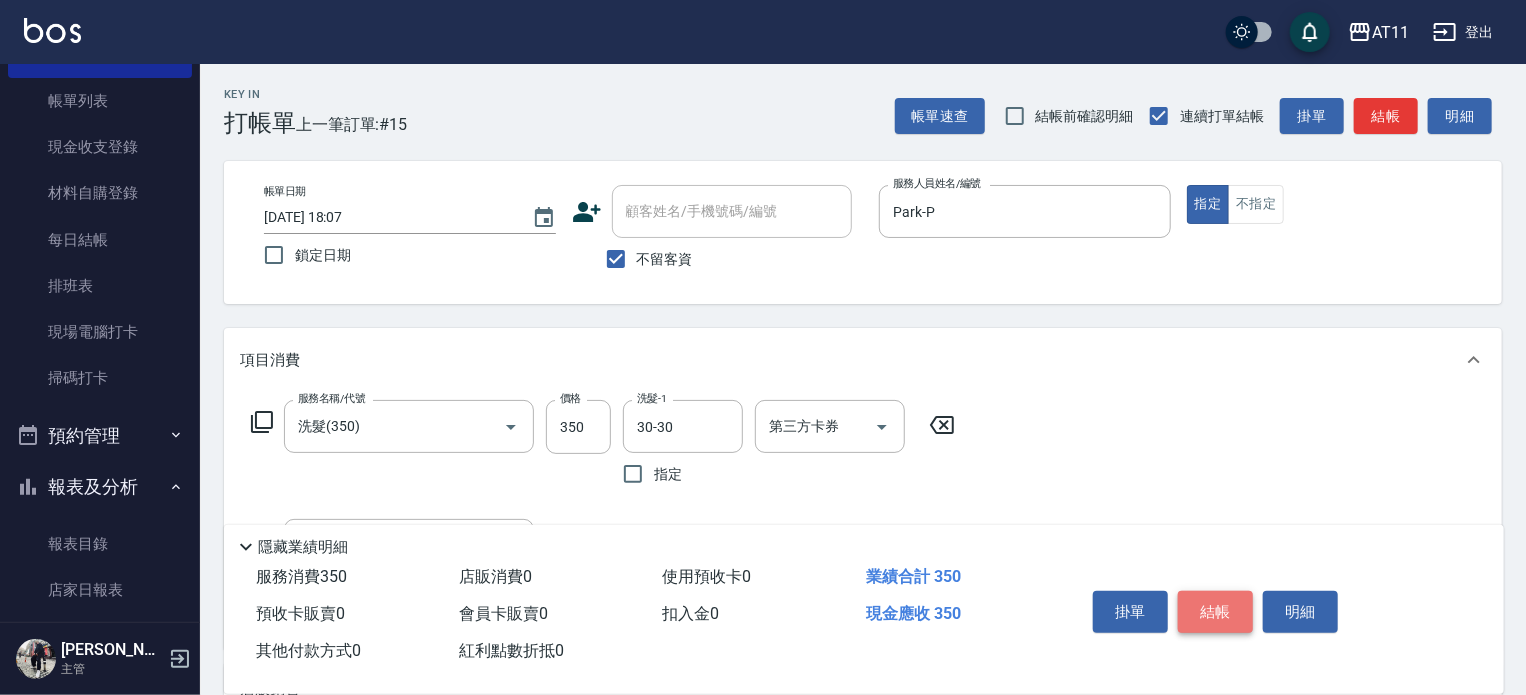 click on "結帳" at bounding box center [1215, 612] 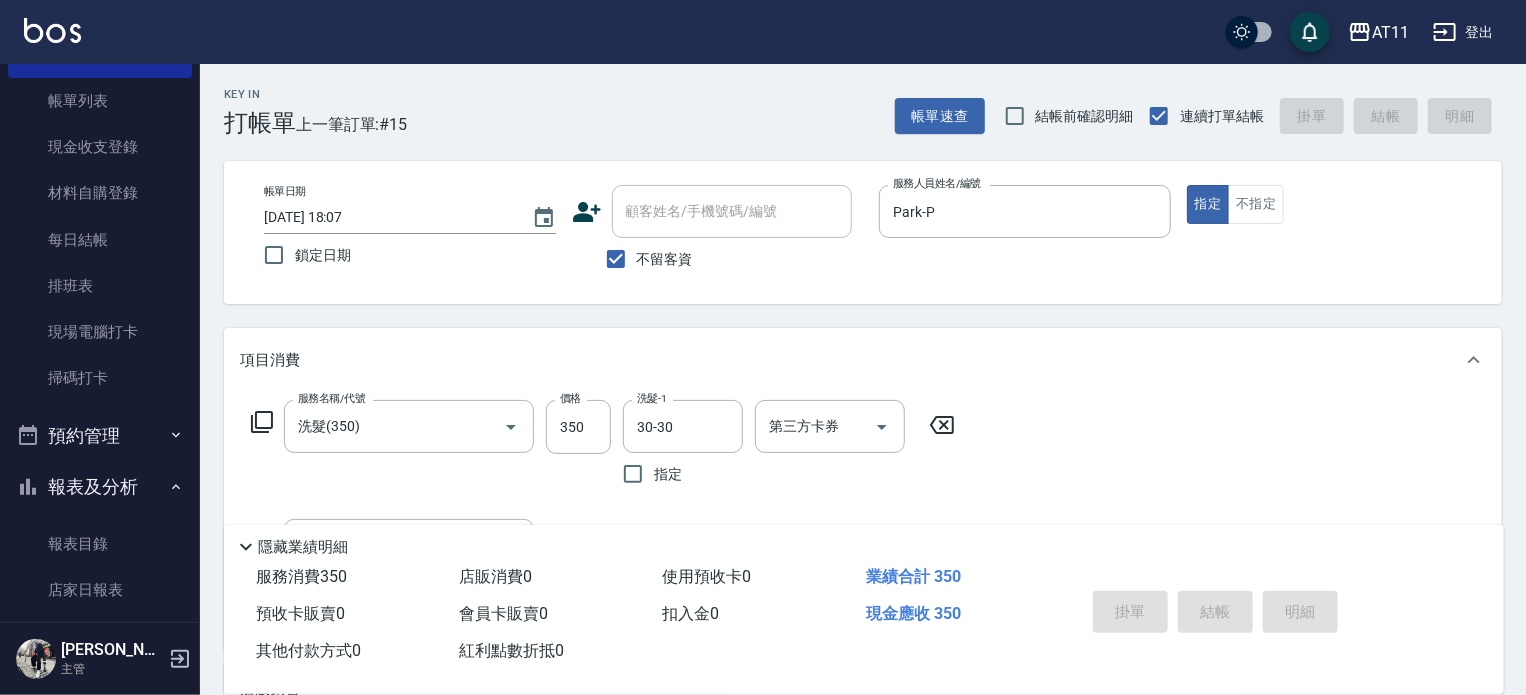 type 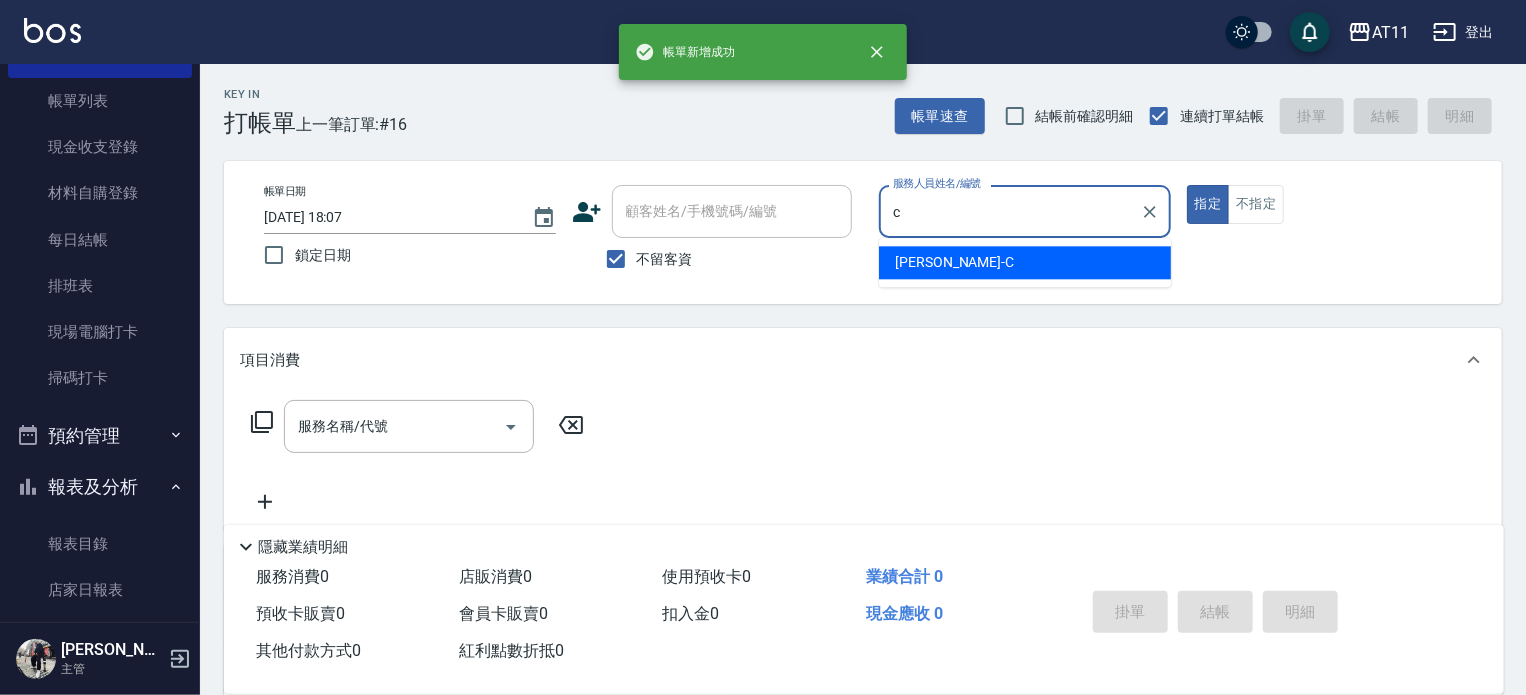 type on "[PERSON_NAME]" 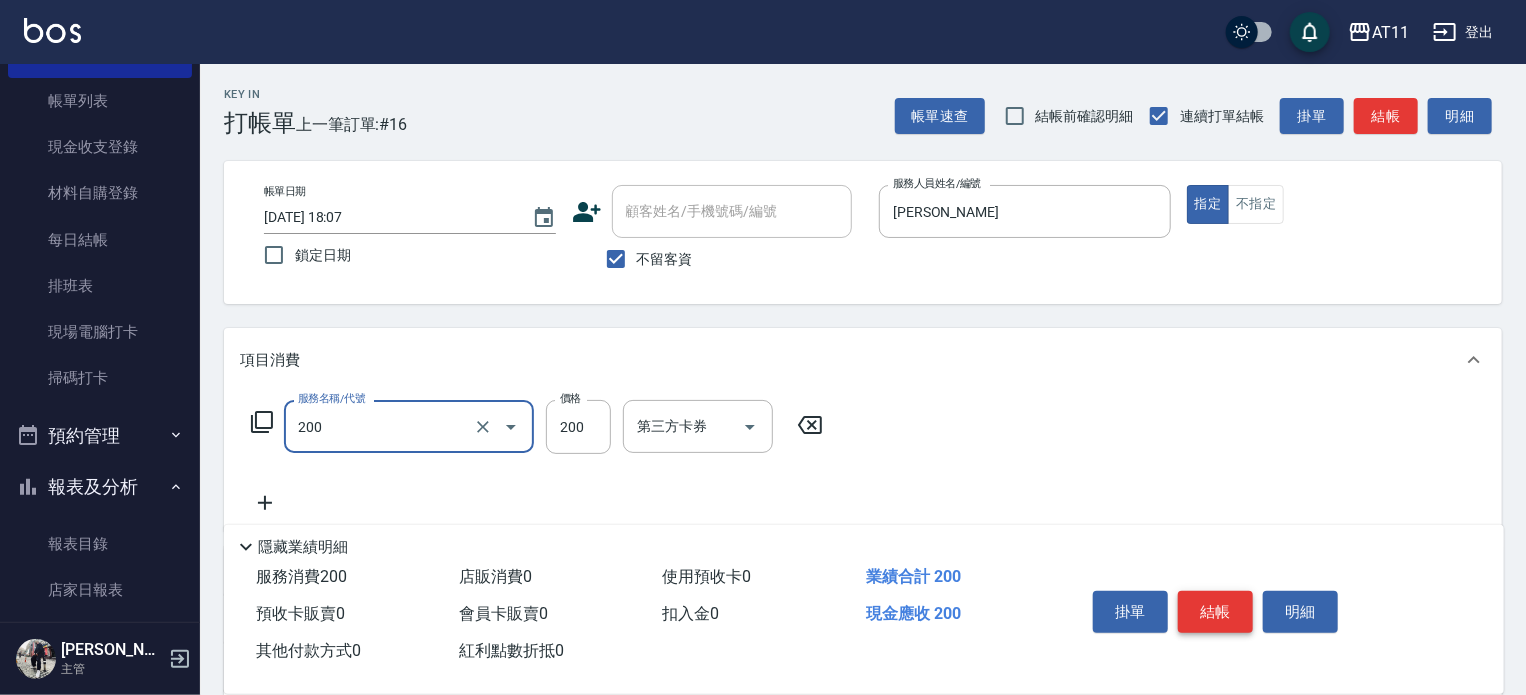 type on "剪髮(200)" 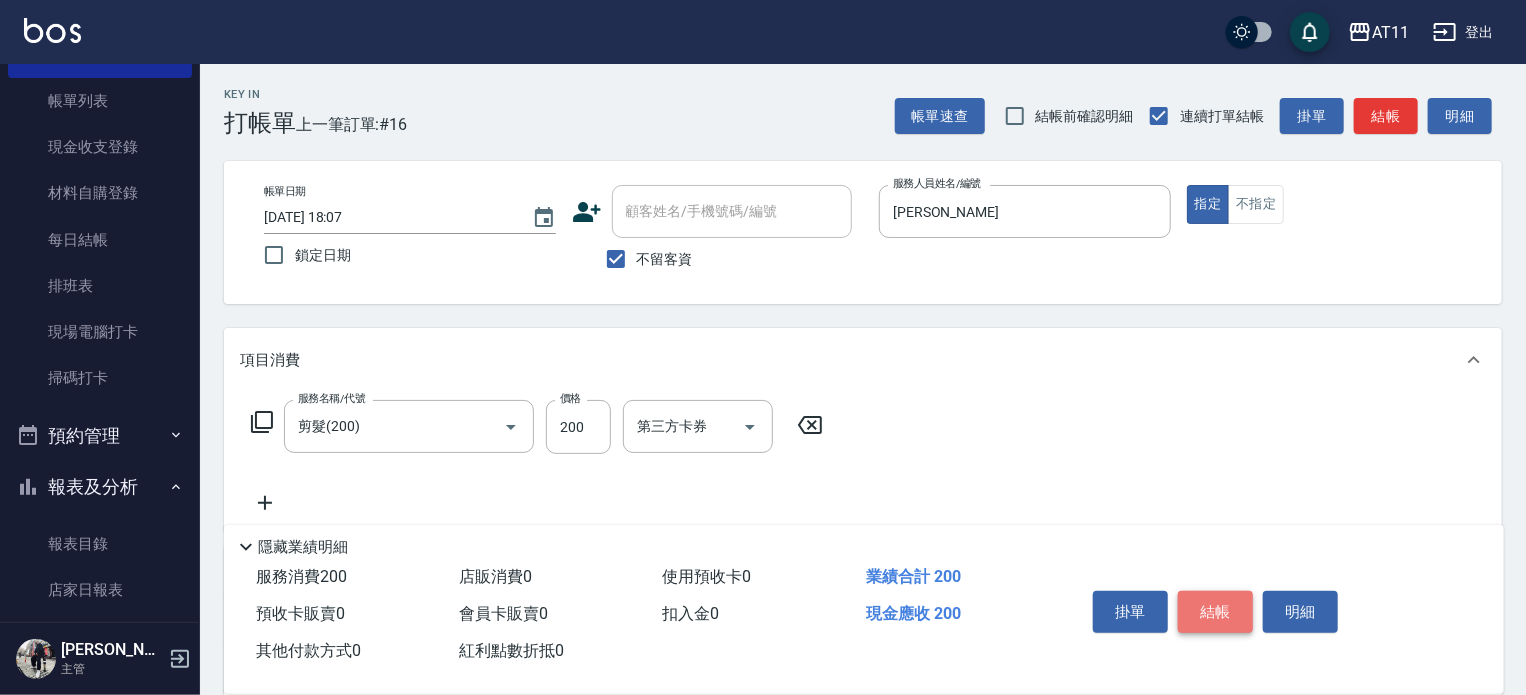 click on "結帳" at bounding box center [1215, 612] 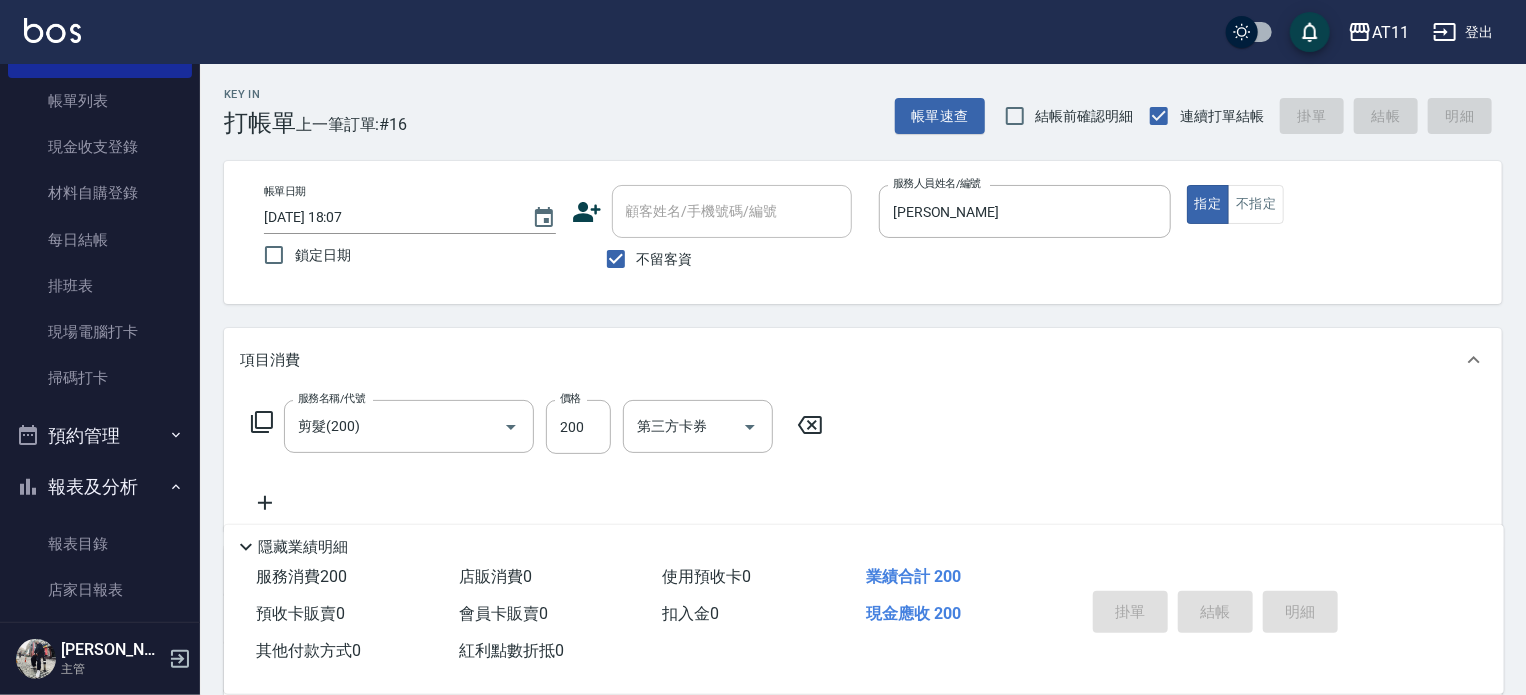 type 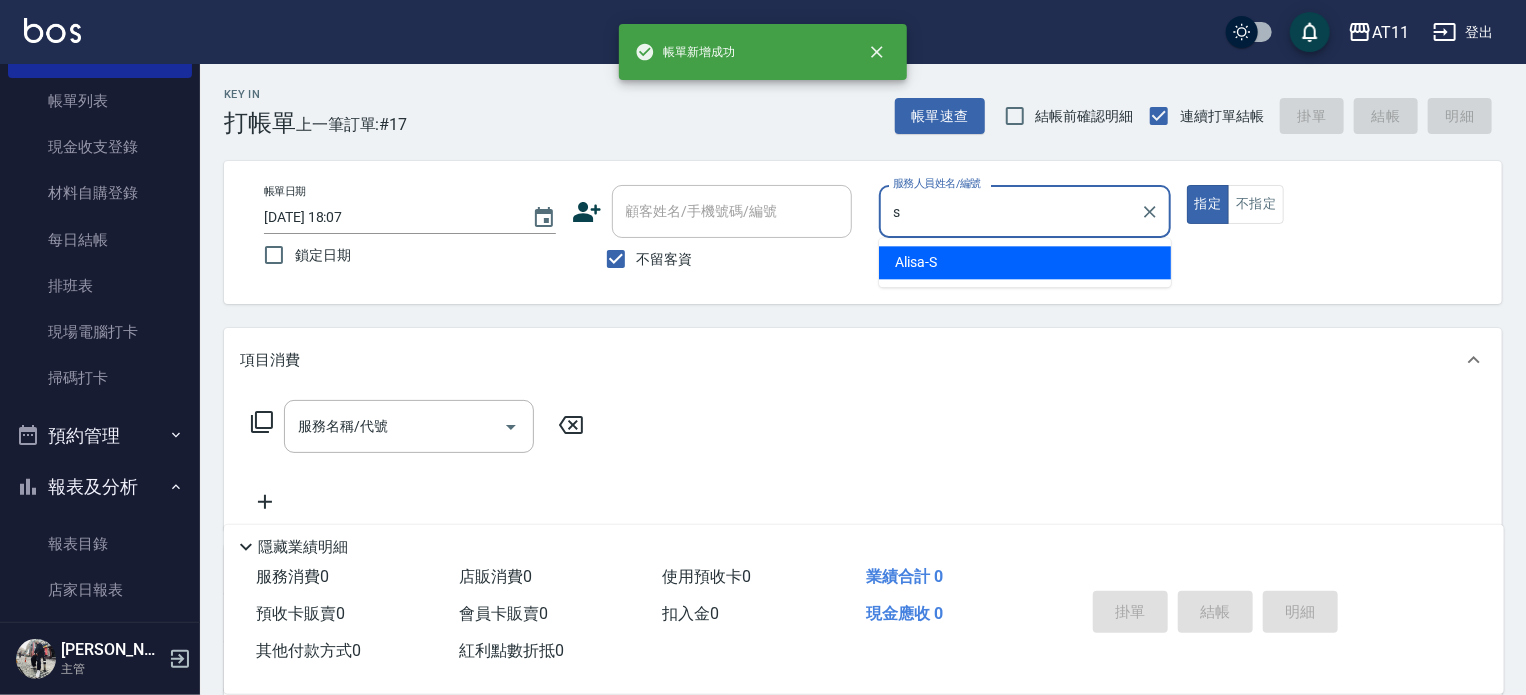 type on "Alisa-S" 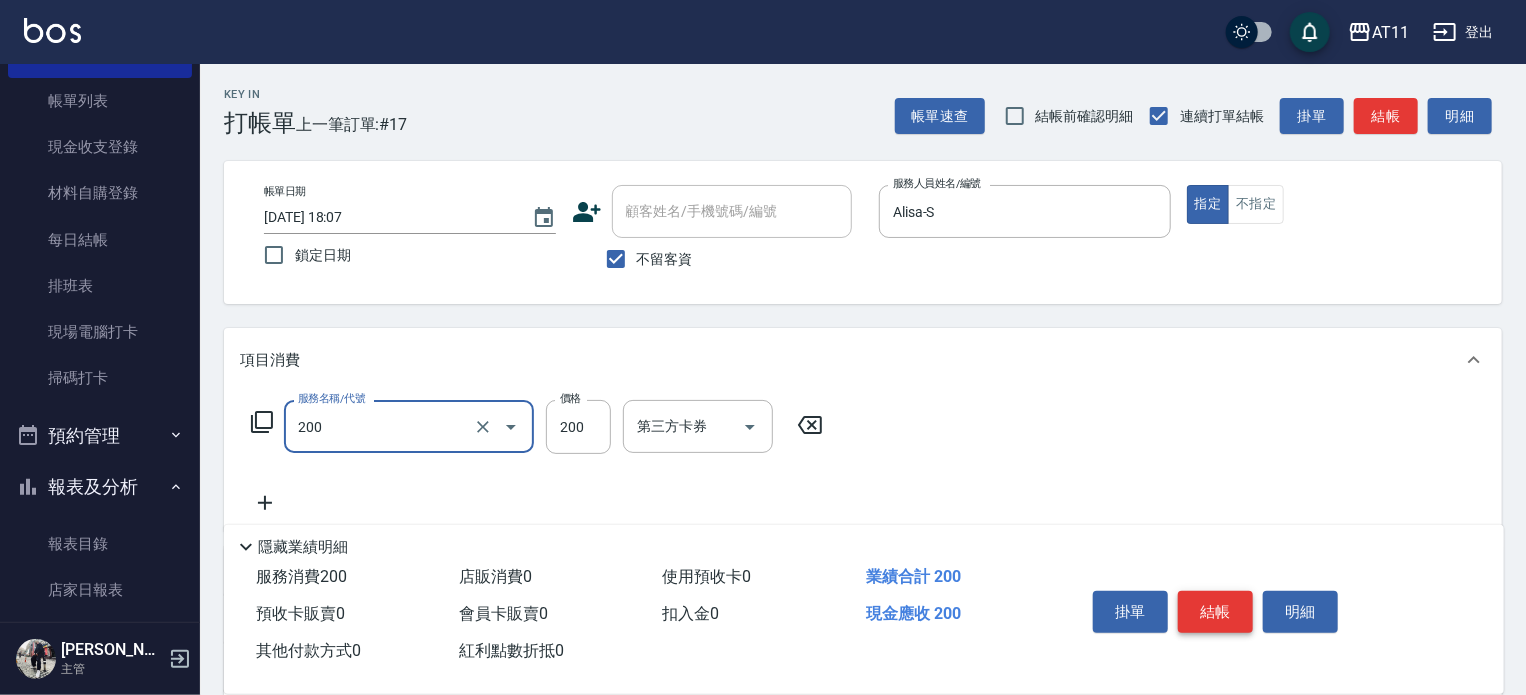 type on "剪髮(200)" 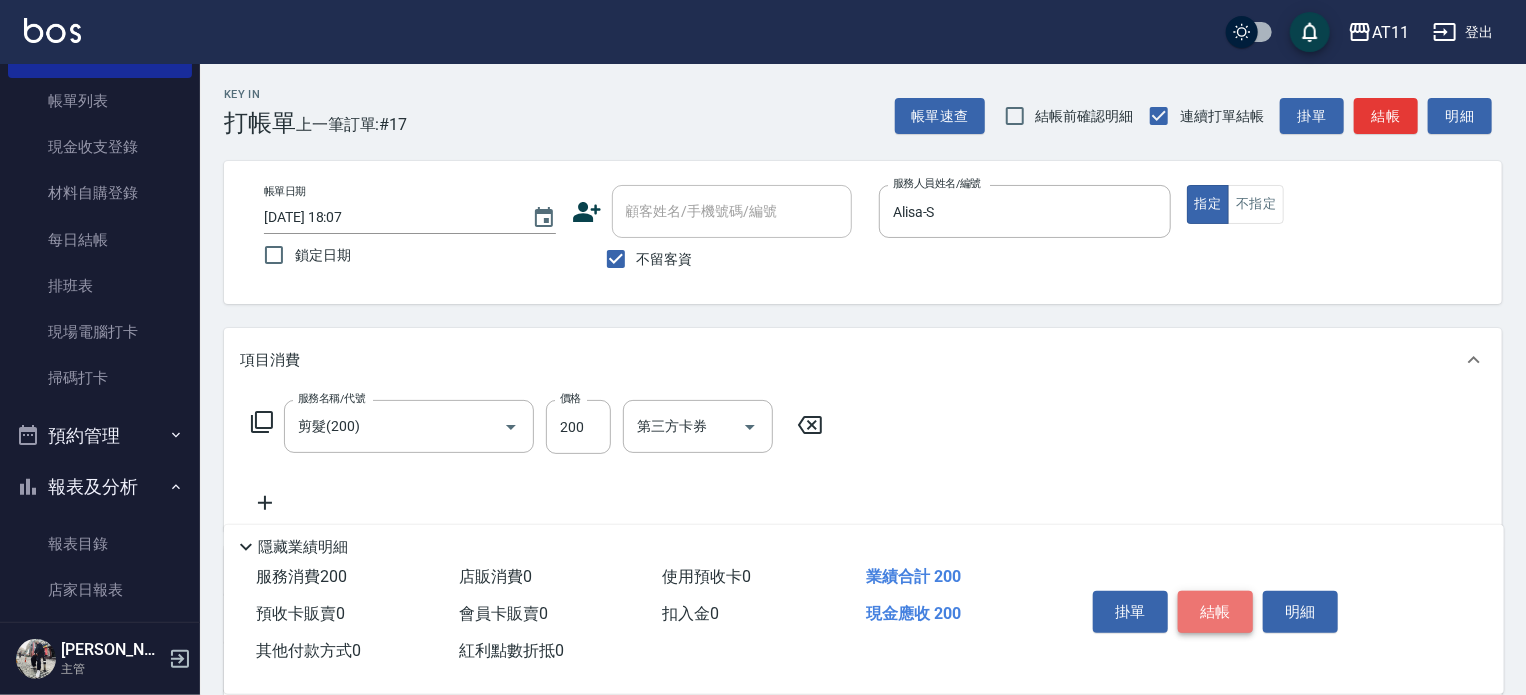click on "結帳" at bounding box center [1215, 612] 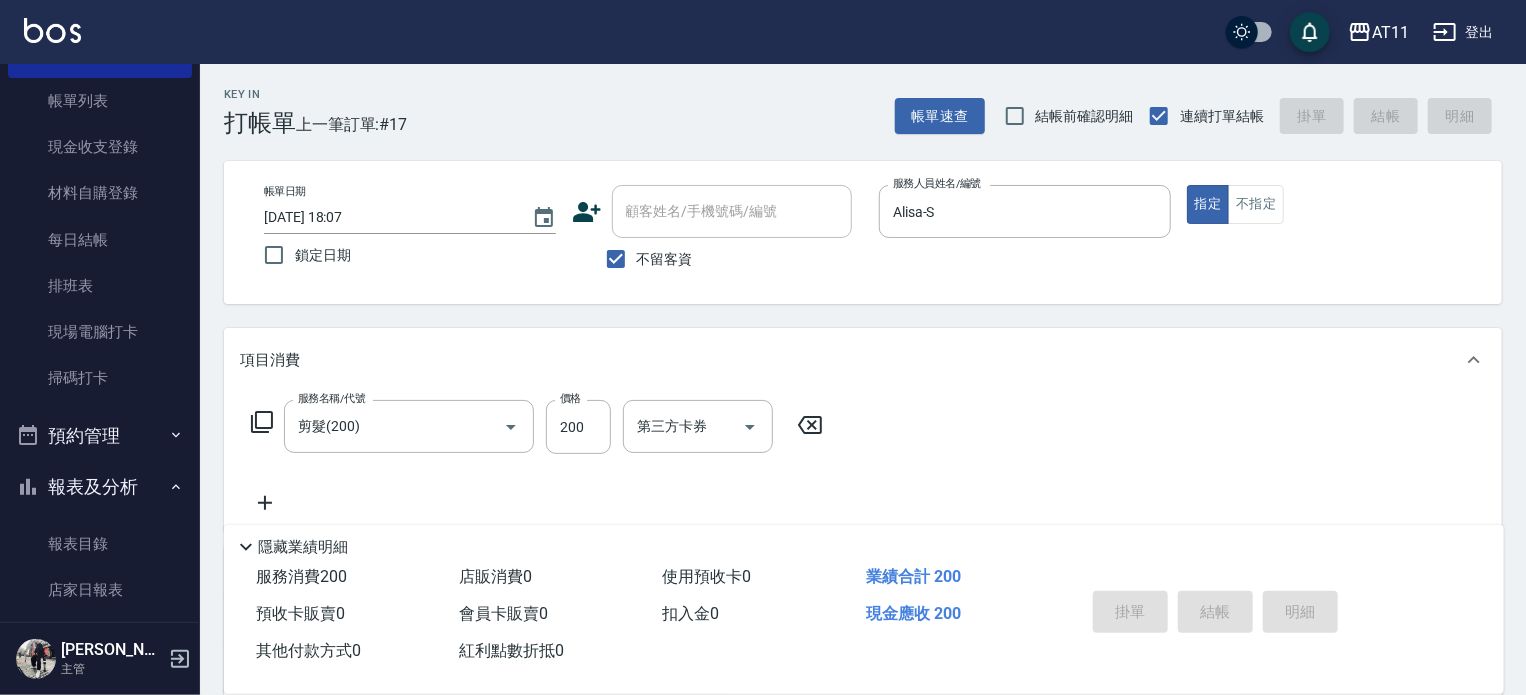 type 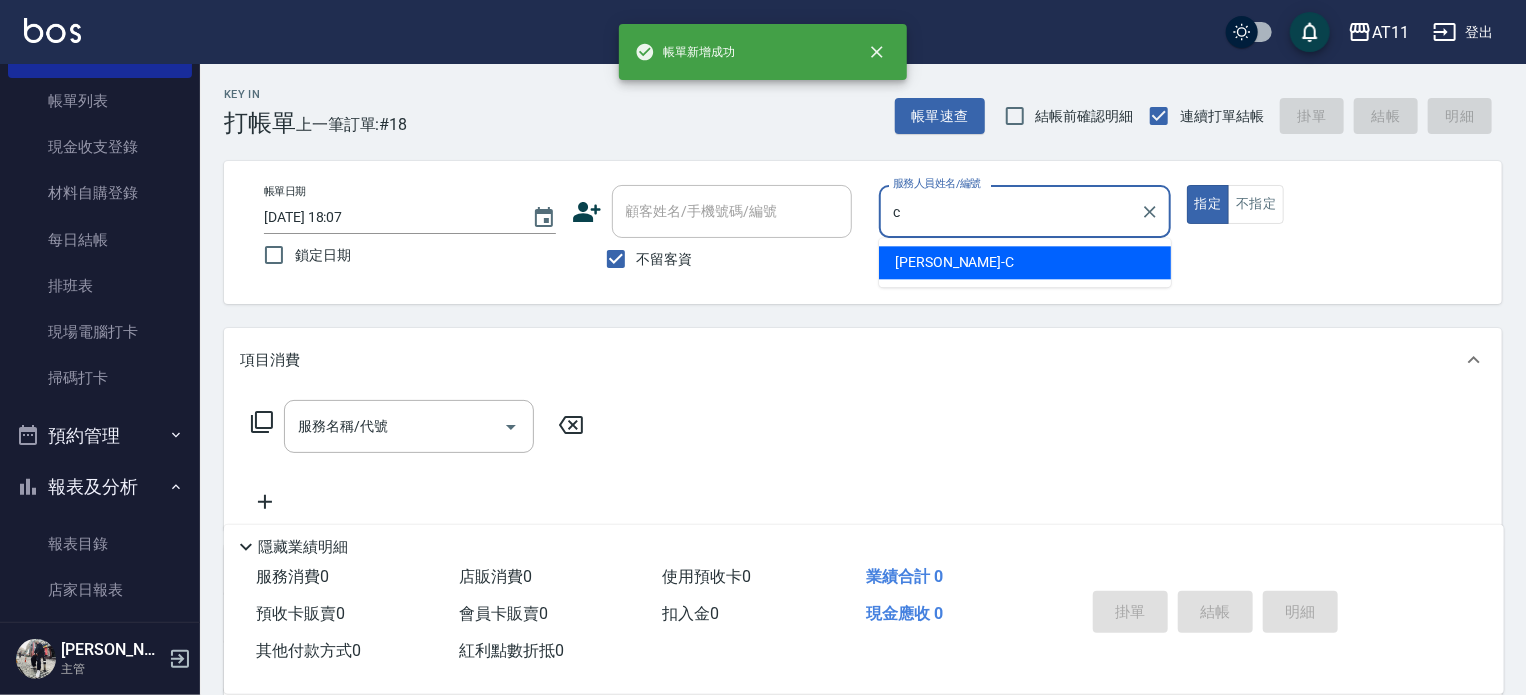 type on "[PERSON_NAME]" 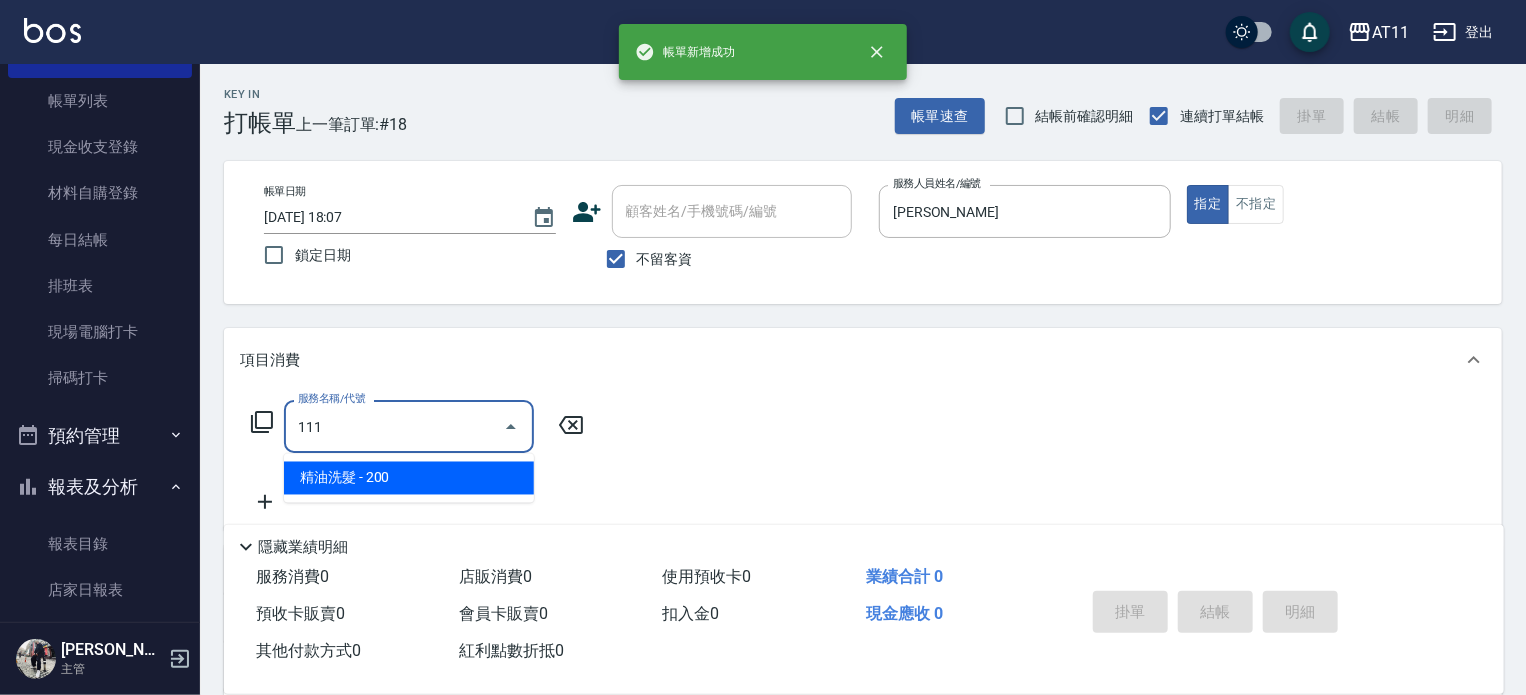 type on "精油洗髮(111)" 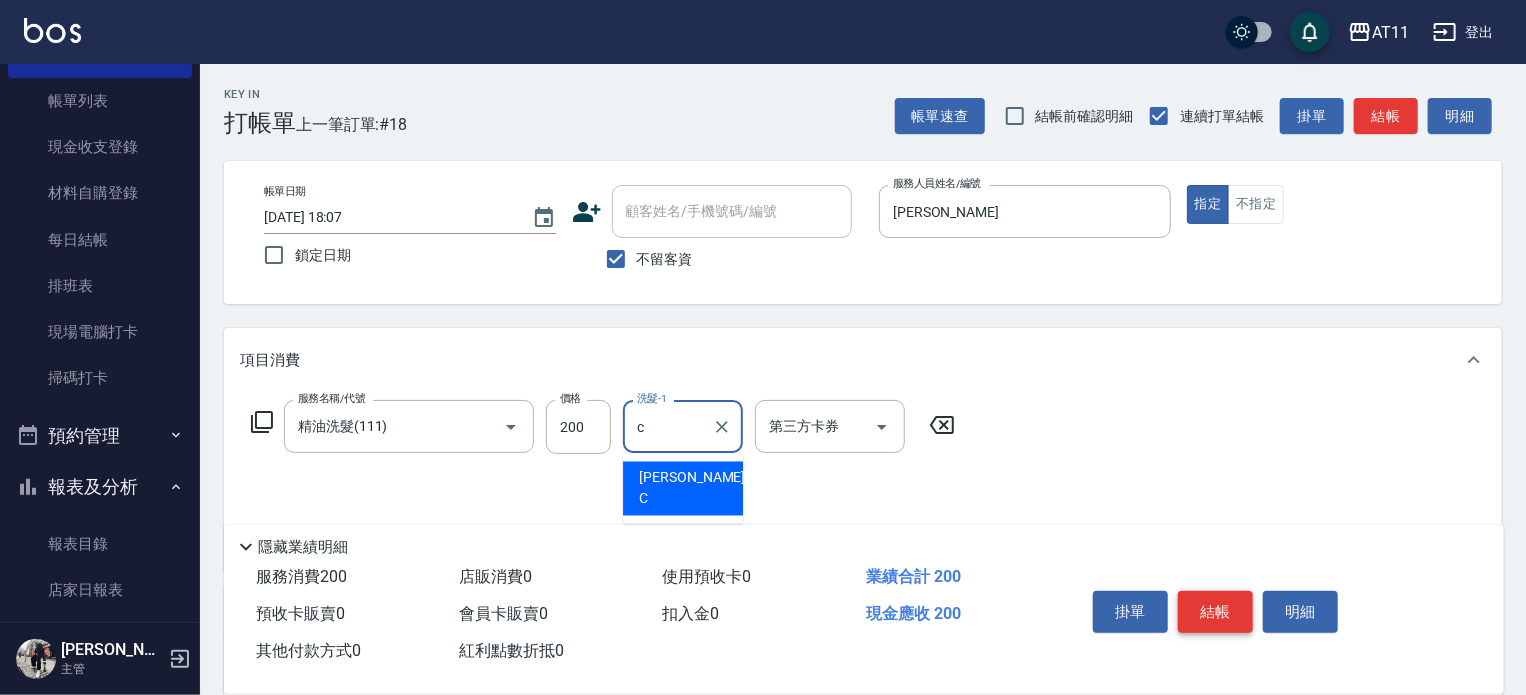 type on "[PERSON_NAME]" 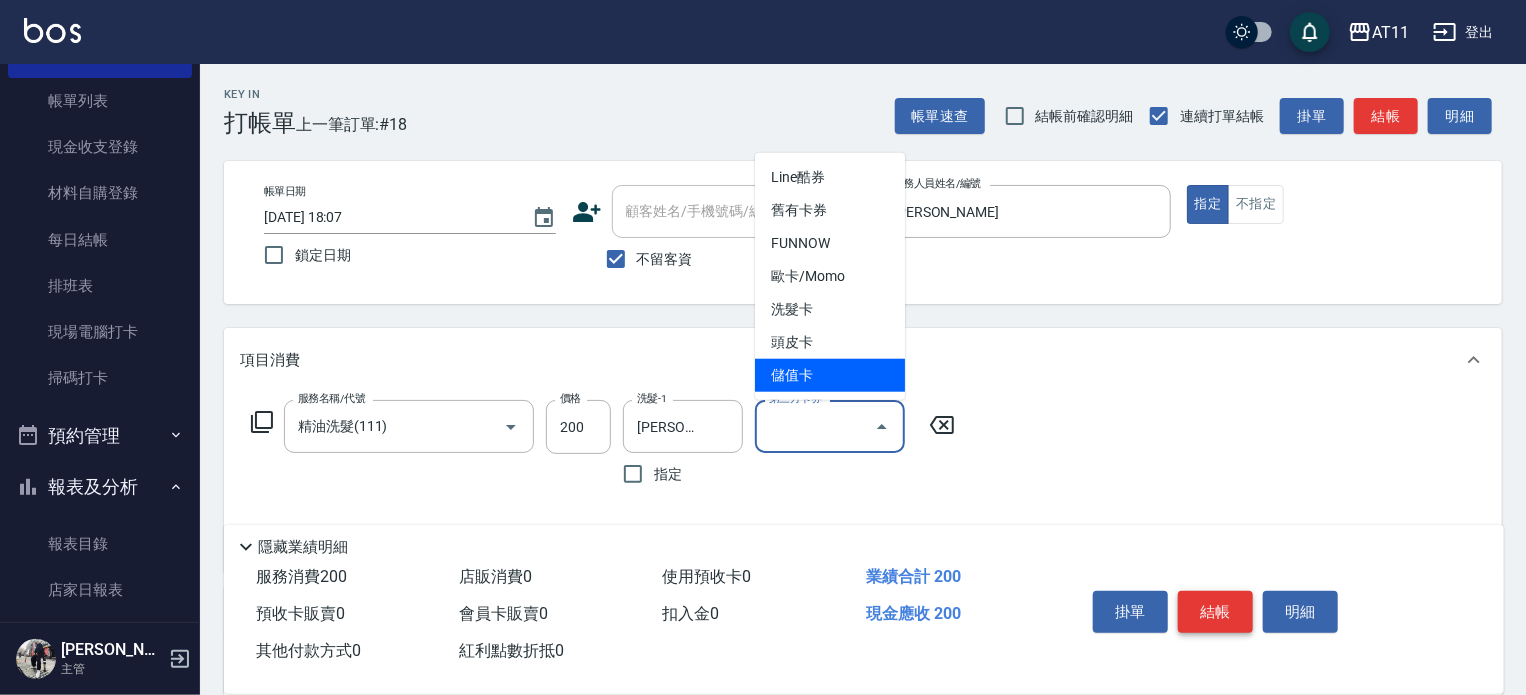 type on "儲值卡" 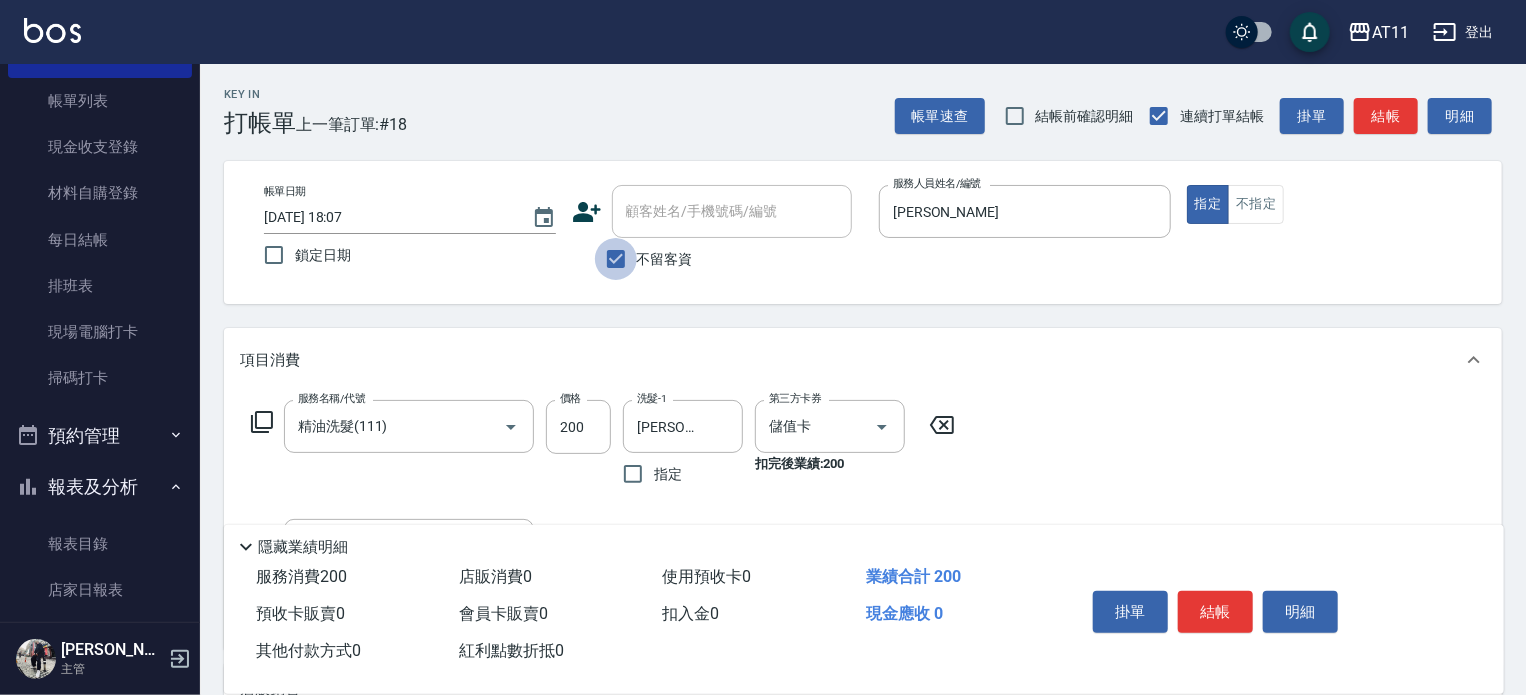 click on "不留客資" at bounding box center [616, 259] 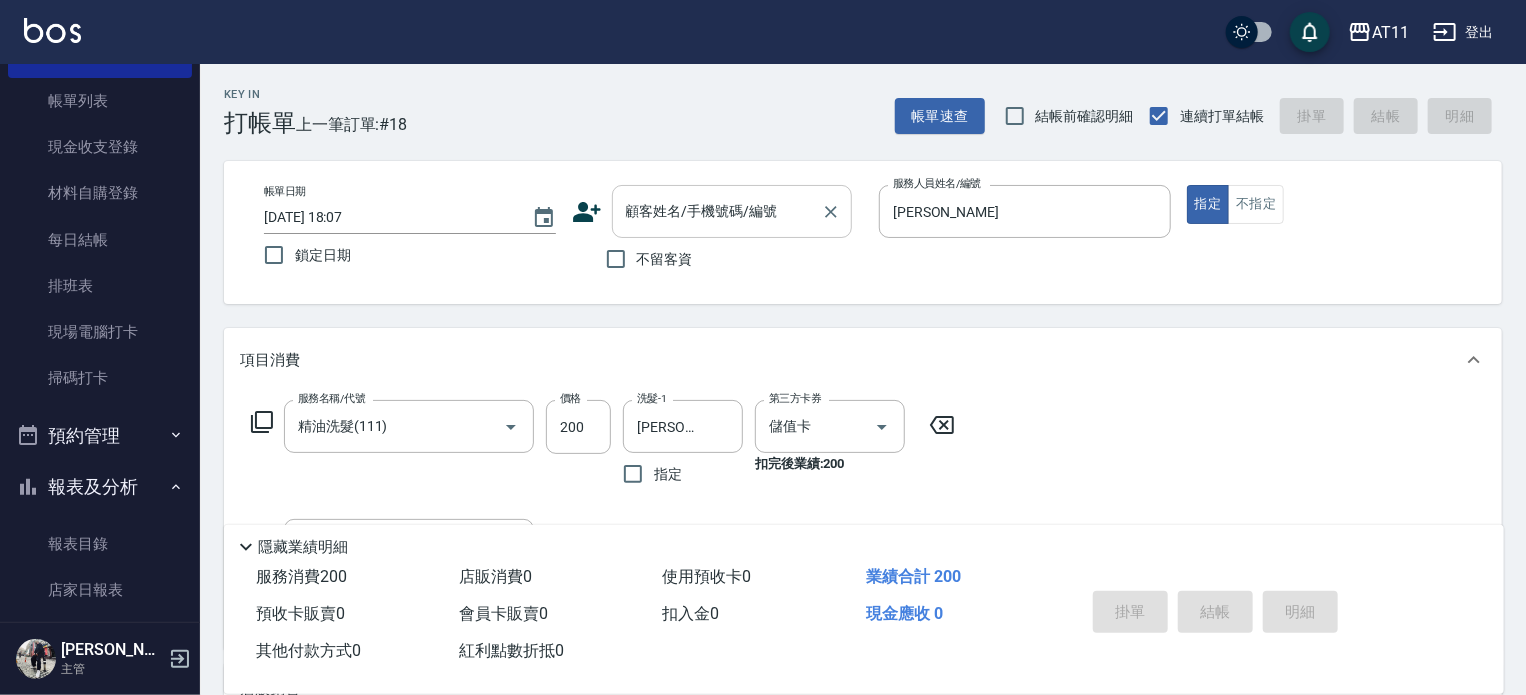 click on "顧客姓名/手機號碼/編號" at bounding box center (717, 211) 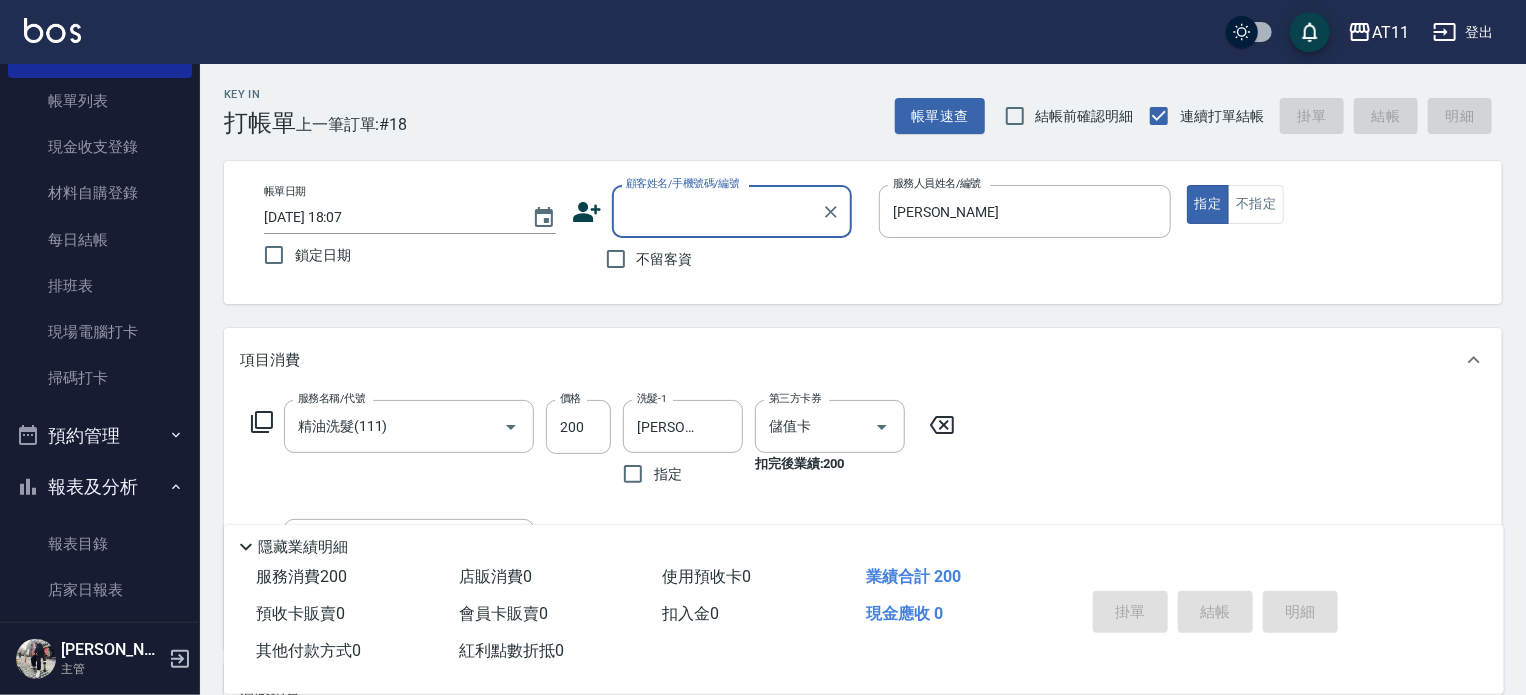 click on "顧客姓名/手機號碼/編號" at bounding box center [717, 211] 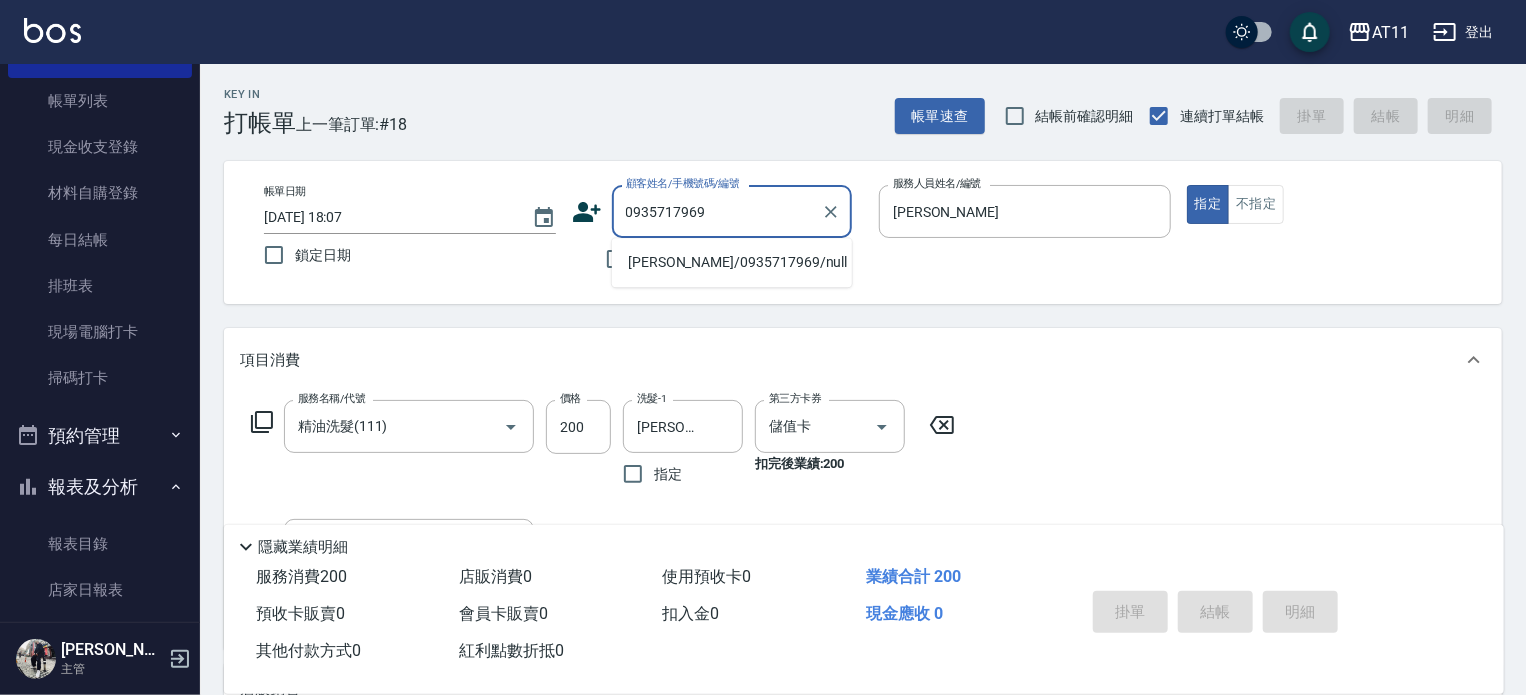 click on "[PERSON_NAME]/0935717969/null" at bounding box center [732, 262] 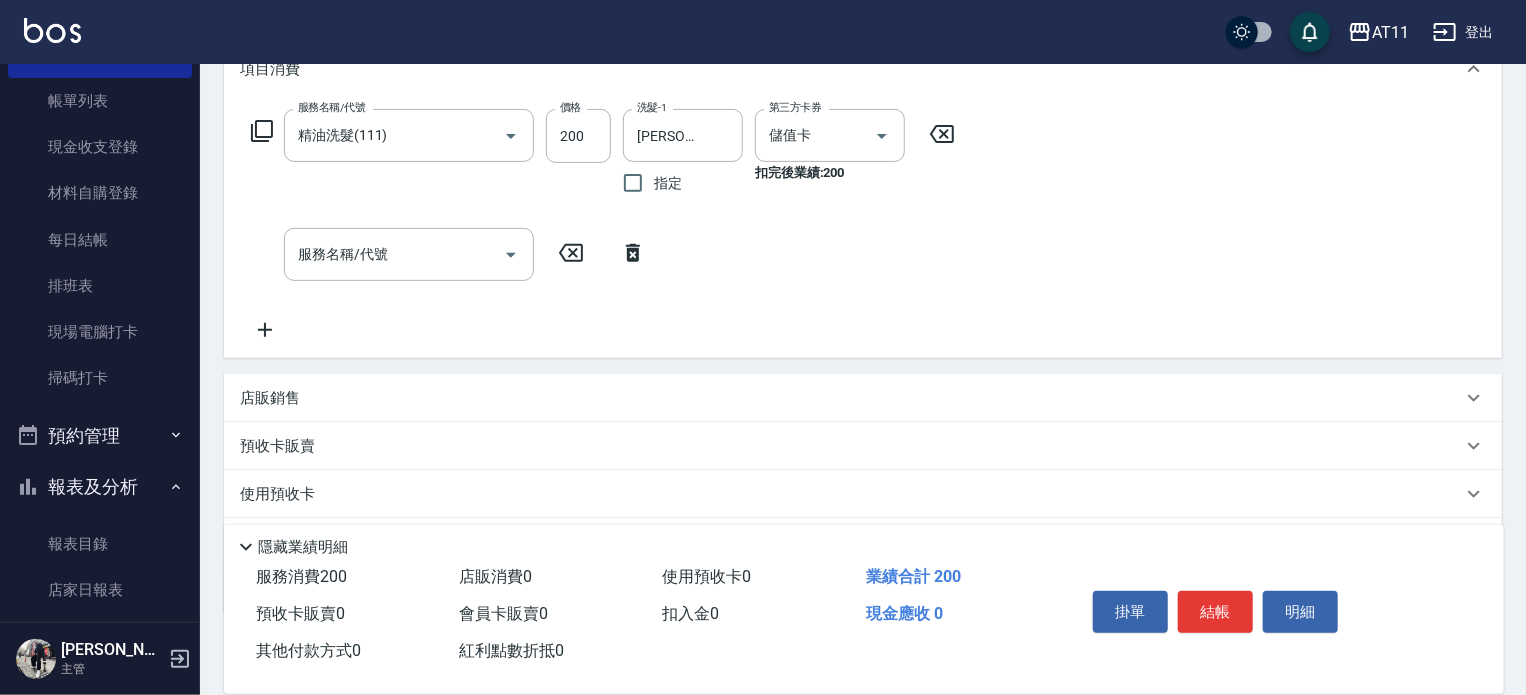 scroll, scrollTop: 400, scrollLeft: 0, axis: vertical 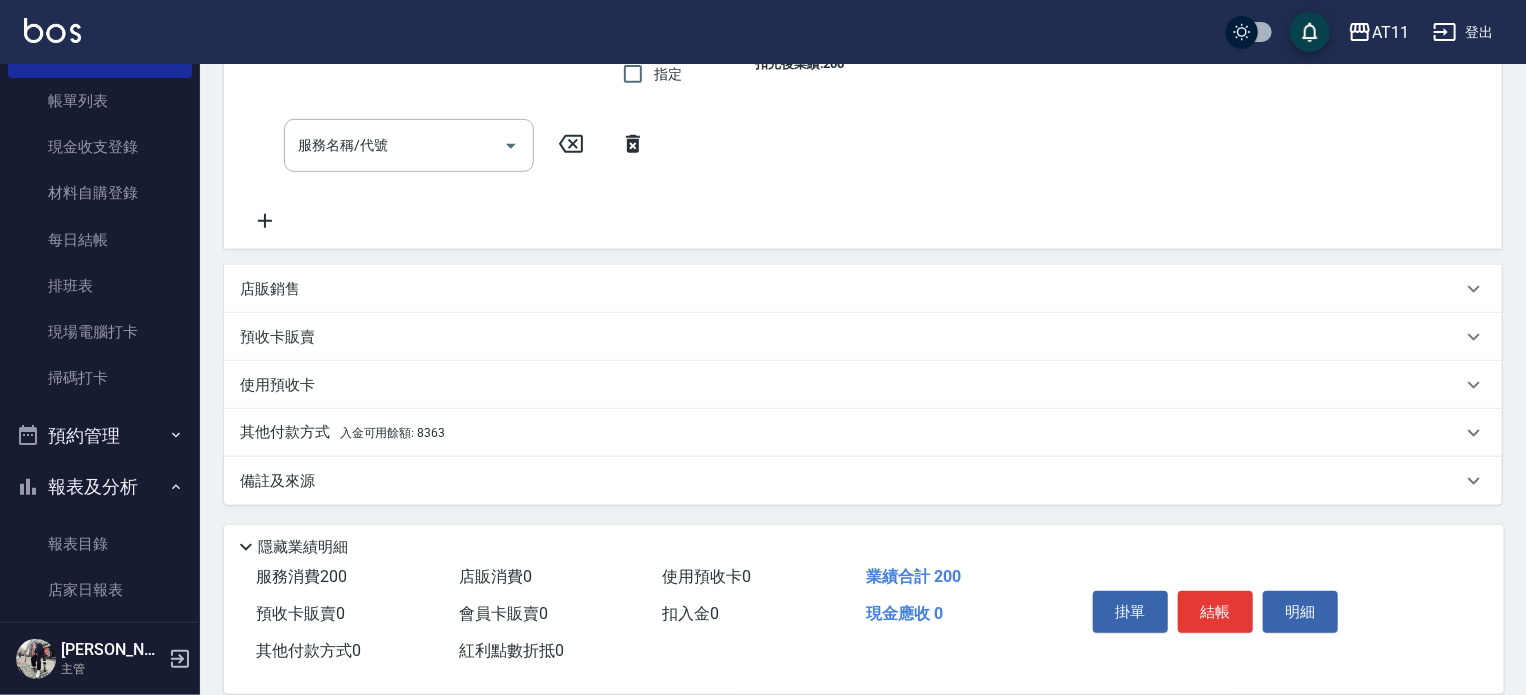 click on "其他付款方式 入金可用餘額: 8363" at bounding box center (851, 433) 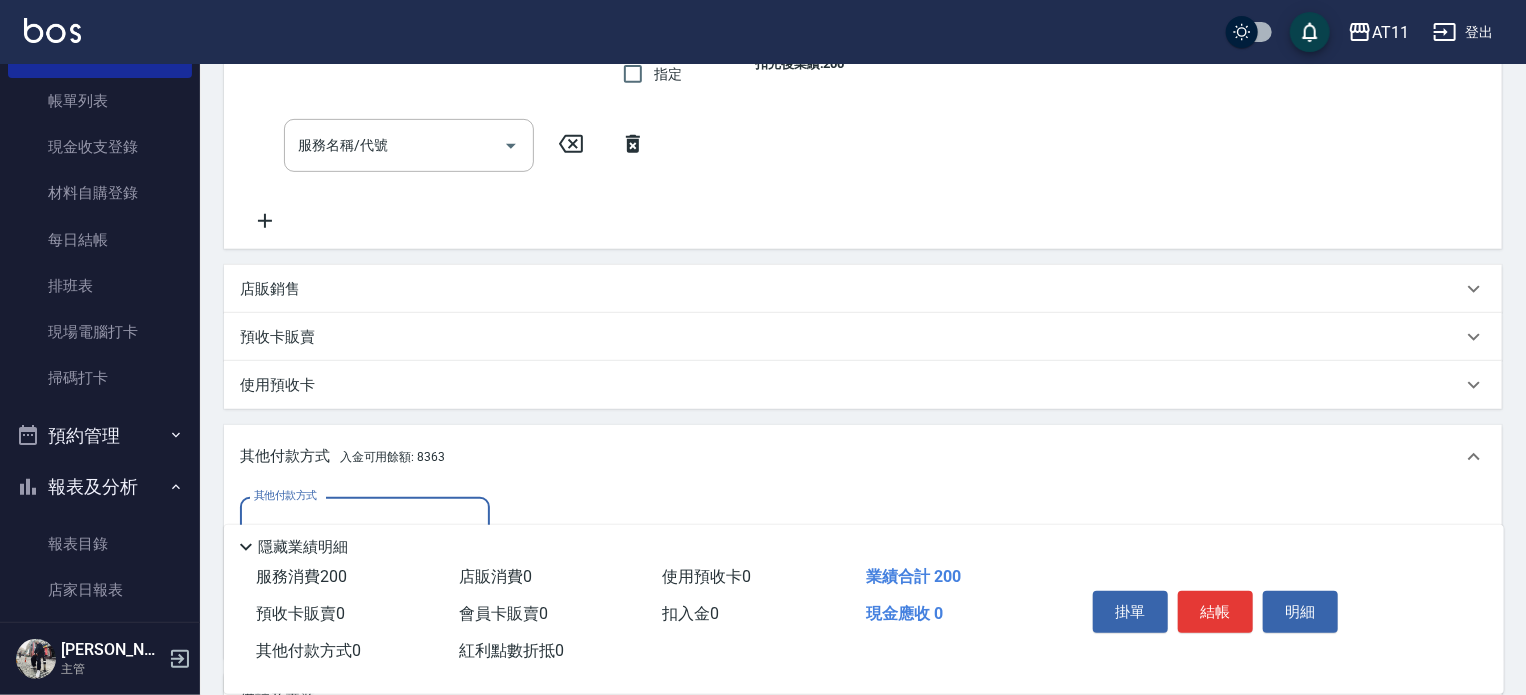 scroll, scrollTop: 0, scrollLeft: 0, axis: both 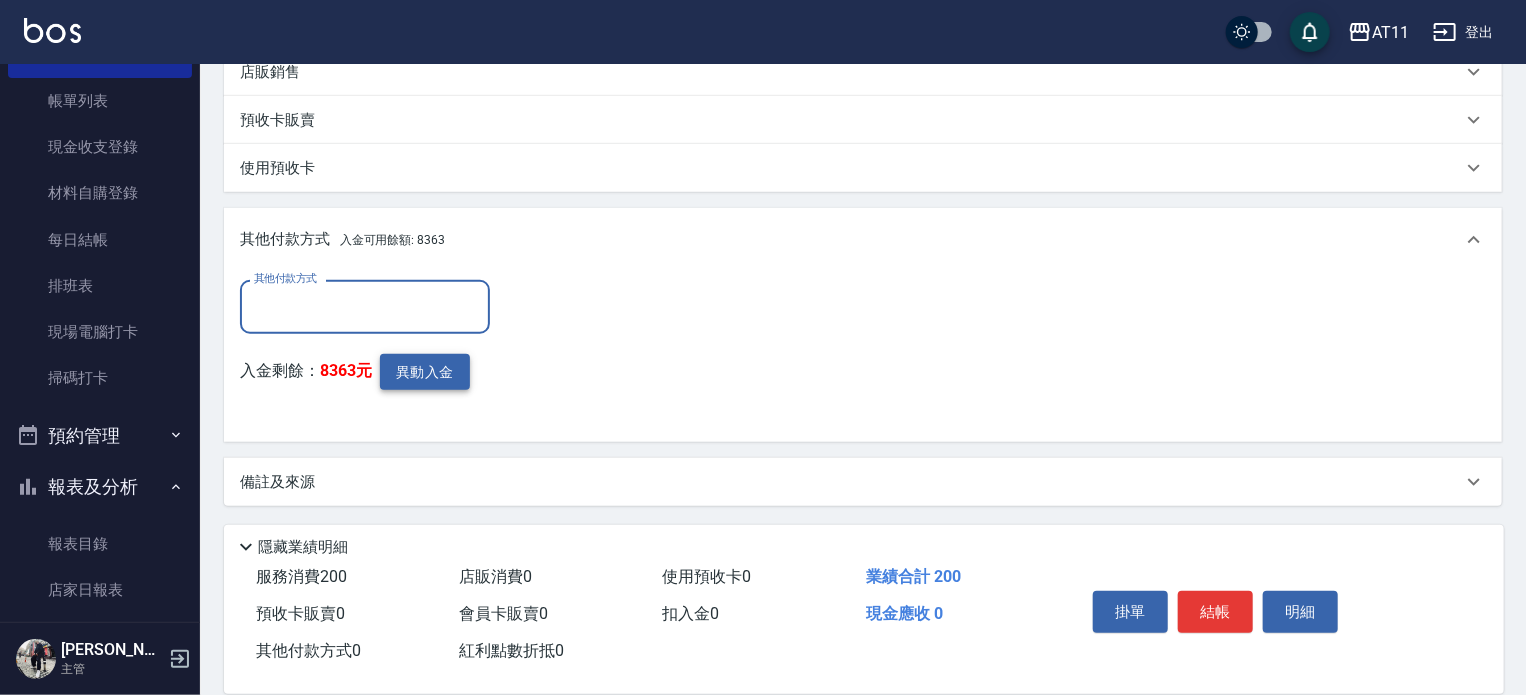 click on "異動入金" at bounding box center [425, 372] 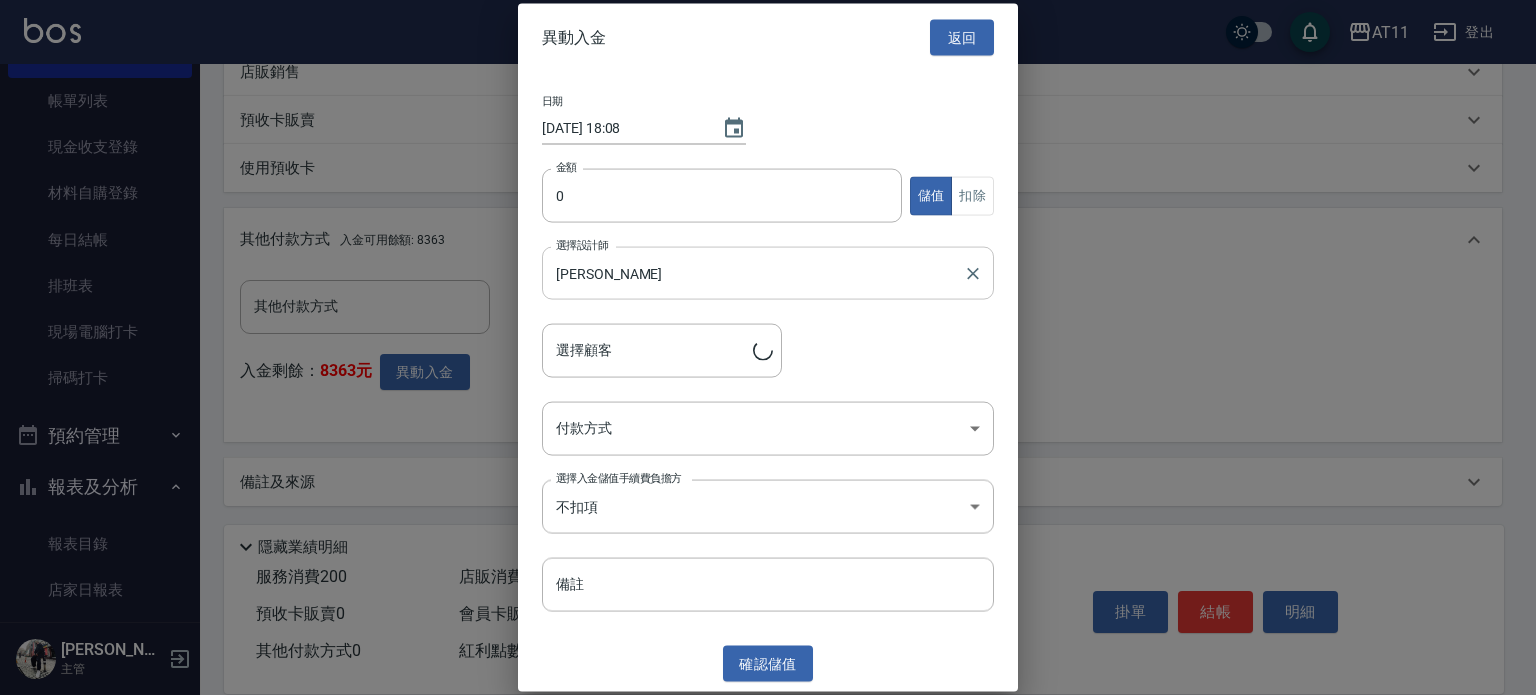 type on "[PERSON_NAME]/0935717969" 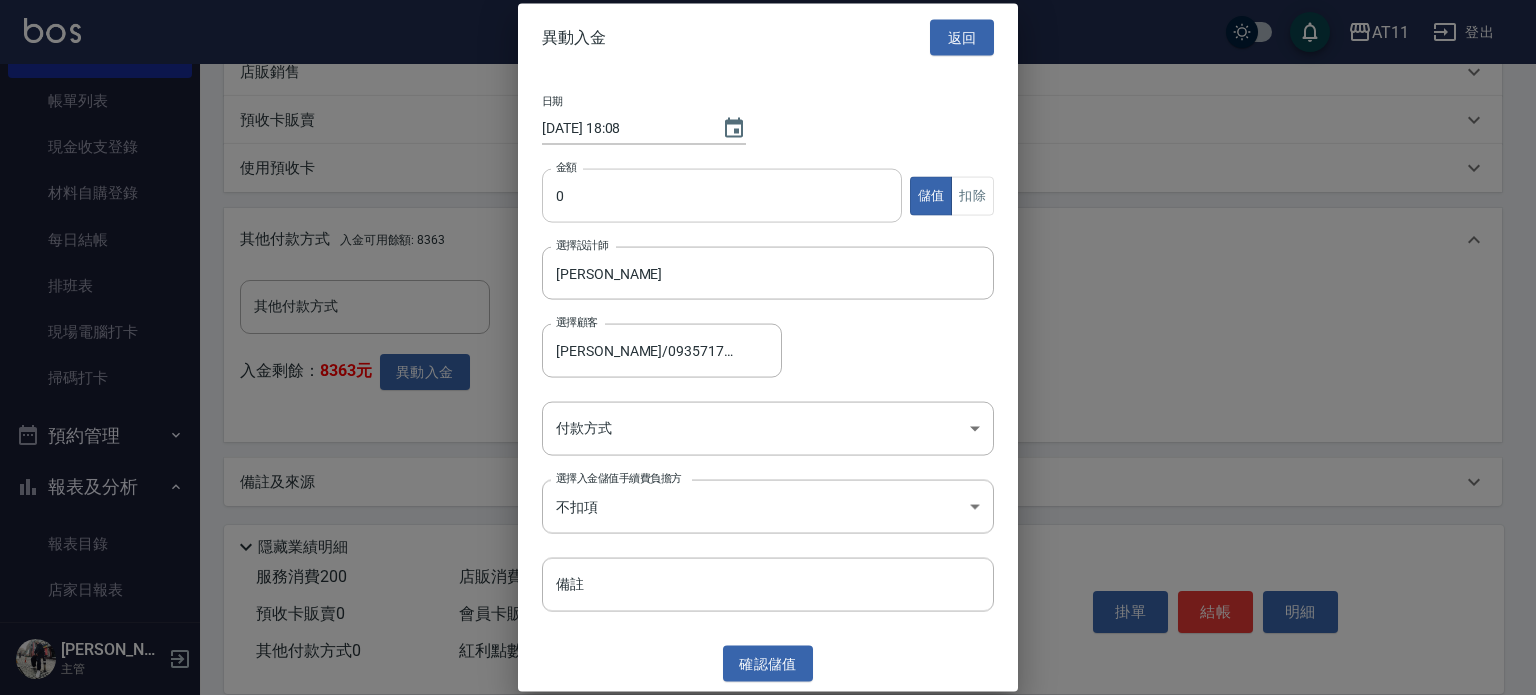 click on "0" at bounding box center (722, 196) 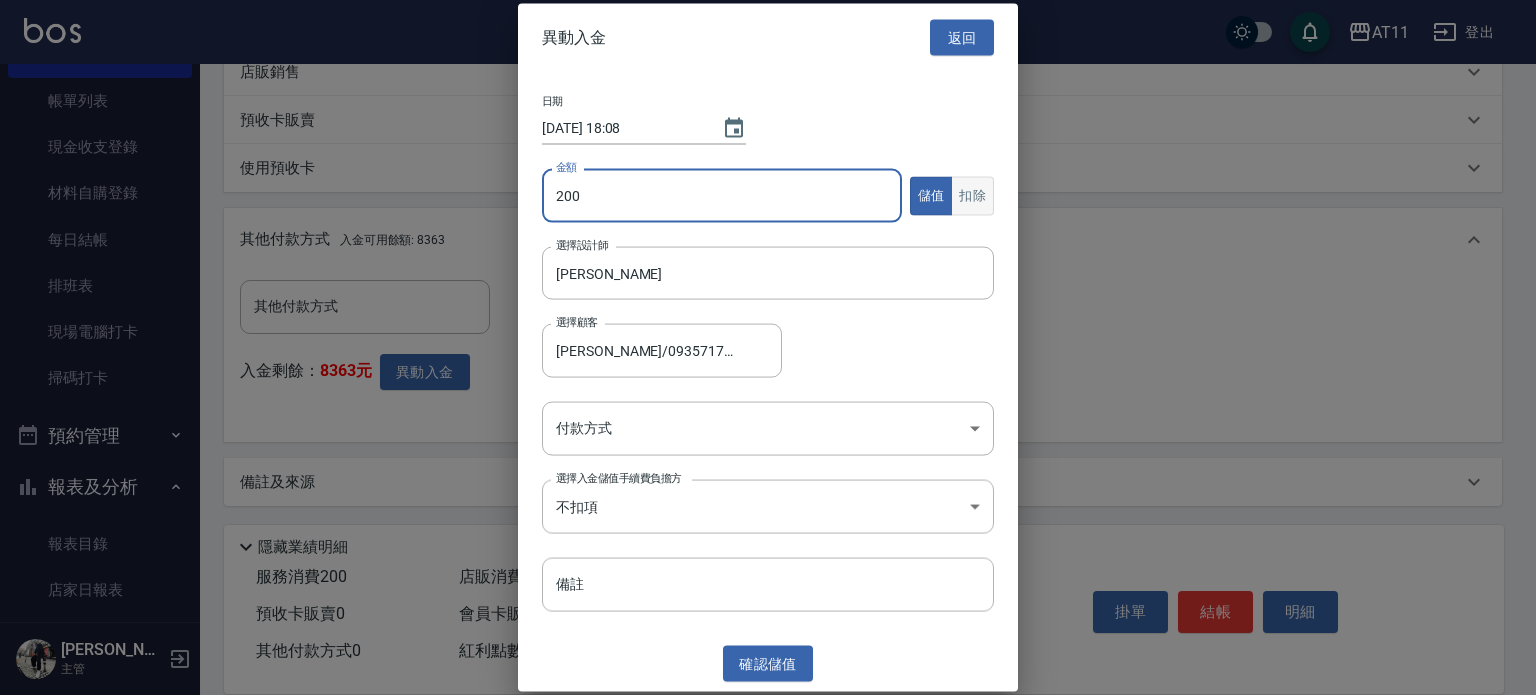 type on "200" 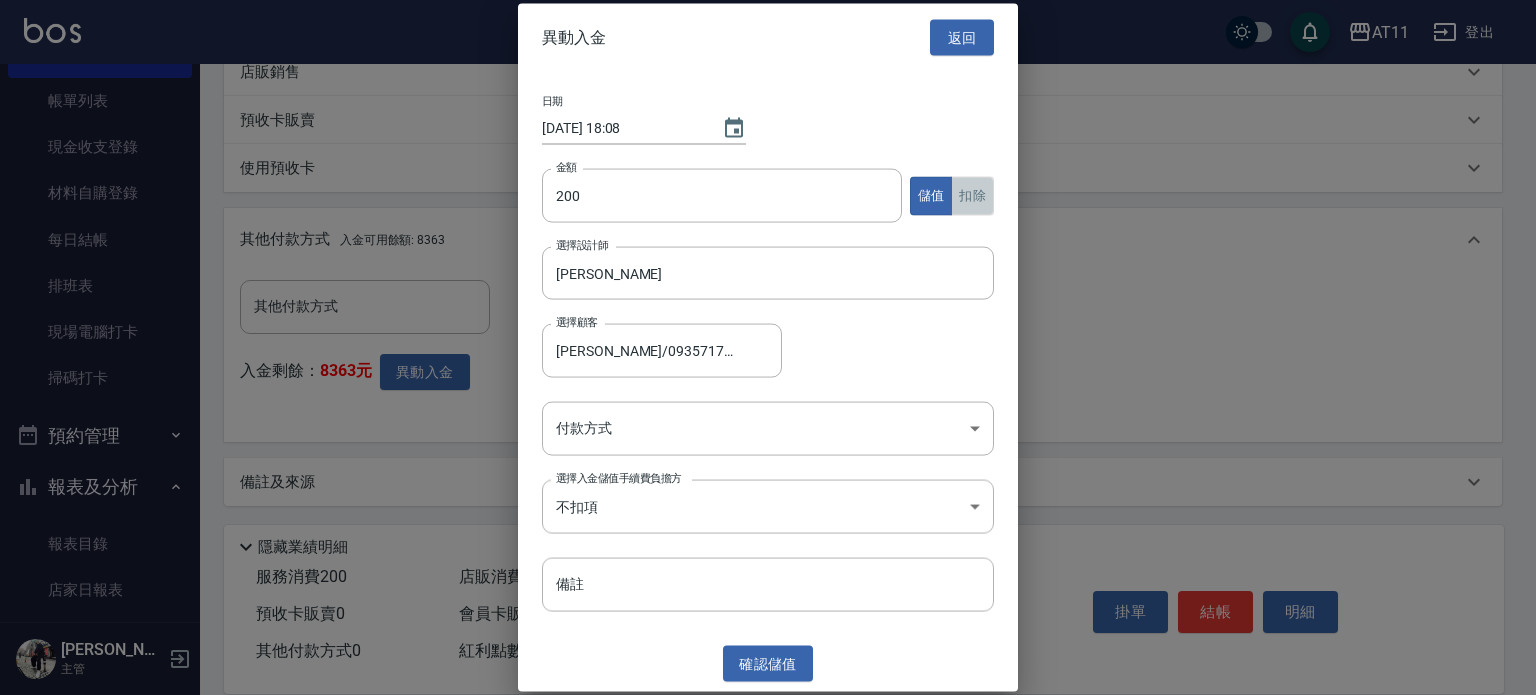 click on "扣除" at bounding box center (972, 195) 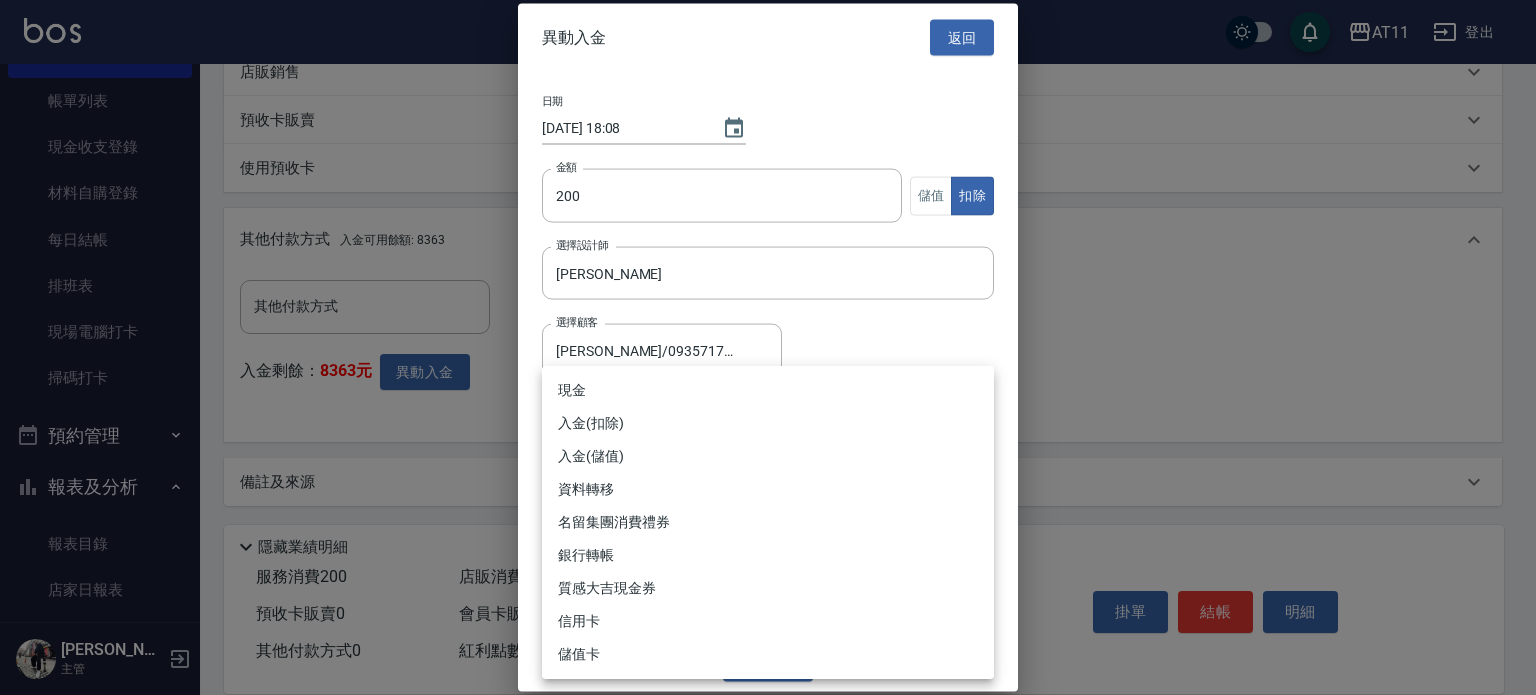 click on "AT11 登出 櫃檯作業 打帳單 帳單列表 現金收支登錄 材料自購登錄 每日結帳 排班表 現場電腦打卡 掃碼打卡 預約管理 預約管理 單日預約紀錄 單週預約紀錄 報表及分析 報表目錄 店家日報表 互助日報表 互助點數明細 設計師日報表 設計師抽成報表 店販抽成明細 客戶管理 客戶列表 卡券管理 入金管理 員工及薪資 員工列表 全店打卡記錄 商品管理 商品分類設定 商品列表 資料設定 服務分類設定 服務項目設定 預收卡設定 支付方式設定 第三方卡券設定 林宗易 主管 Key In 打帳單 上一筆訂單:#18 帳單速查 結帳前確認明細 連續打單結帳 掛單 結帳 明細 帳單日期 [DATE] 18:07 鎖定日期 顧客姓名/手機號碼/編號 [PERSON_NAME]/0935717969/null 顧客姓名/手機號碼/編號 不留客資 服務人員姓名/編號 [PERSON_NAME]-C 服務人員姓名/編號 指定 不指定 項目消費 服務名稱/代號 精油洗髮(111) 服務名稱/代號" at bounding box center (768, 39) 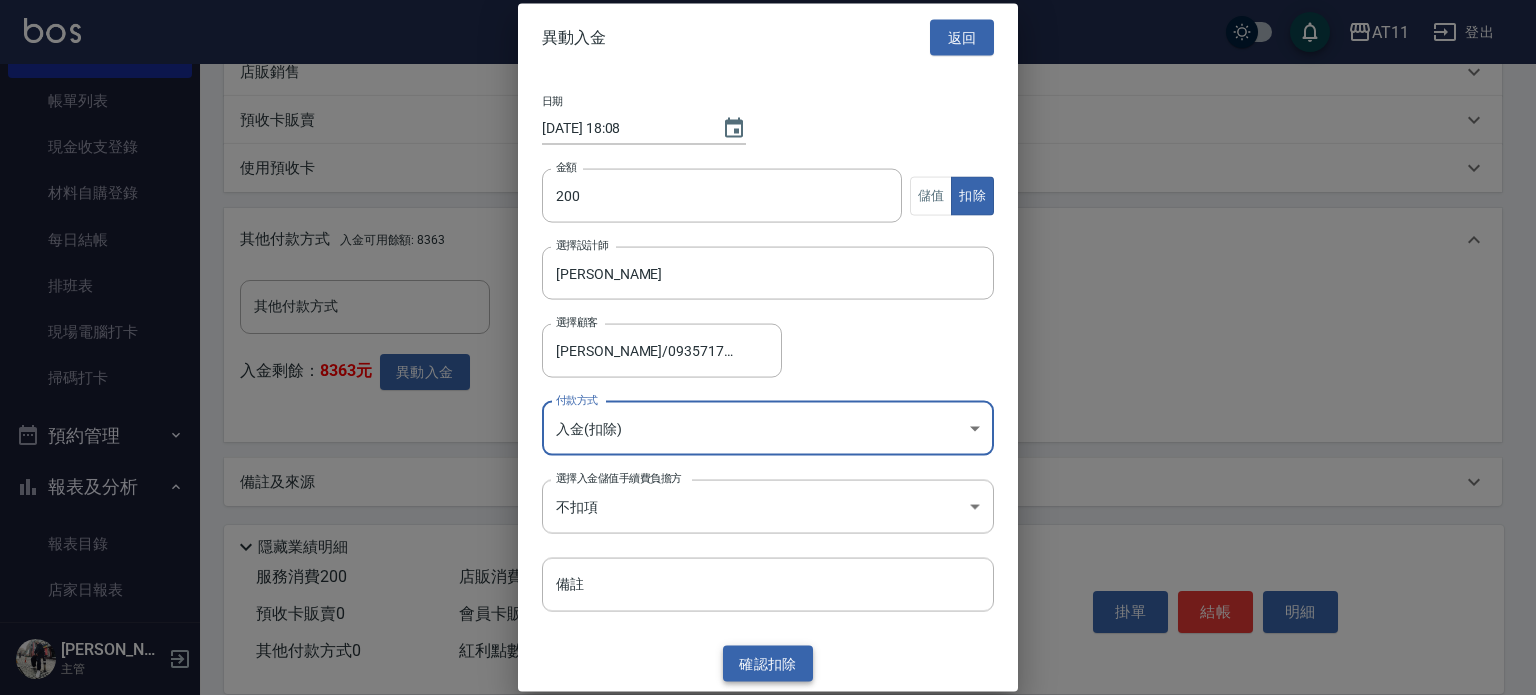 click on "確認 扣除" at bounding box center (768, 663) 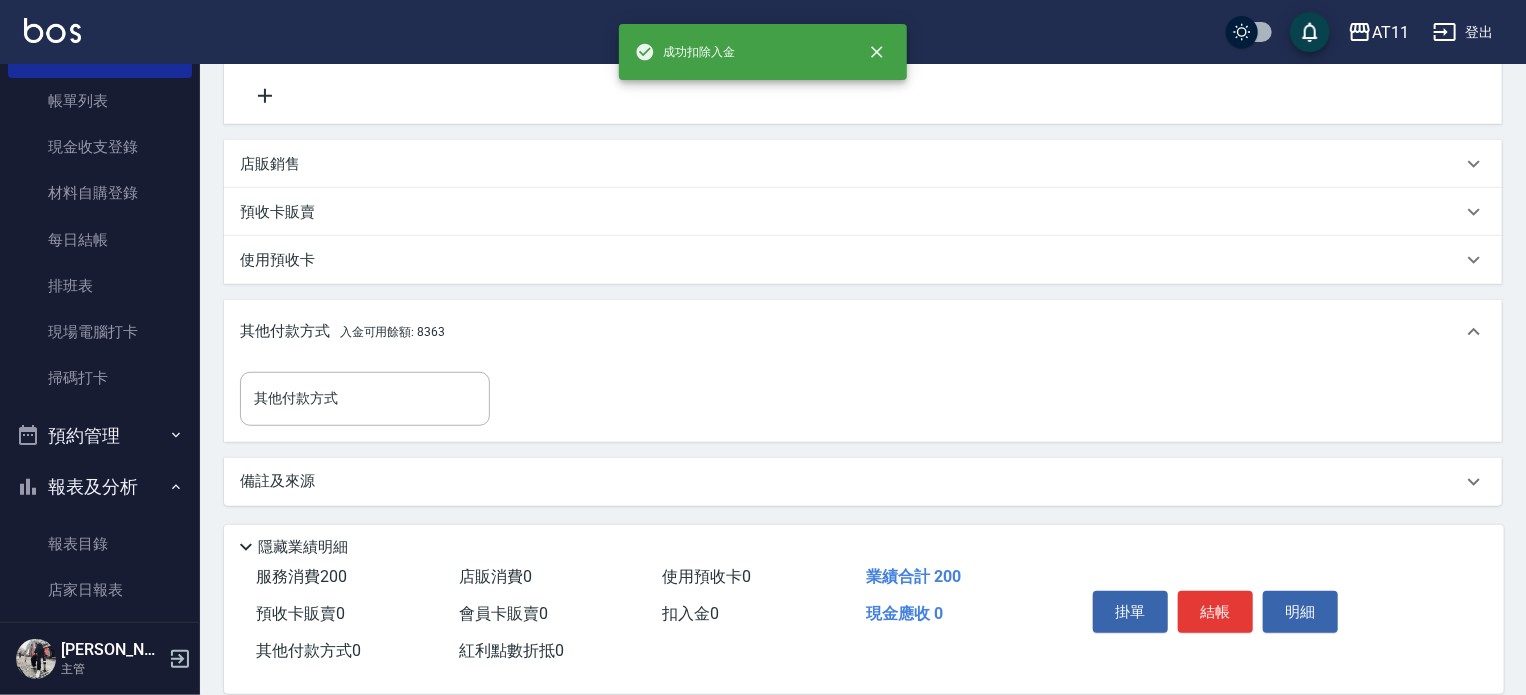 scroll, scrollTop: 617, scrollLeft: 0, axis: vertical 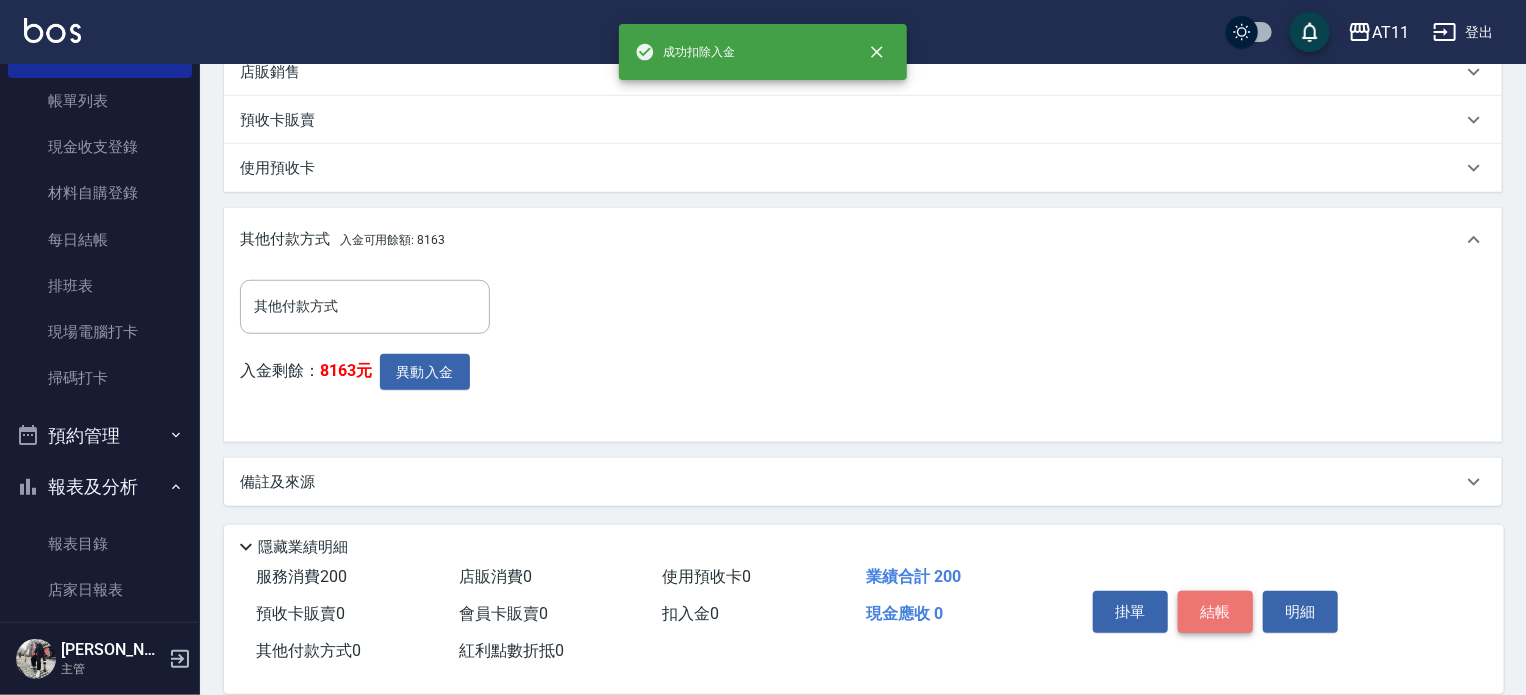 click on "結帳" at bounding box center [1215, 612] 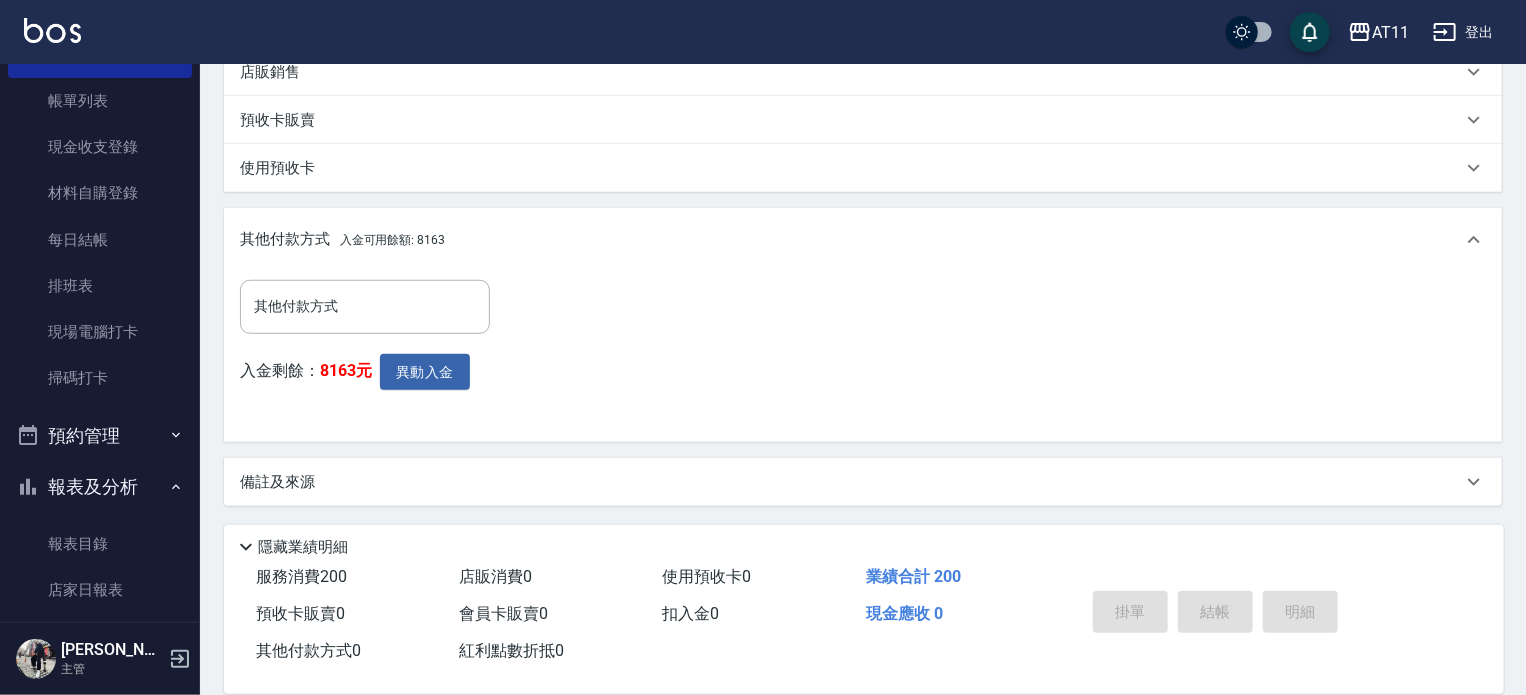 type on "[DATE] 18:08" 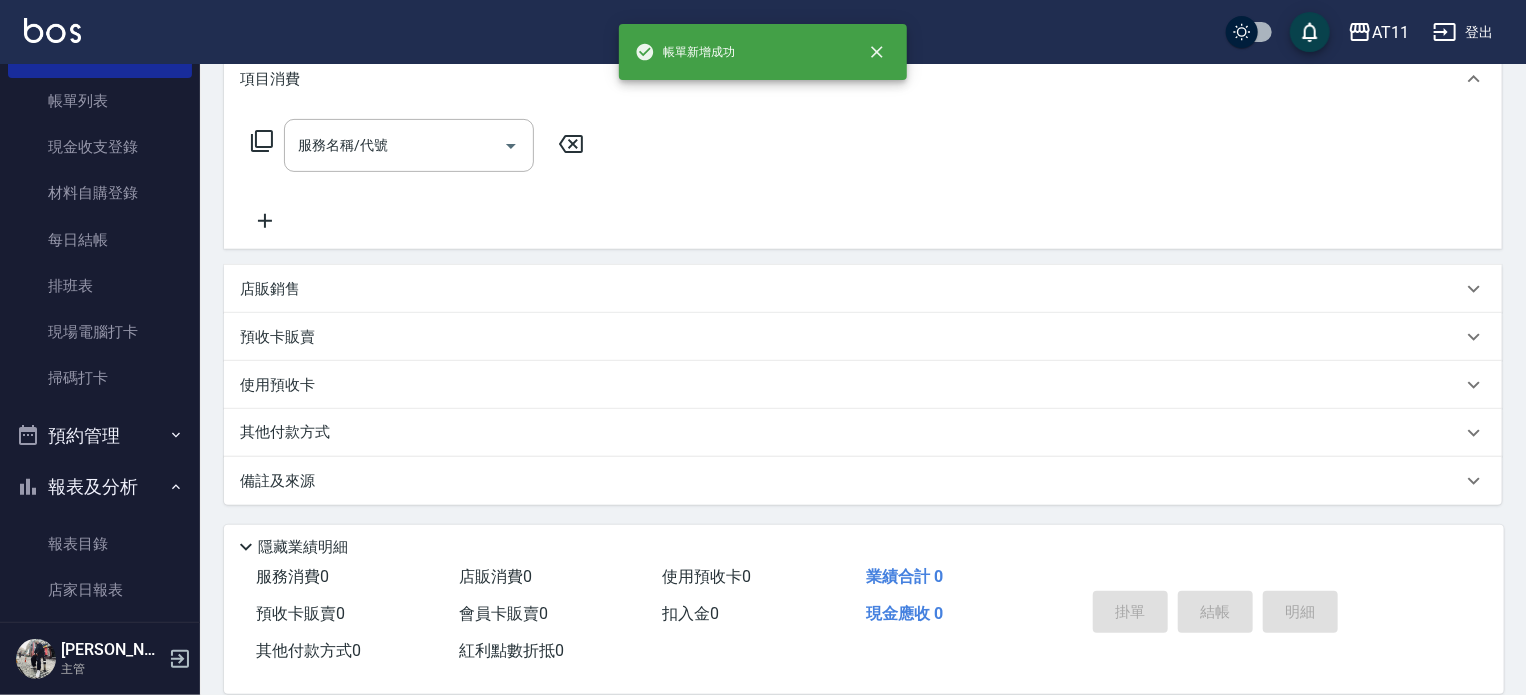 scroll, scrollTop: 0, scrollLeft: 0, axis: both 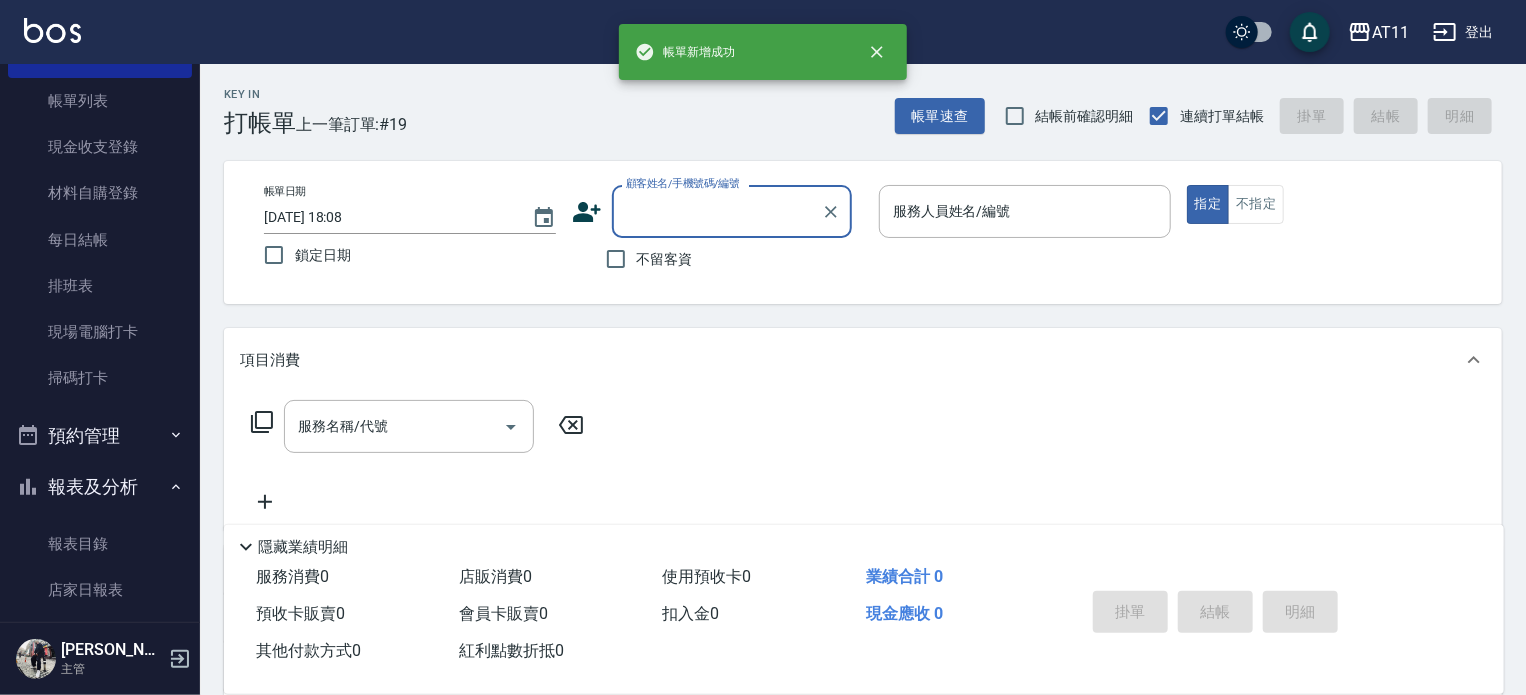 type on "p" 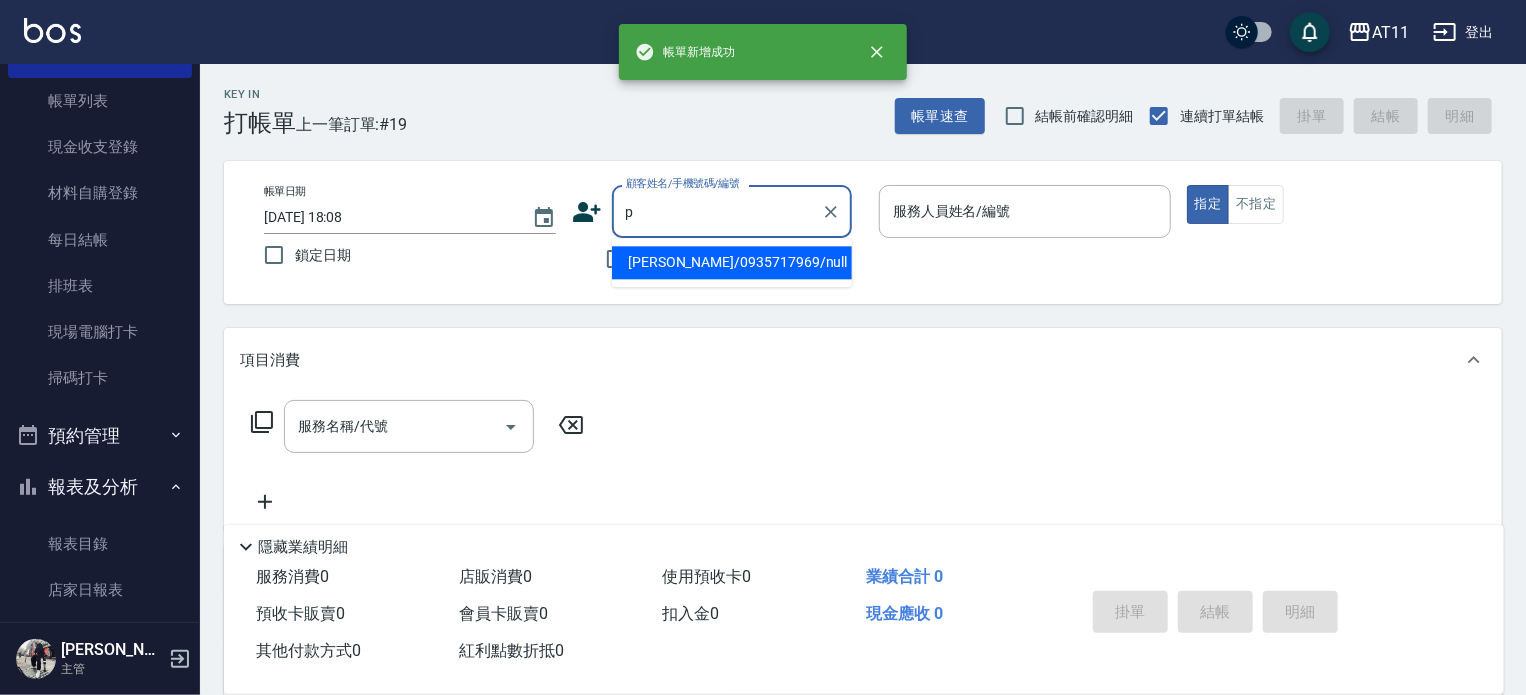 type 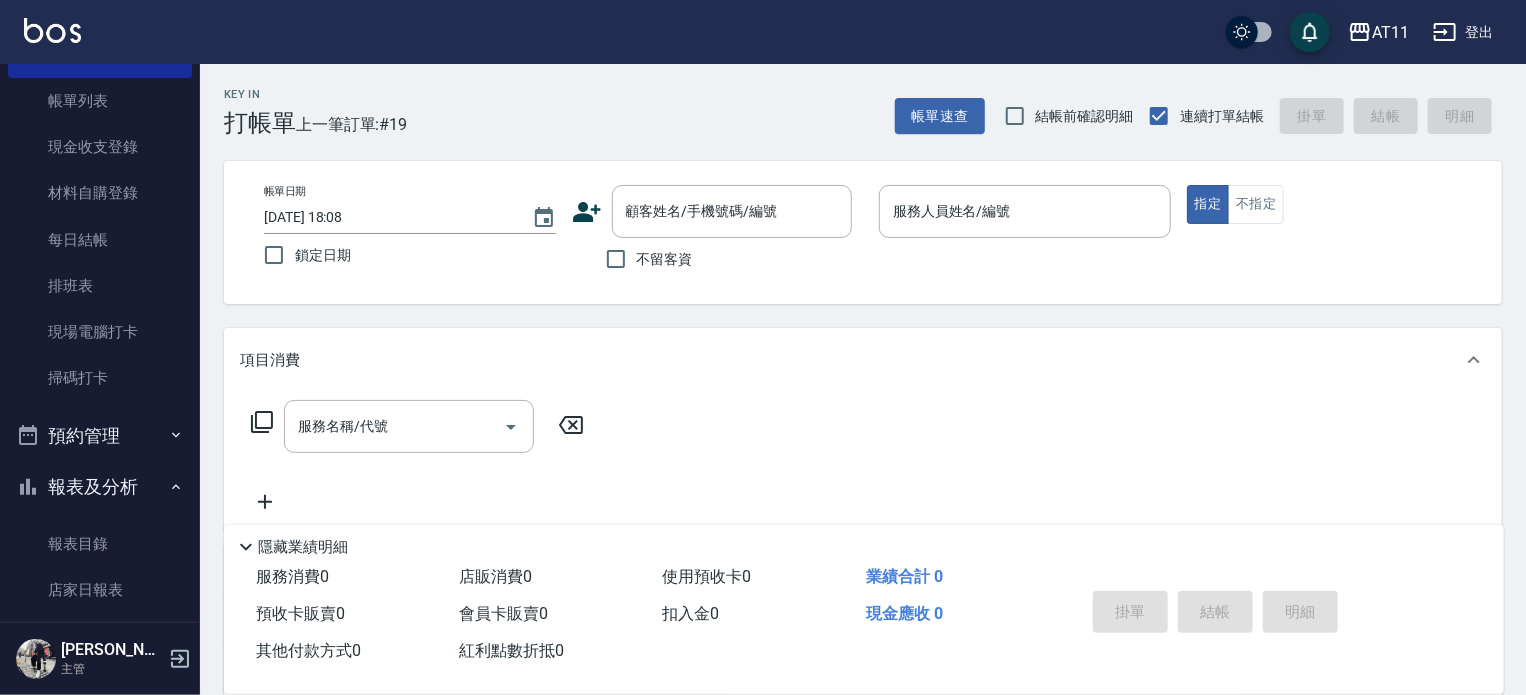 click on "Key In 打帳單 上一筆訂單:#19 帳單速查 結帳前確認明細 連續打單結帳 掛單 結帳 明細 帳單日期 [DATE] 18:08 鎖定日期 顧客姓名/手機號碼/編號 顧客姓名/手機號碼/編號 不留客資 服務人員姓名/編號 服務人員姓名/編號 指定 不指定 項目消費 服務名稱/代號 服務名稱/代號 店販銷售 服務人員姓名/編號 服務人員姓名/編號 商品代號/名稱 商品代號/名稱 預收卡販賣 卡券名稱/代號 卡券名稱/代號 使用預收卡 其他付款方式 其他付款方式 其他付款方式 備註及來源 備註 備註 訂單來源 ​ 訂單來源 隱藏業績明細 服務消費  0 店販消費  0 使用預收卡  0 業績合計   0 預收卡販賣  0 會員卡販賣  0 扣入金  0 現金應收   0 其他付款方式  0 紅利點數折抵  0 掛單 結帳 明細" at bounding box center [863, 520] 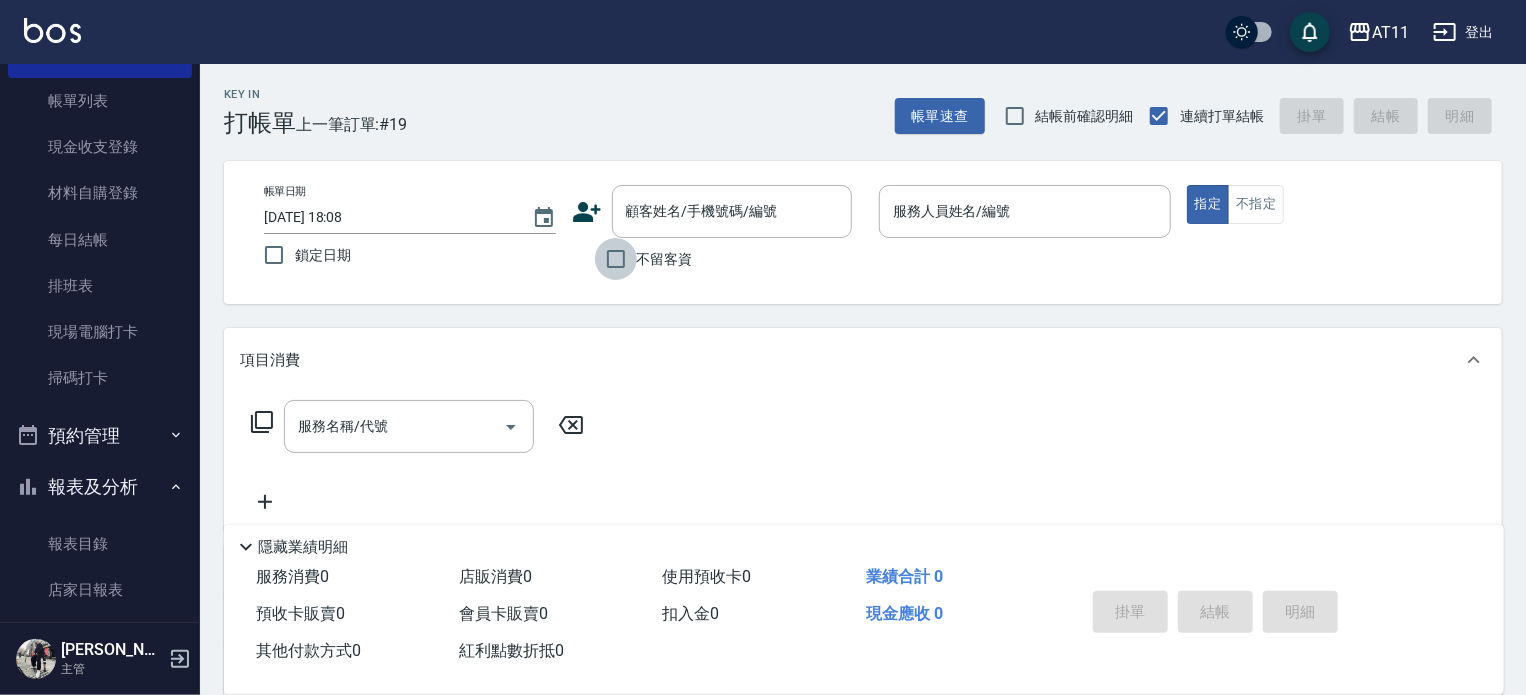 click on "不留客資" at bounding box center [616, 259] 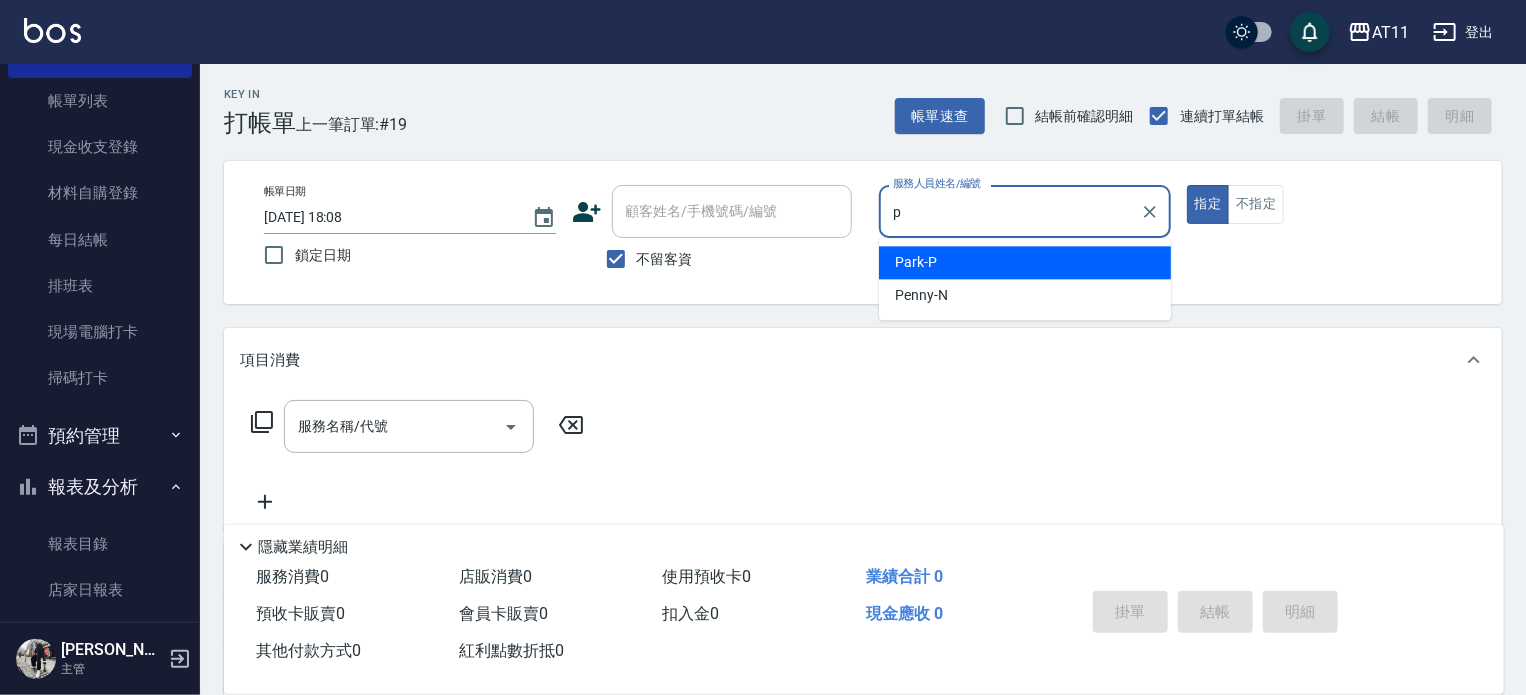 type on "Park-P" 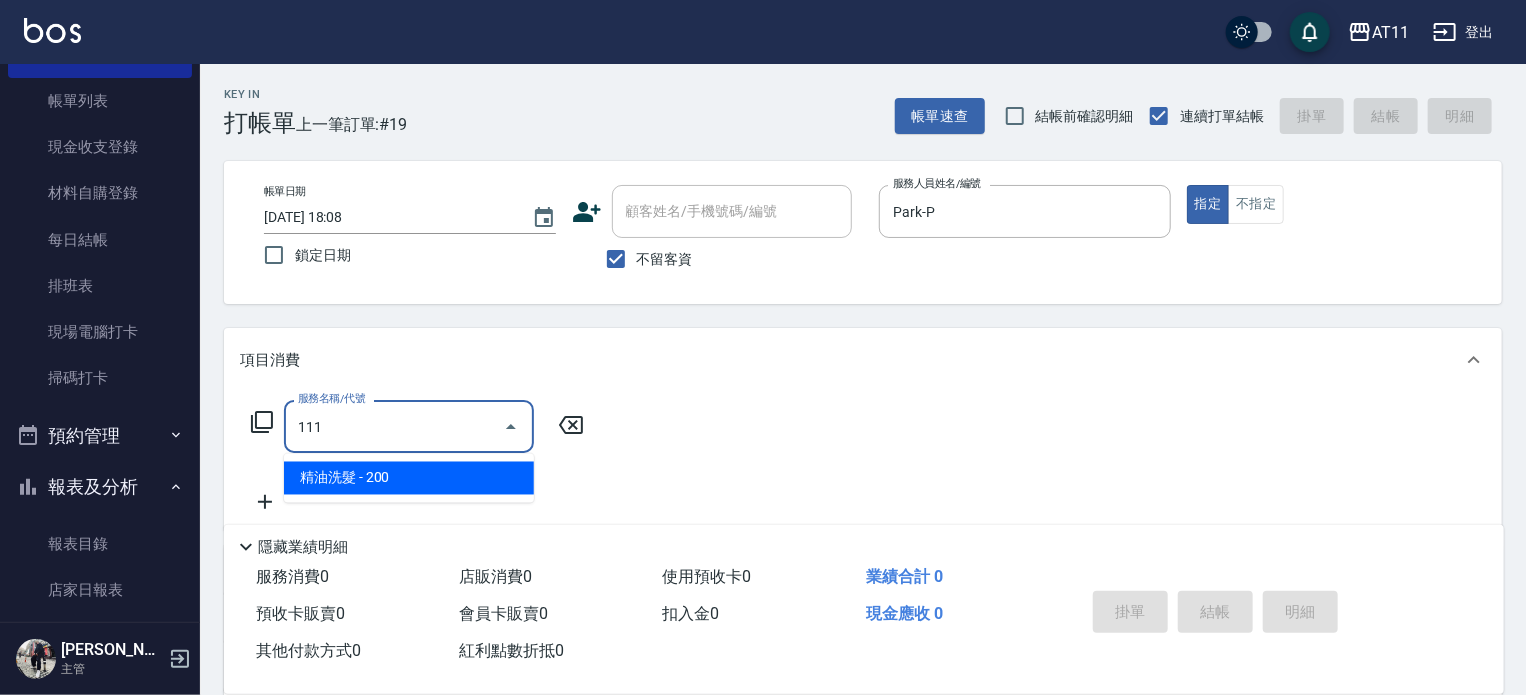 type on "精油洗髮(111)" 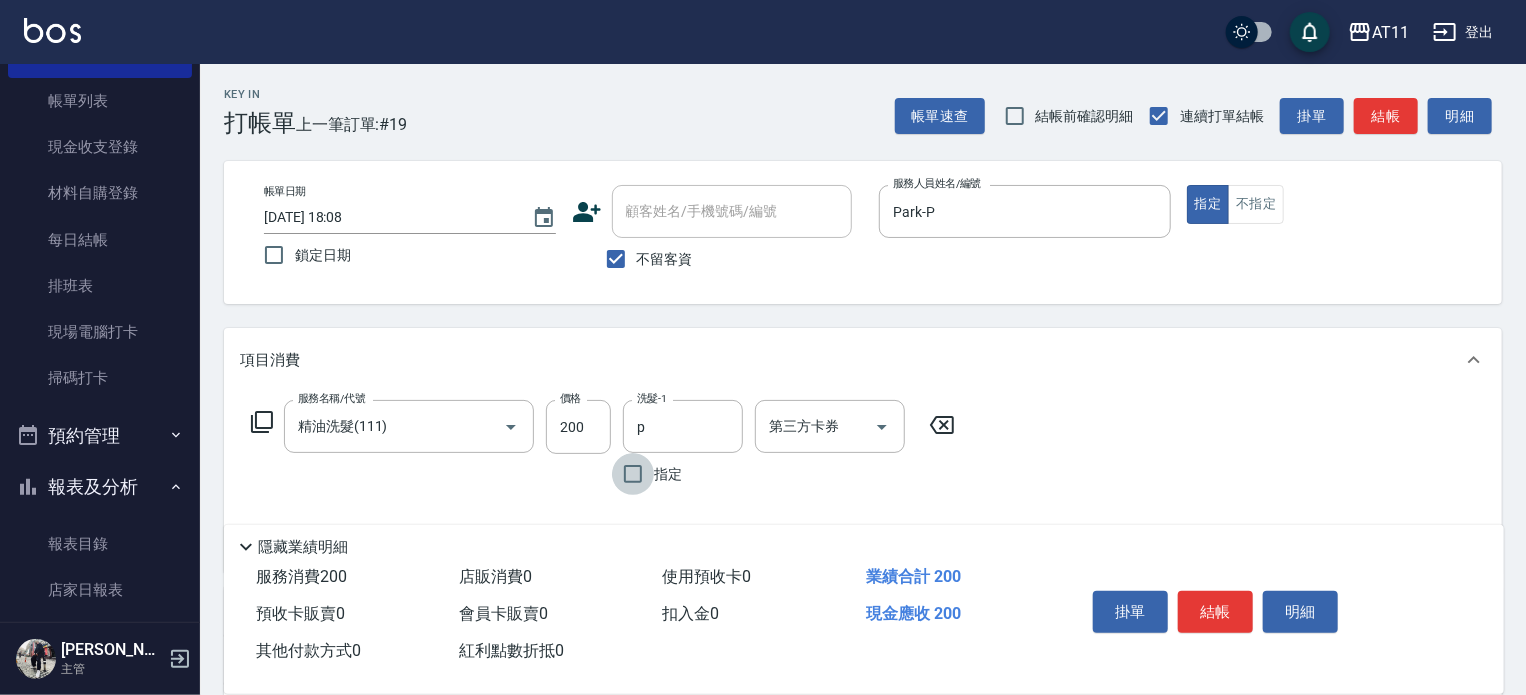 type on "Park-P" 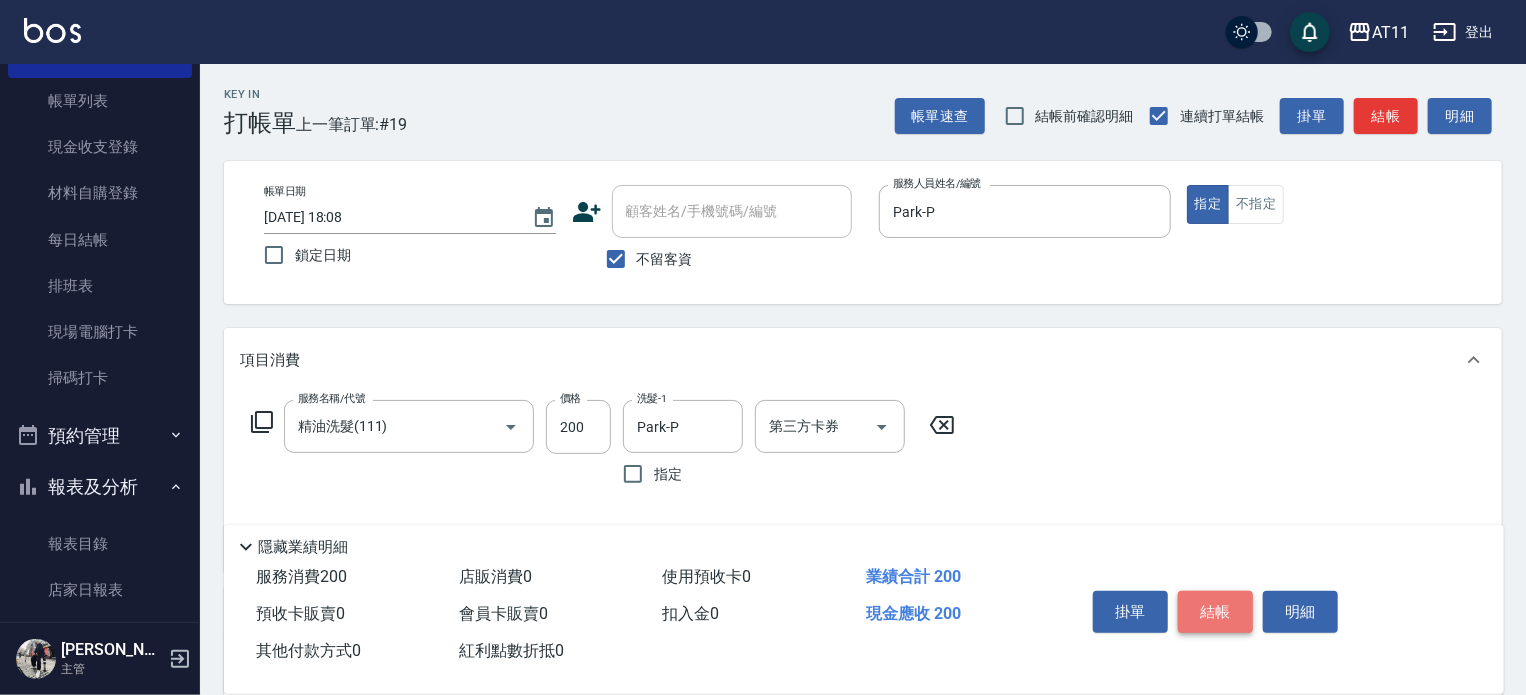 click on "結帳" at bounding box center (1215, 612) 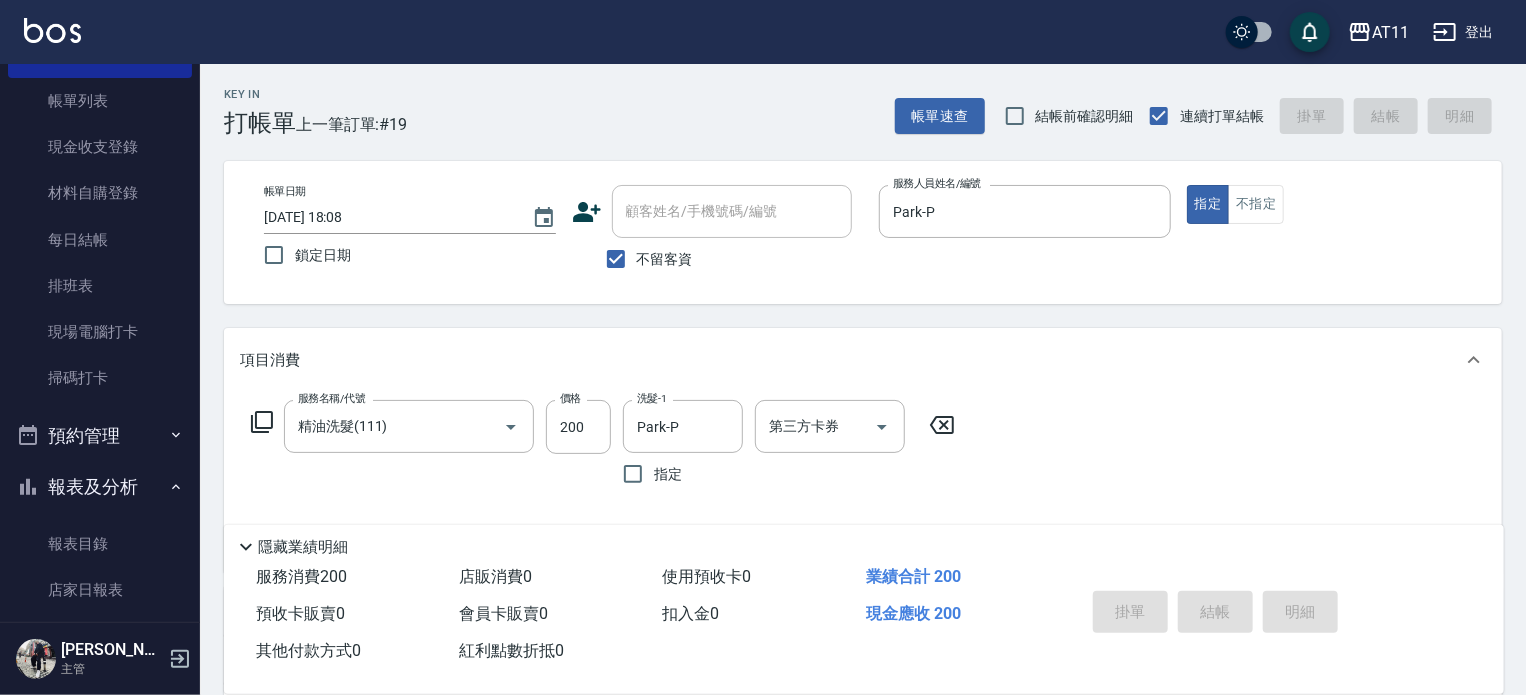 type 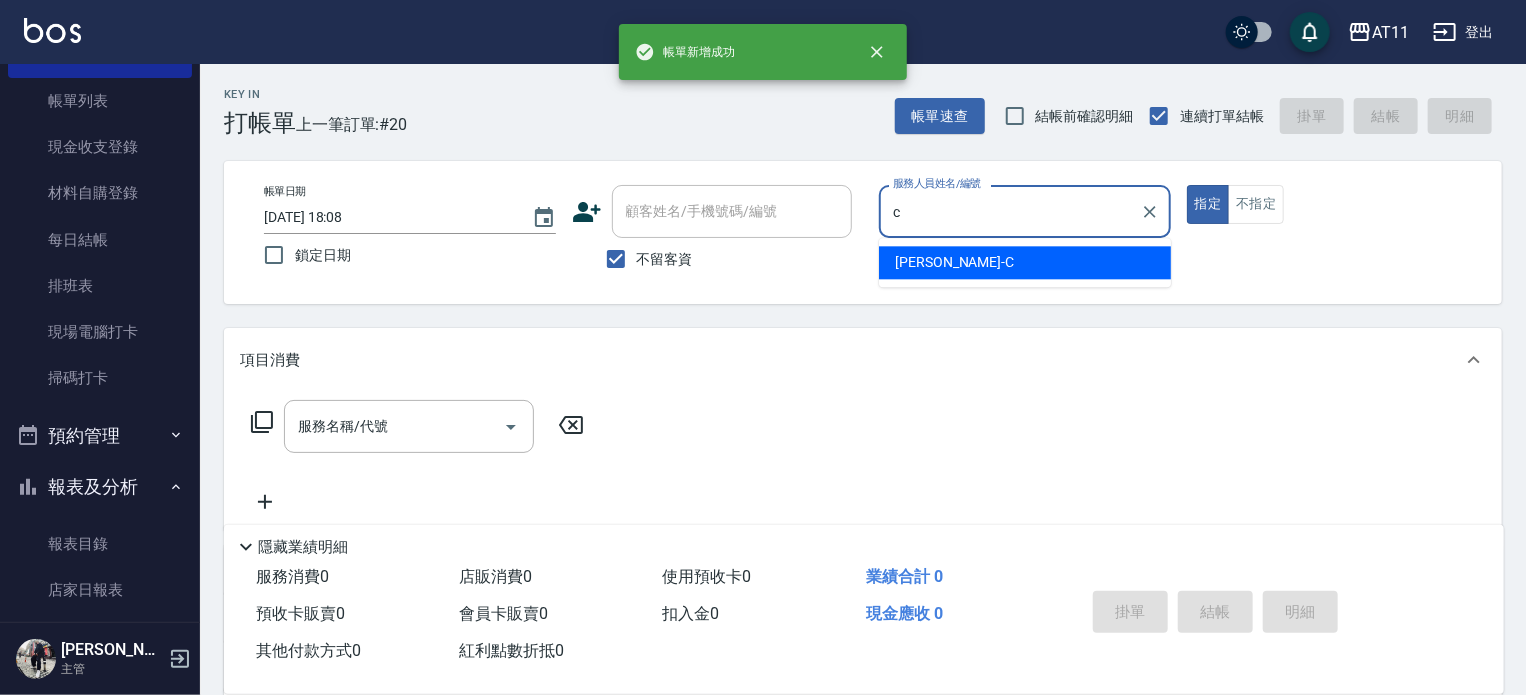 type on "[PERSON_NAME]" 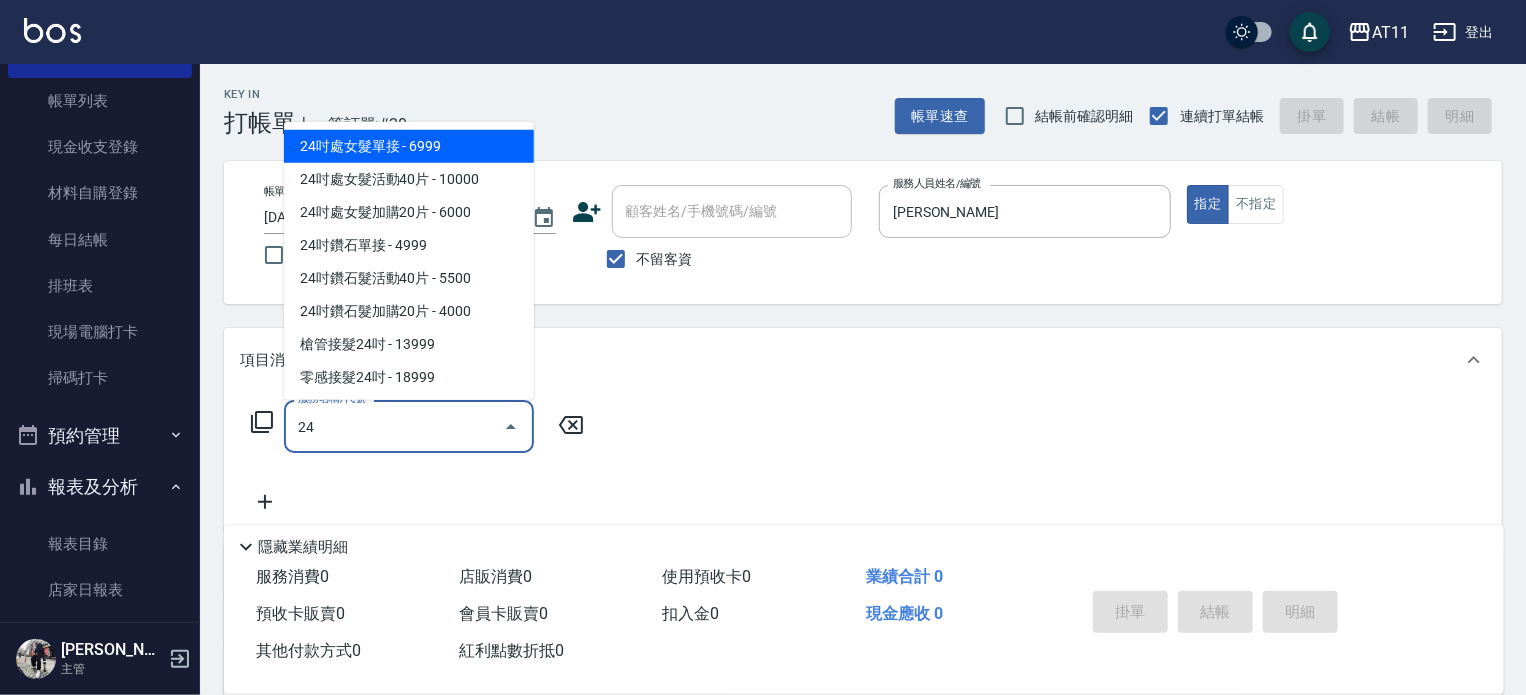 type on "2" 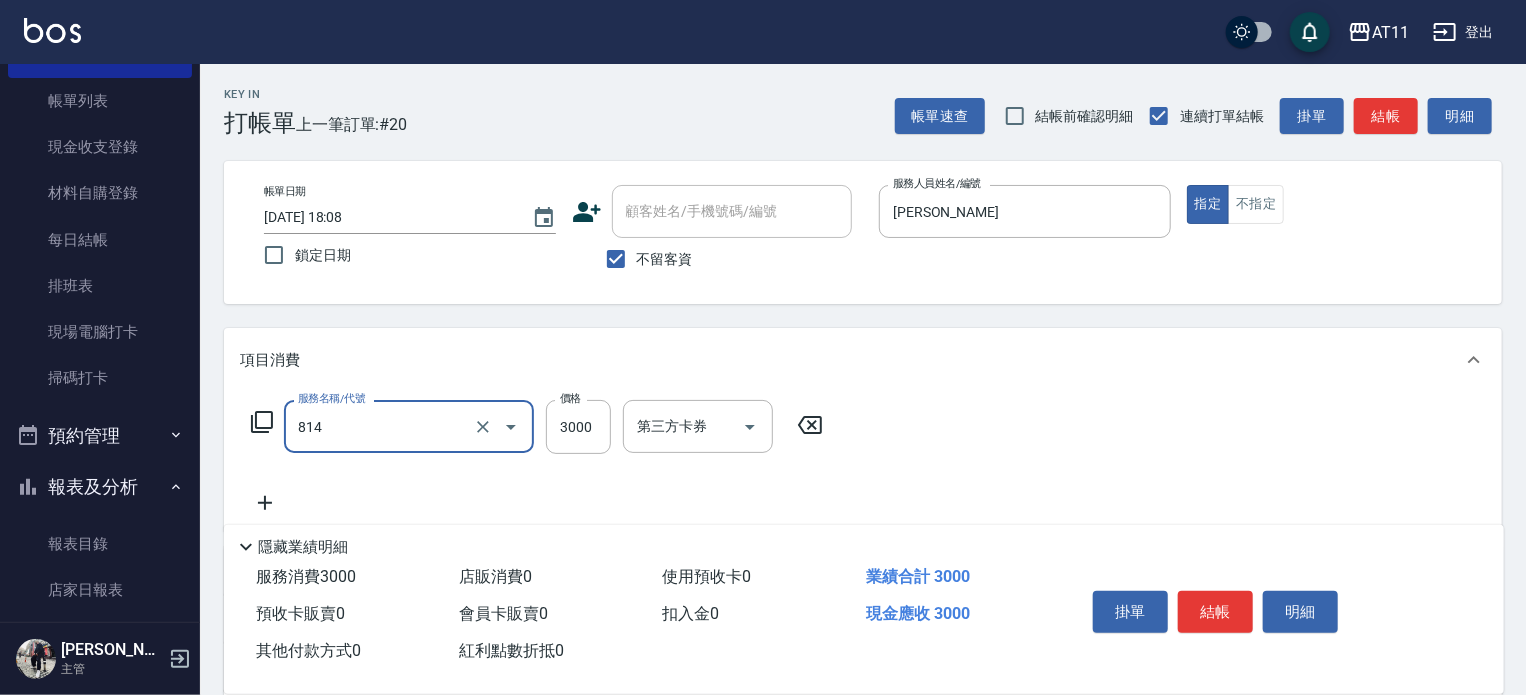 type on "過年染髮B餐(814)" 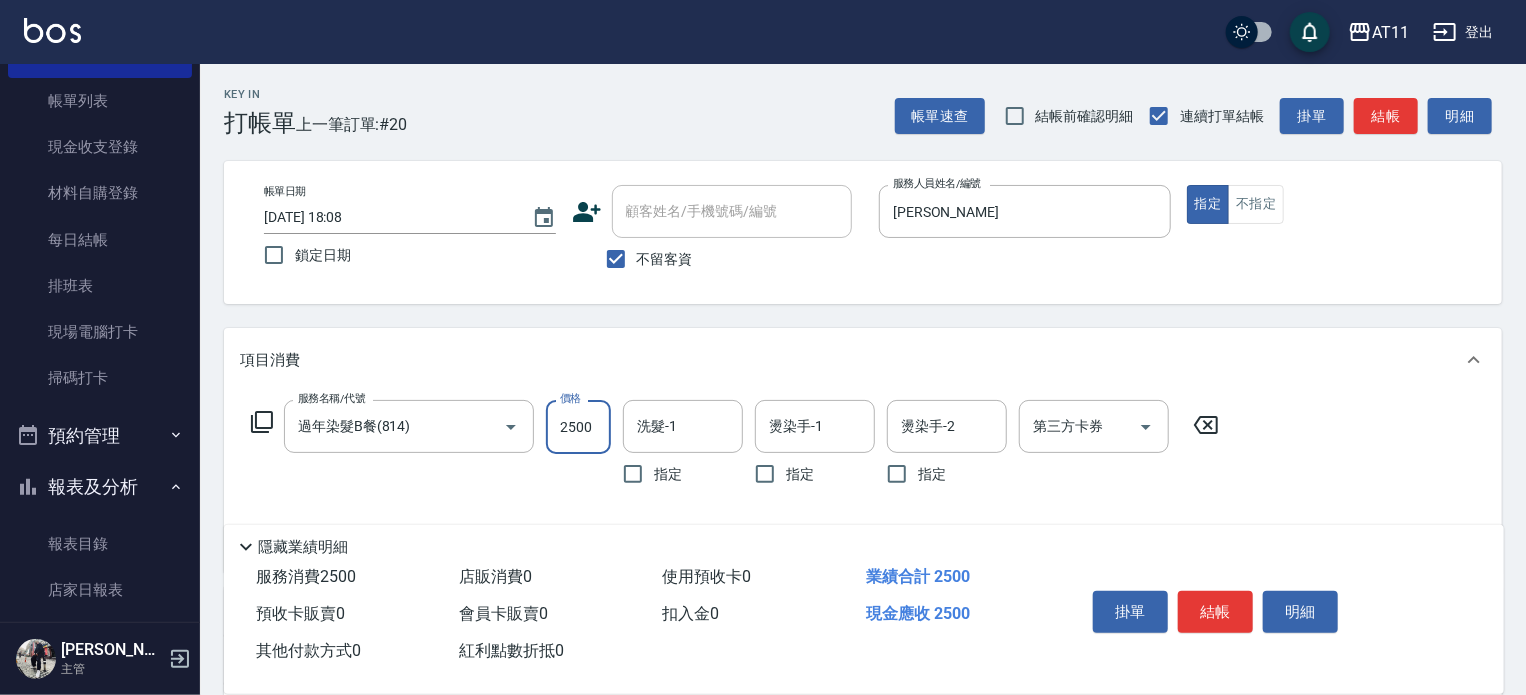 type on "2500" 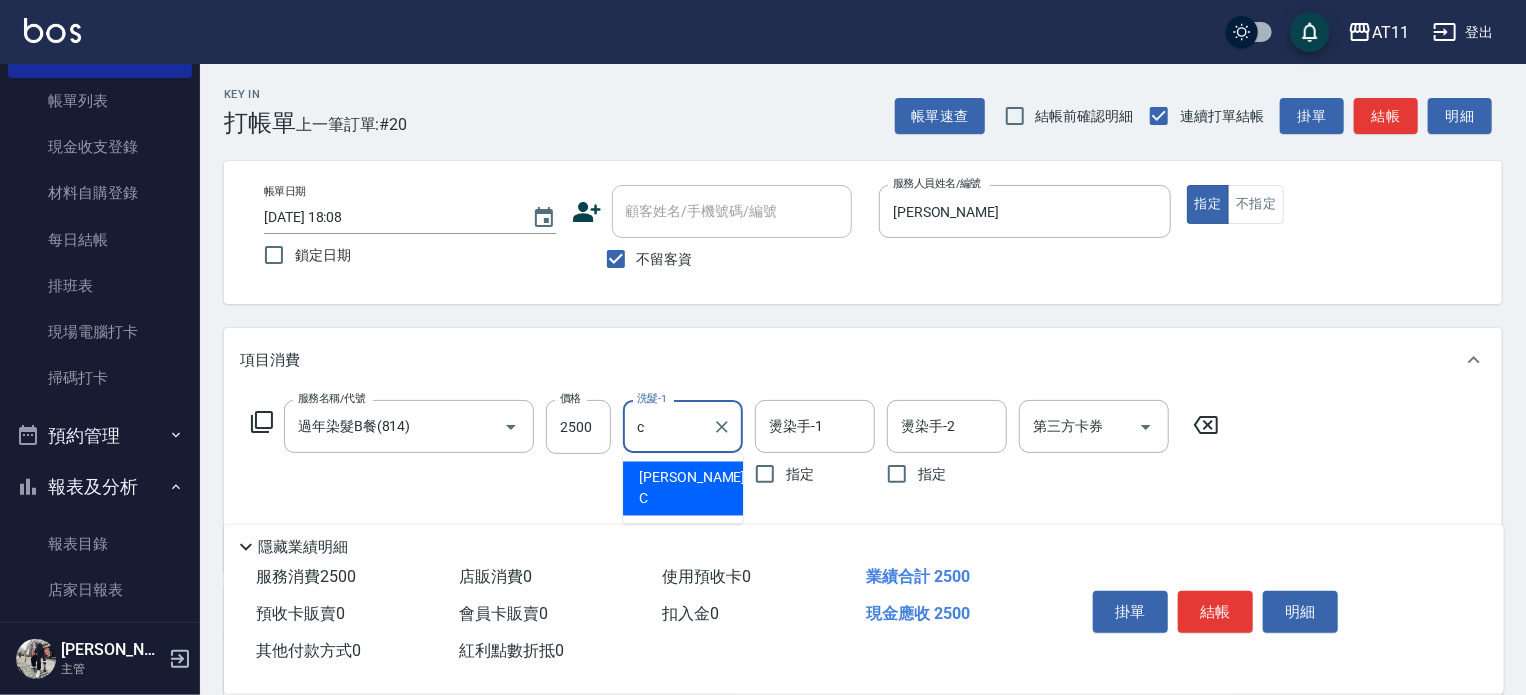 type on "[PERSON_NAME]" 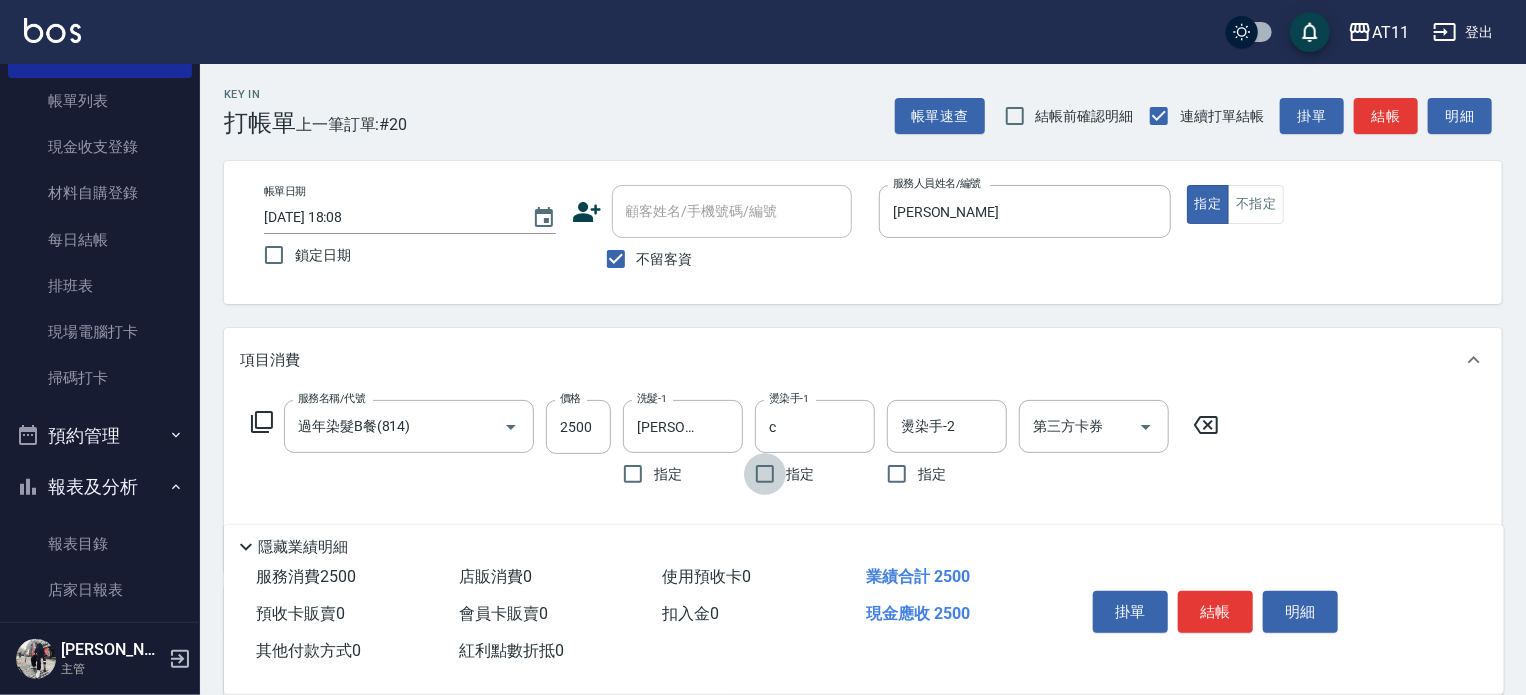 type on "[PERSON_NAME]" 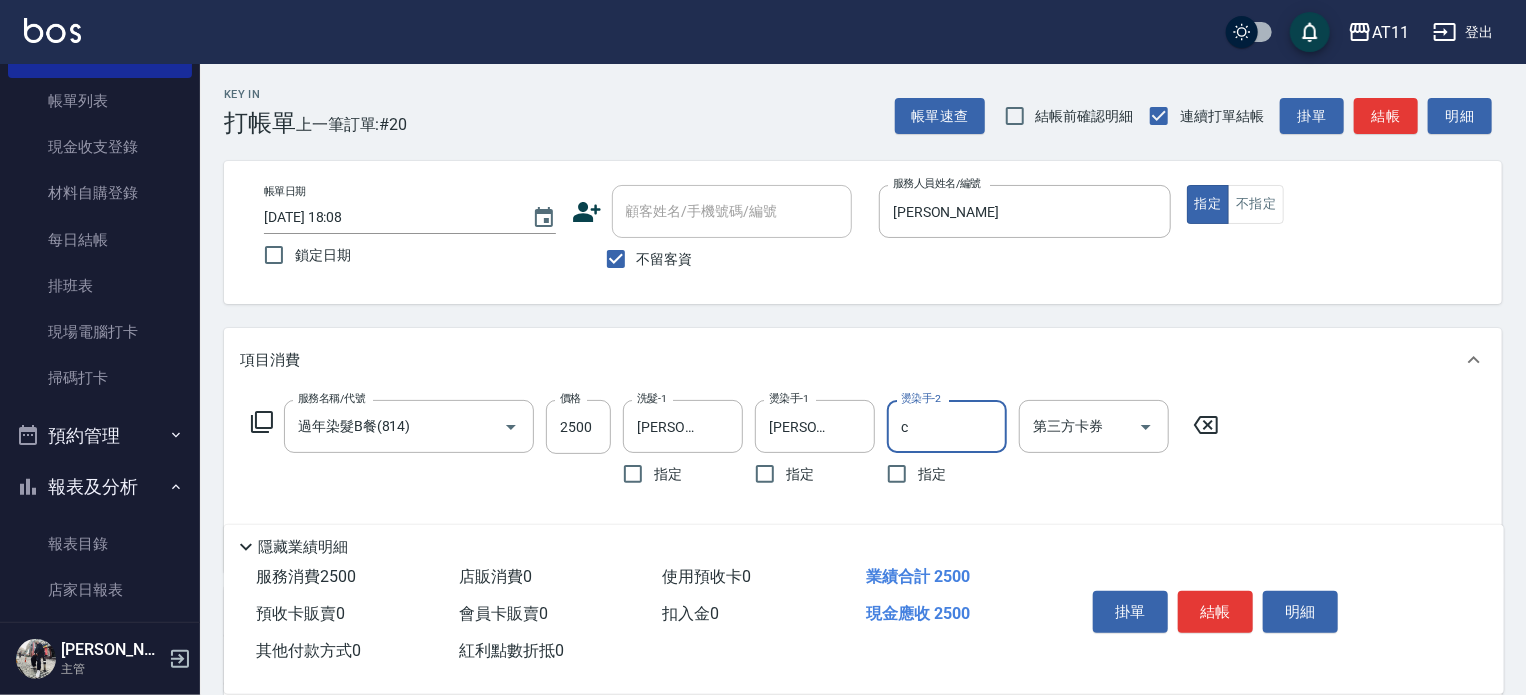 type on "[PERSON_NAME]" 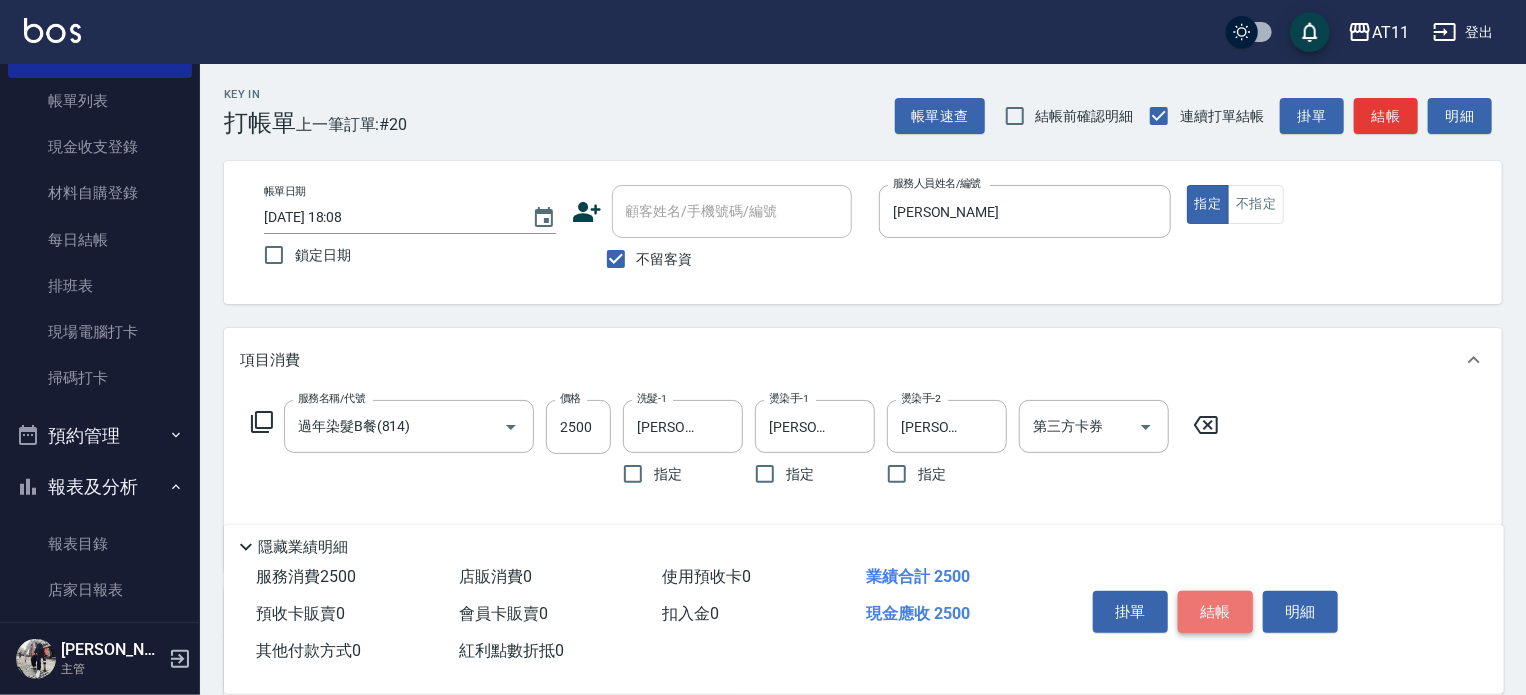 click on "結帳" at bounding box center (1215, 612) 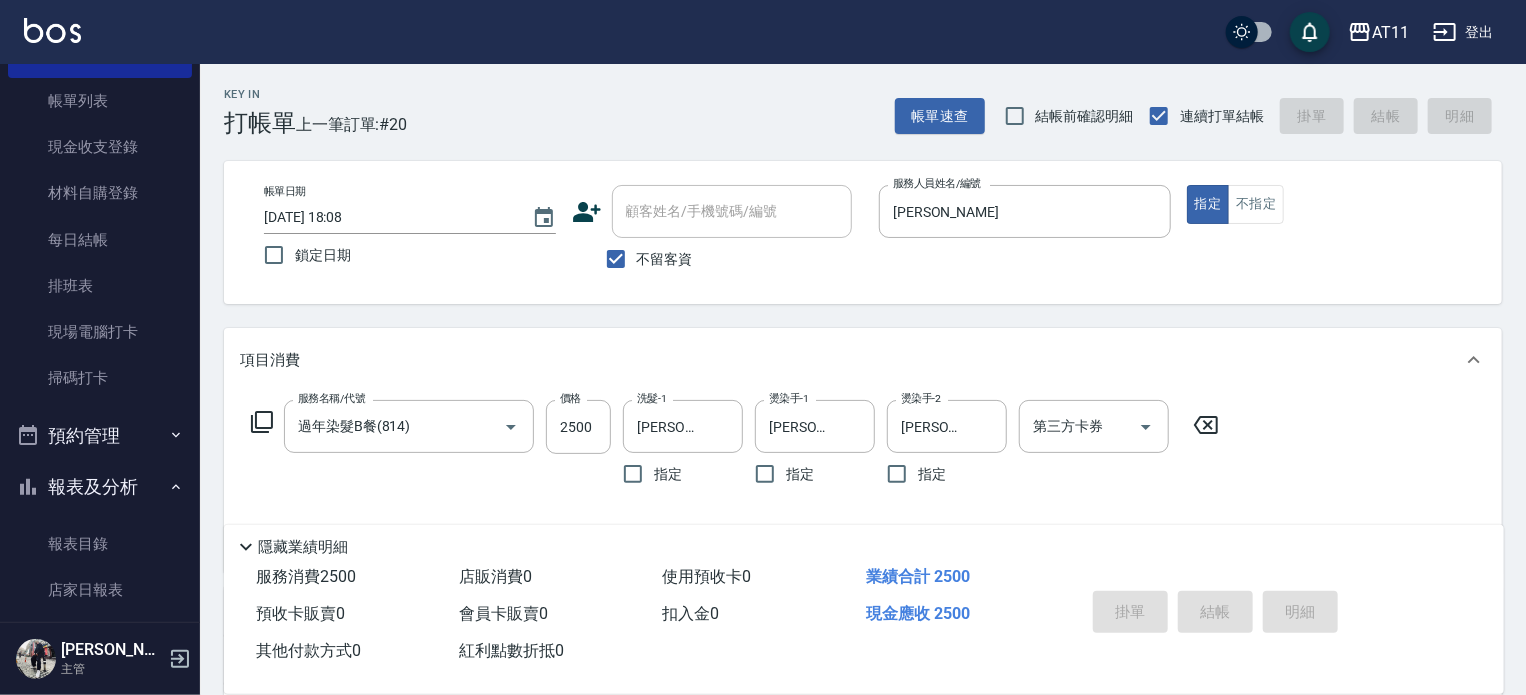 type 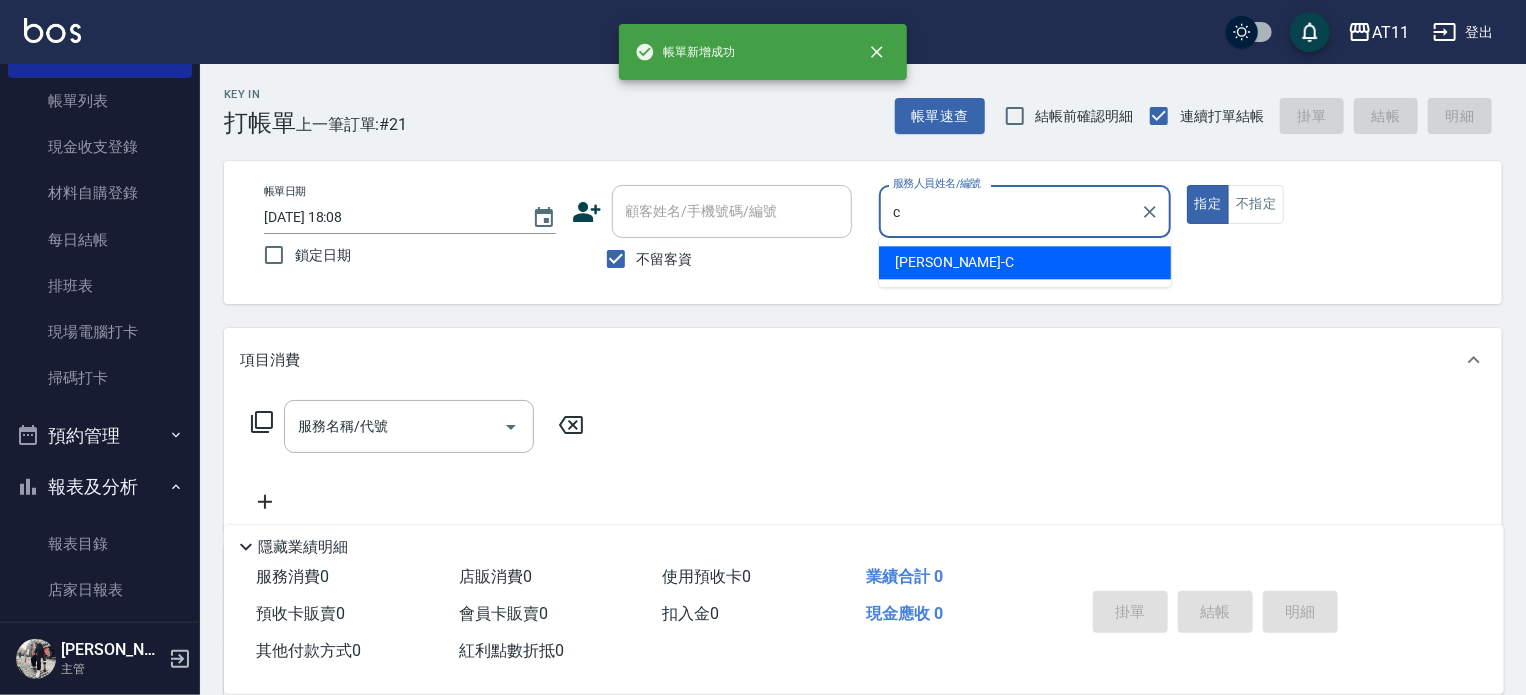 type on "[PERSON_NAME]" 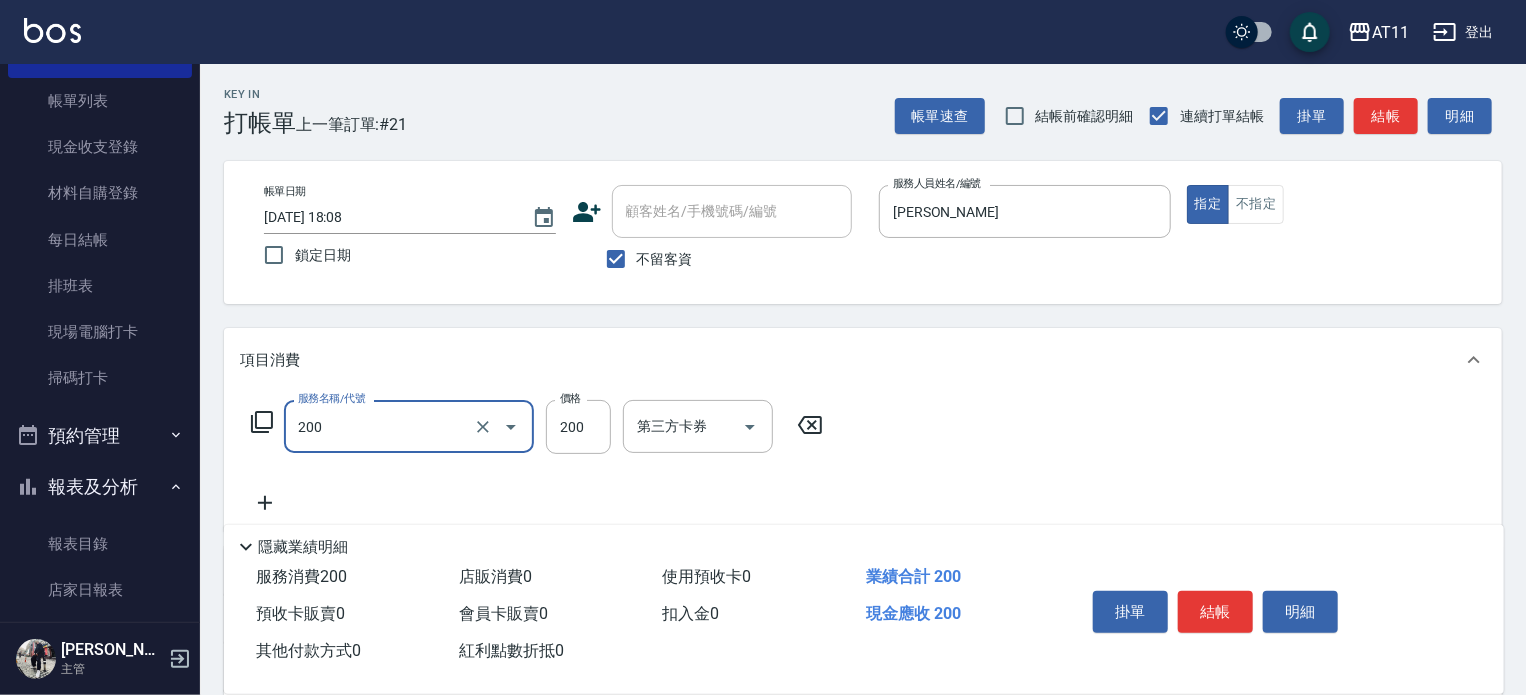 type on "剪髮(200)" 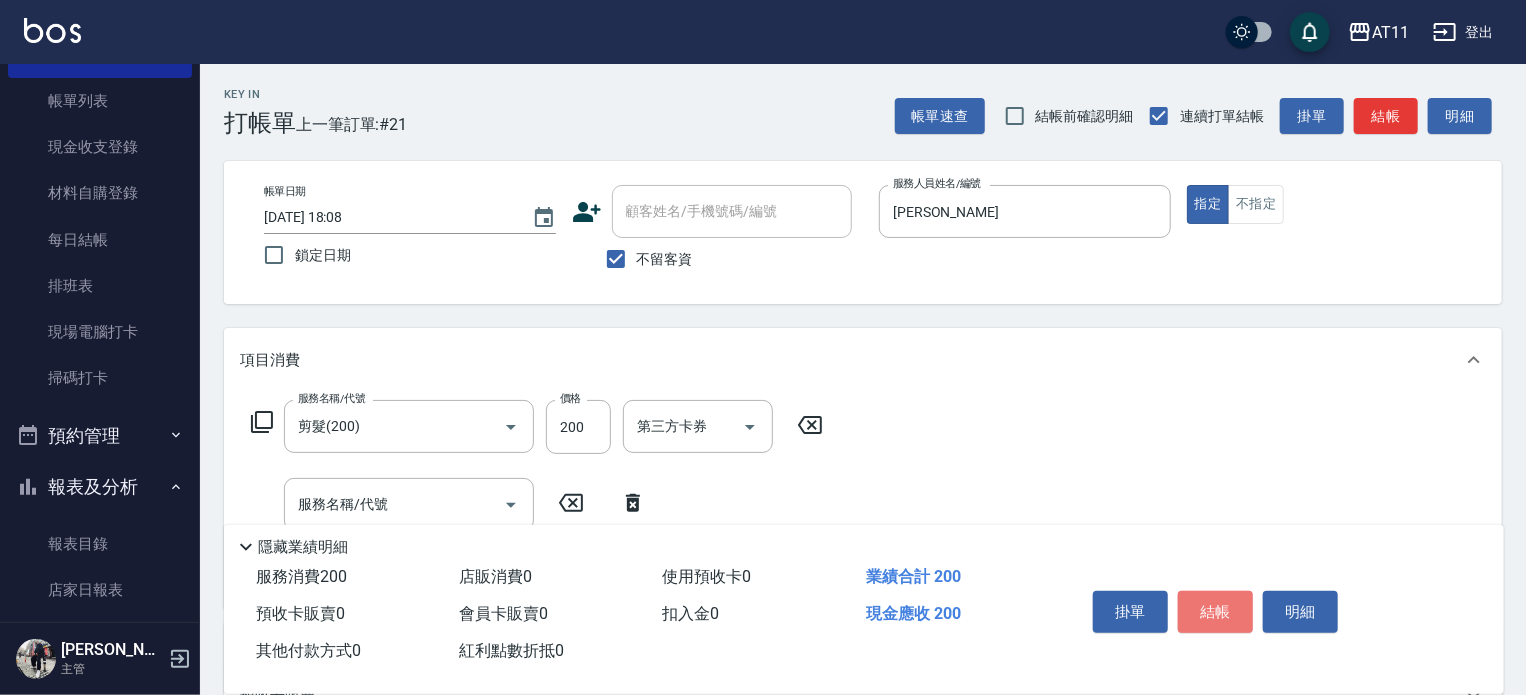 click on "結帳" at bounding box center [1215, 612] 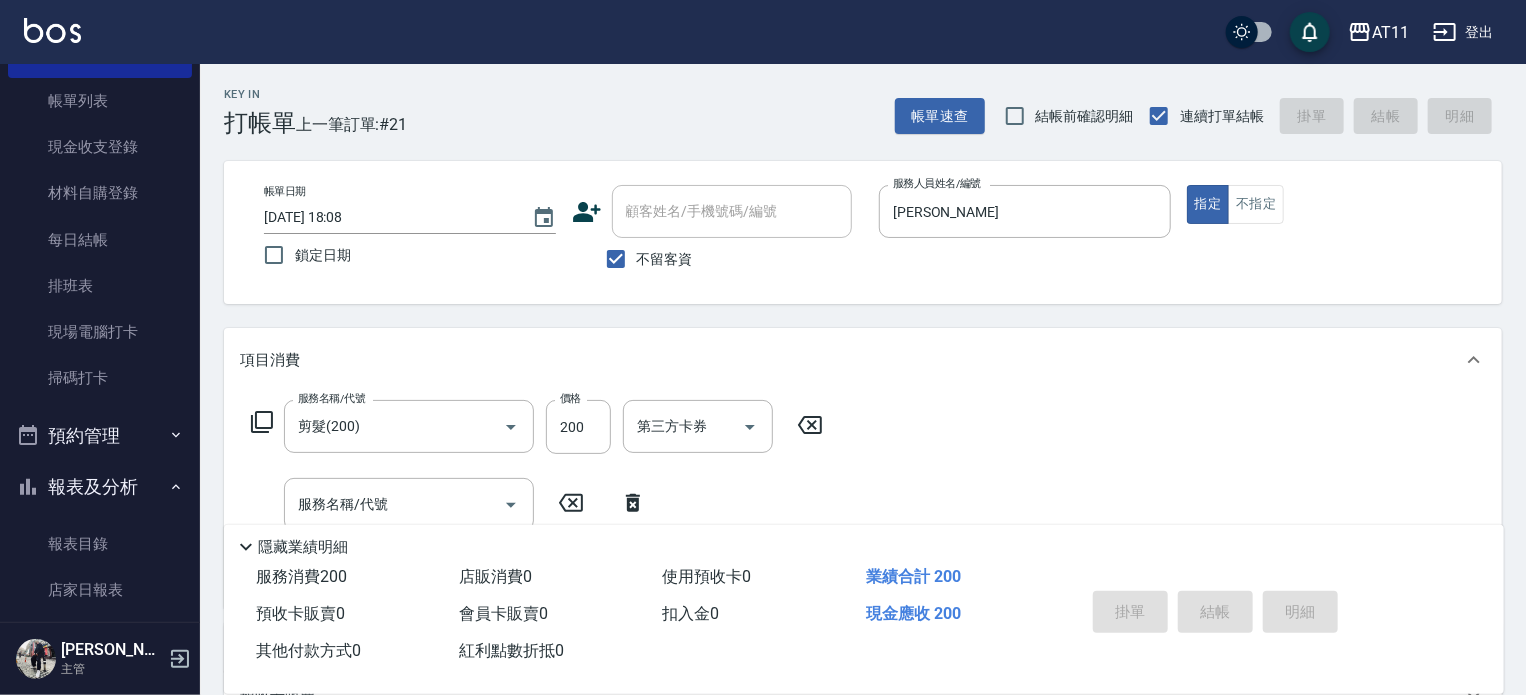 type on "[DATE] 18:09" 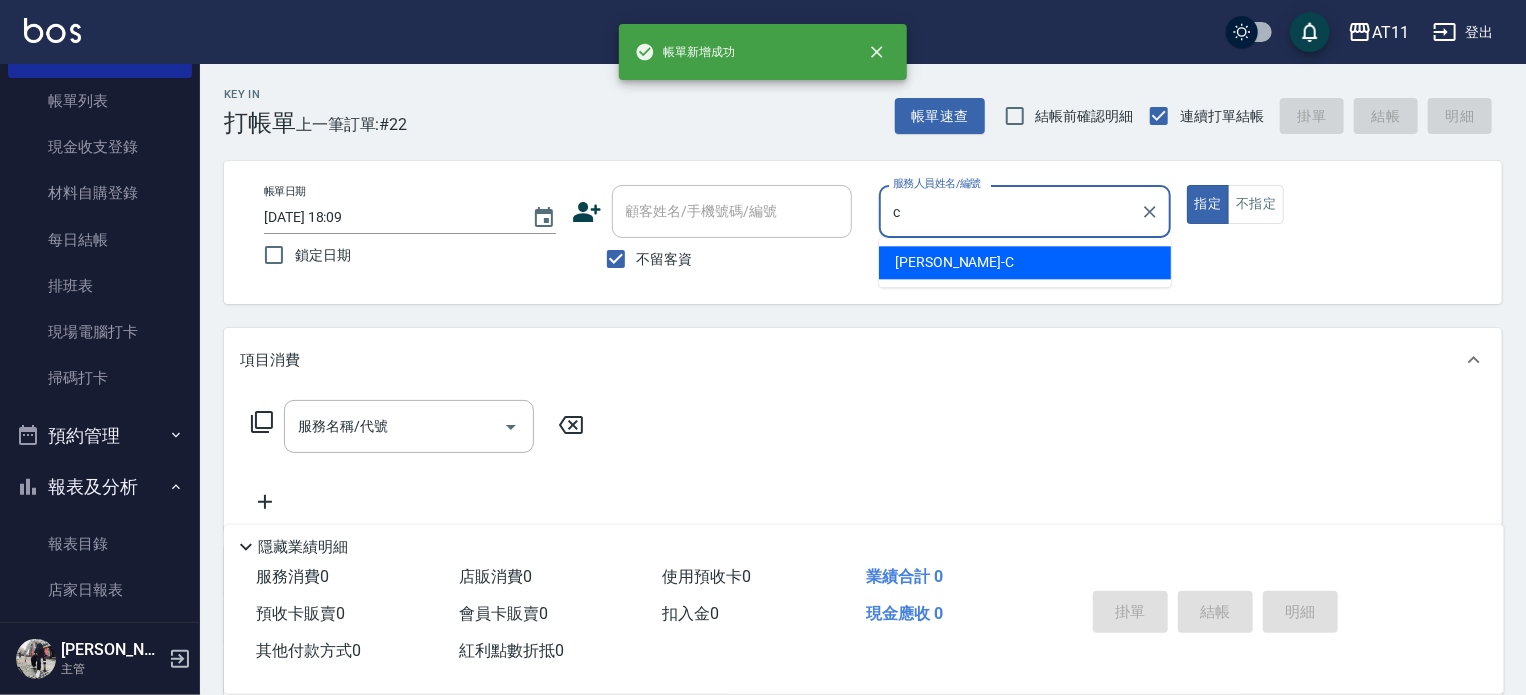 type on "[PERSON_NAME]" 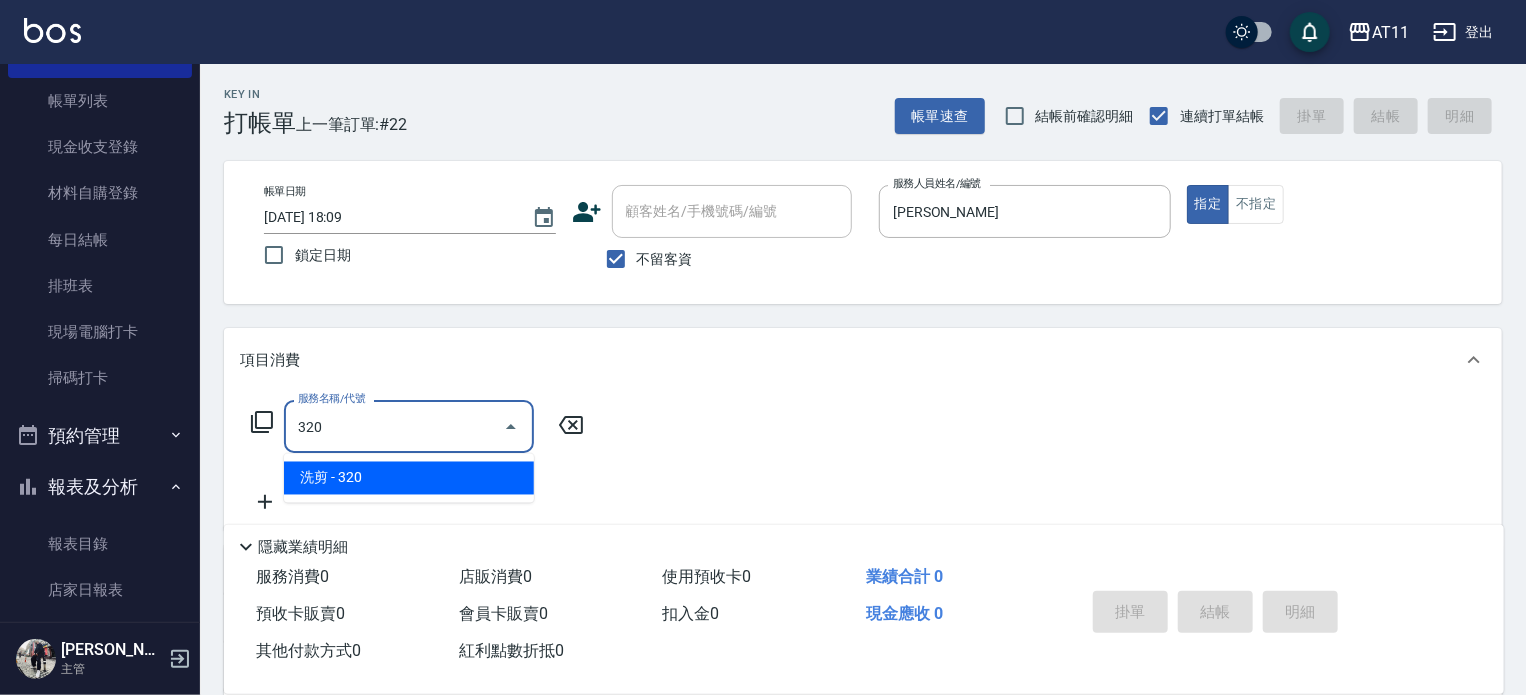 type on "洗剪(320)" 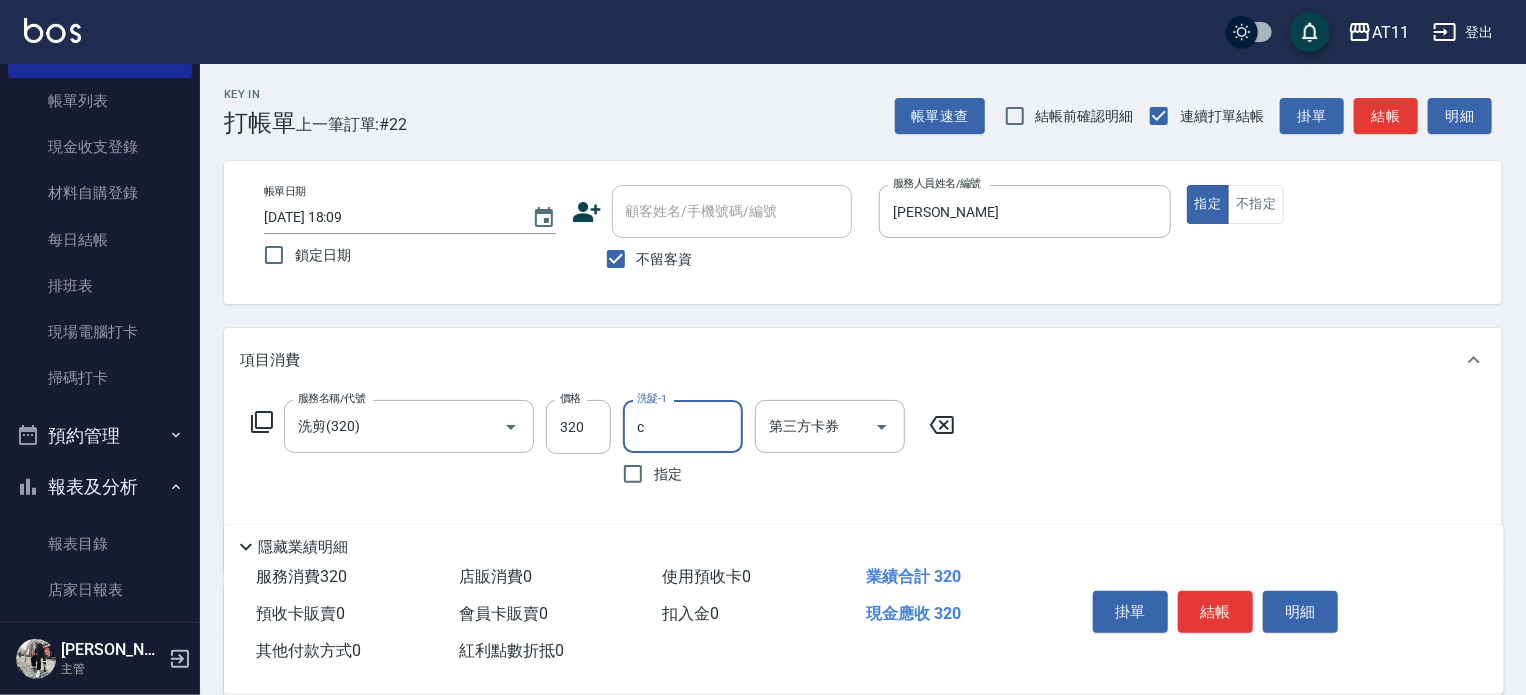 type on "[PERSON_NAME]" 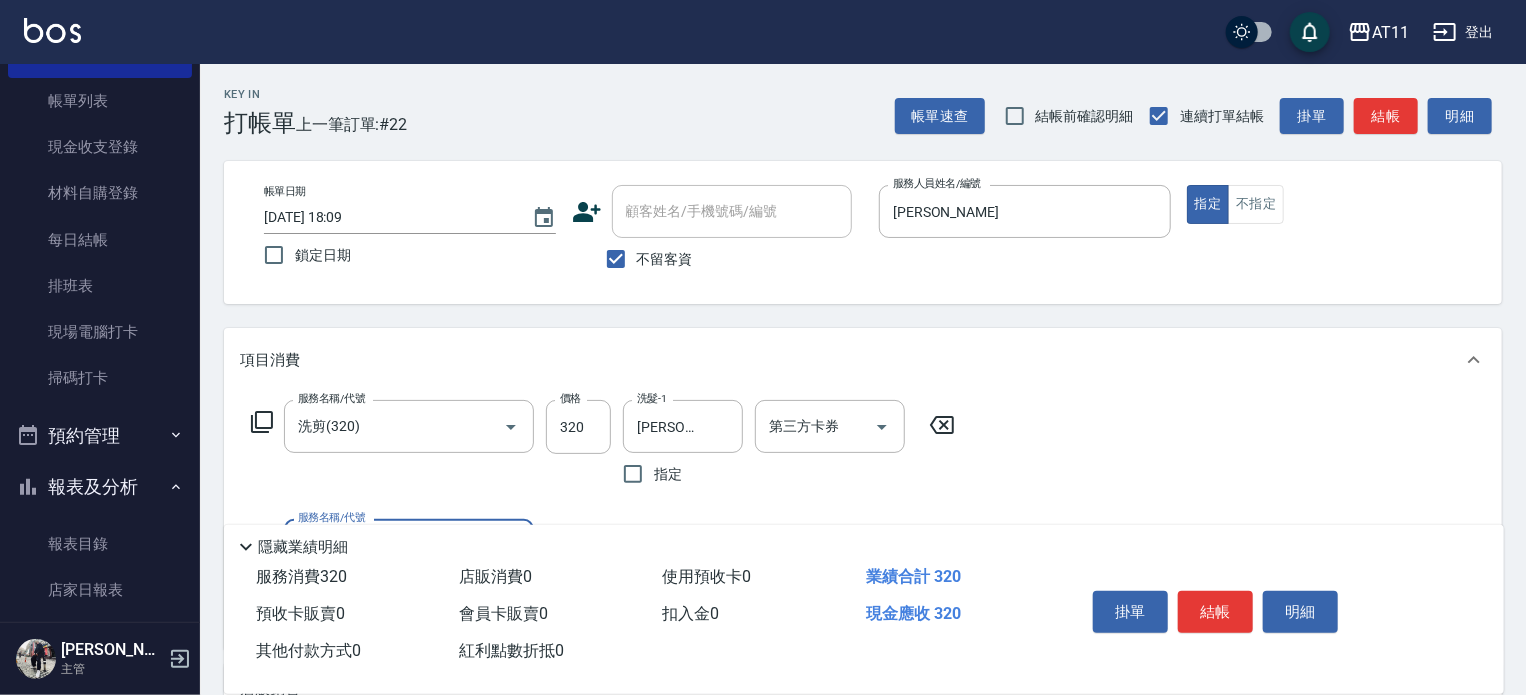 click on "結帳" at bounding box center (1215, 612) 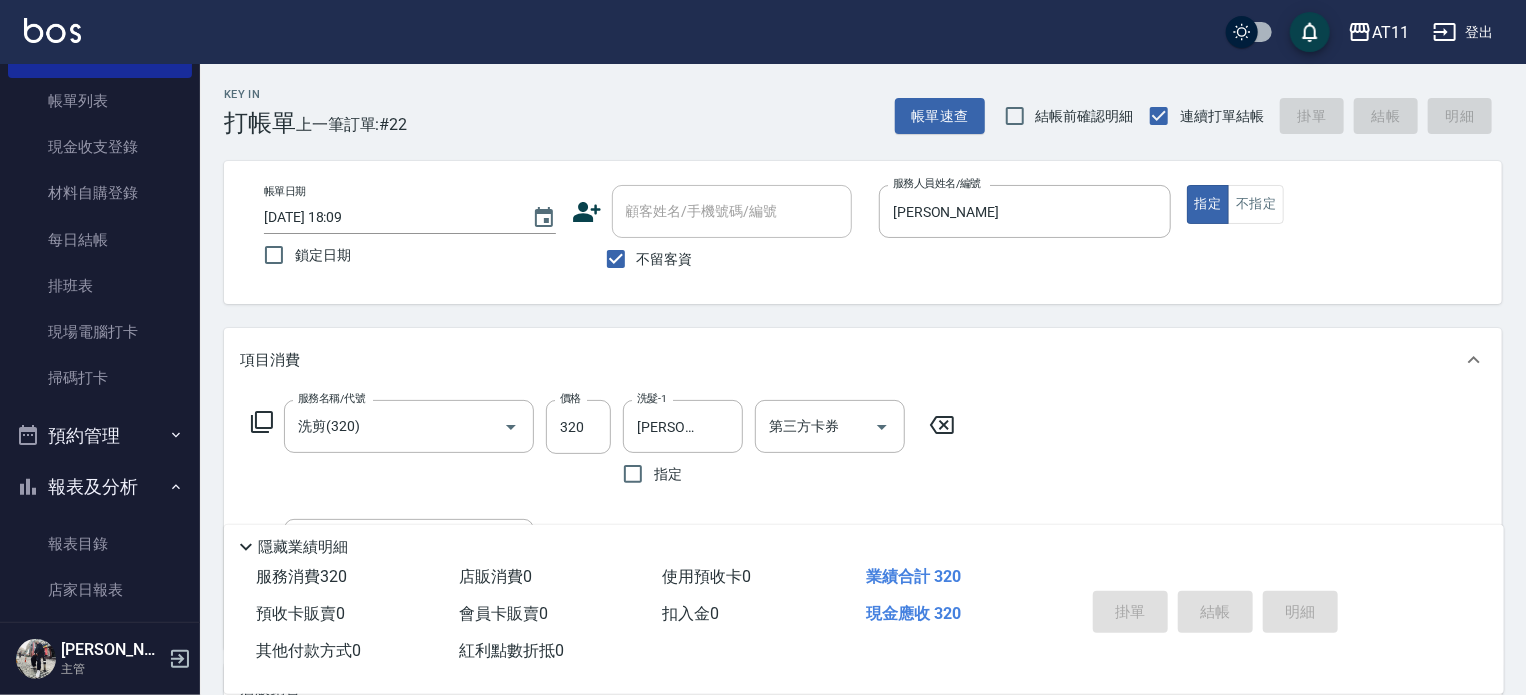 type 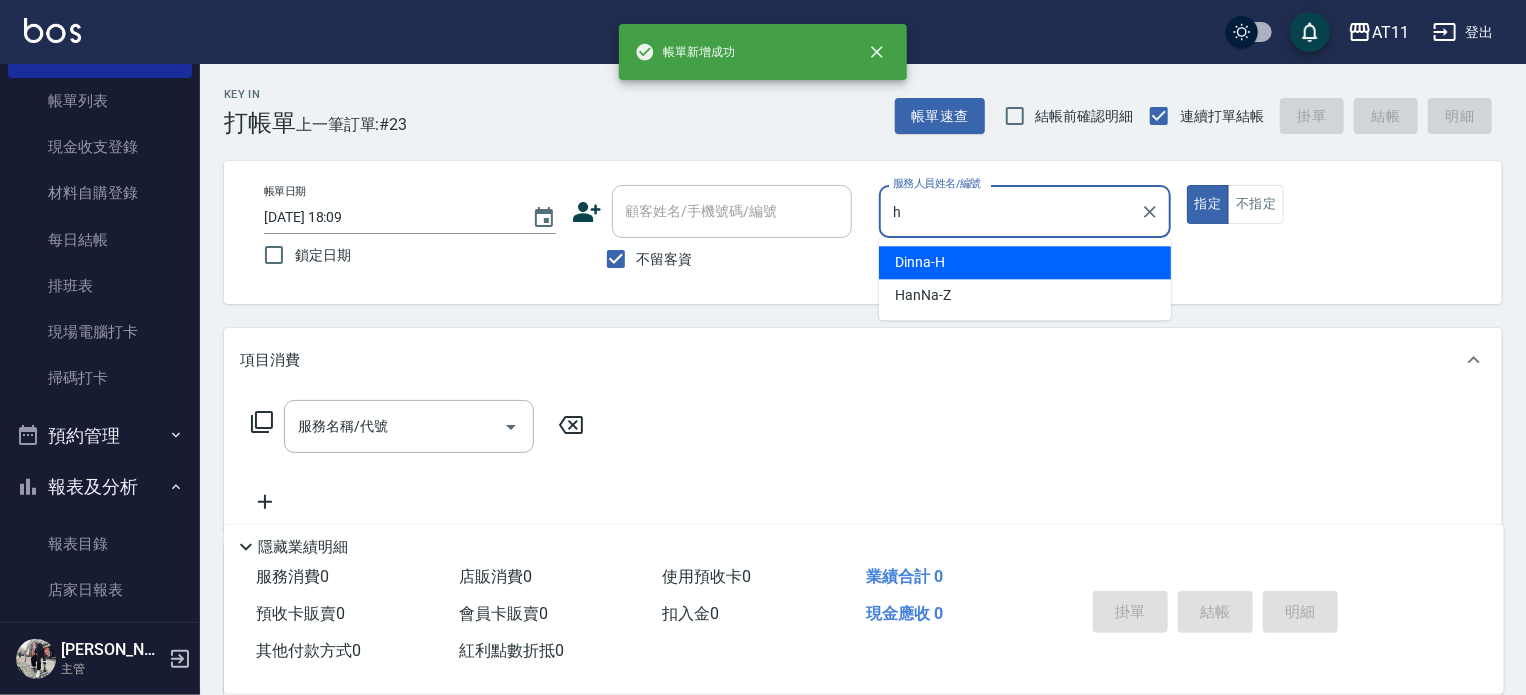 type on "Dinna-H" 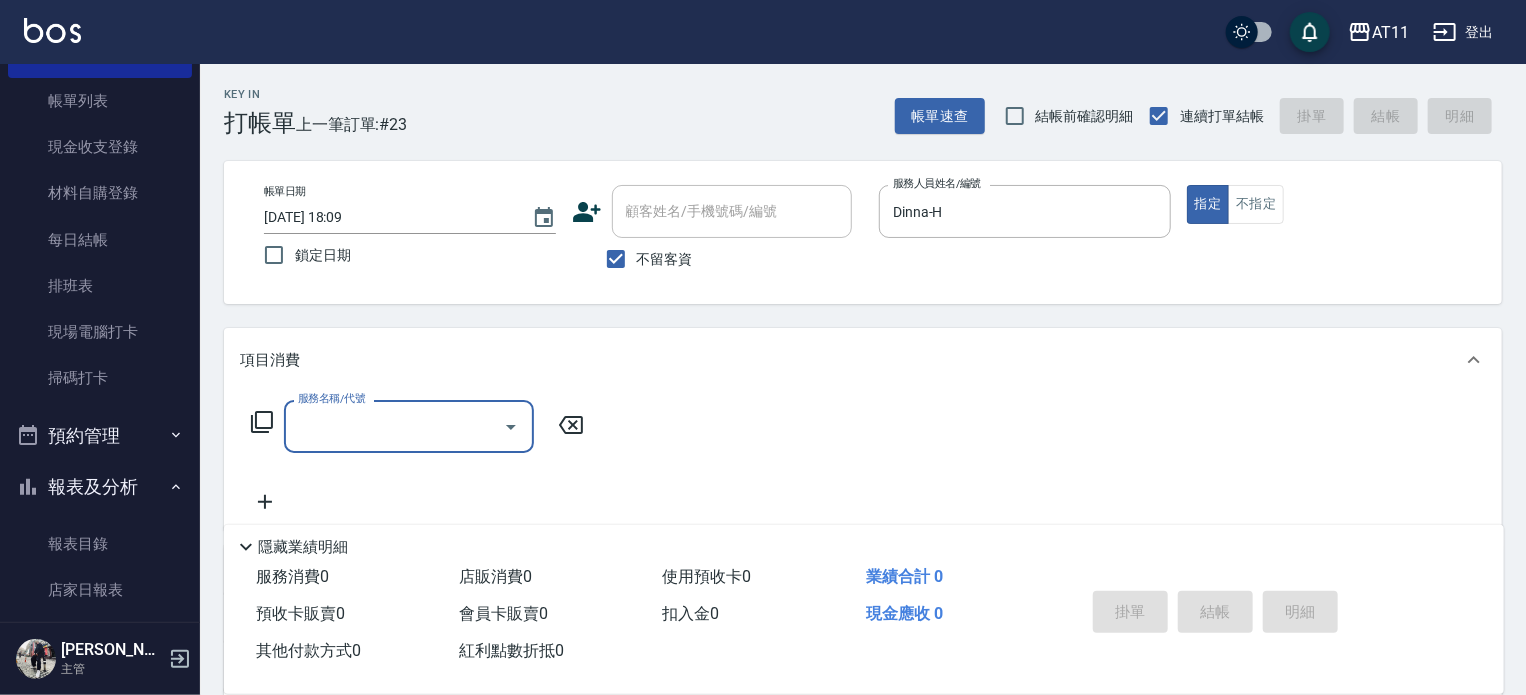 type on "8" 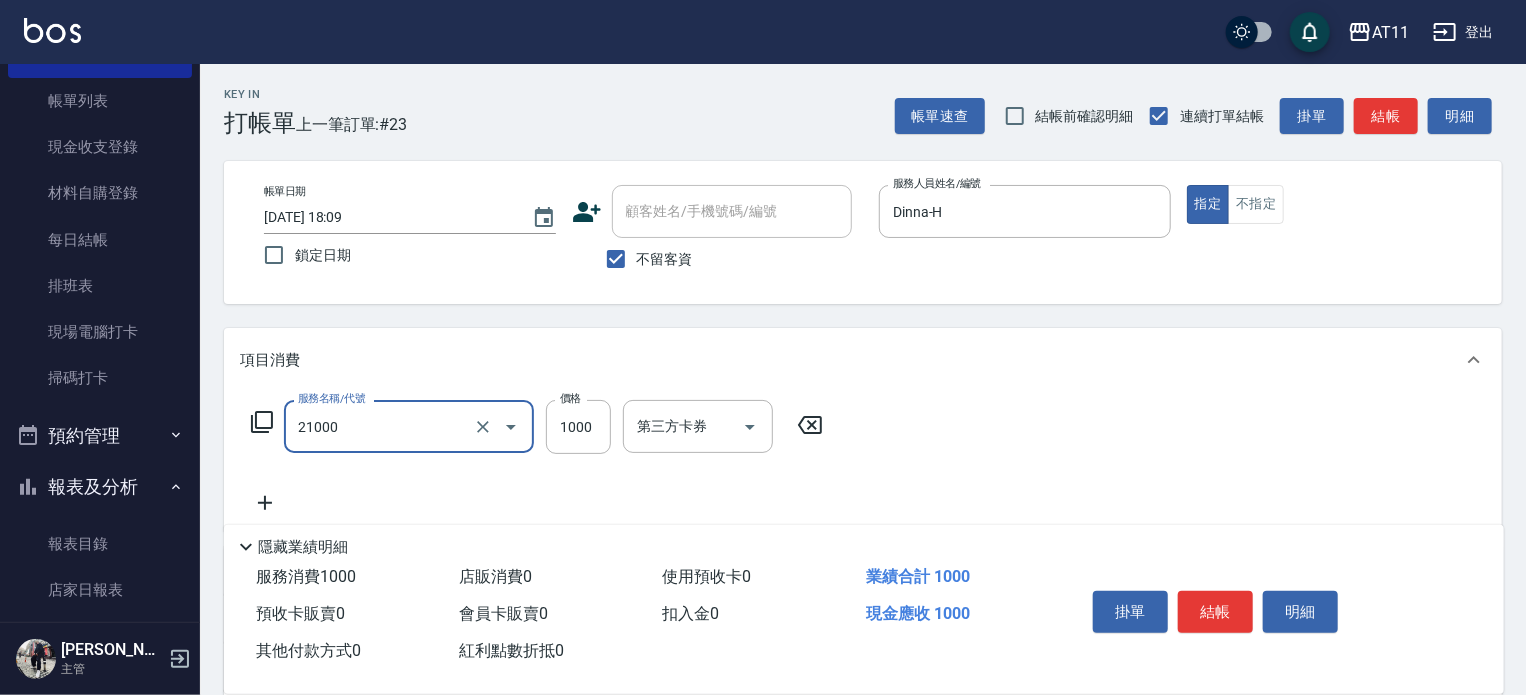 type on "單燙(21000)" 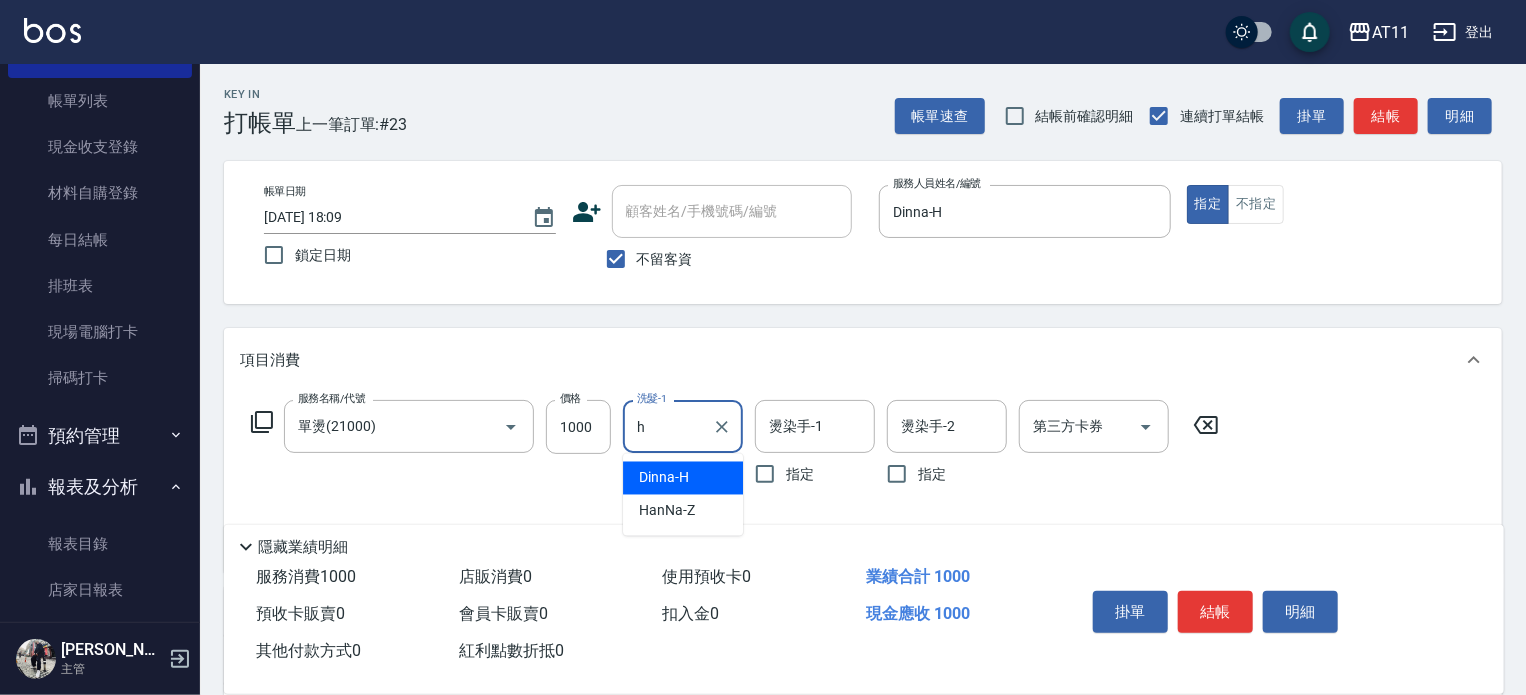 type on "Dinna-H" 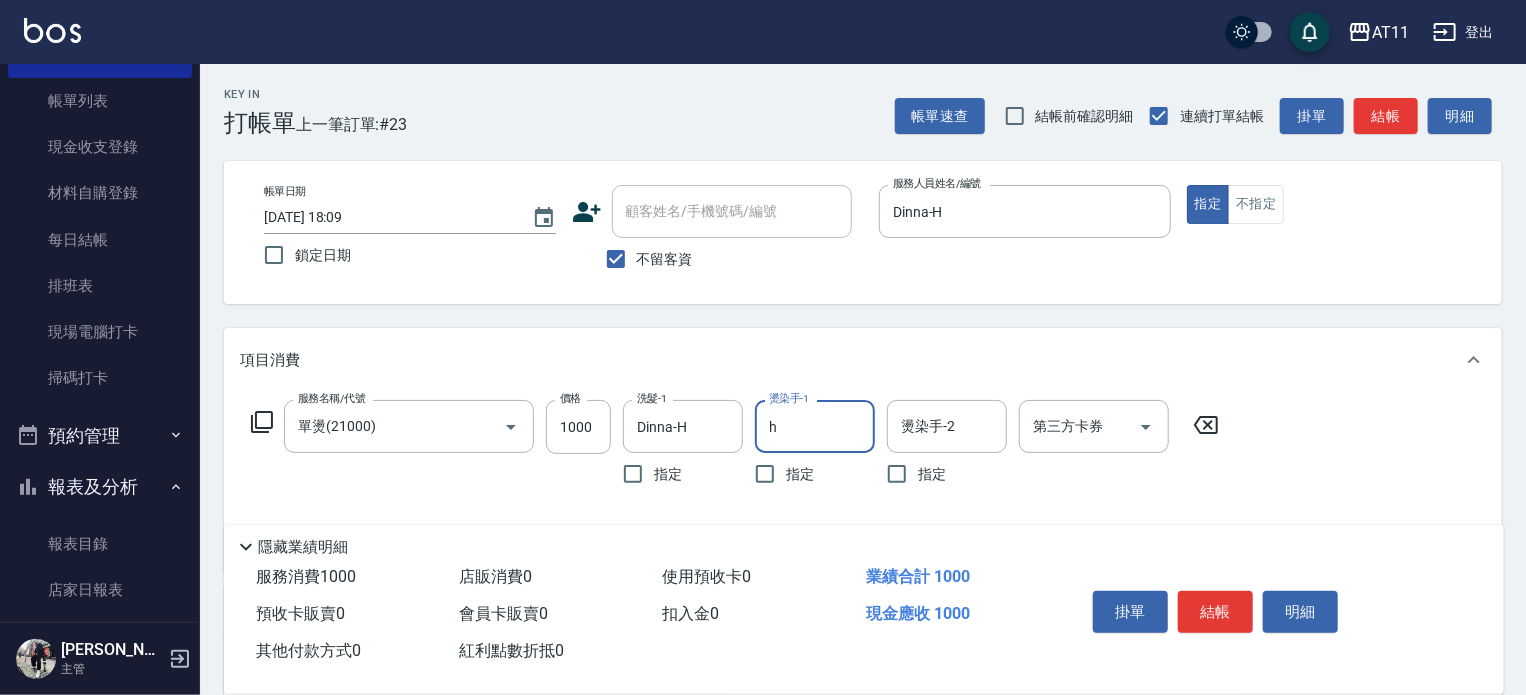 type 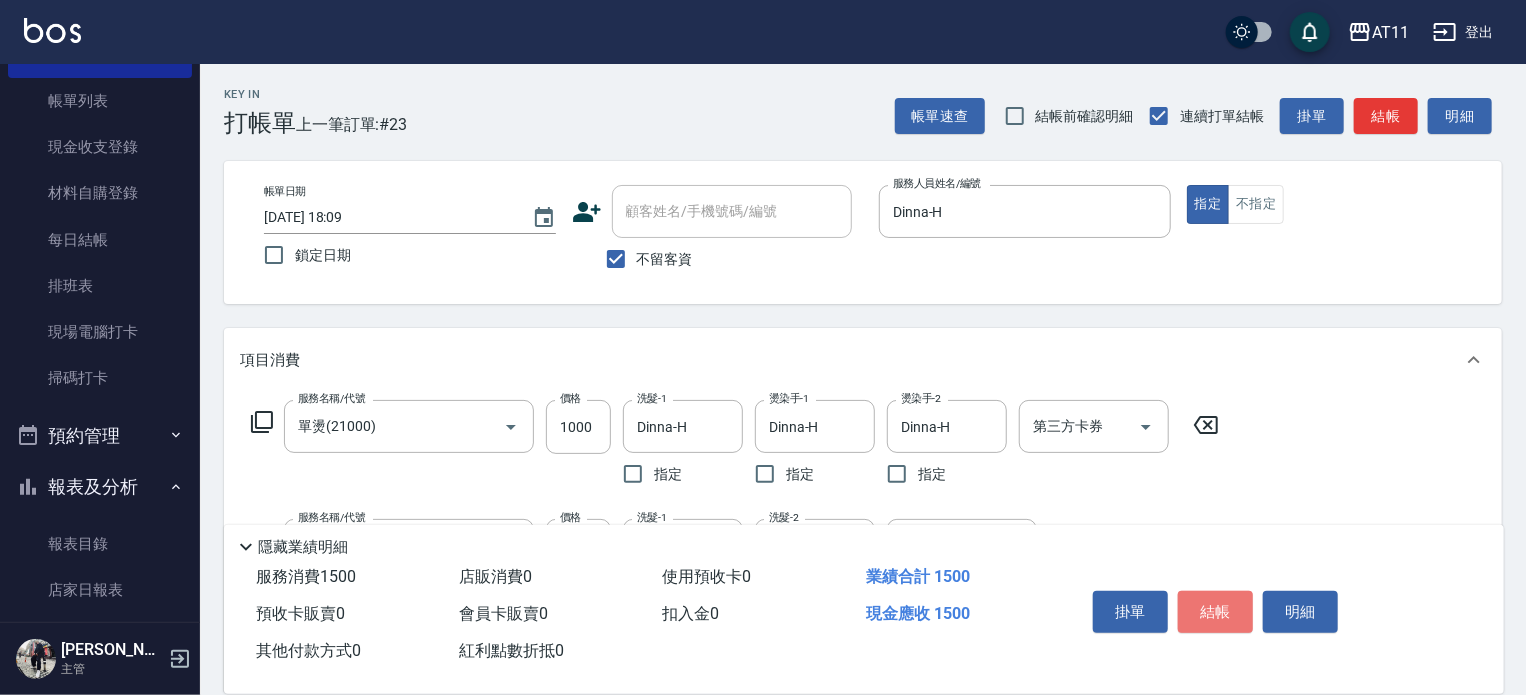 click on "結帳" at bounding box center [1215, 612] 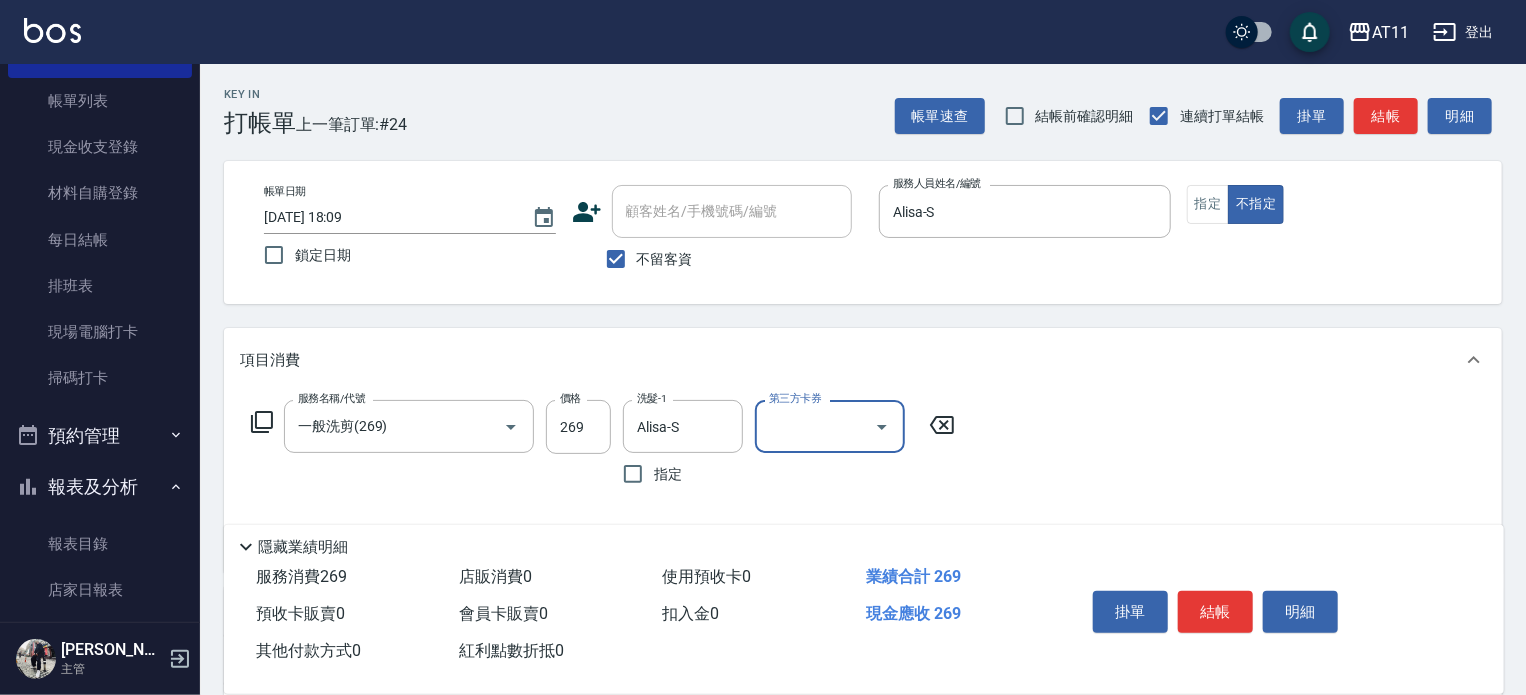 click on "結帳" at bounding box center [1215, 612] 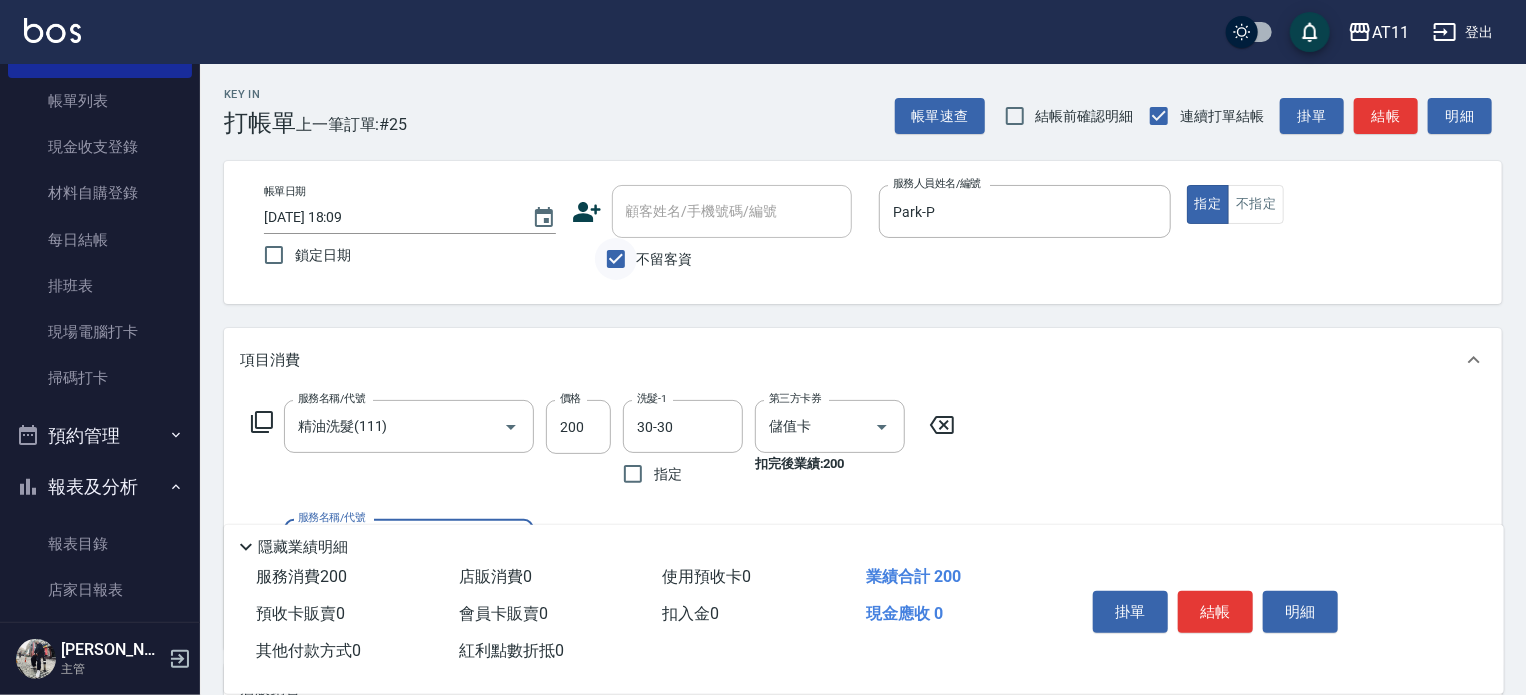 click on "不留客資" at bounding box center (616, 259) 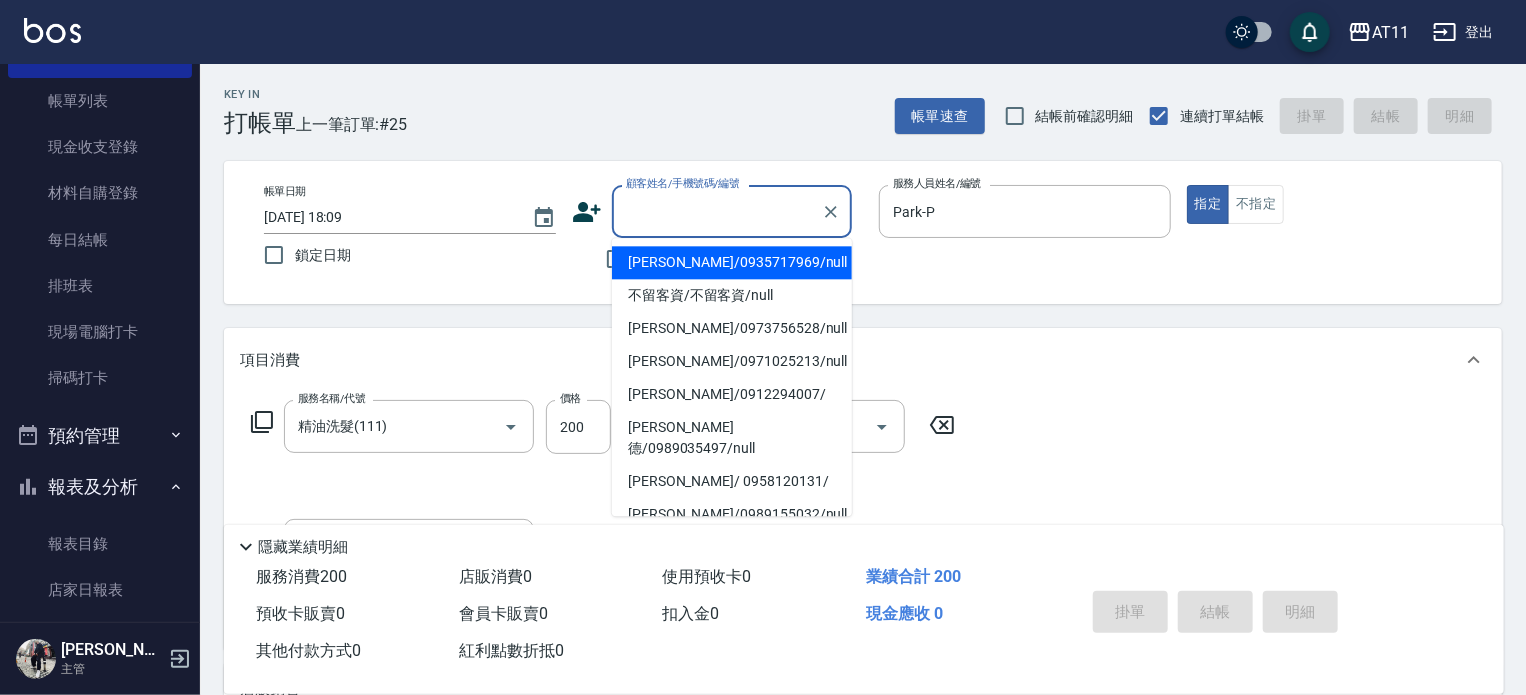 click on "顧客姓名/手機號碼/編號" at bounding box center (717, 211) 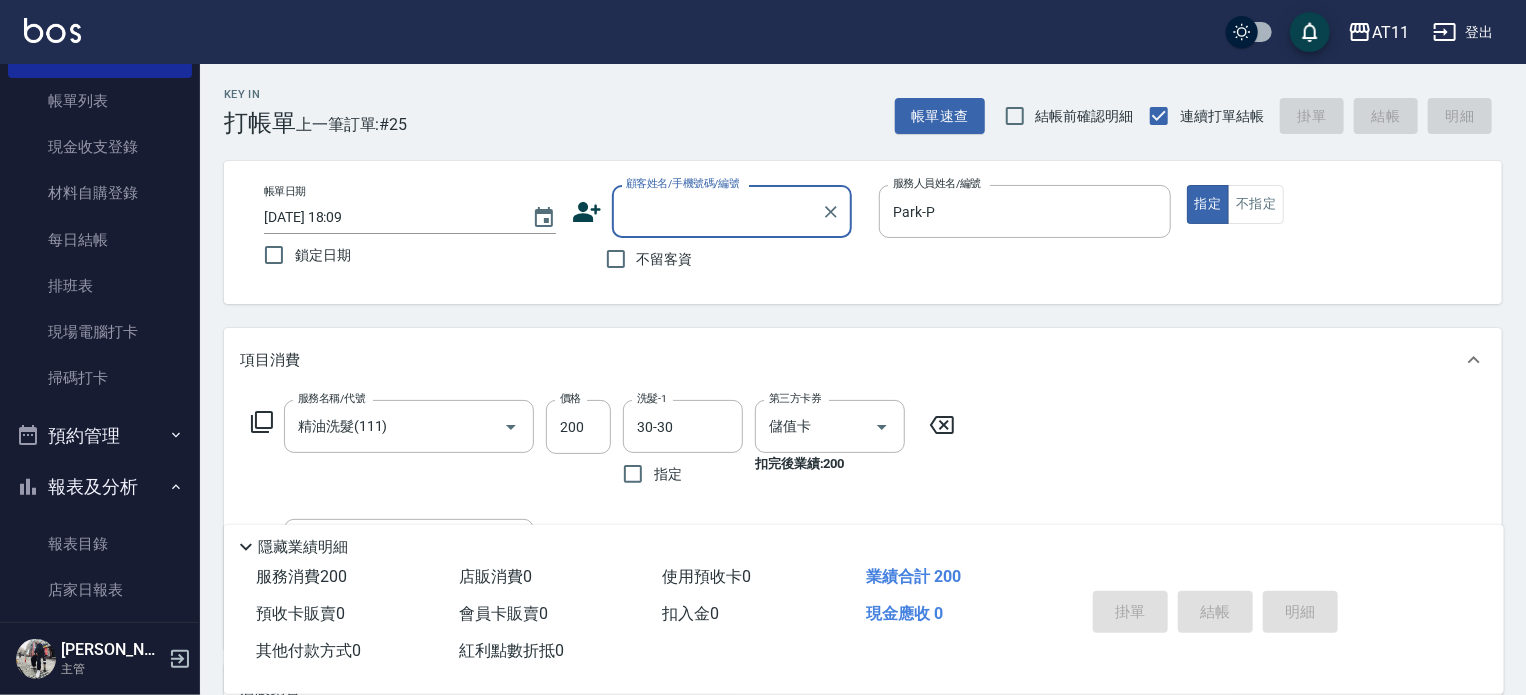 paste on "0989155032" 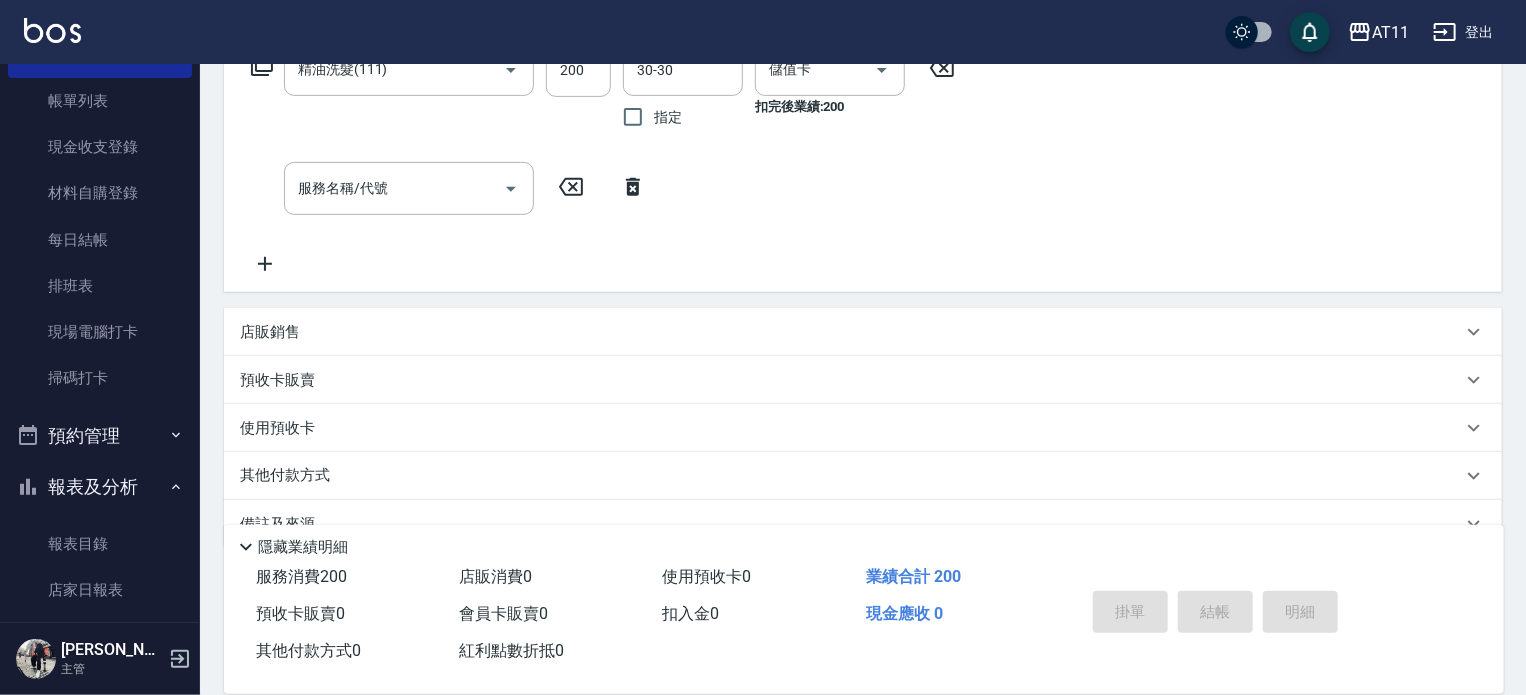 scroll, scrollTop: 400, scrollLeft: 0, axis: vertical 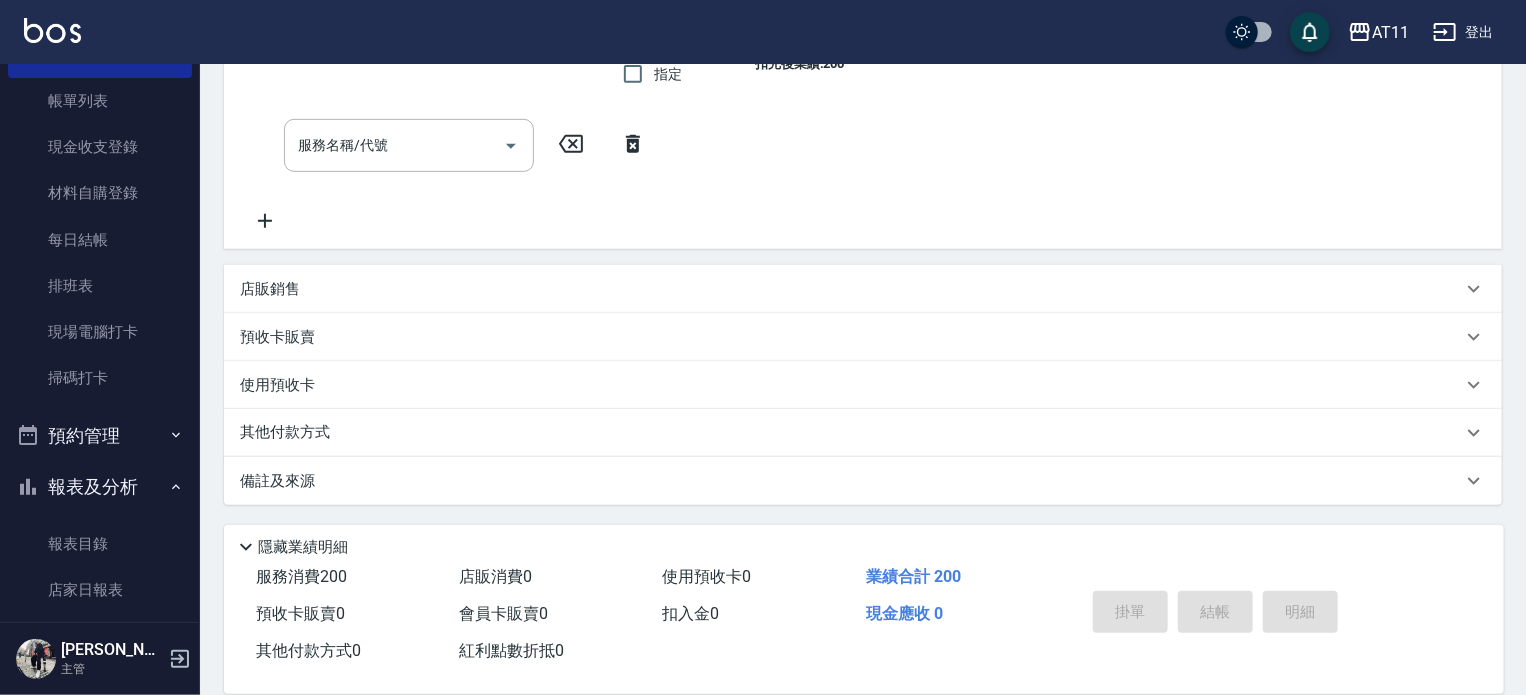 click on "其他付款方式" at bounding box center (863, 433) 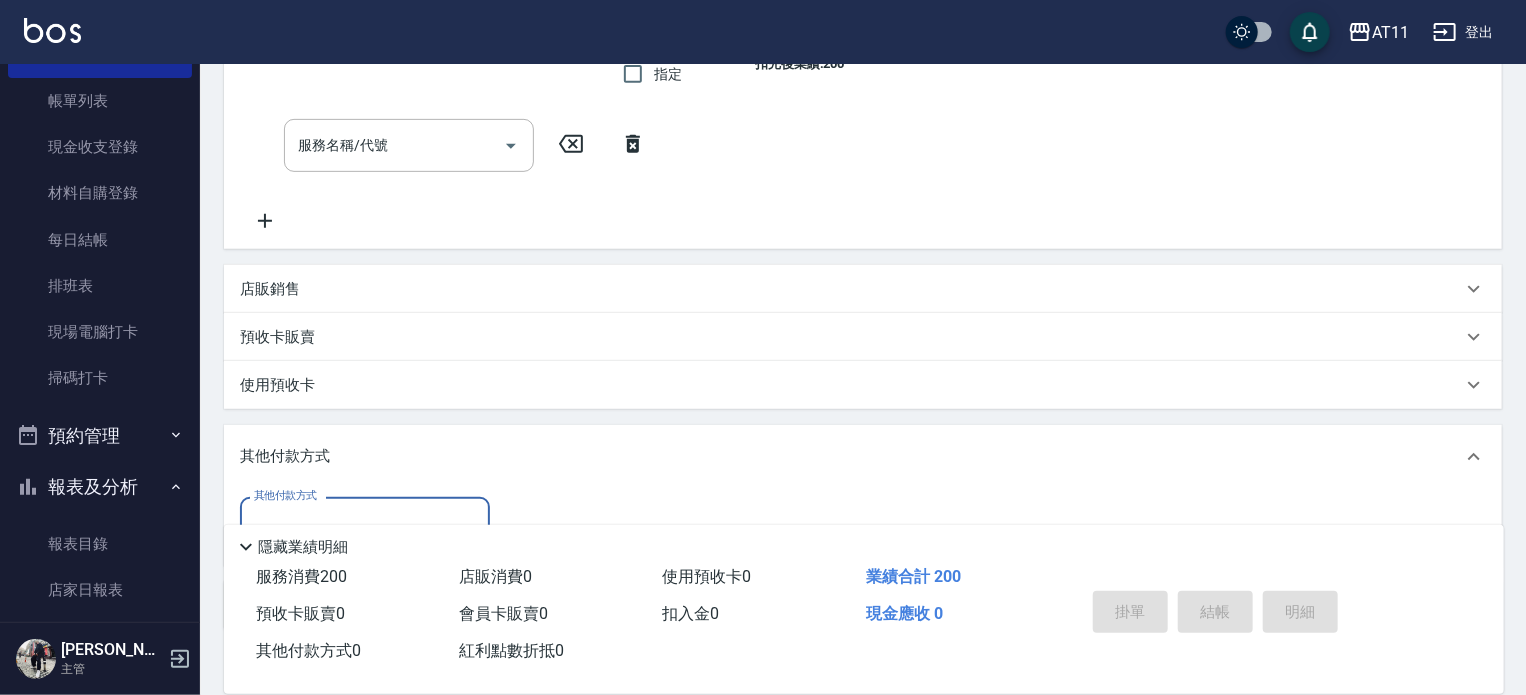 scroll, scrollTop: 0, scrollLeft: 0, axis: both 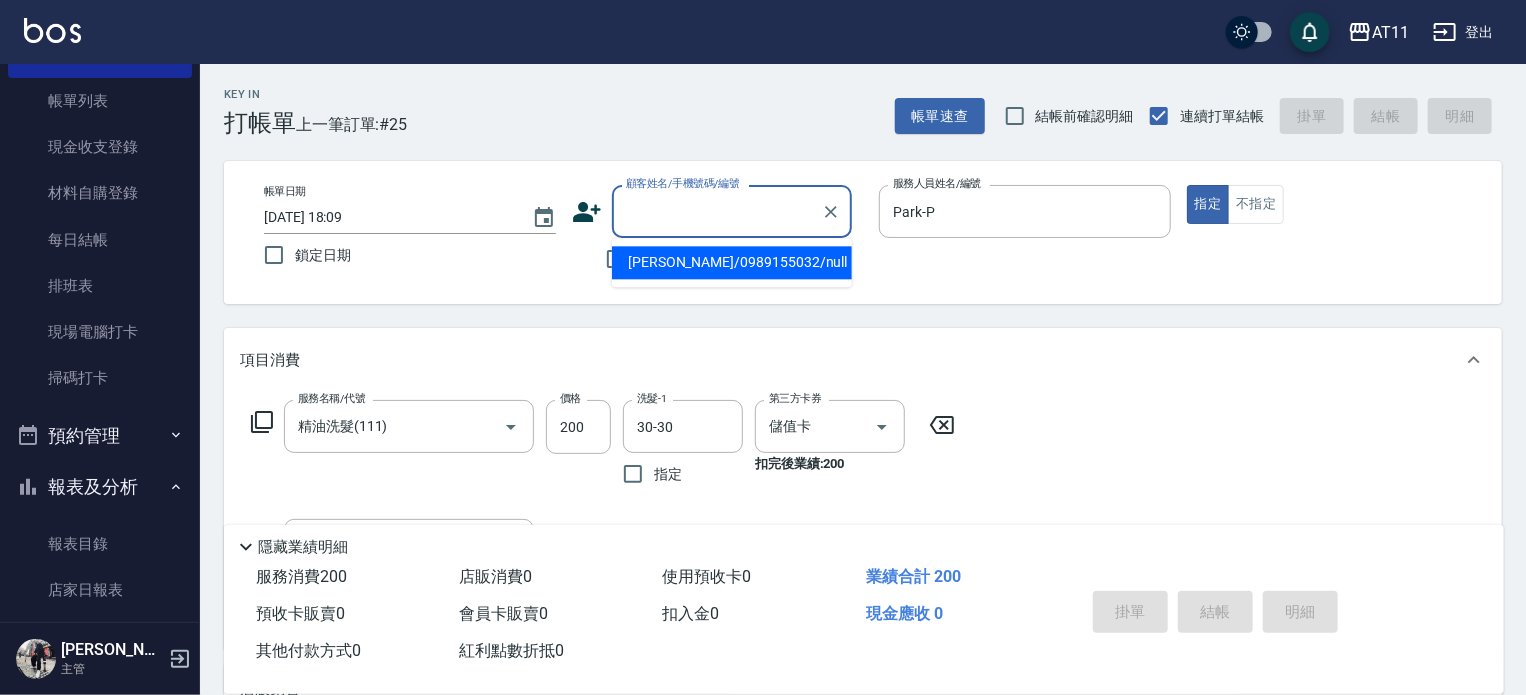 click on "顧客姓名/手機號碼/編號" at bounding box center [717, 211] 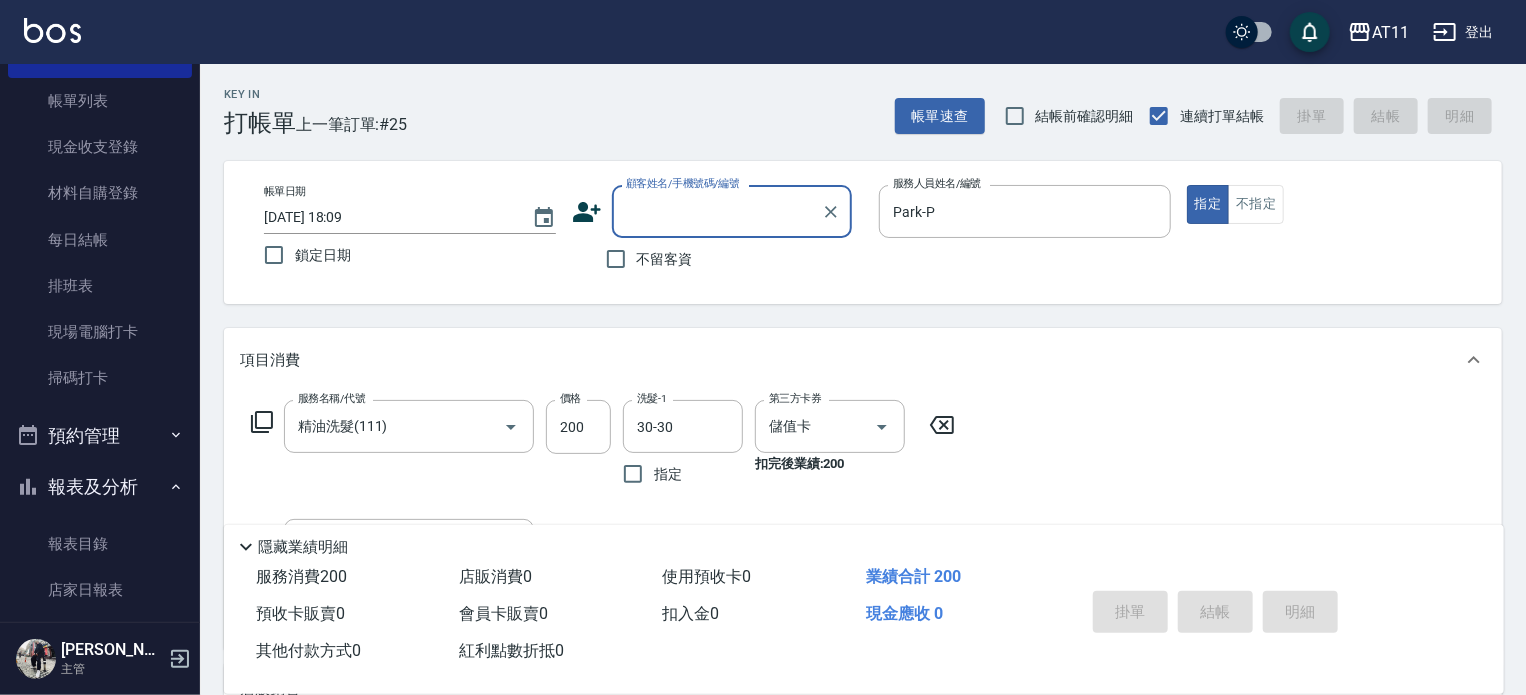 paste on "0989155032" 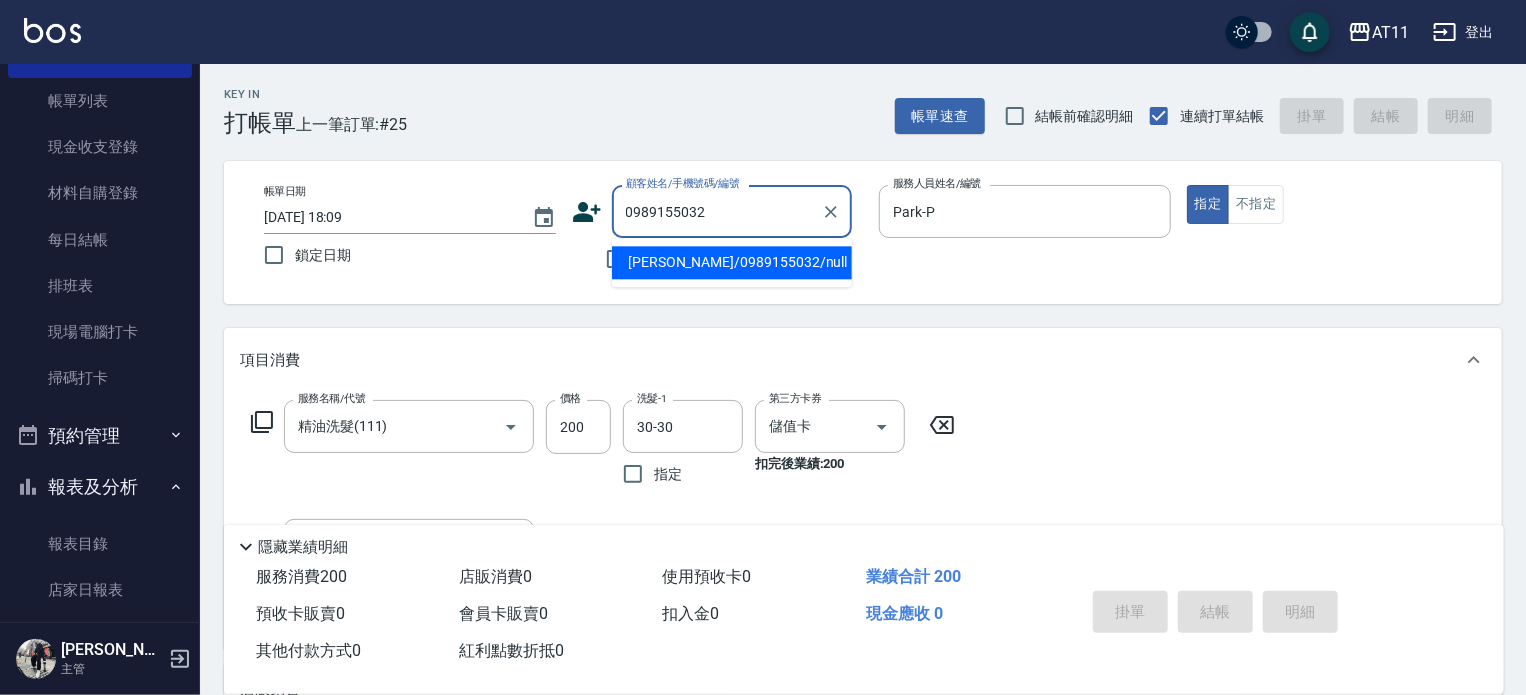 click on "[PERSON_NAME]/0989155032/null" at bounding box center [732, 262] 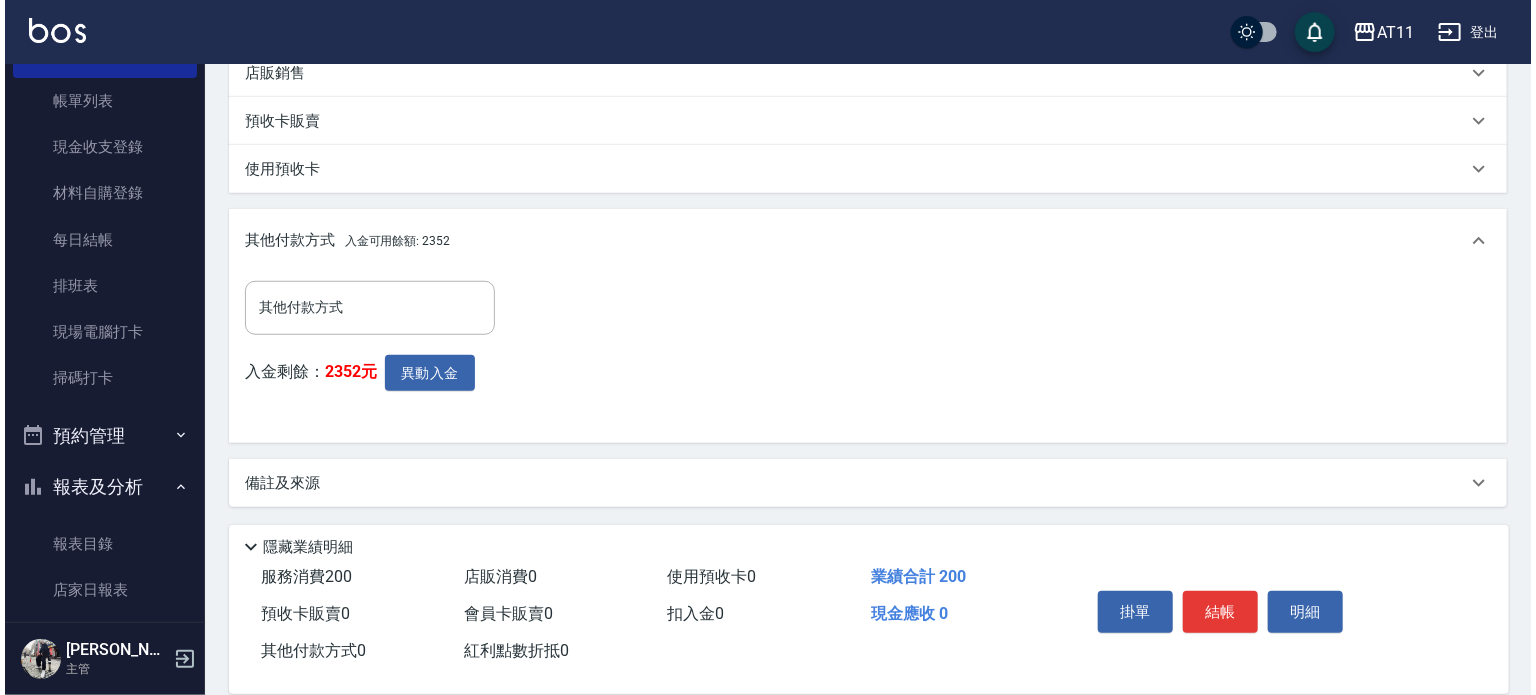 scroll, scrollTop: 617, scrollLeft: 0, axis: vertical 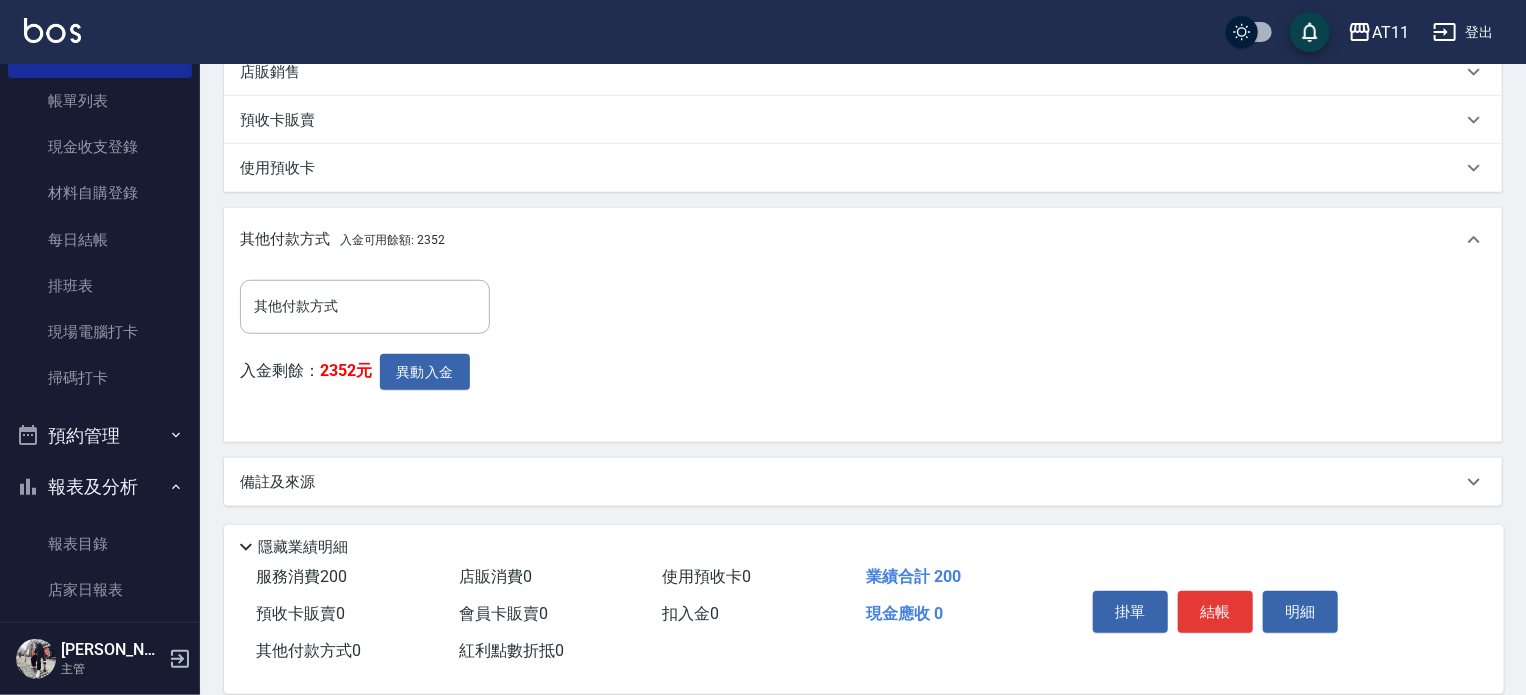 click on "其他付款方式 其他付款方式 入金剩餘： 2352元 異動入金" at bounding box center [371, 353] 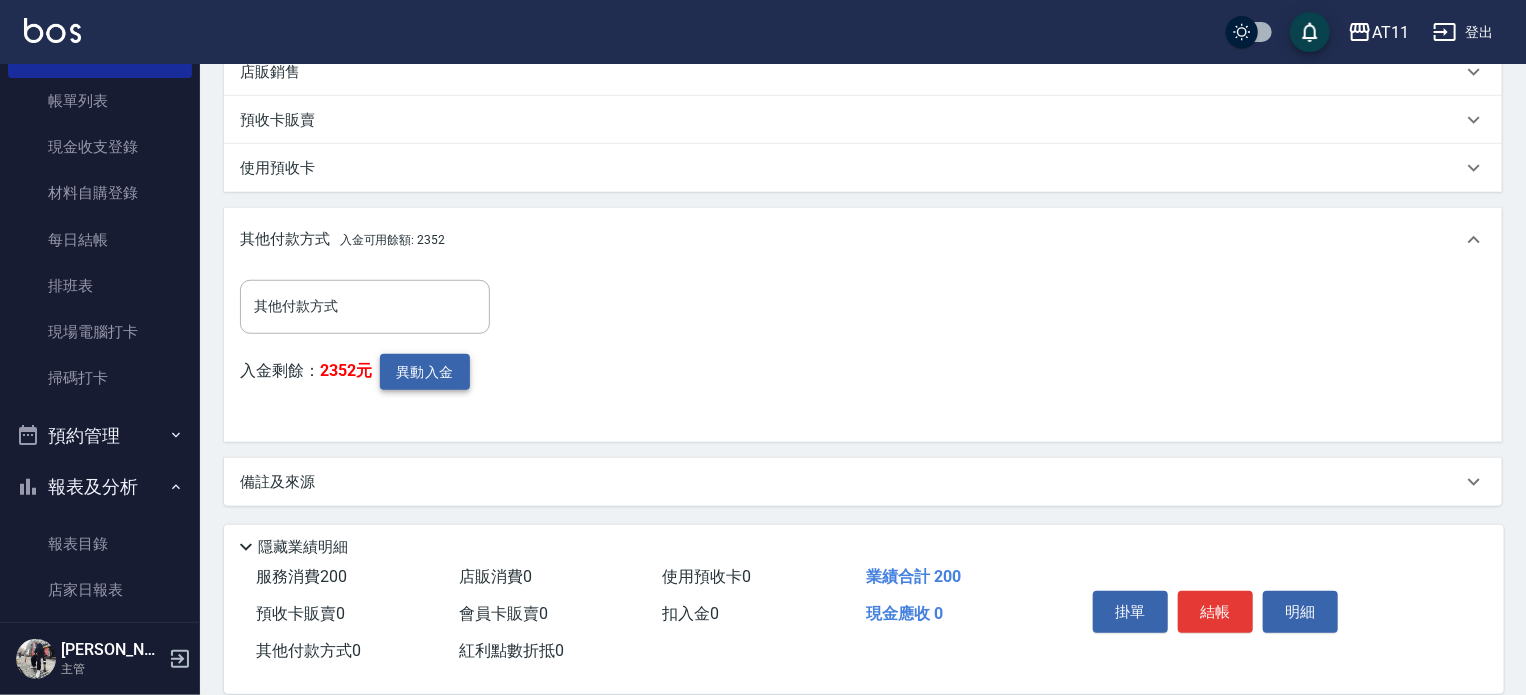 click on "異動入金" at bounding box center (425, 372) 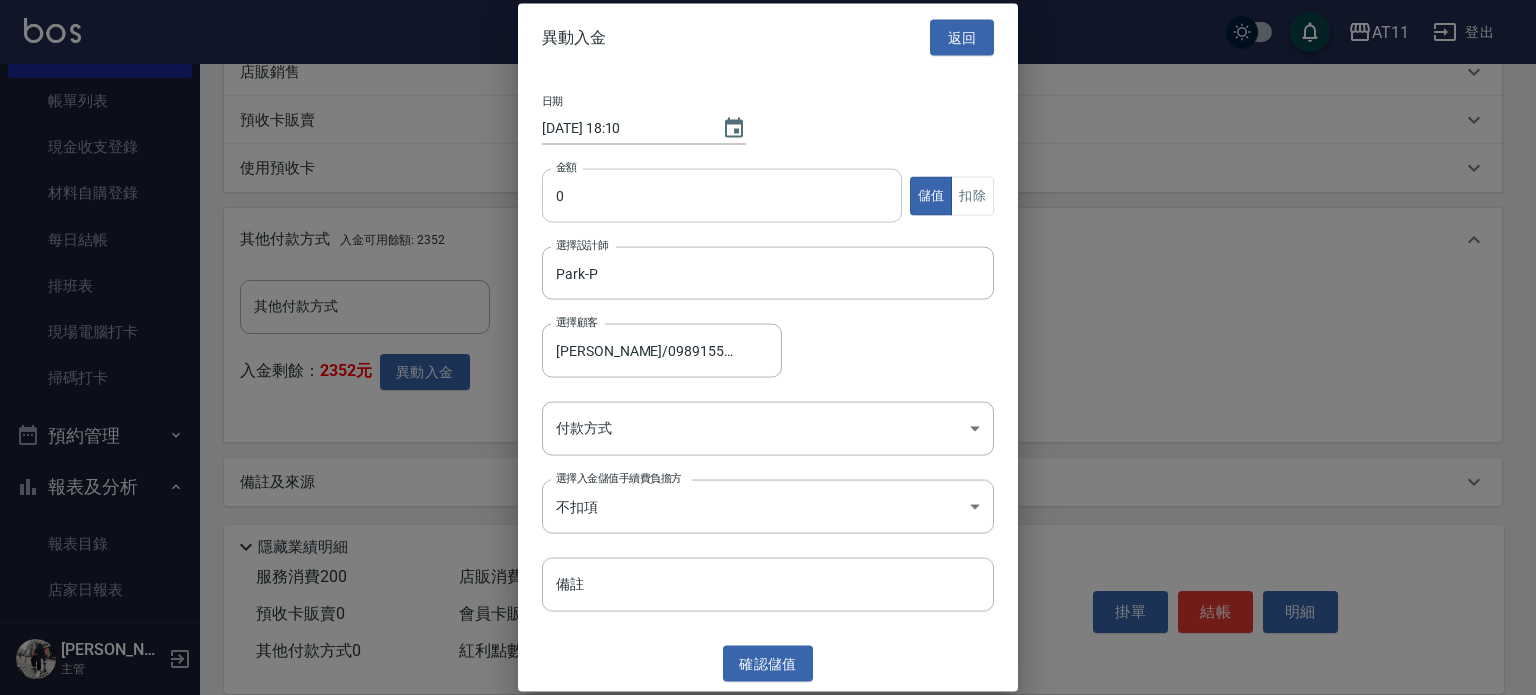 click on "0" at bounding box center [722, 196] 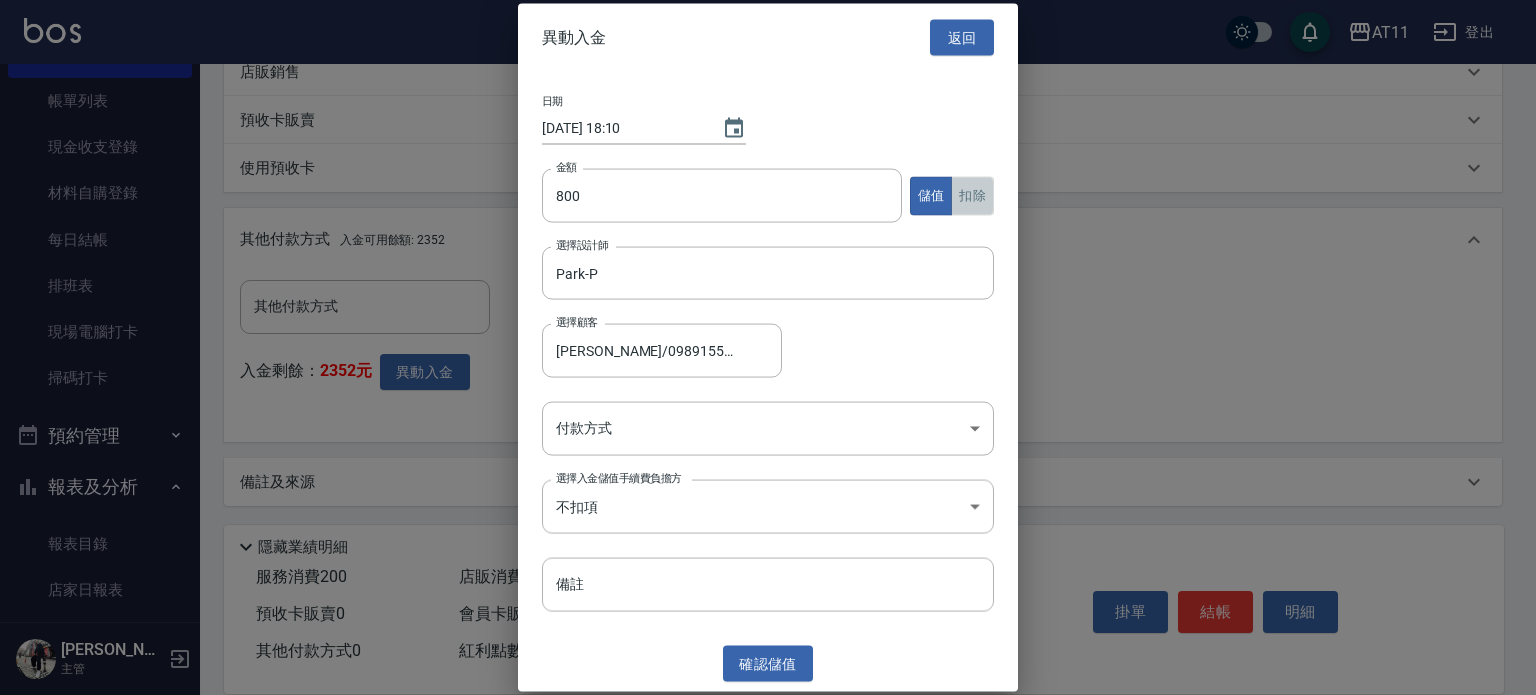 click on "扣除" at bounding box center (972, 195) 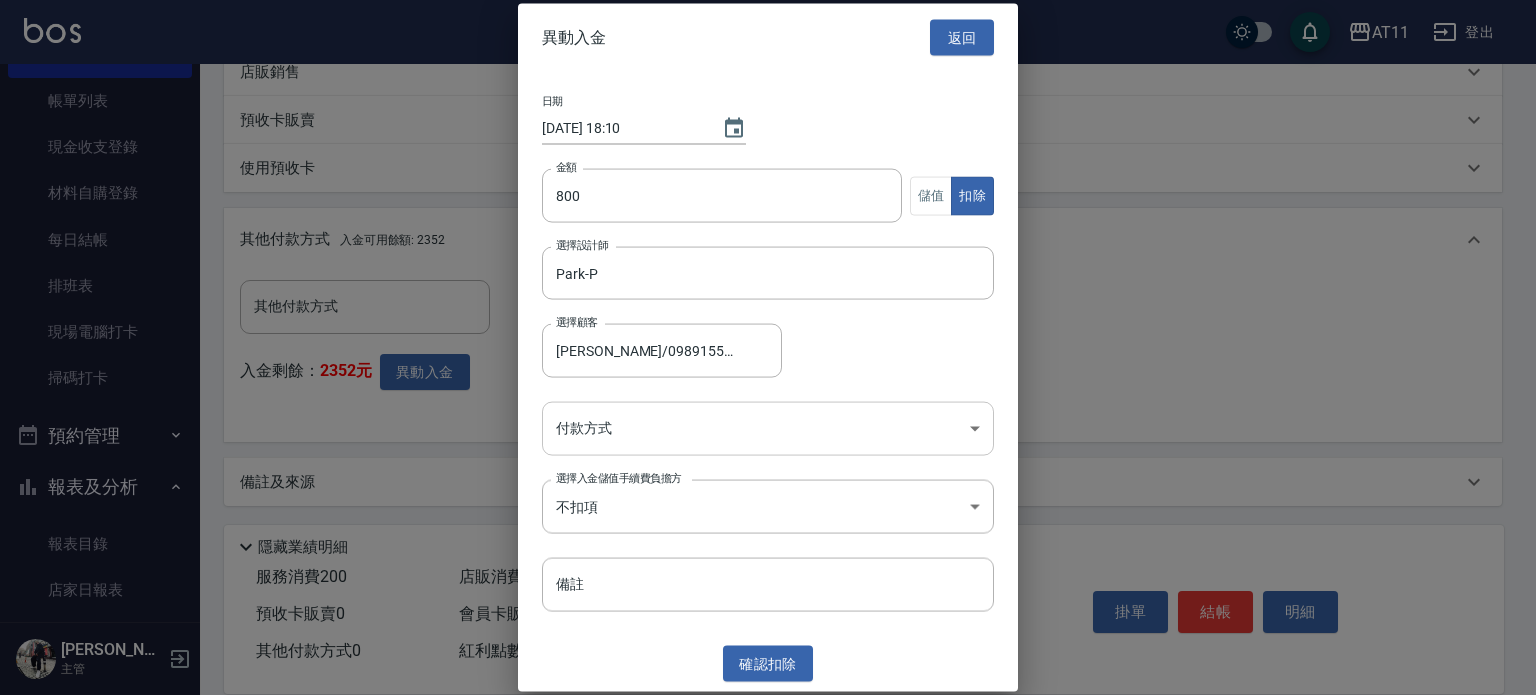 click on "AT11 登出 櫃檯作業 打帳單 帳單列表 現金收支登錄 材料自購登錄 每日結帳 排班表 現場電腦打卡 掃碼打卡 預約管理 預約管理 單日預約紀錄 單週預約紀錄 報表及分析 報表目錄 店家日報表 互助日報表 互助點數明細 設計師日報表 設計師抽成報表 店販抽成明細 客戶管理 客戶列表 卡券管理 入金管理 員工及薪資 員工列表 全店打卡記錄 商品管理 商品分類設定 商品列表 資料設定 服務分類設定 服務項目設定 預收卡設定 支付方式設定 第三方卡券設定 林宗易 主管 Key In 打帳單 上一筆訂單:#25 帳單速查 結帳前確認明細 連續打單結帳 掛單 結帳 明細 帳單日期 [DATE] 18:09 鎖定日期 顧客姓名/手機號碼/編號 [PERSON_NAME]/0989155032/null 顧客姓名/手機號碼/編號 不留客資 服務人員姓名/編號 [PERSON_NAME]-P 服務人員姓名/編號 指定 不指定 項目消費 服務名稱/代號 精油洗髮(111) 服務名稱/代號 0" at bounding box center (768, 39) 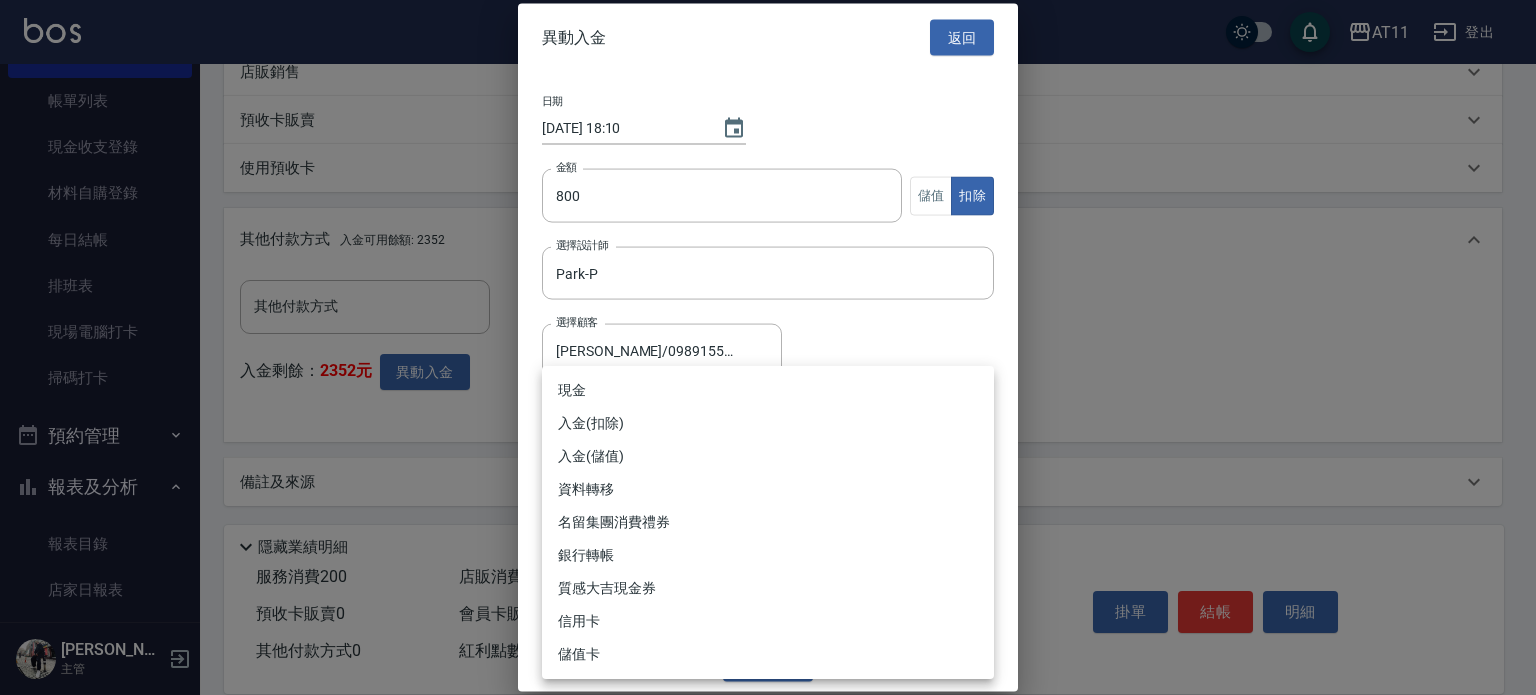 click on "入金(扣除)" at bounding box center (768, 423) 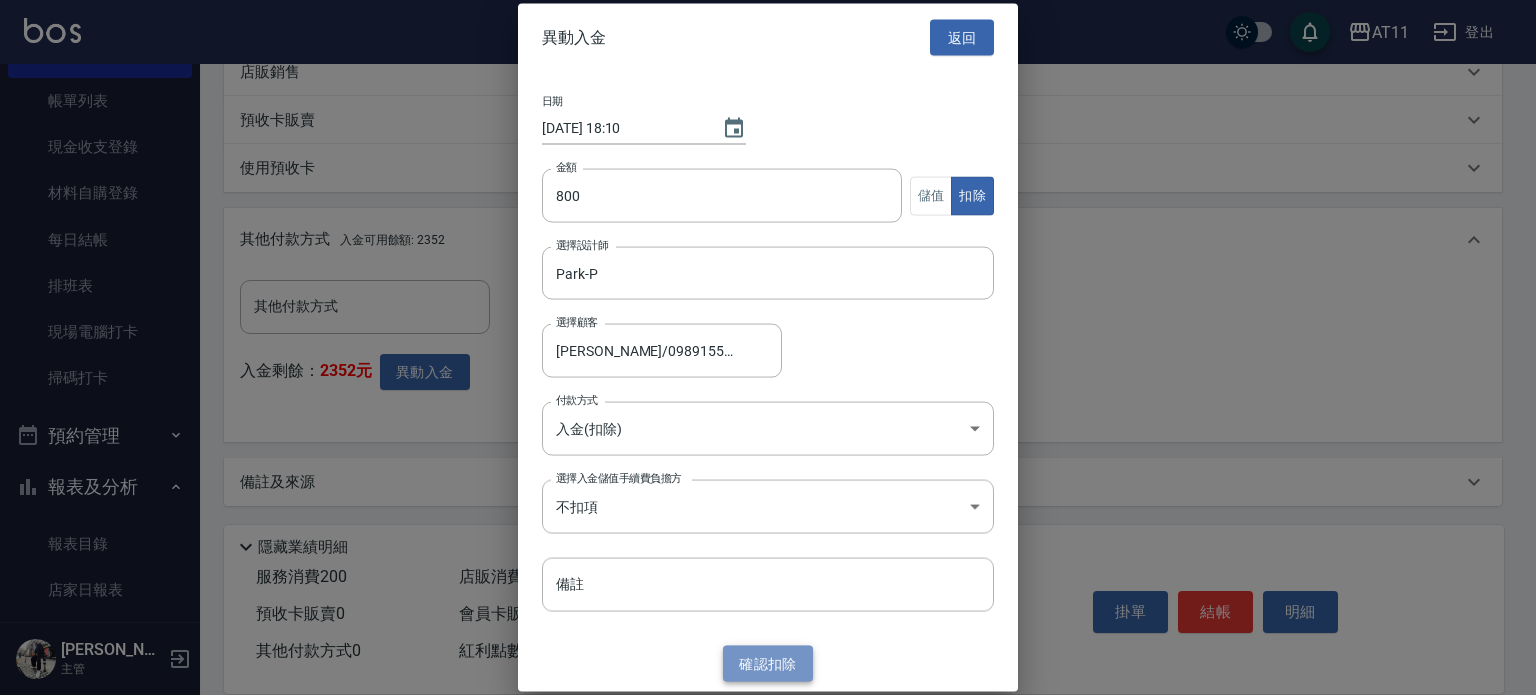 click on "確認 扣除" at bounding box center (768, 663) 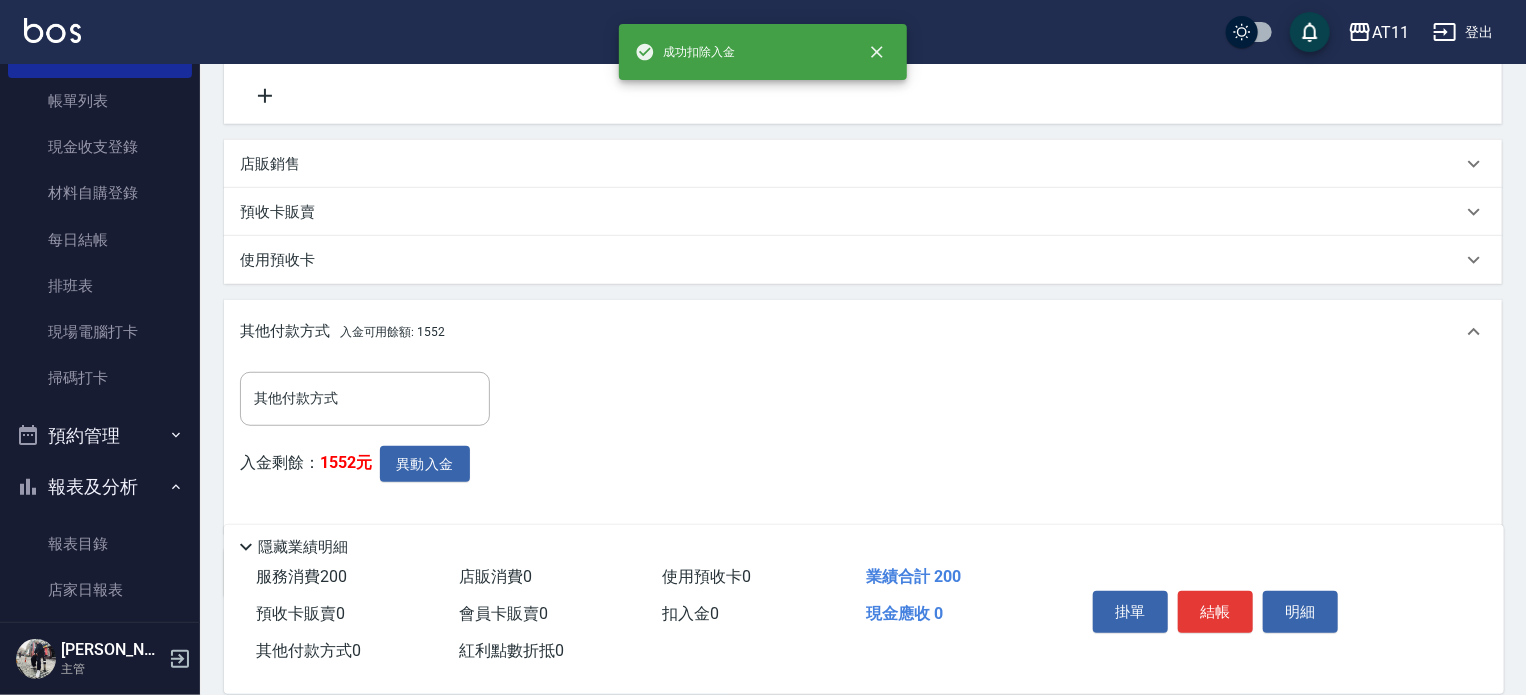 scroll, scrollTop: 617, scrollLeft: 0, axis: vertical 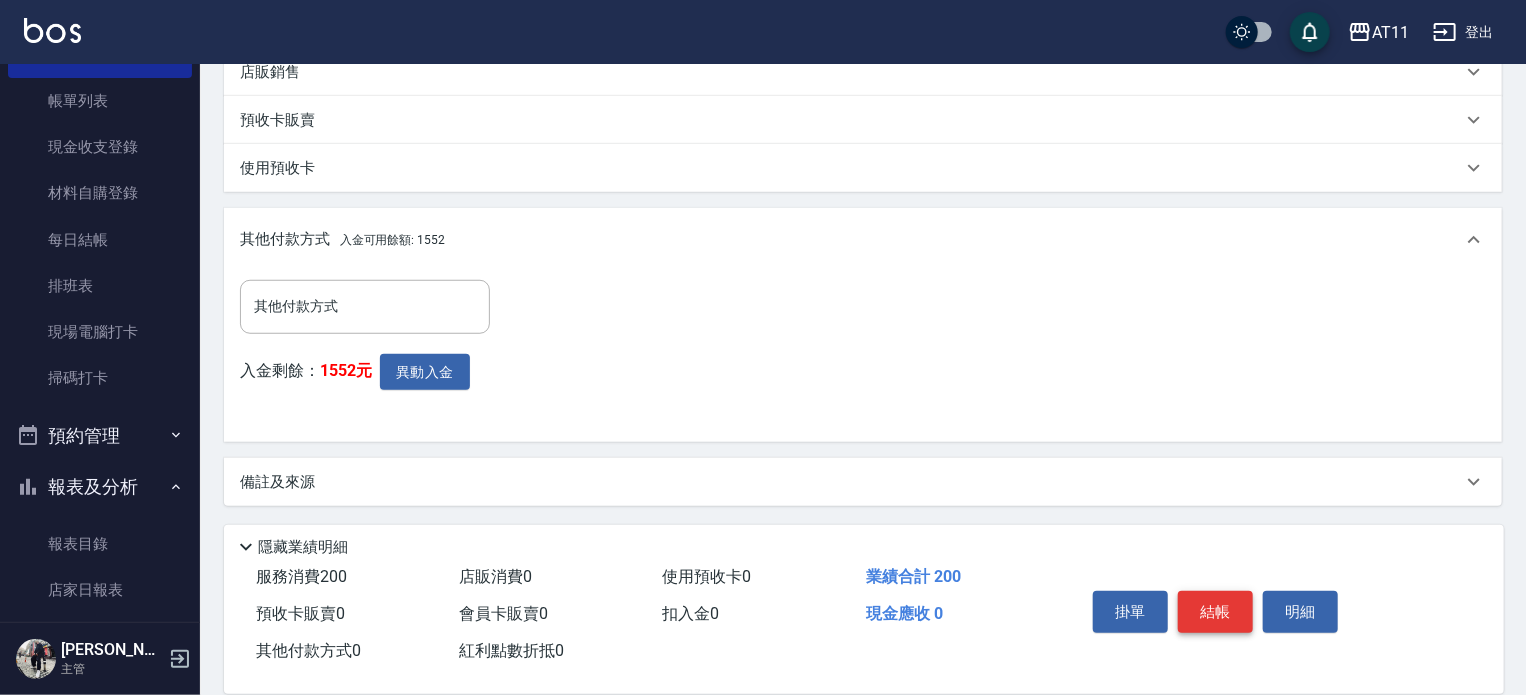 click on "結帳" at bounding box center [1215, 612] 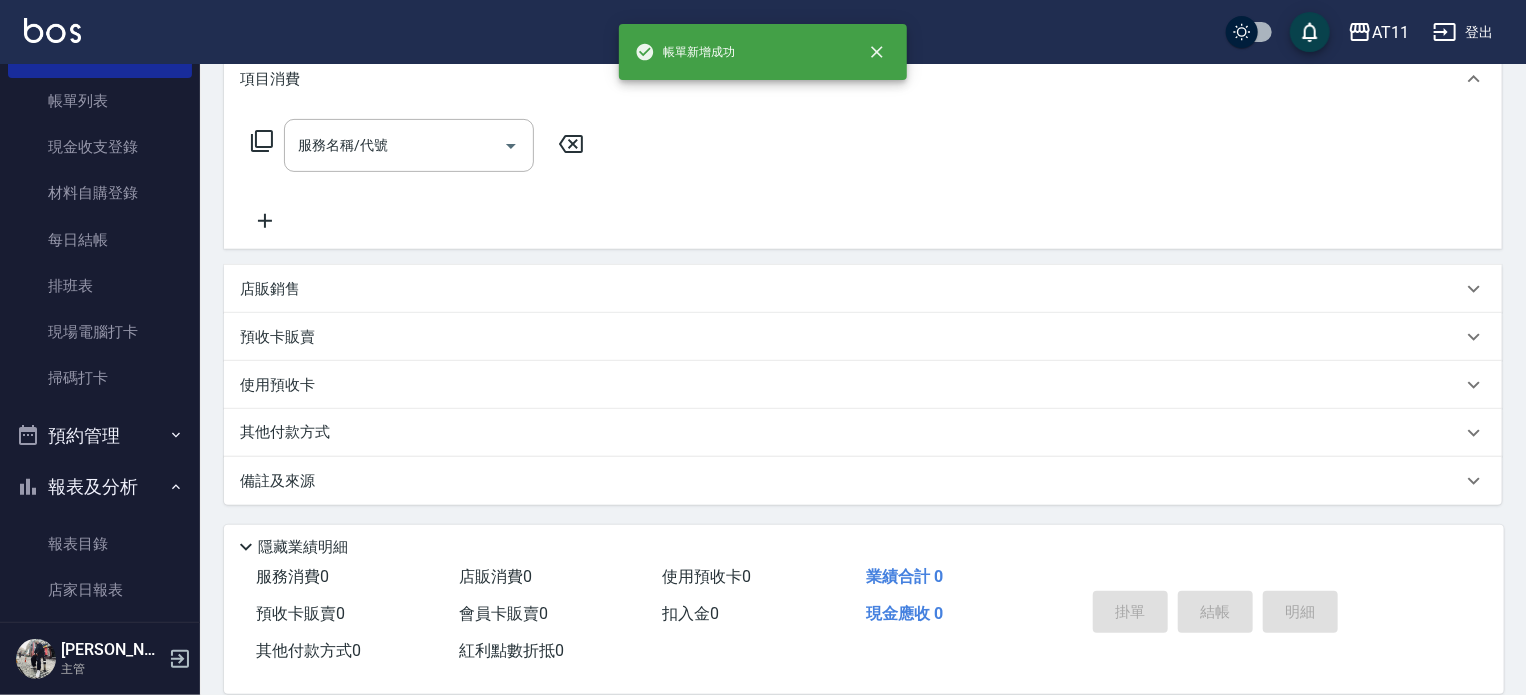 scroll, scrollTop: 0, scrollLeft: 0, axis: both 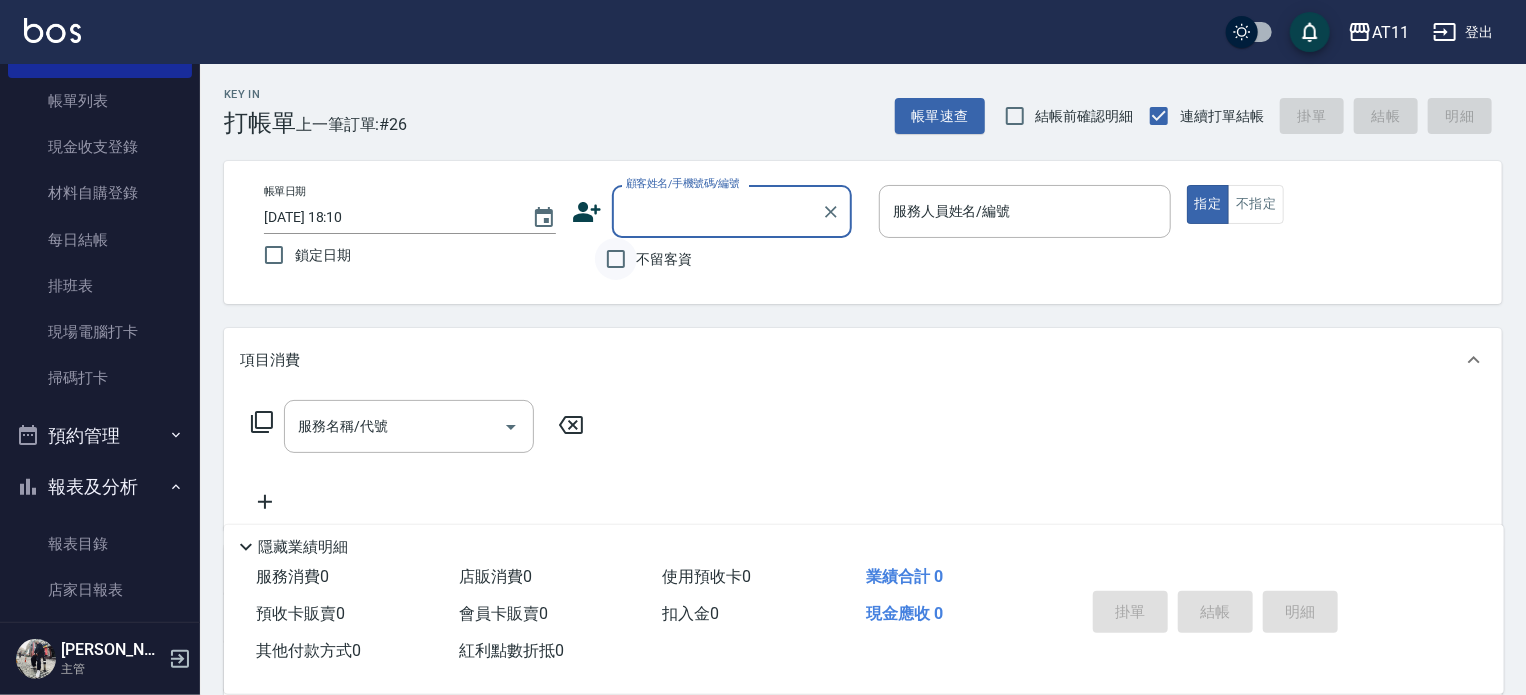 click on "不留客資" at bounding box center (616, 259) 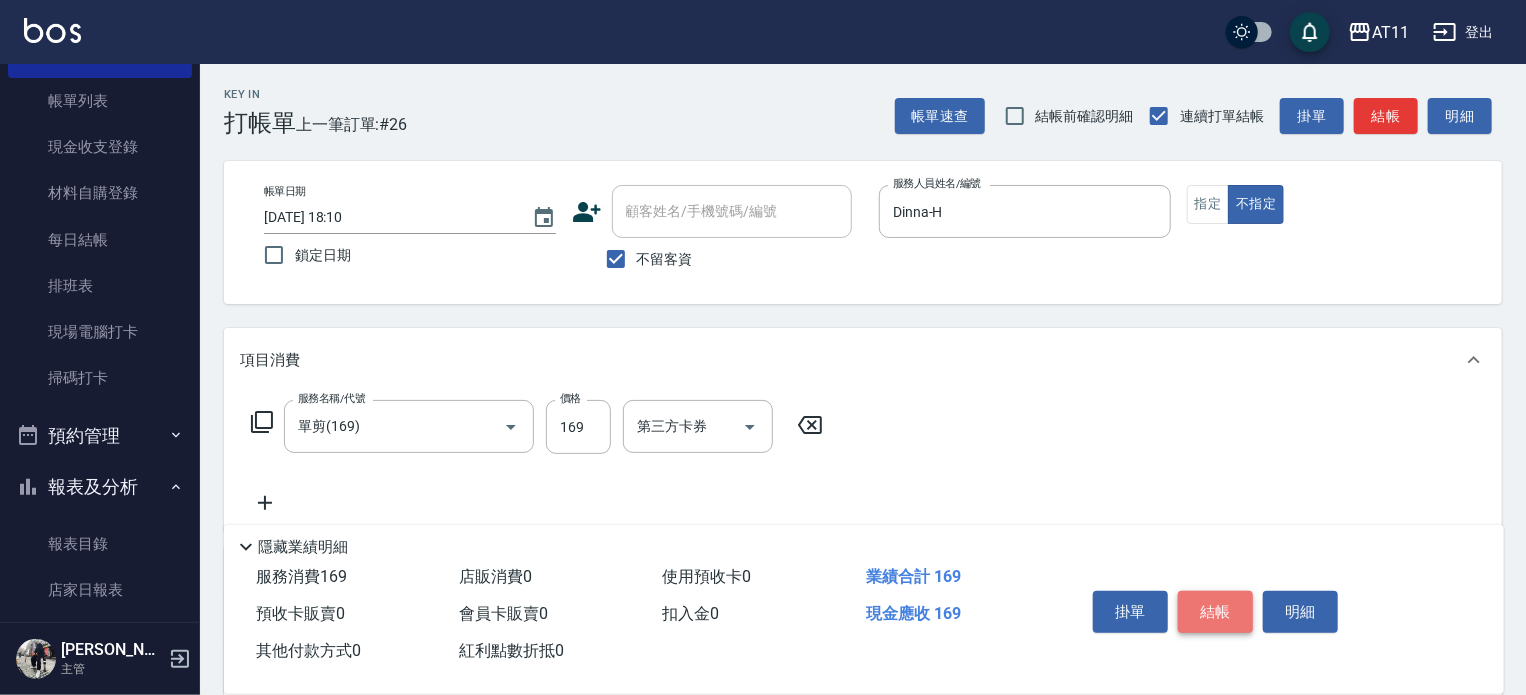 click on "結帳" at bounding box center (1215, 612) 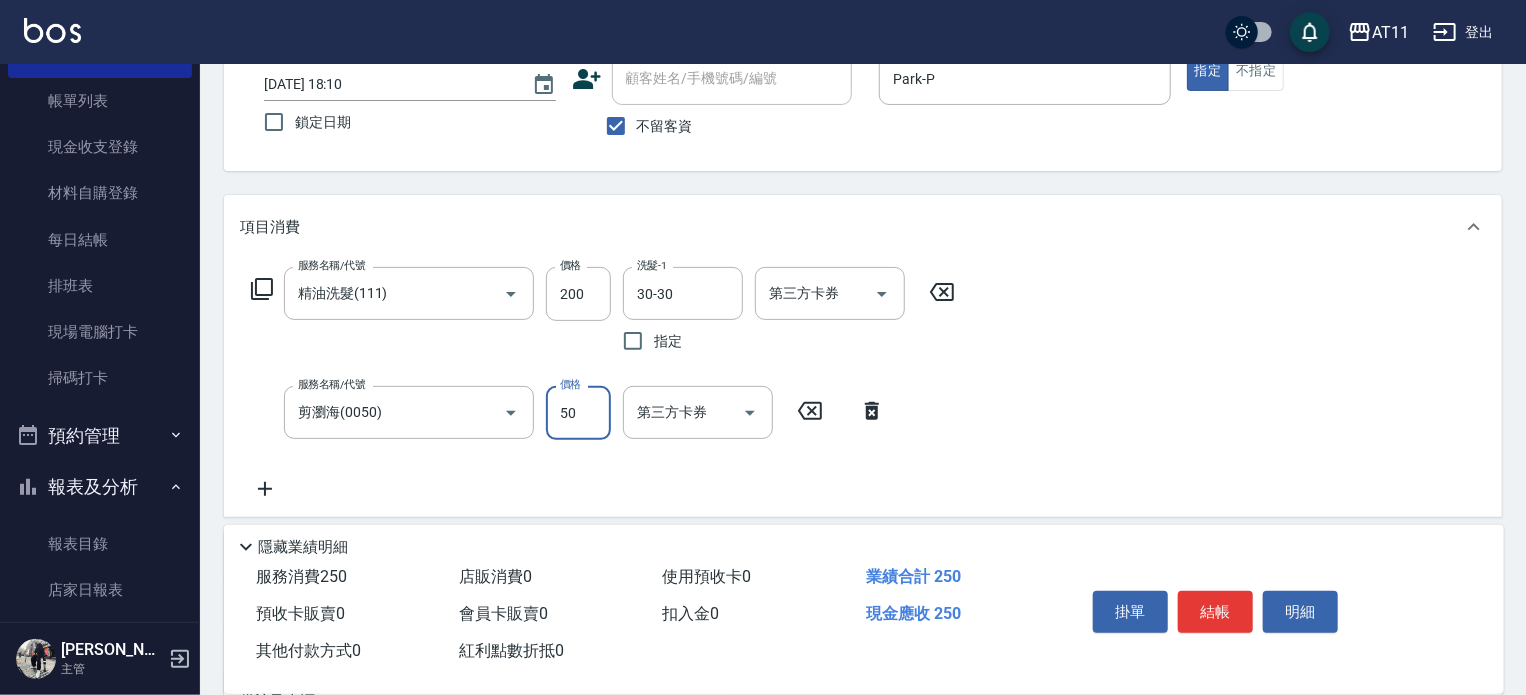 scroll, scrollTop: 300, scrollLeft: 0, axis: vertical 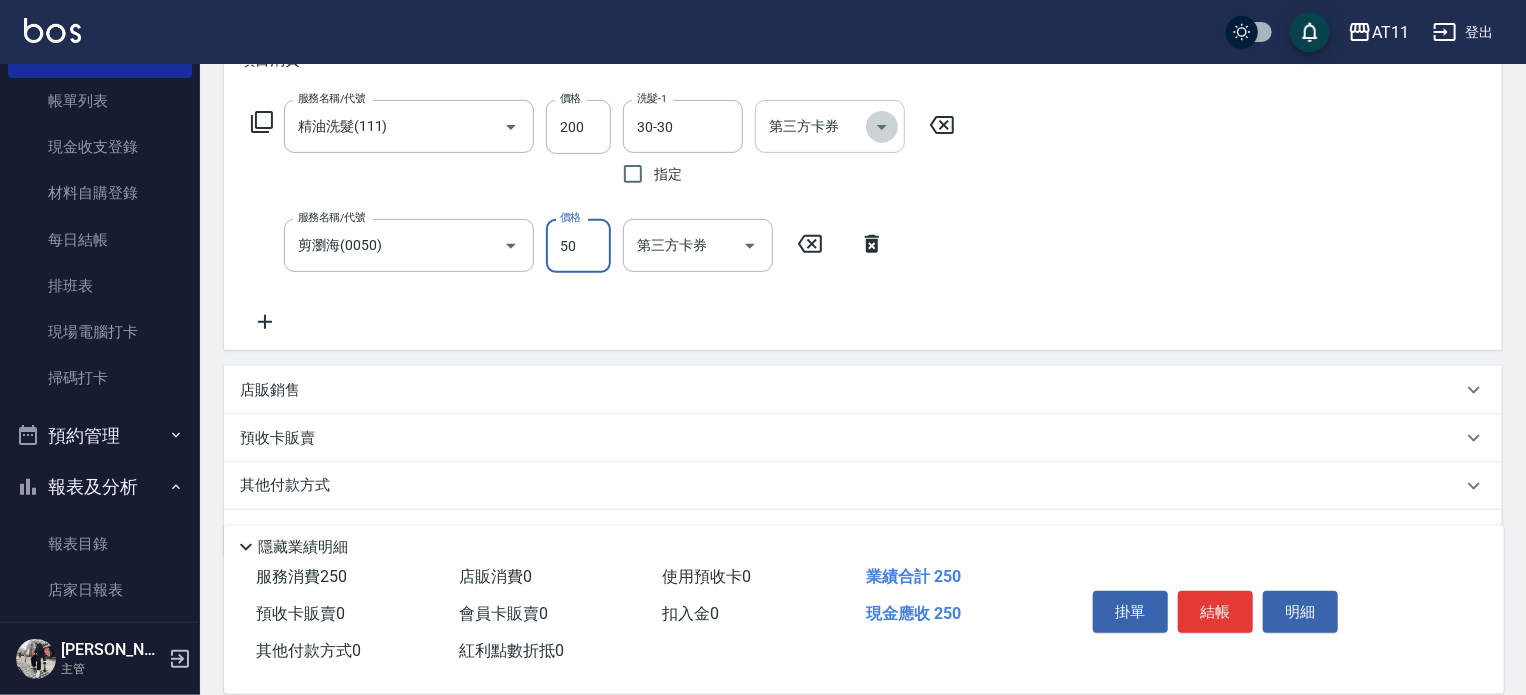 drag, startPoint x: 882, startPoint y: 130, endPoint x: 868, endPoint y: 152, distance: 26.076809 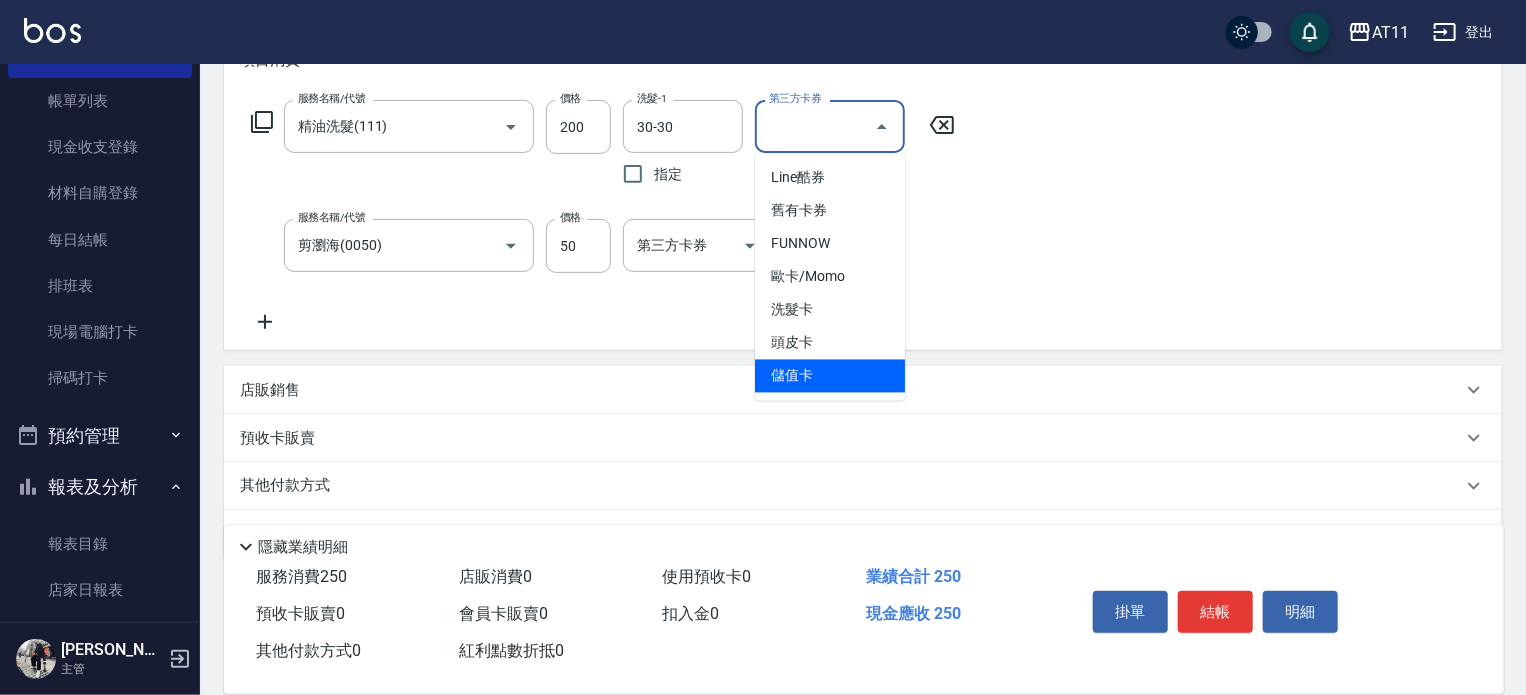 click on "儲值卡" at bounding box center [830, 376] 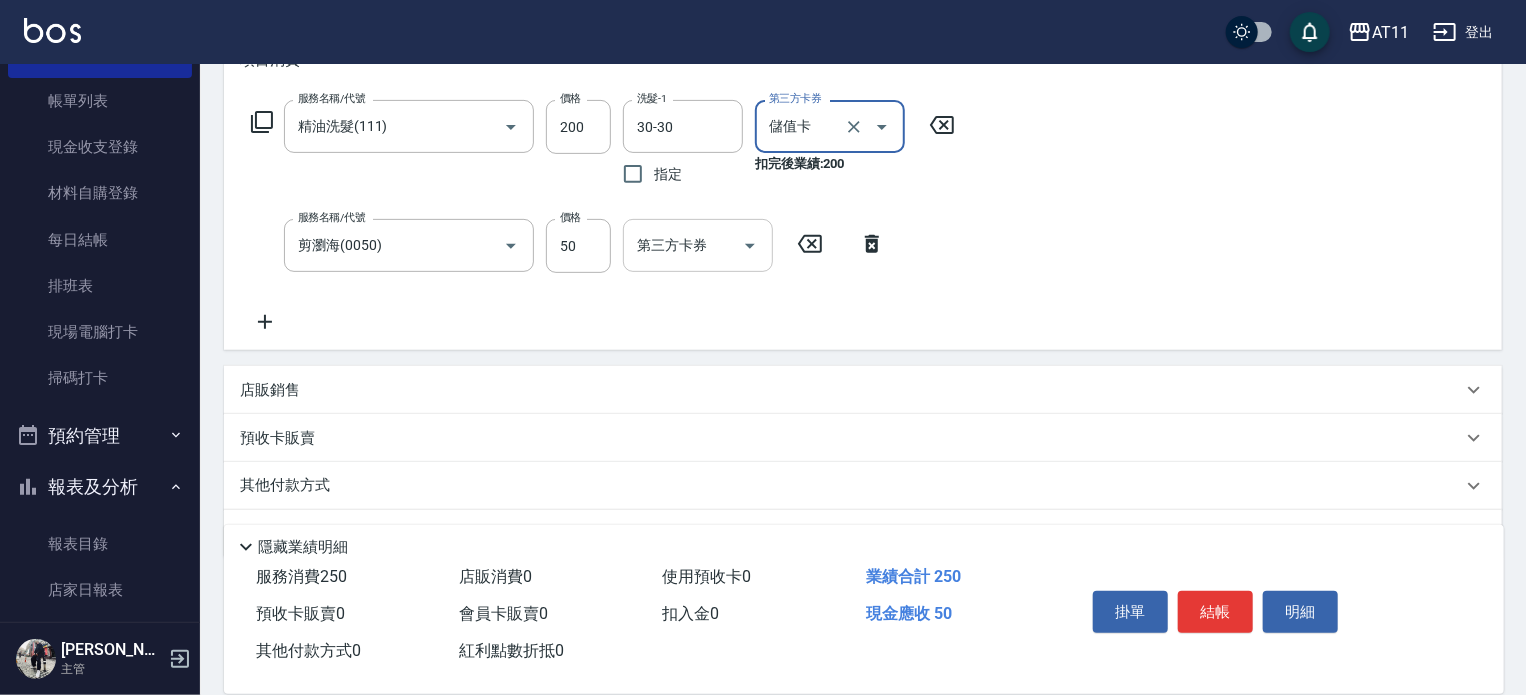 click 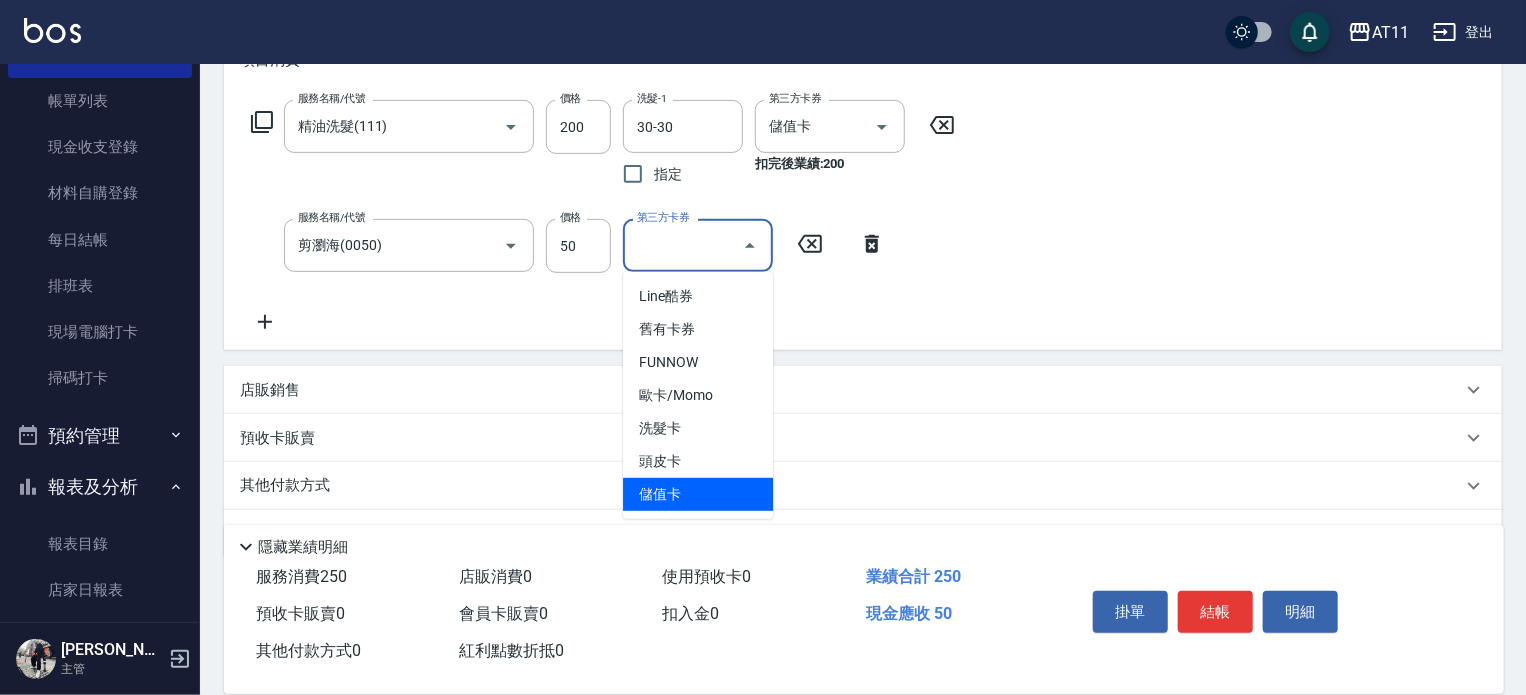 click on "儲值卡" at bounding box center (698, 494) 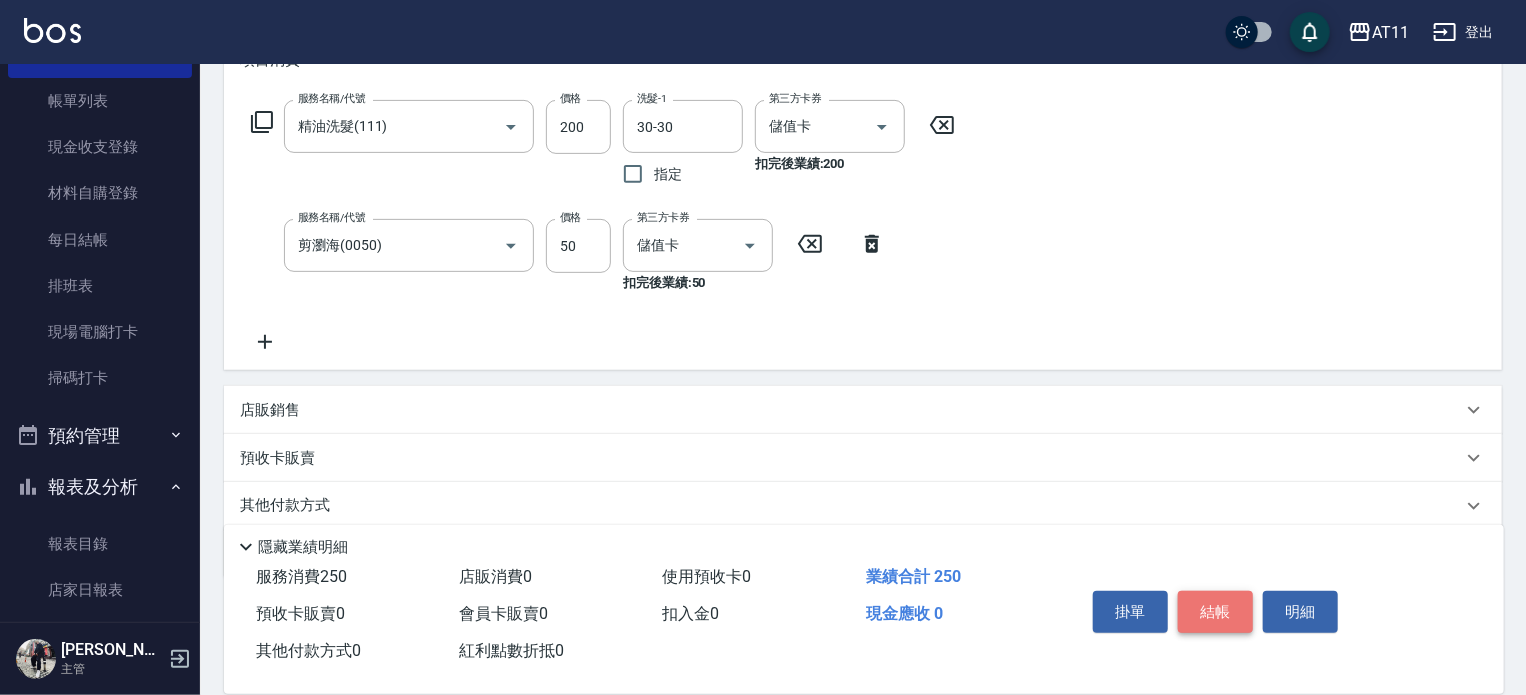 click on "結帳" at bounding box center (1215, 612) 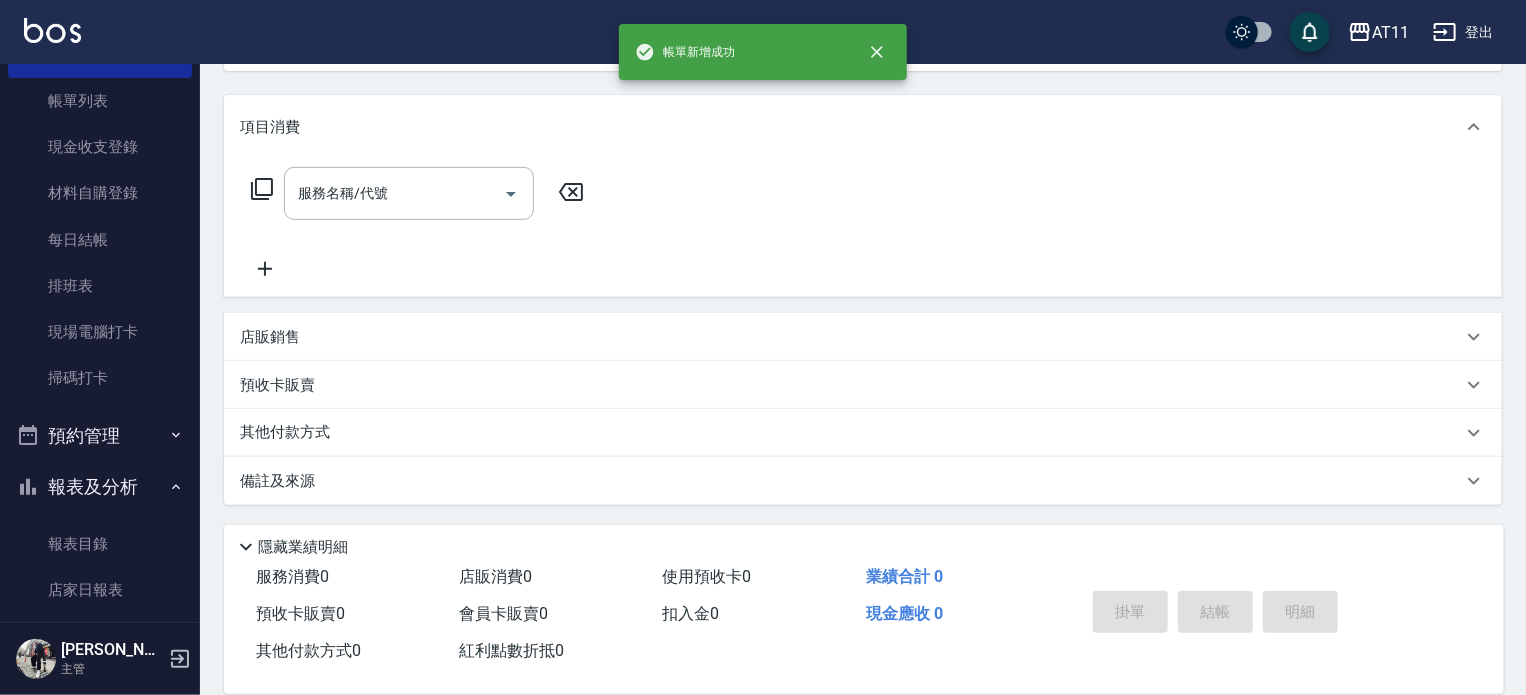 scroll, scrollTop: 0, scrollLeft: 0, axis: both 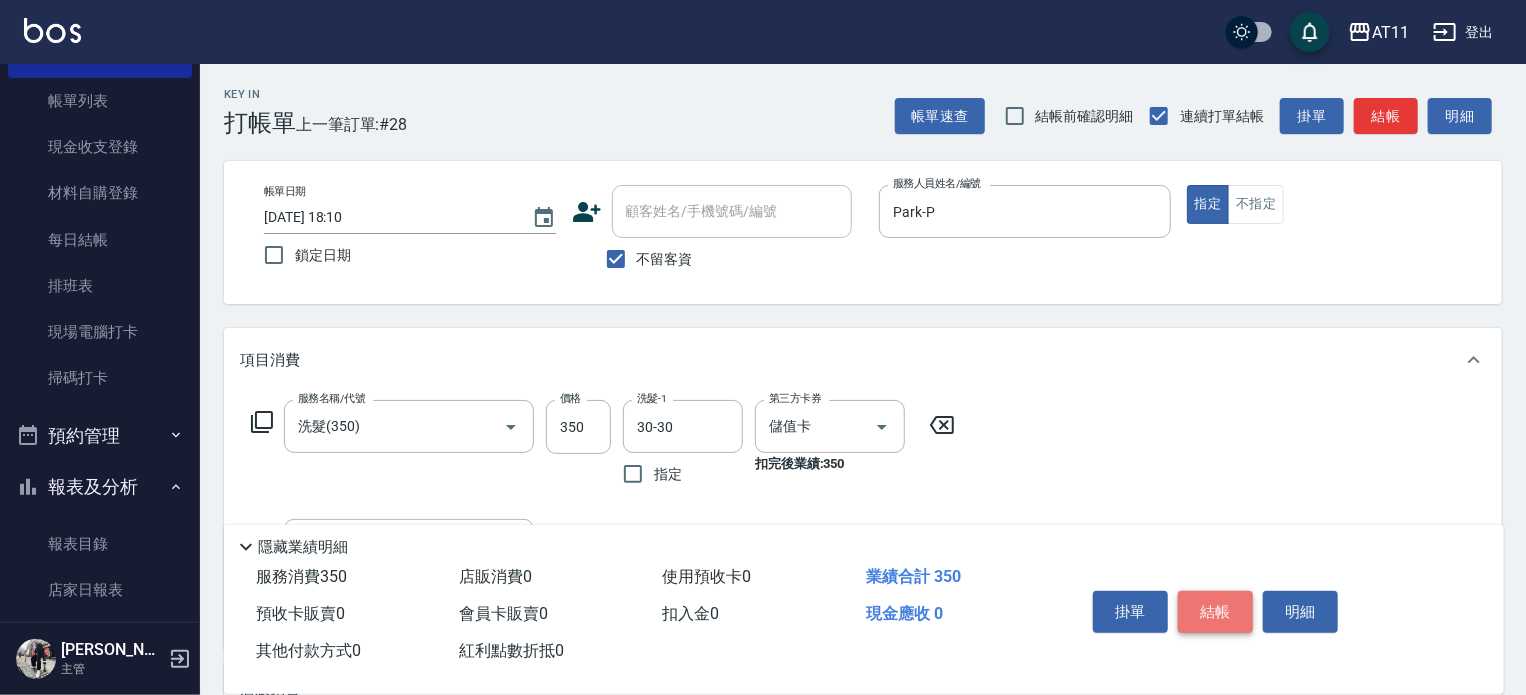 click on "結帳" at bounding box center (1215, 612) 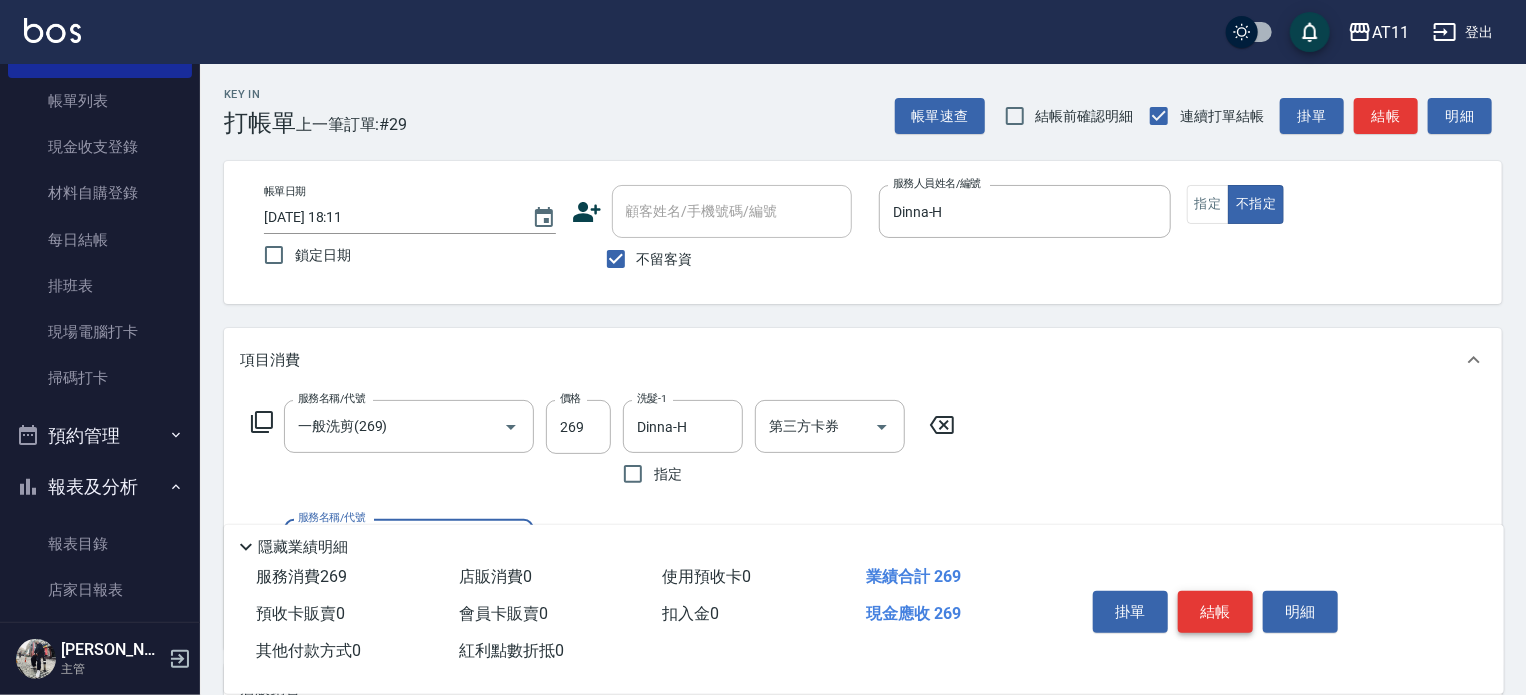 click on "結帳" at bounding box center (1215, 612) 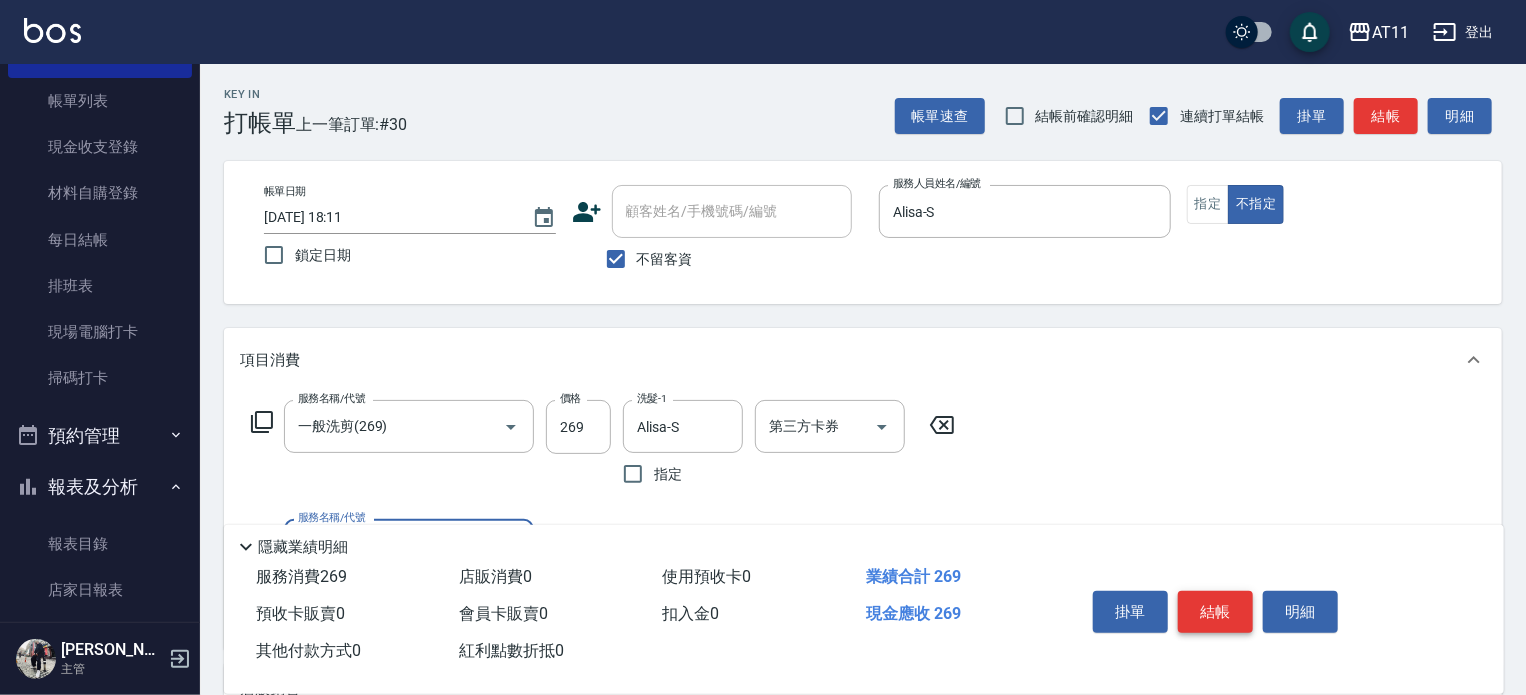 click on "結帳" at bounding box center (1215, 612) 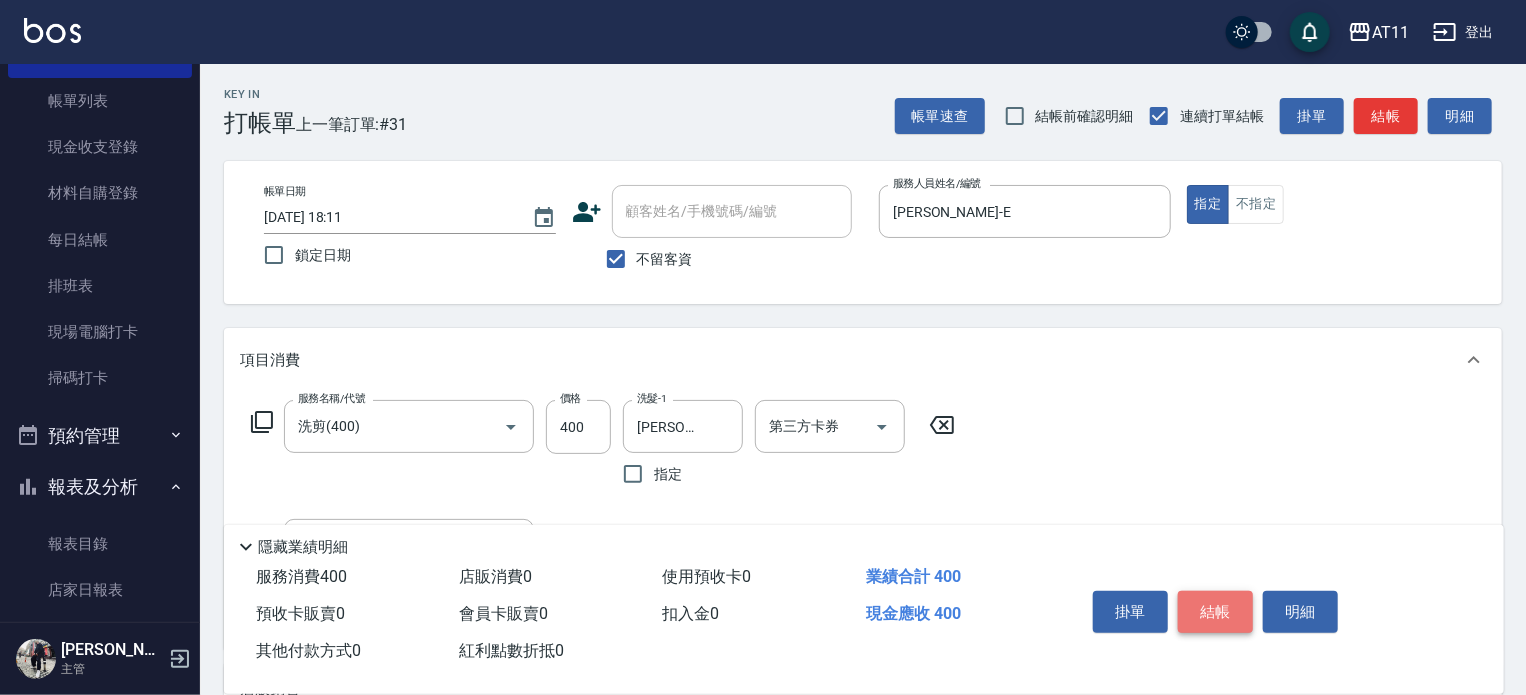 click on "結帳" at bounding box center [1215, 612] 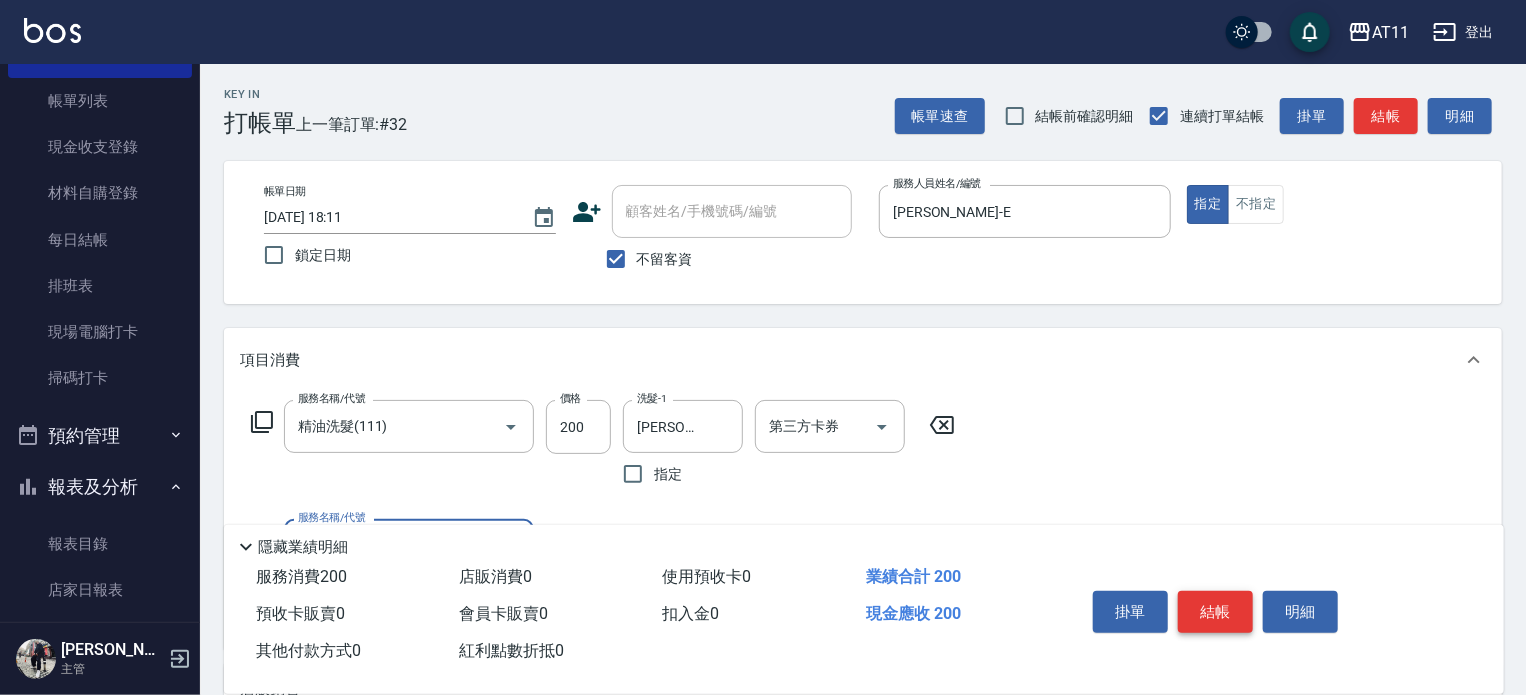 click on "結帳" at bounding box center (1215, 612) 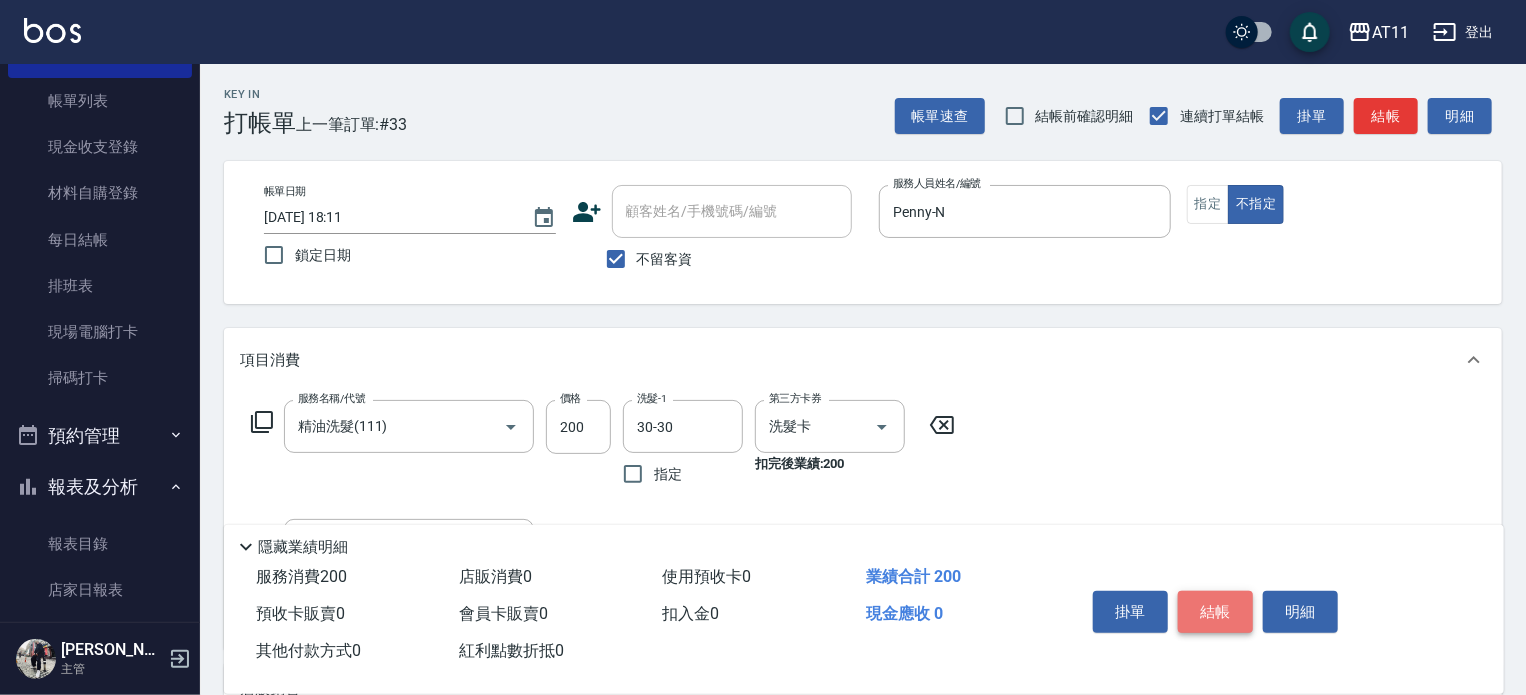 click on "結帳" at bounding box center (1215, 612) 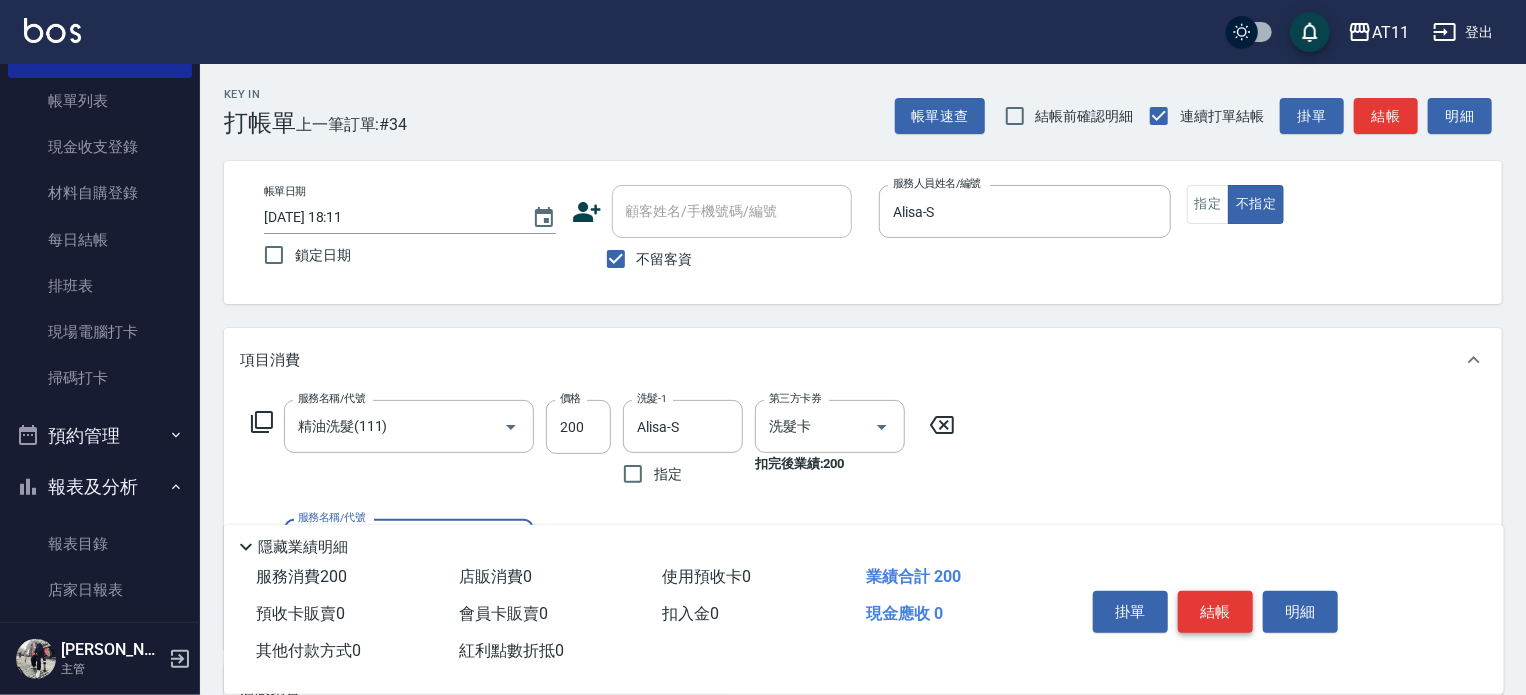 click on "結帳" at bounding box center [1215, 612] 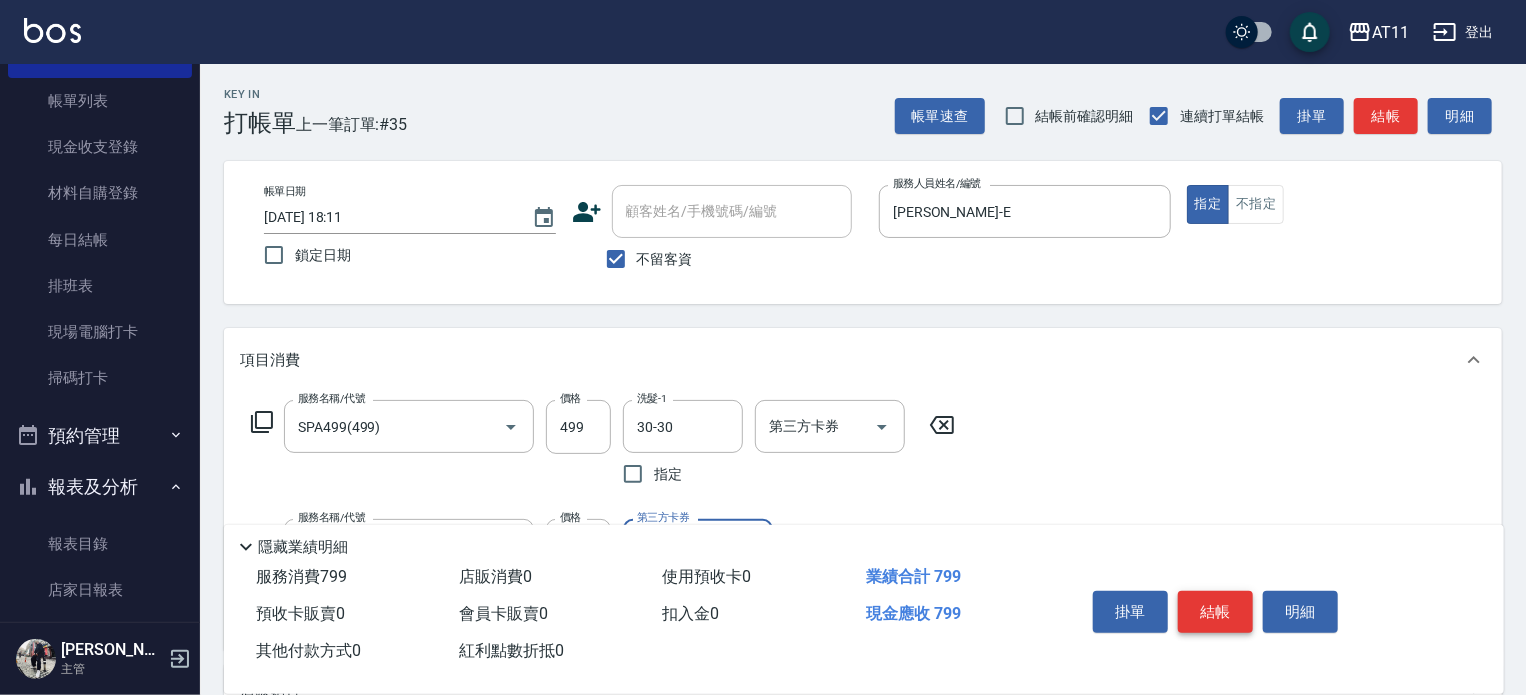 click on "結帳" at bounding box center [1215, 612] 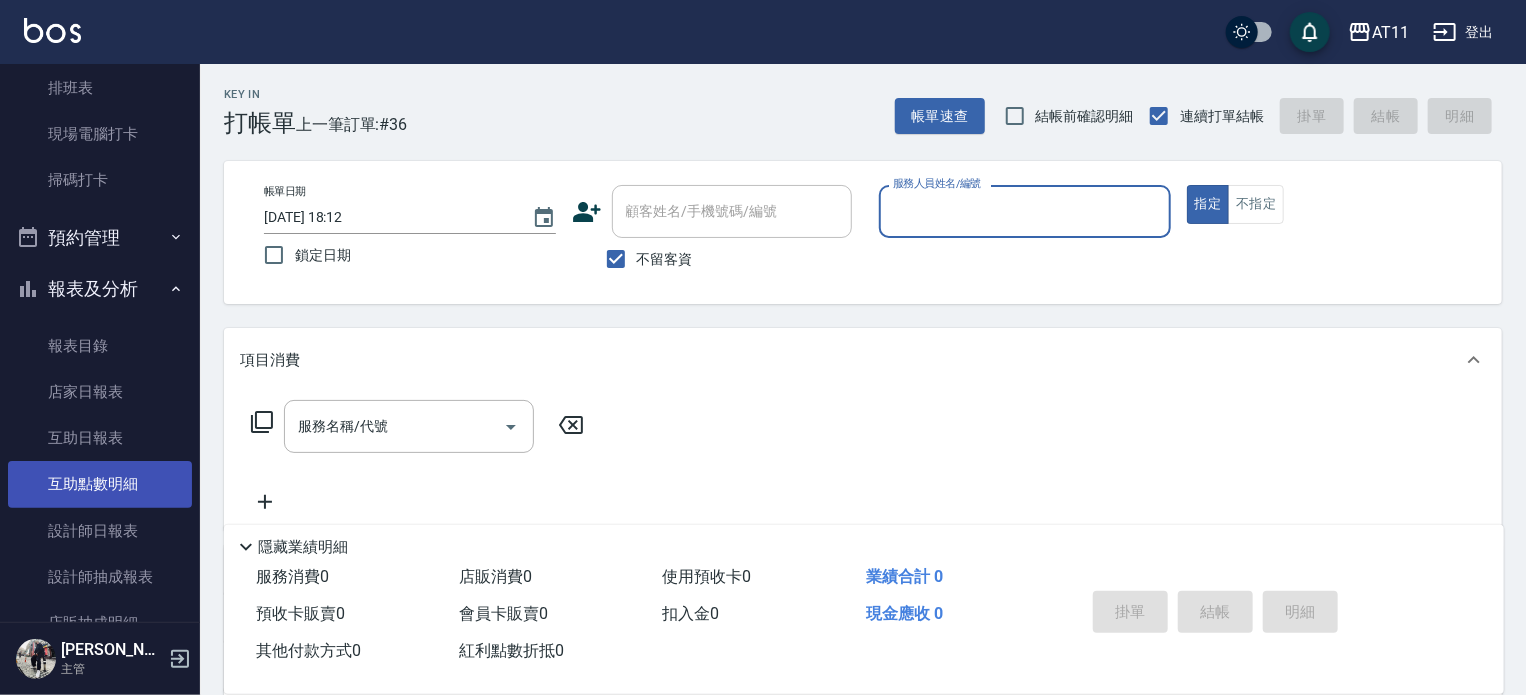scroll, scrollTop: 300, scrollLeft: 0, axis: vertical 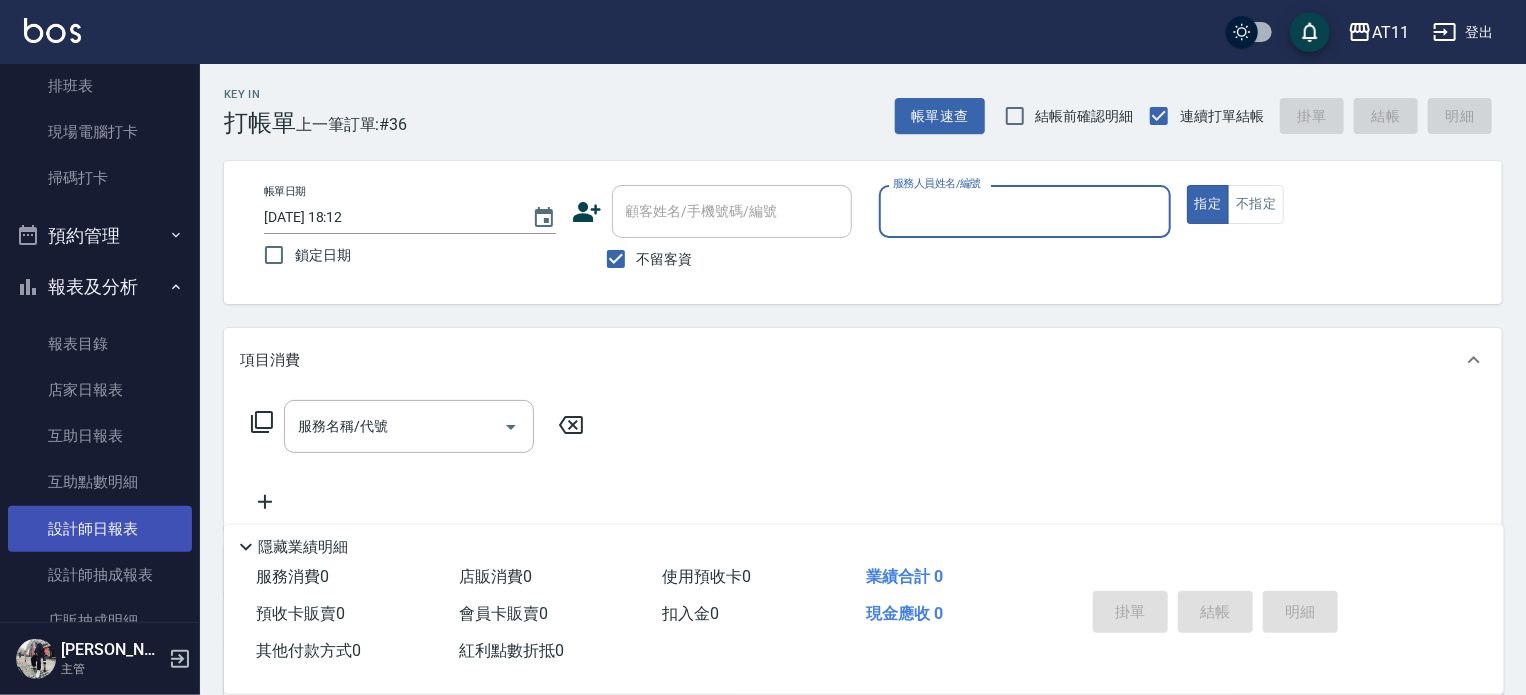 click on "設計師日報表" at bounding box center [100, 529] 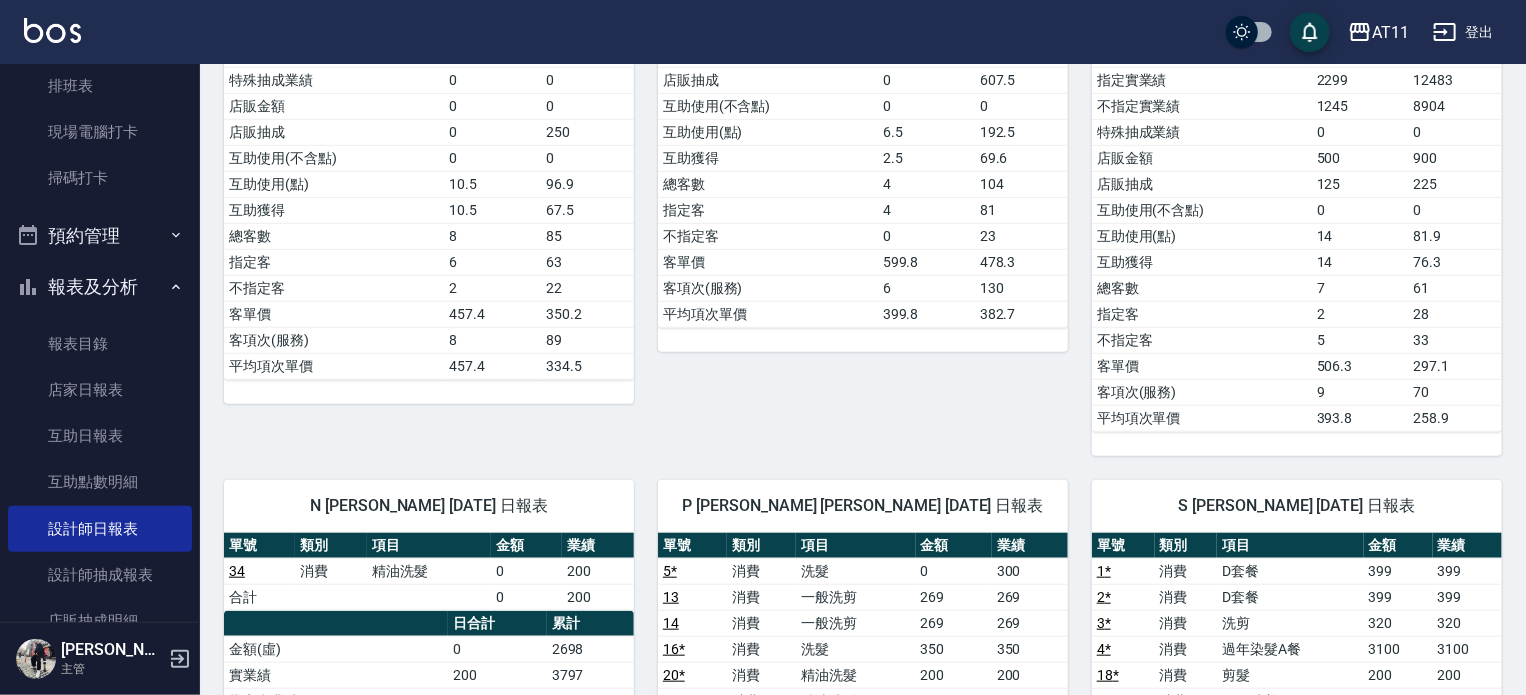 scroll, scrollTop: 600, scrollLeft: 0, axis: vertical 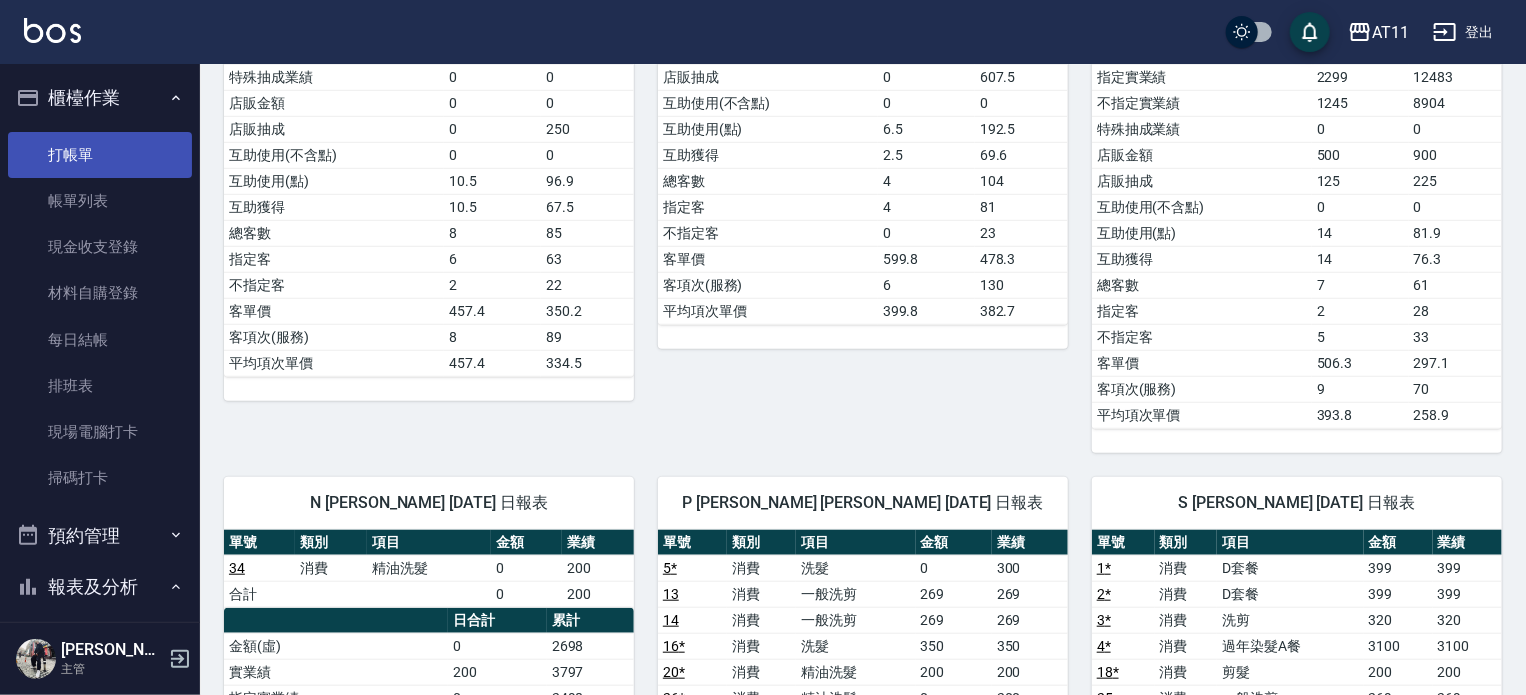 click on "打帳單" at bounding box center [100, 155] 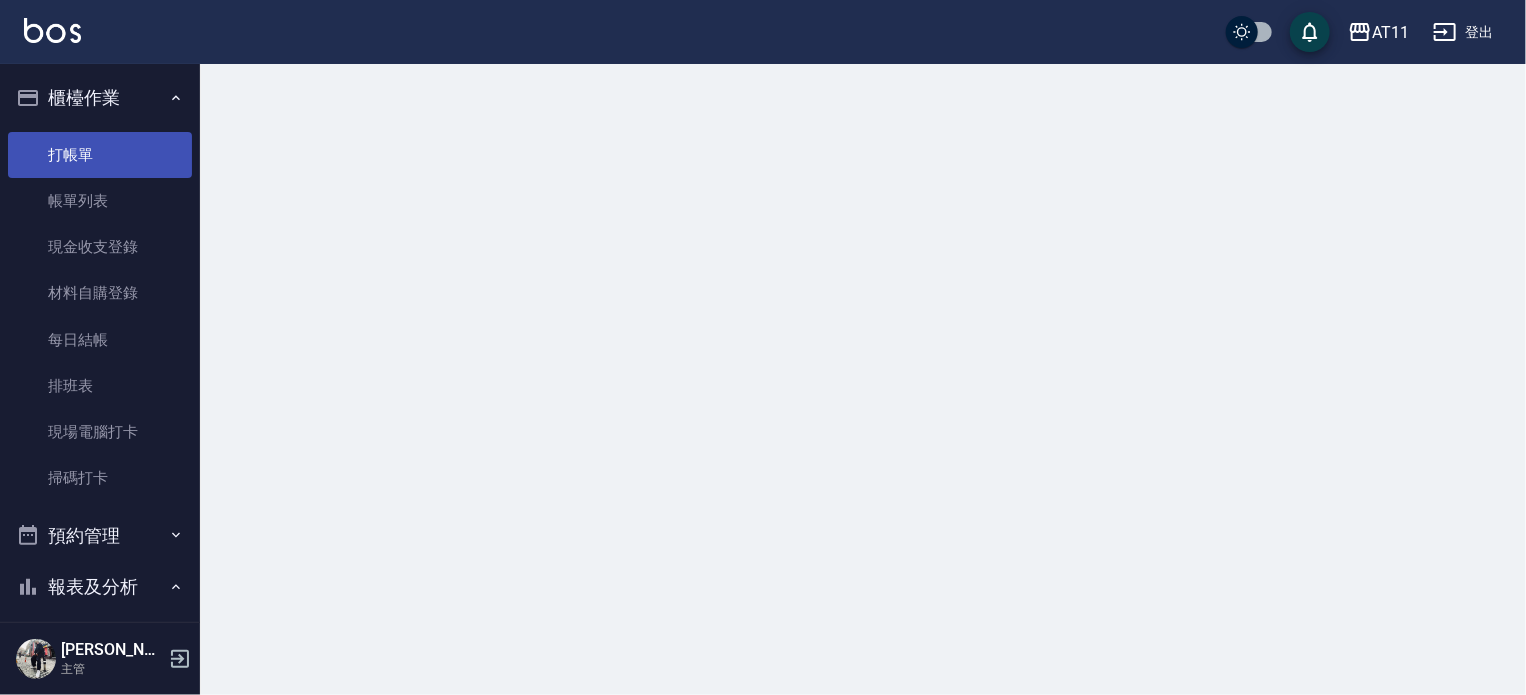 scroll, scrollTop: 0, scrollLeft: 0, axis: both 